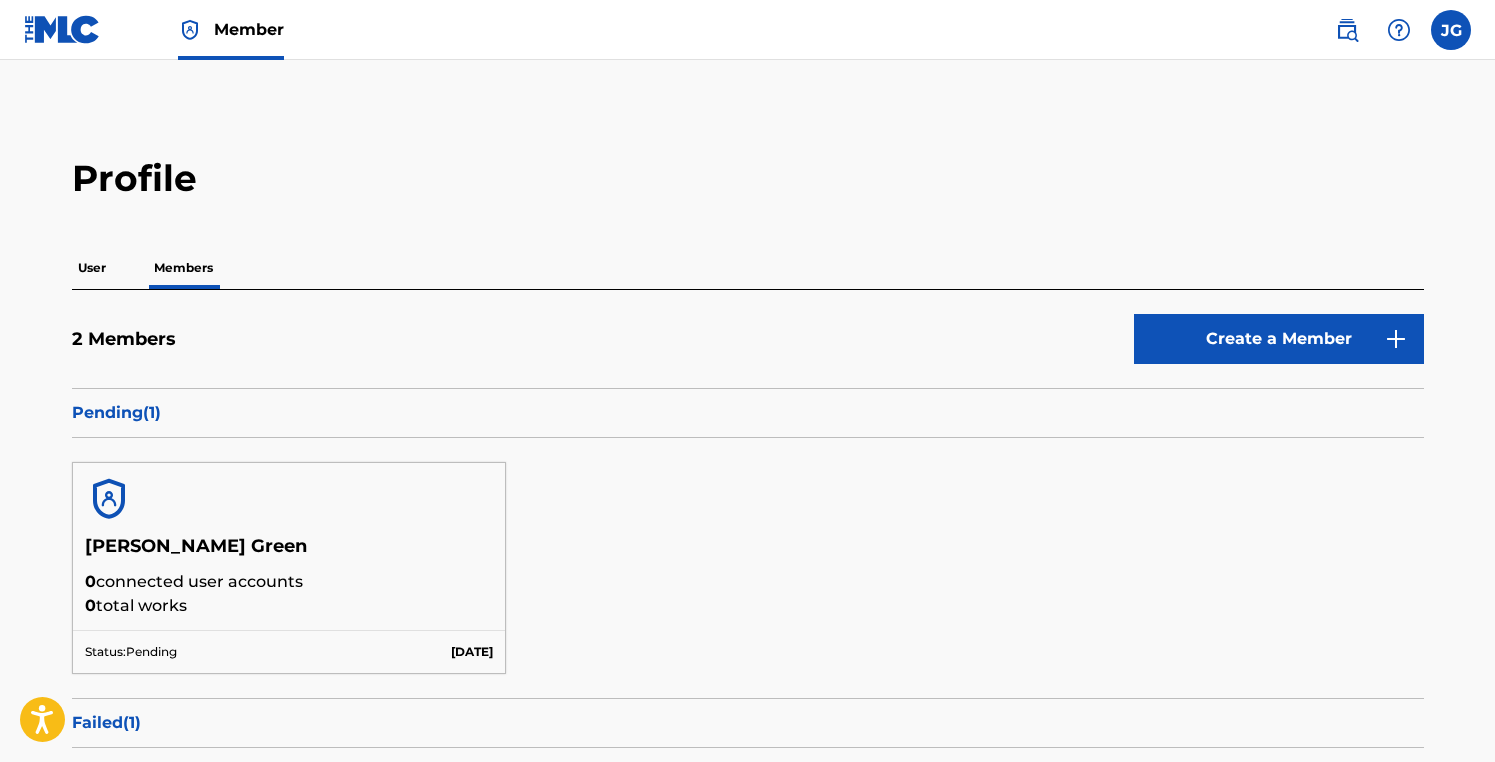 scroll, scrollTop: 0, scrollLeft: 0, axis: both 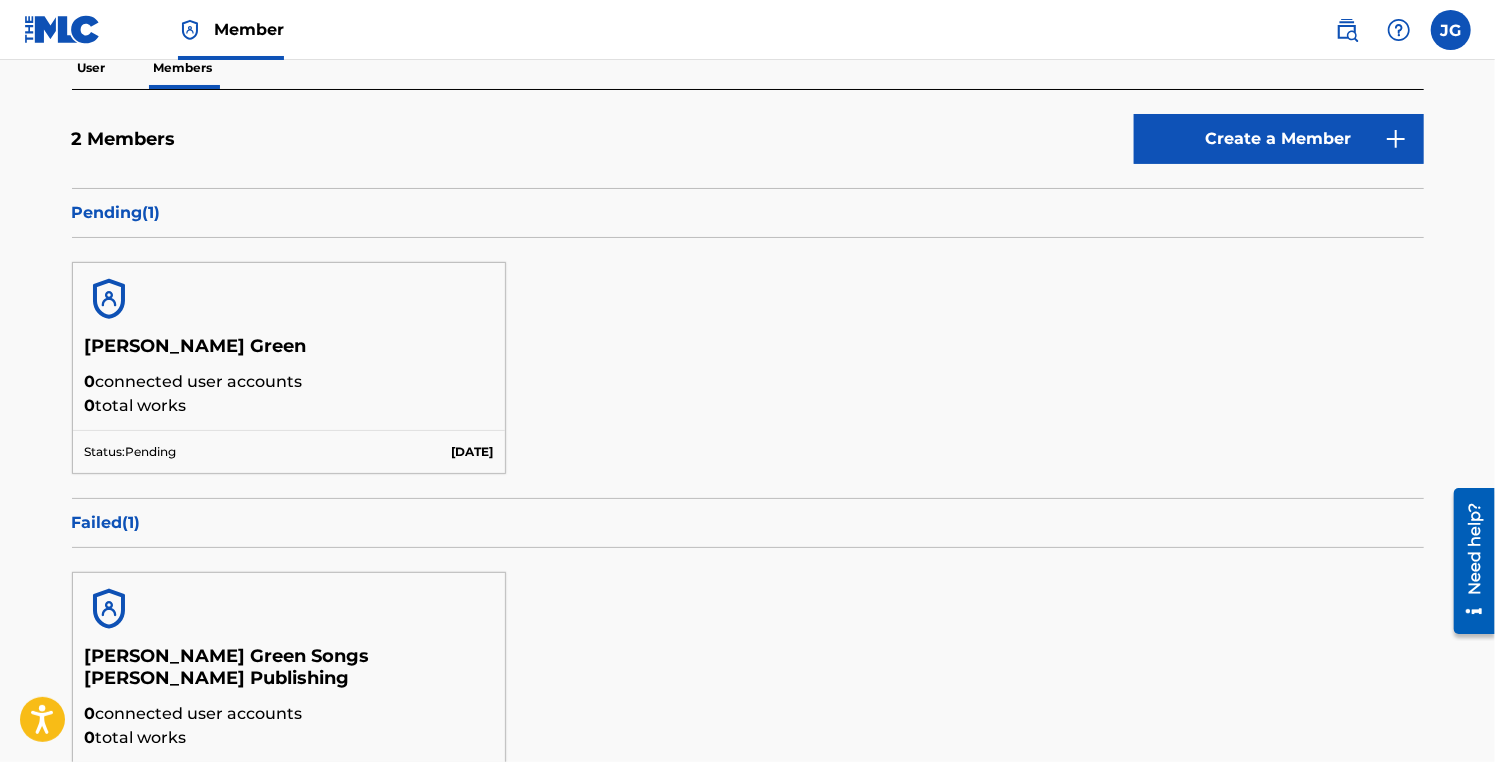 click on "User" at bounding box center [92, 68] 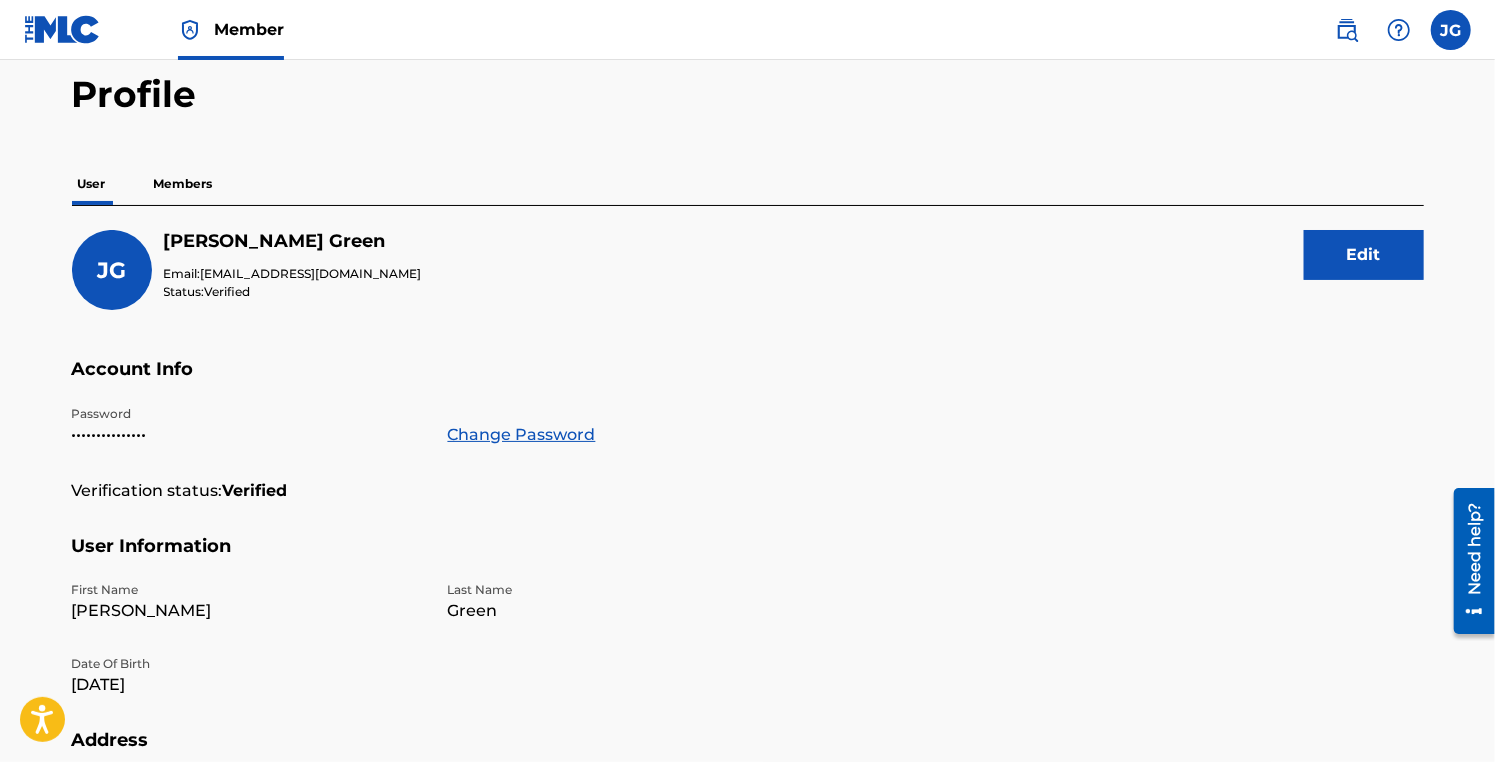 scroll, scrollTop: 0, scrollLeft: 0, axis: both 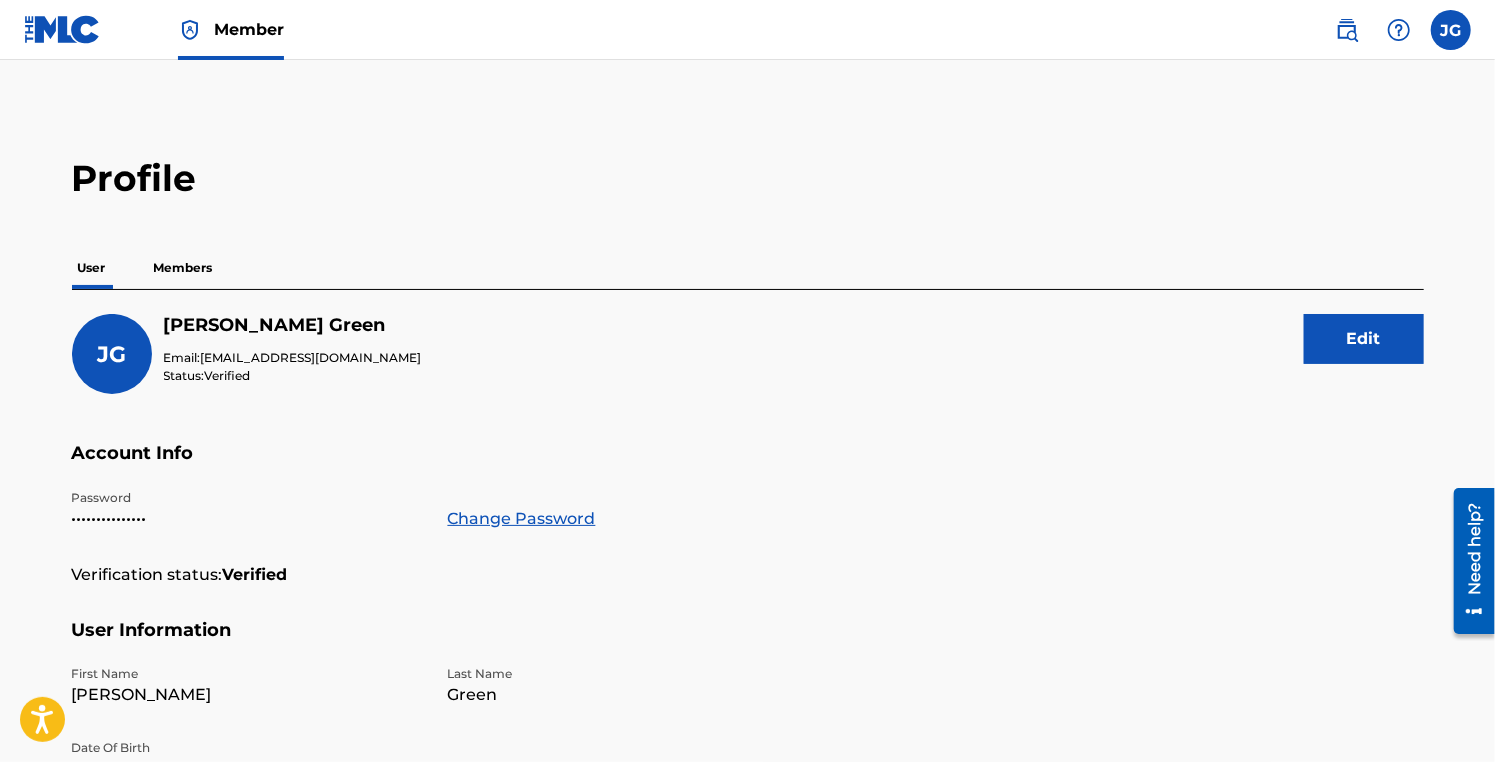 click at bounding box center [1451, 30] 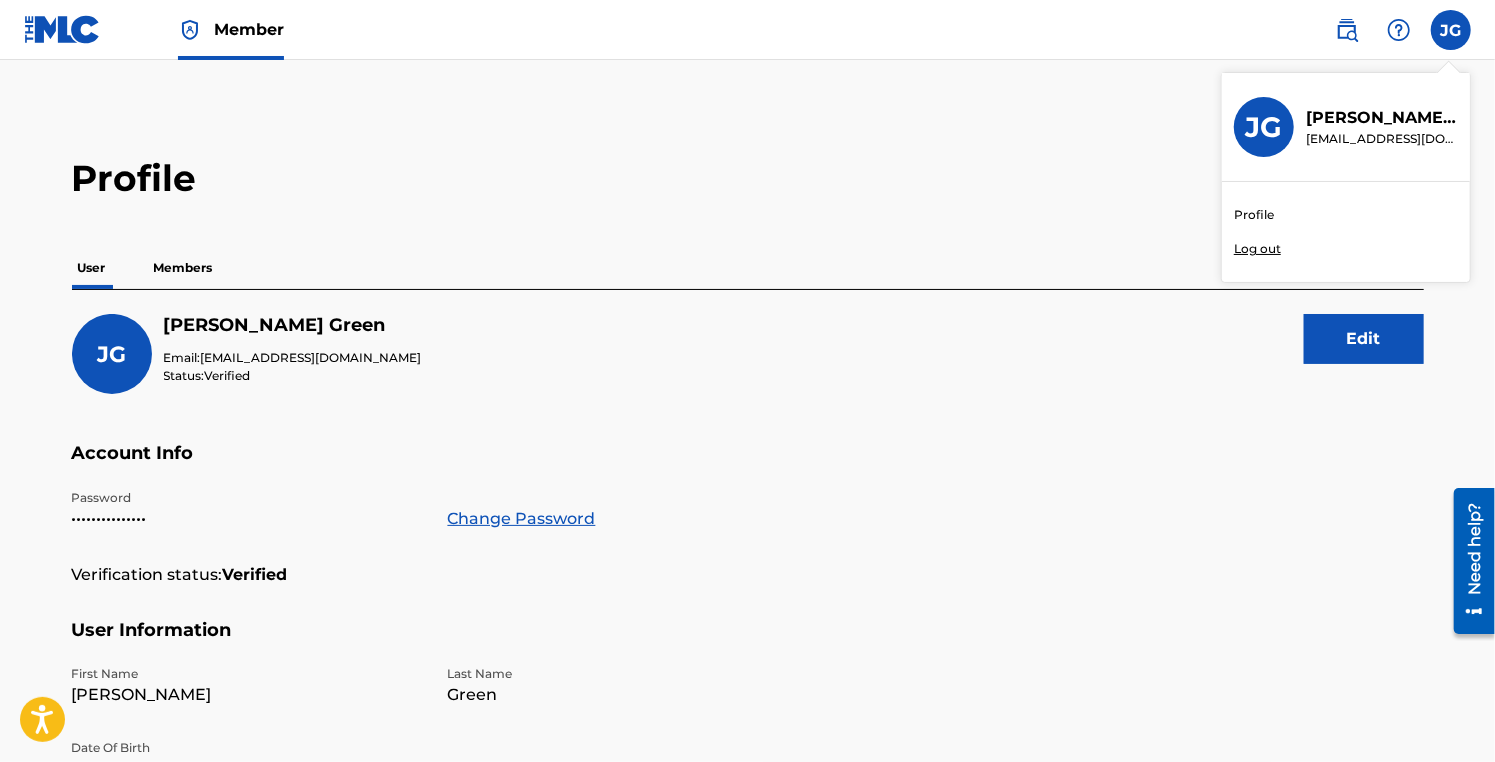 click on "Profile" at bounding box center [1254, 215] 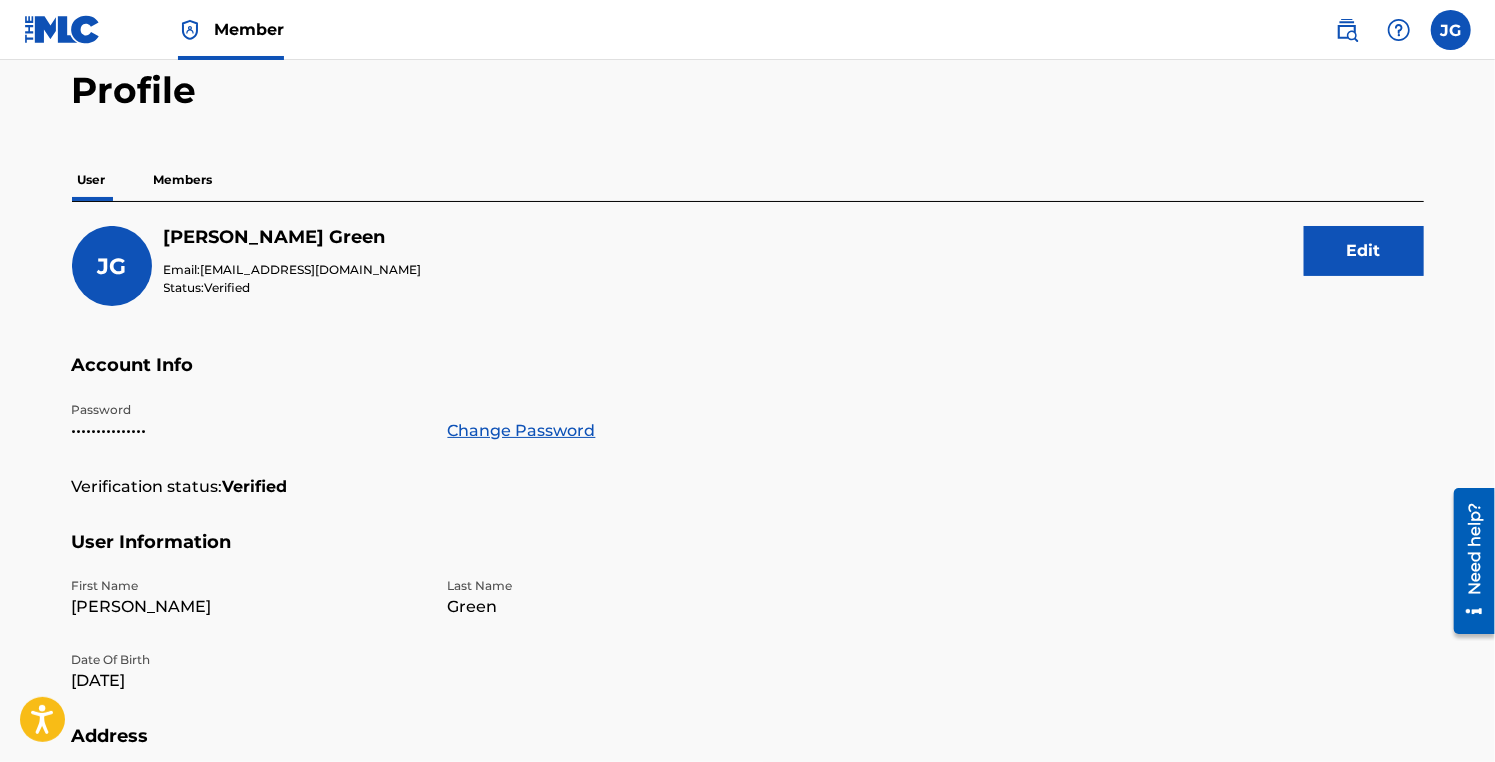 scroll, scrollTop: 84, scrollLeft: 0, axis: vertical 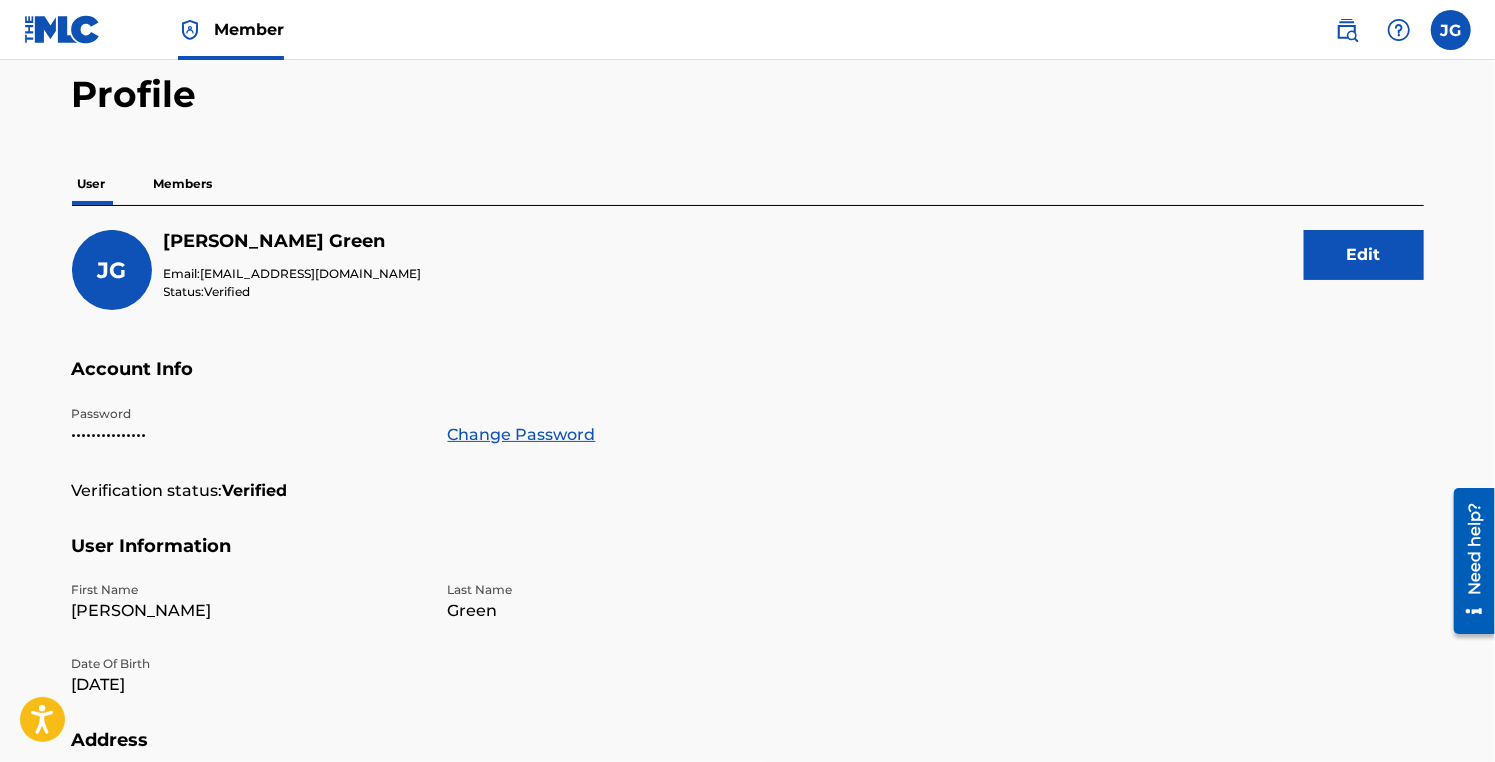 click on "[EMAIL_ADDRESS][DOMAIN_NAME]" at bounding box center (311, 273) 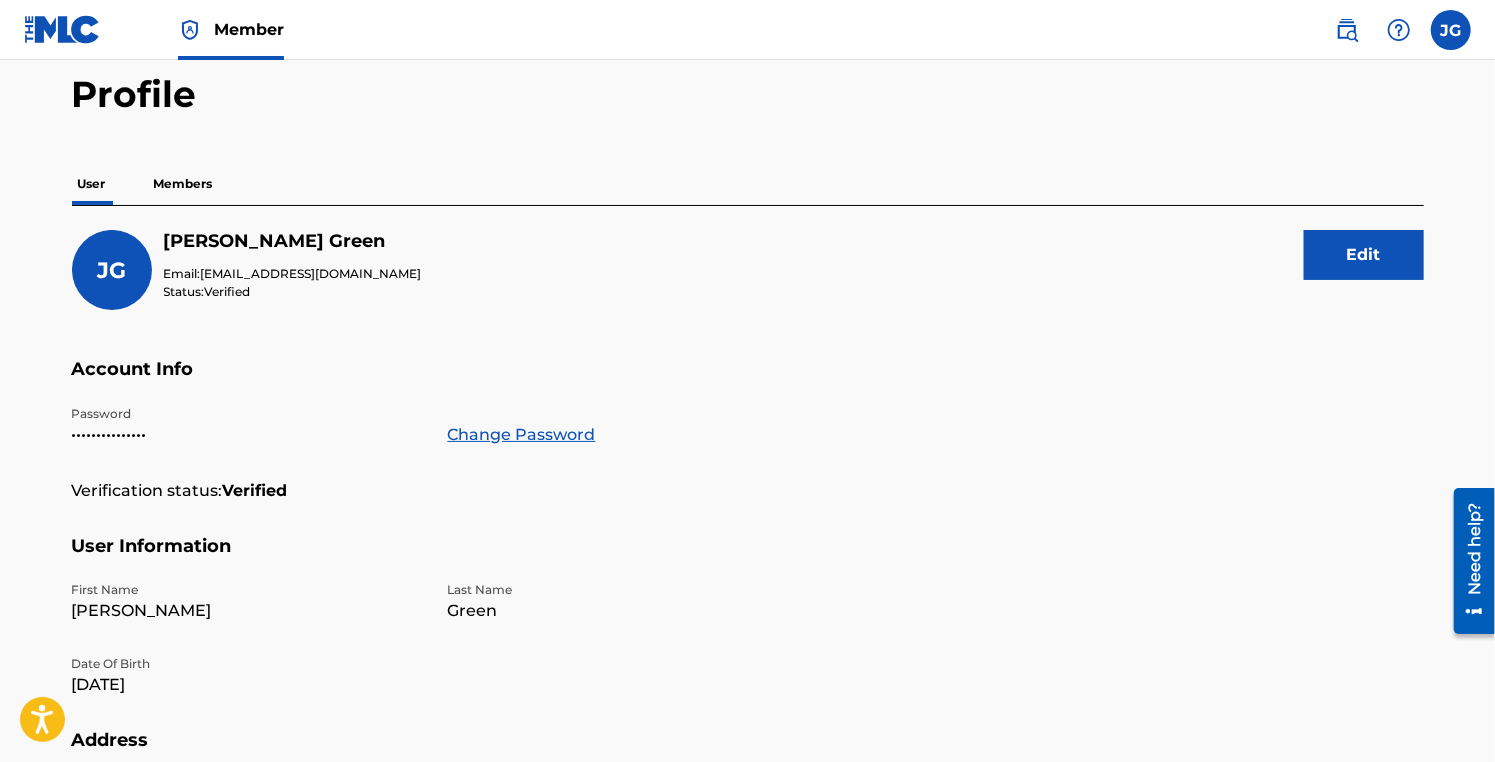 click on "Edit" at bounding box center (1364, 255) 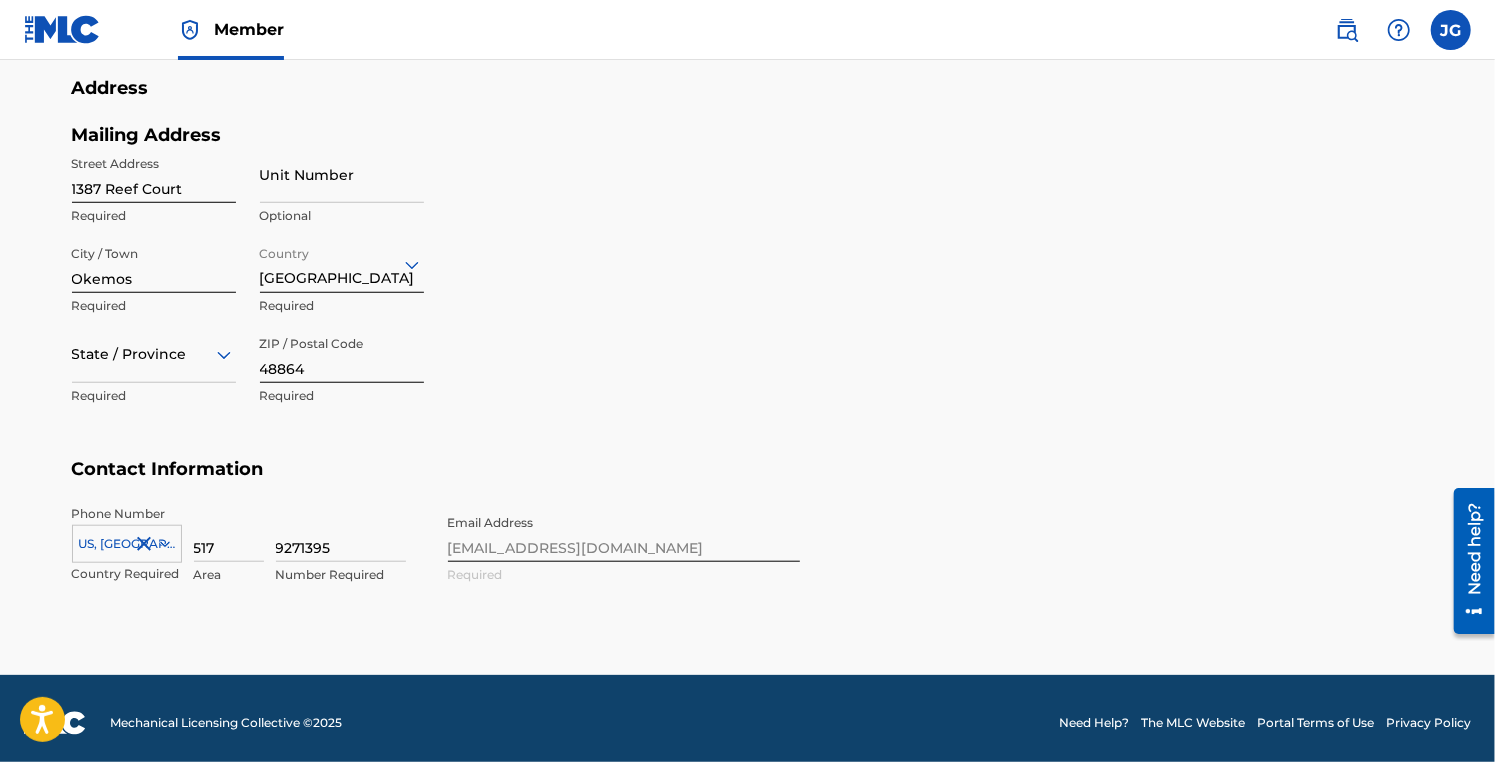 scroll, scrollTop: 840, scrollLeft: 0, axis: vertical 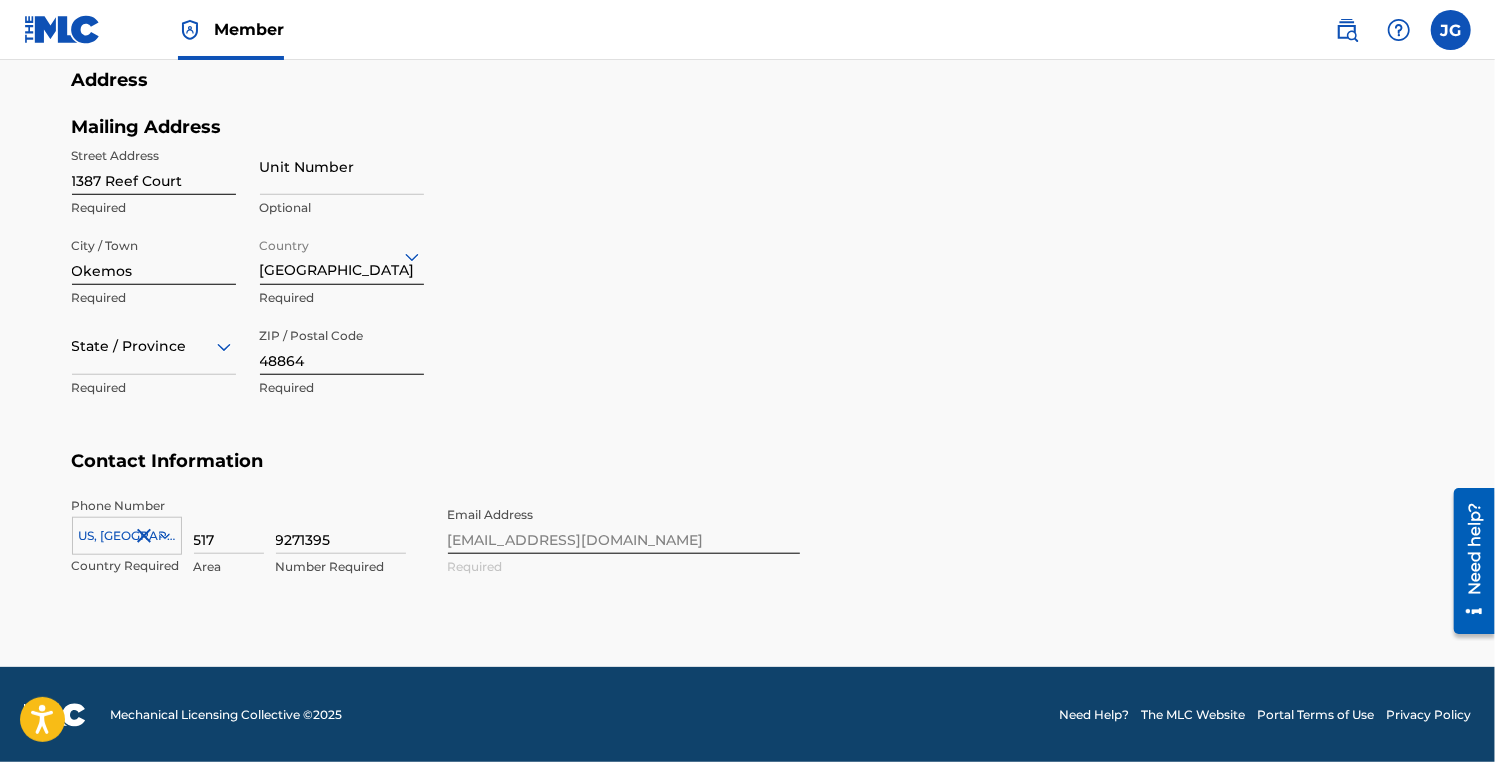 click on "Phone Number [GEOGRAPHIC_DATA], [GEOGRAPHIC_DATA] +1 Country Required 517 Area 9271395 Number Required Email Address [EMAIL_ADDRESS][DOMAIN_NAME] Required" at bounding box center [436, 558] 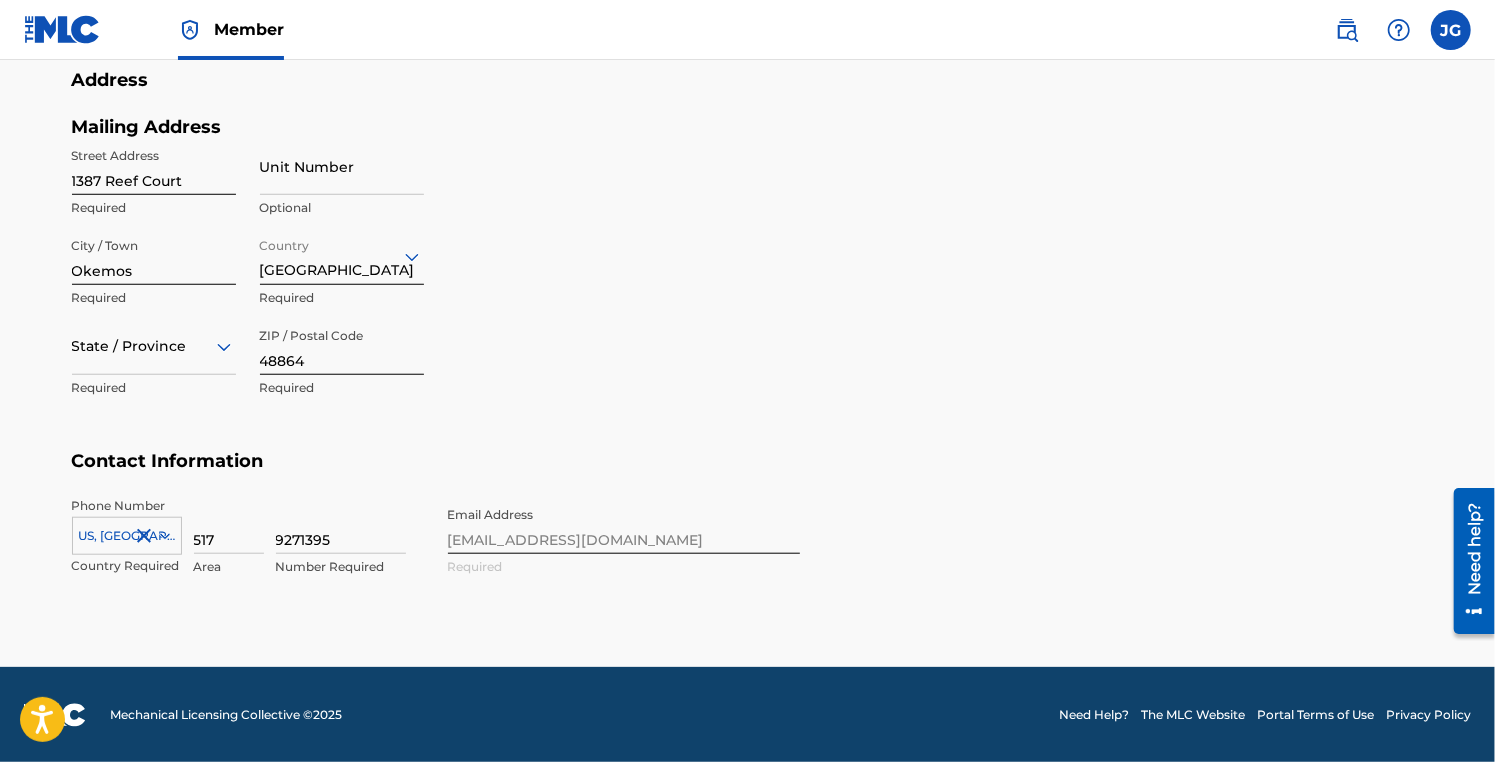 click at bounding box center (1451, 30) 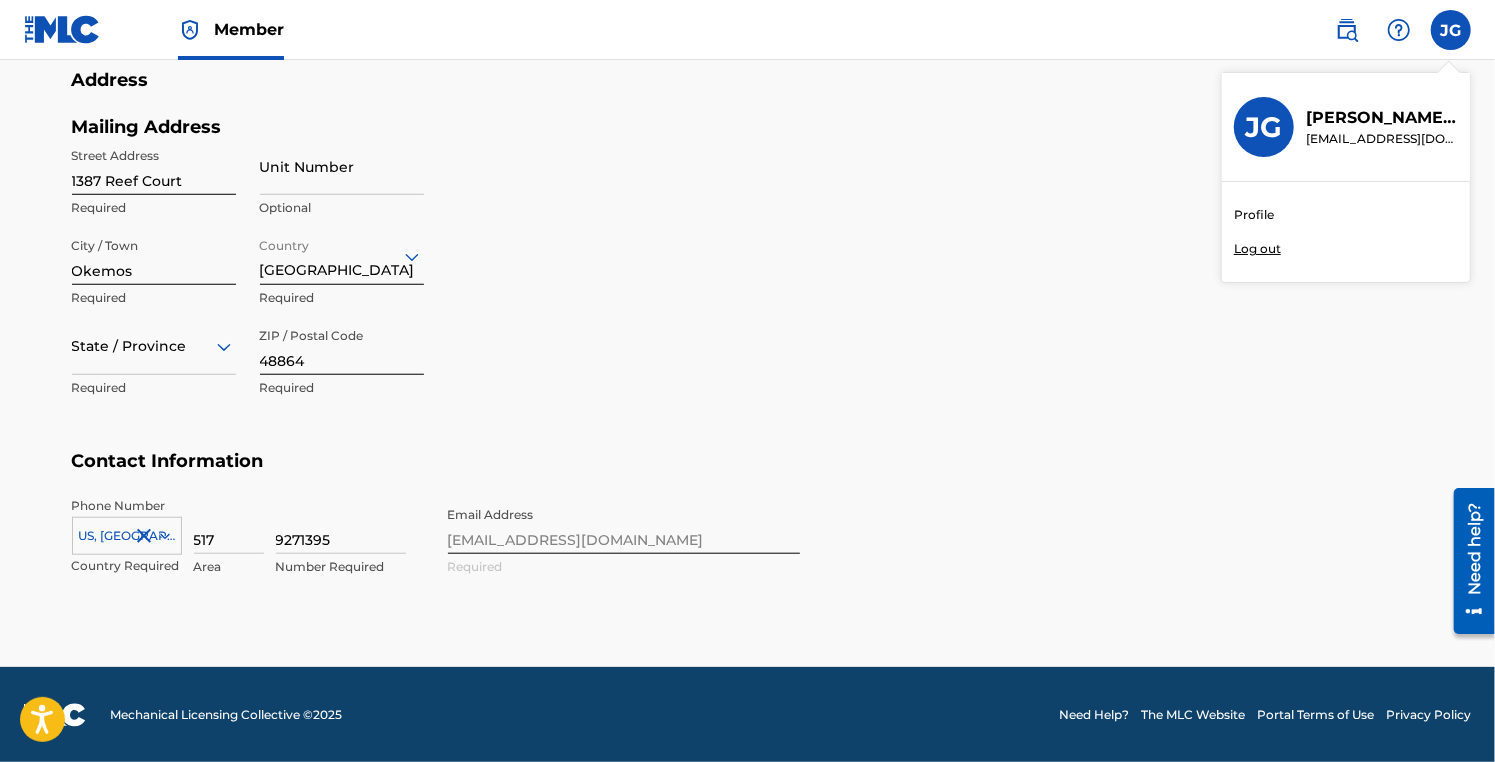 click on "[EMAIL_ADDRESS][DOMAIN_NAME]" at bounding box center (1382, 139) 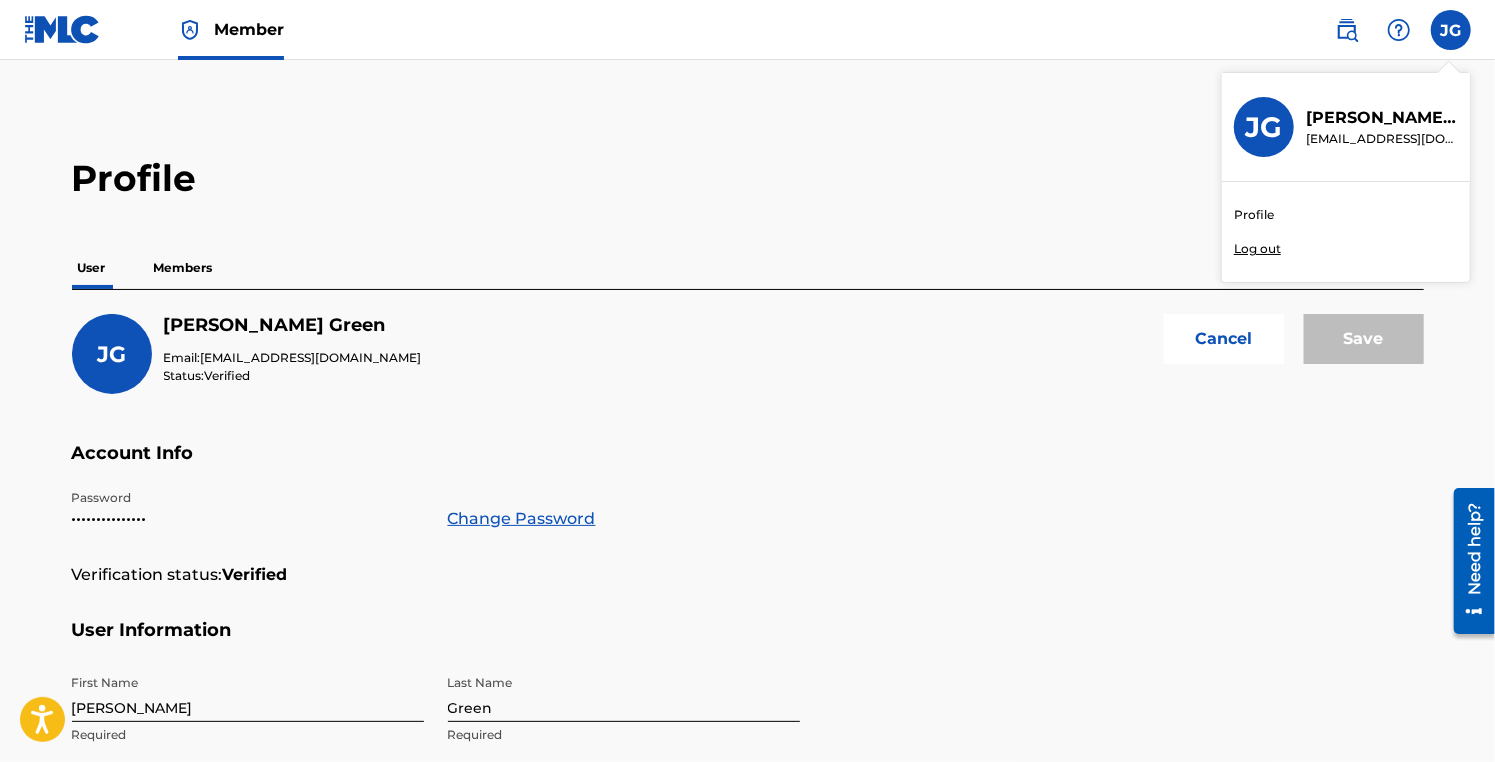 click on "Members" at bounding box center [183, 268] 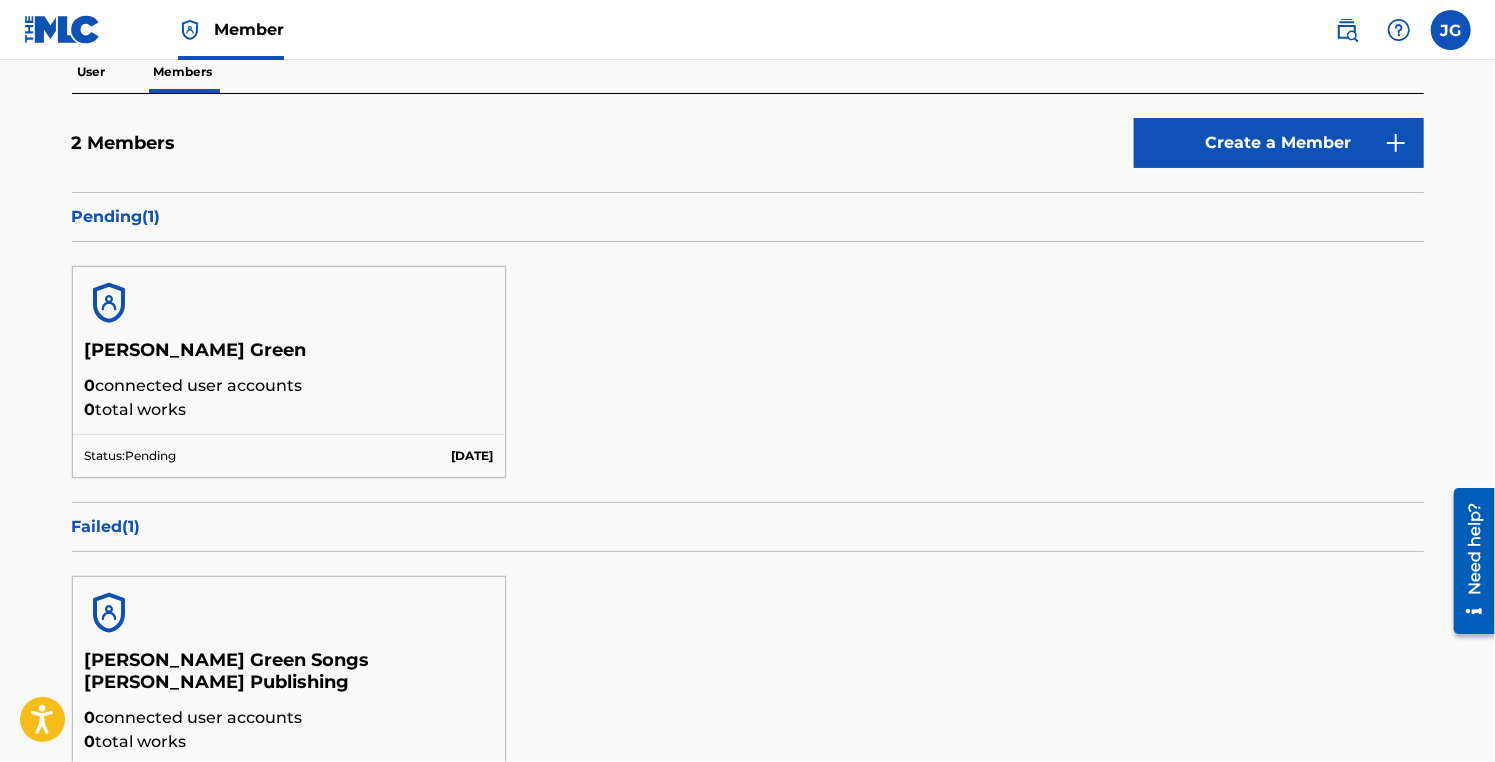 scroll, scrollTop: 200, scrollLeft: 0, axis: vertical 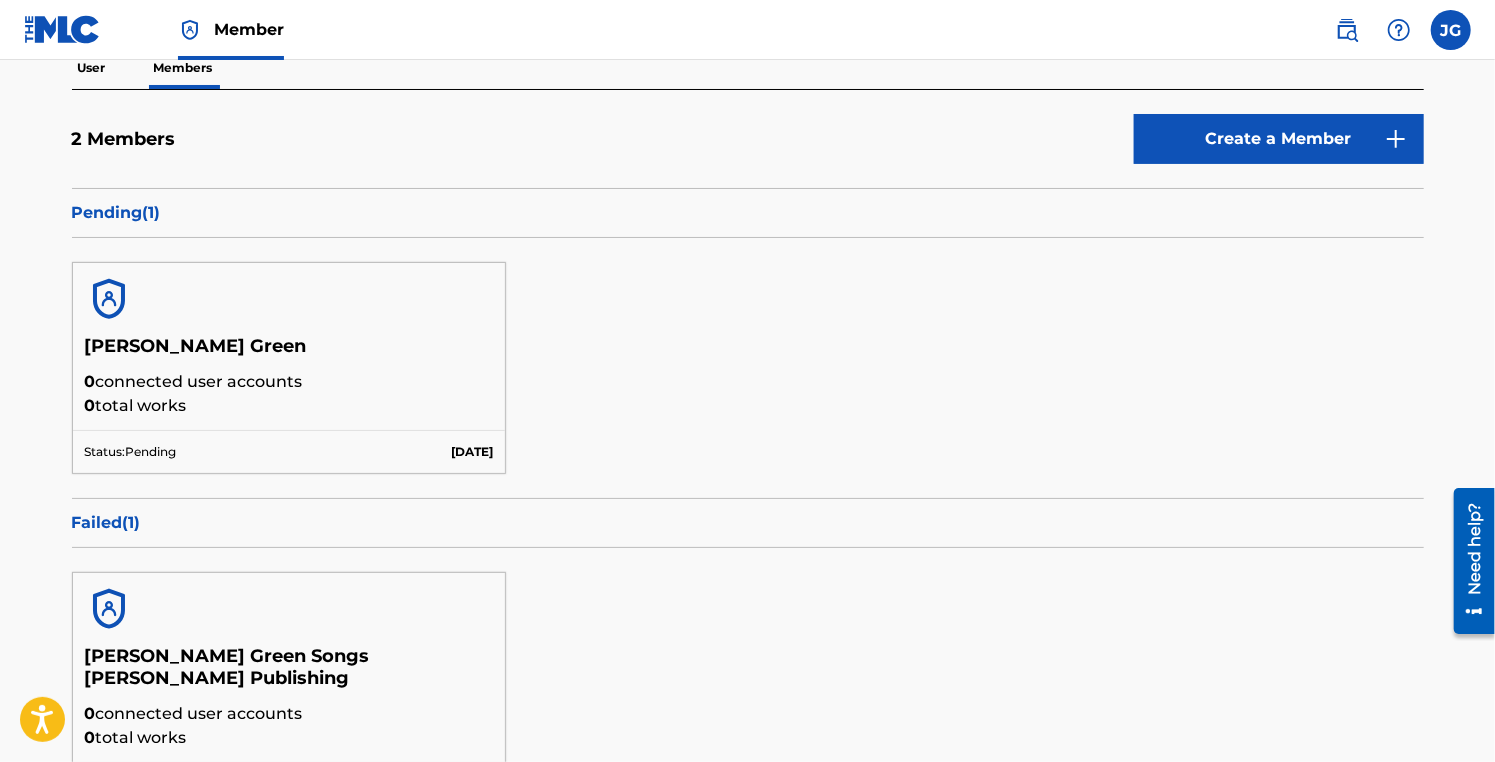 click at bounding box center (109, 299) 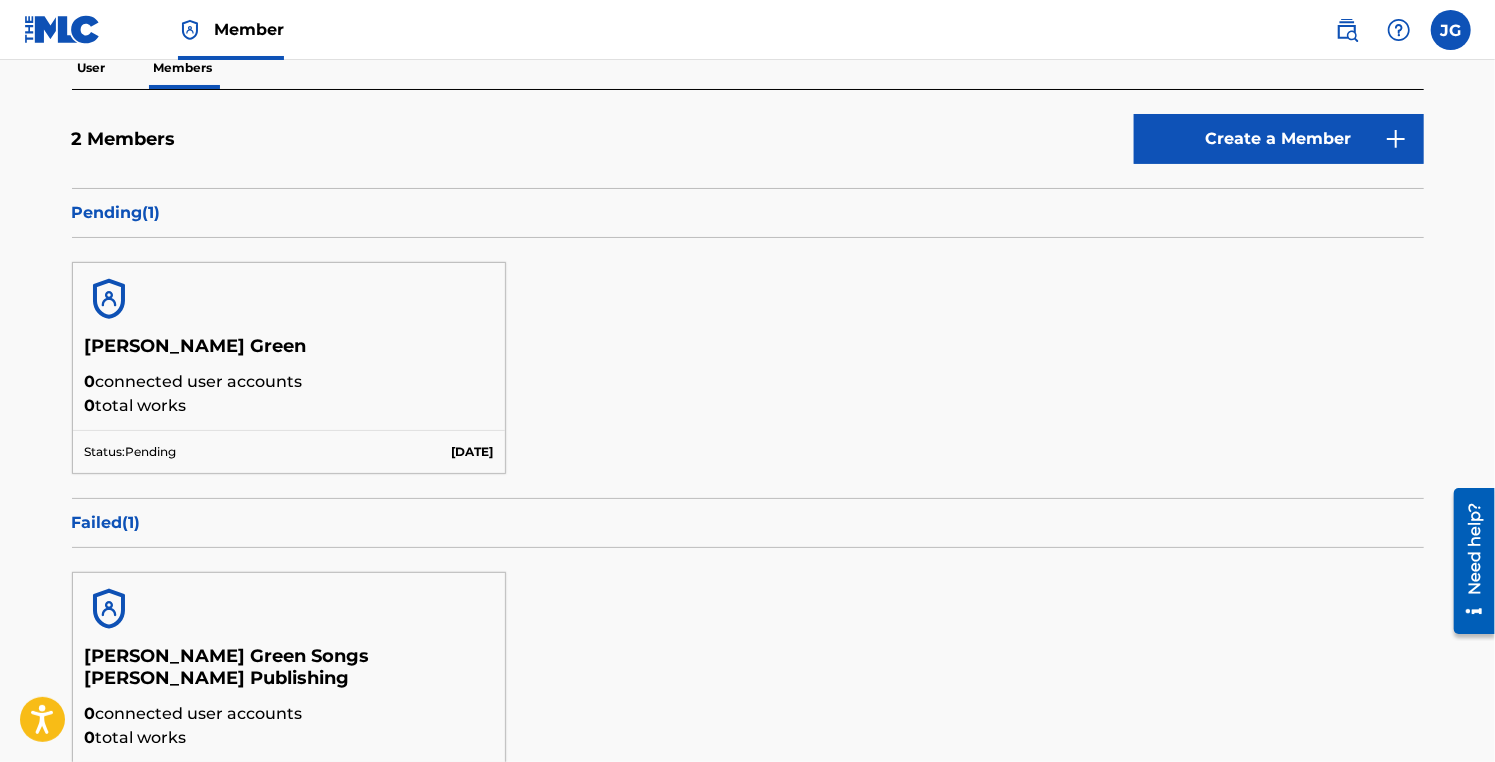 click on "0  connected user accounts" at bounding box center (289, 382) 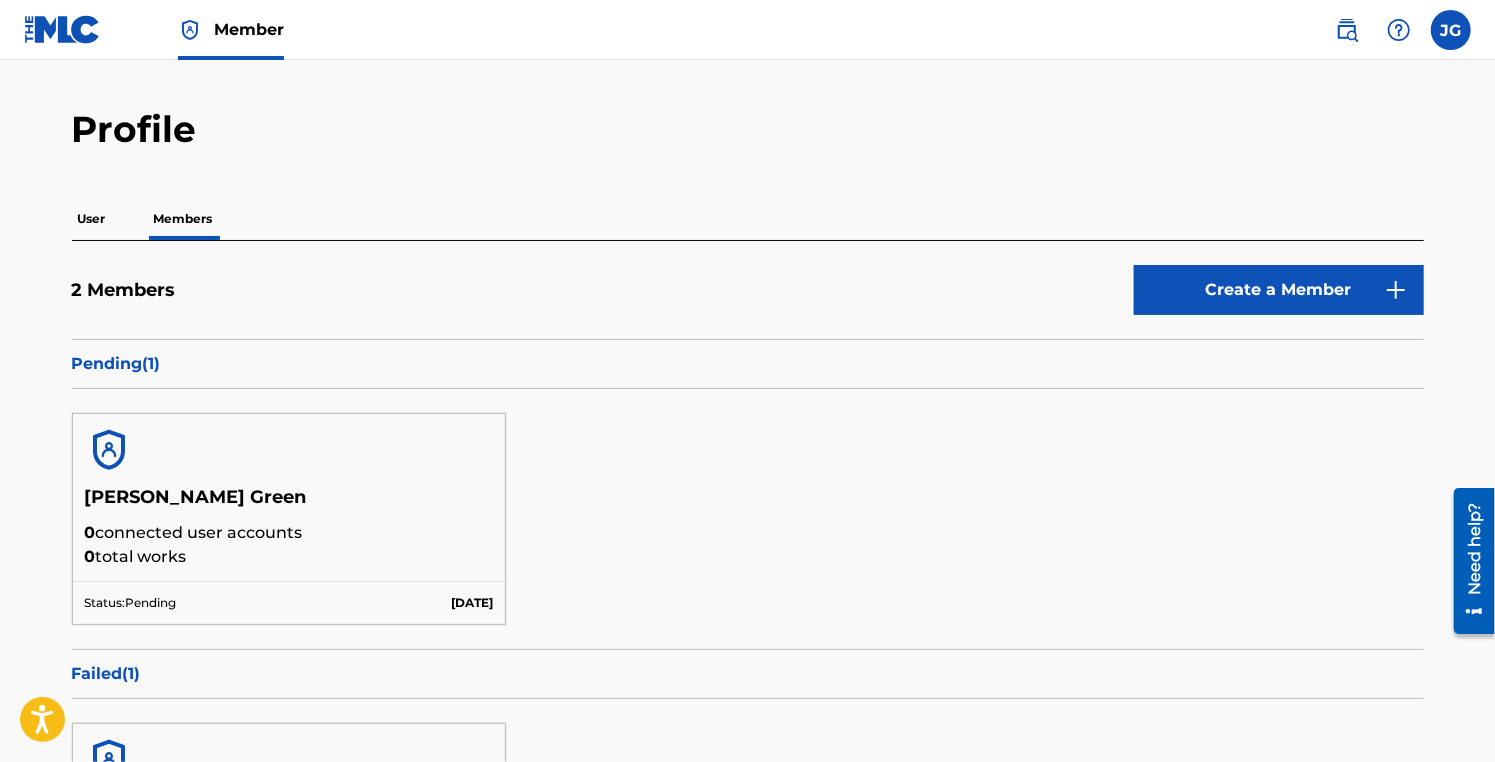 scroll, scrollTop: 0, scrollLeft: 0, axis: both 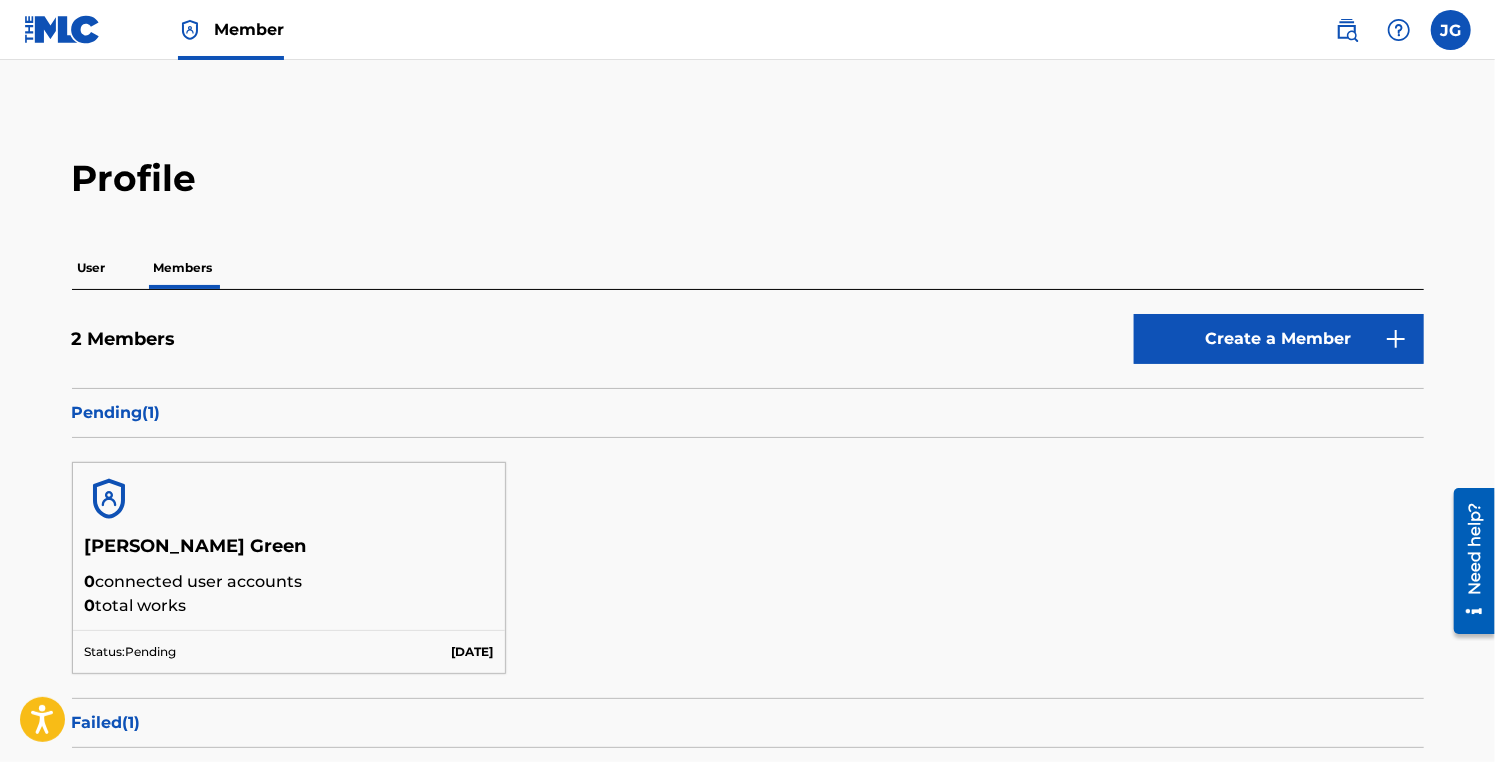 click at bounding box center (1451, 30) 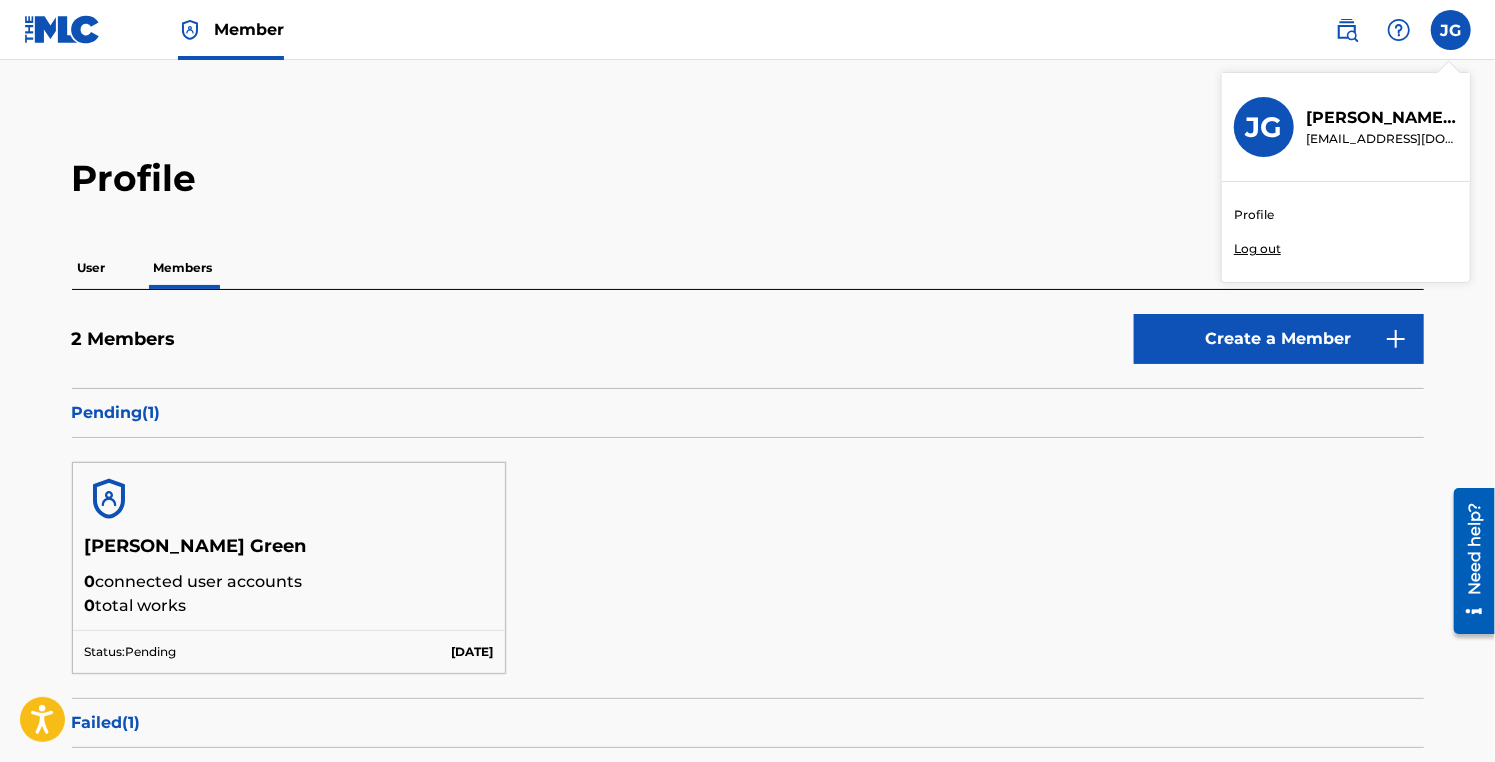 click on "[PERSON_NAME]" at bounding box center (1382, 118) 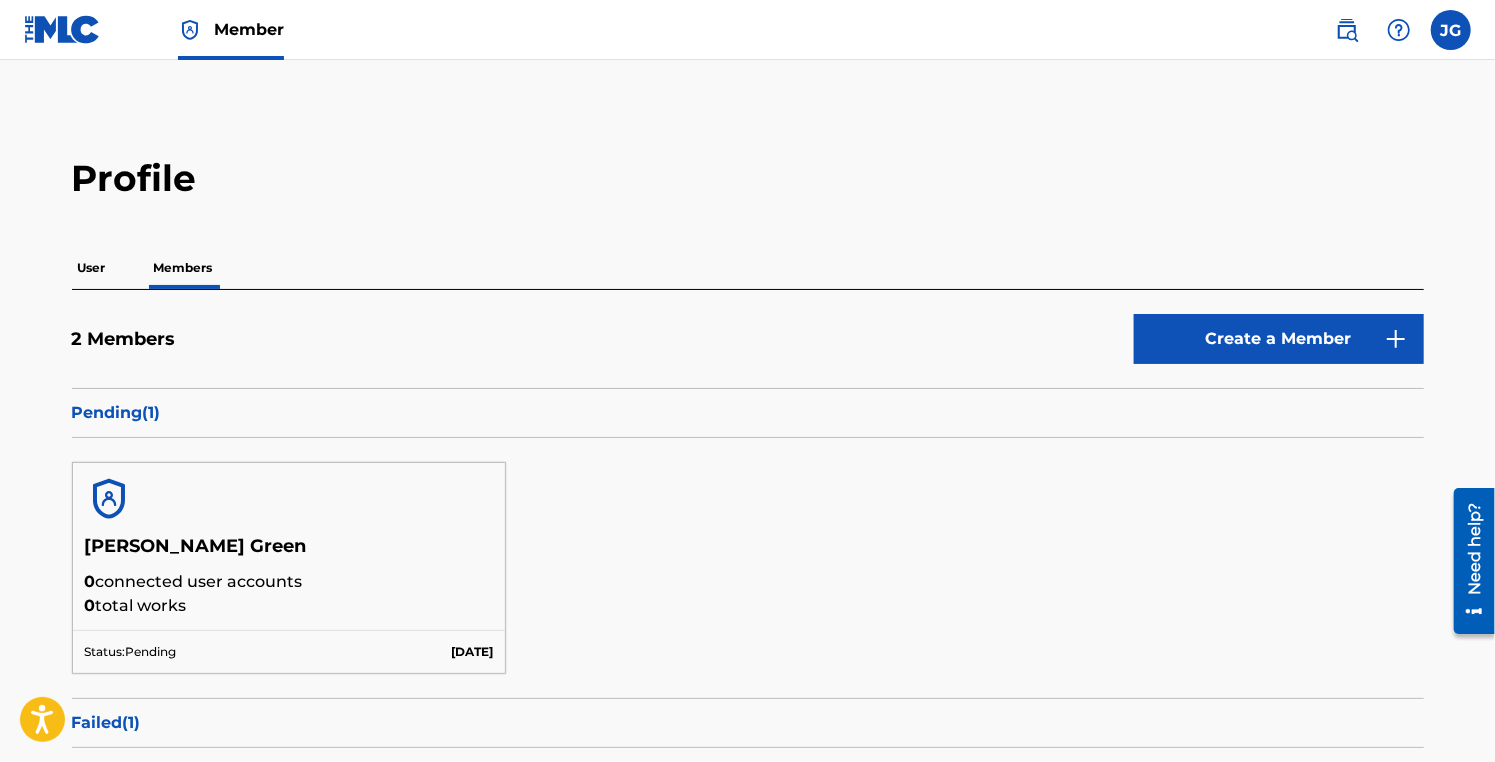 click on "Profile" at bounding box center (748, 178) 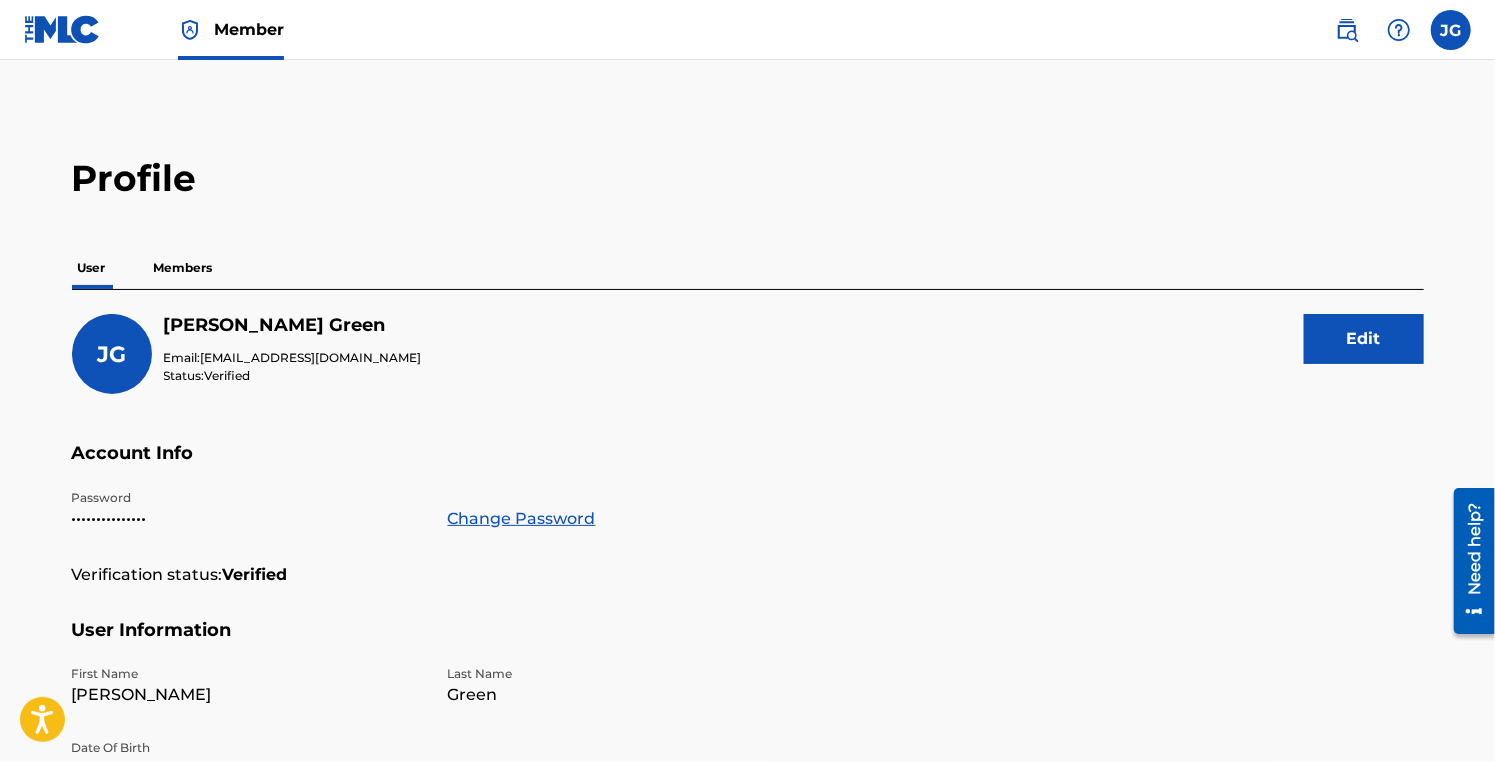 click at bounding box center (1347, 30) 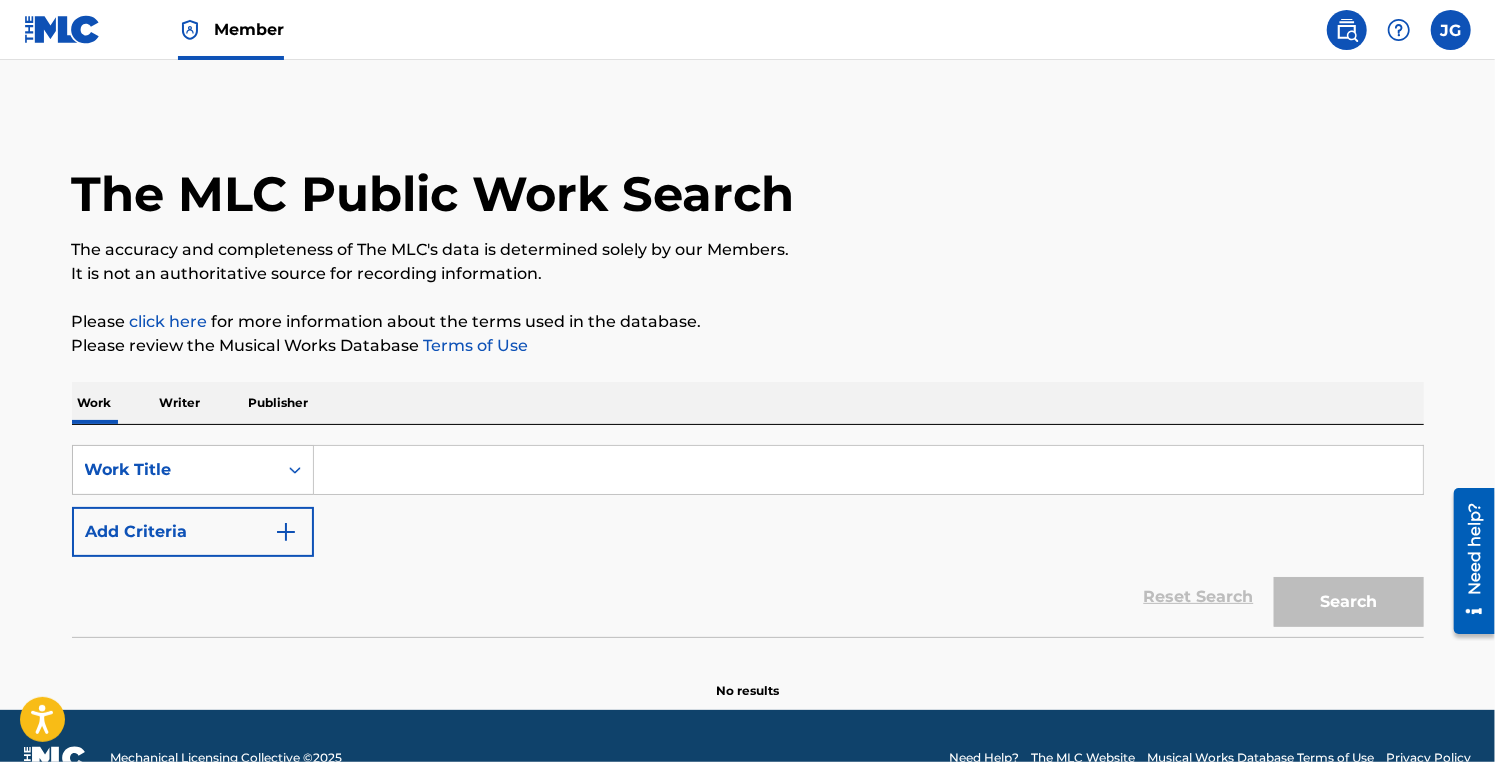 click on "Writer" at bounding box center [180, 403] 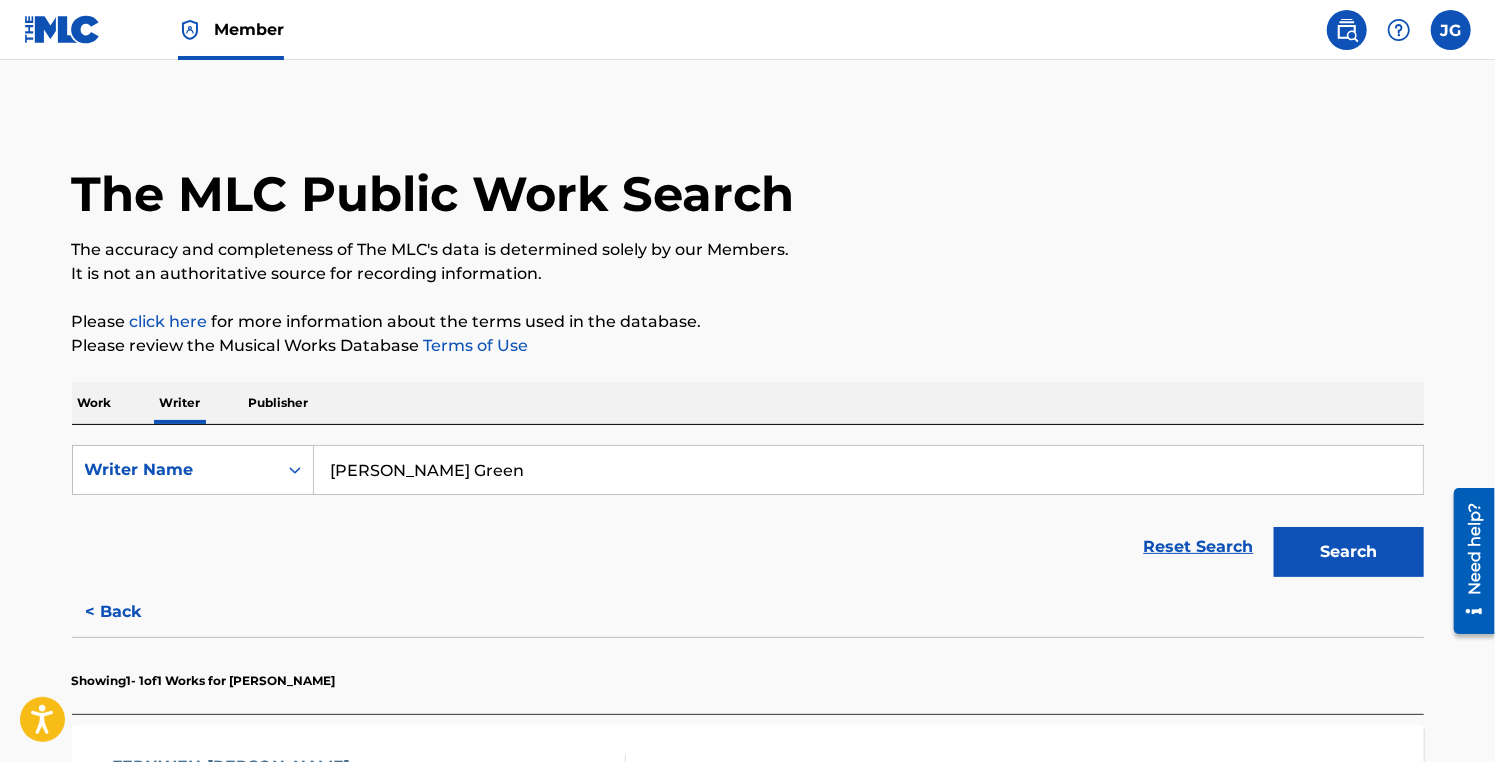 click on "Search" at bounding box center [1349, 552] 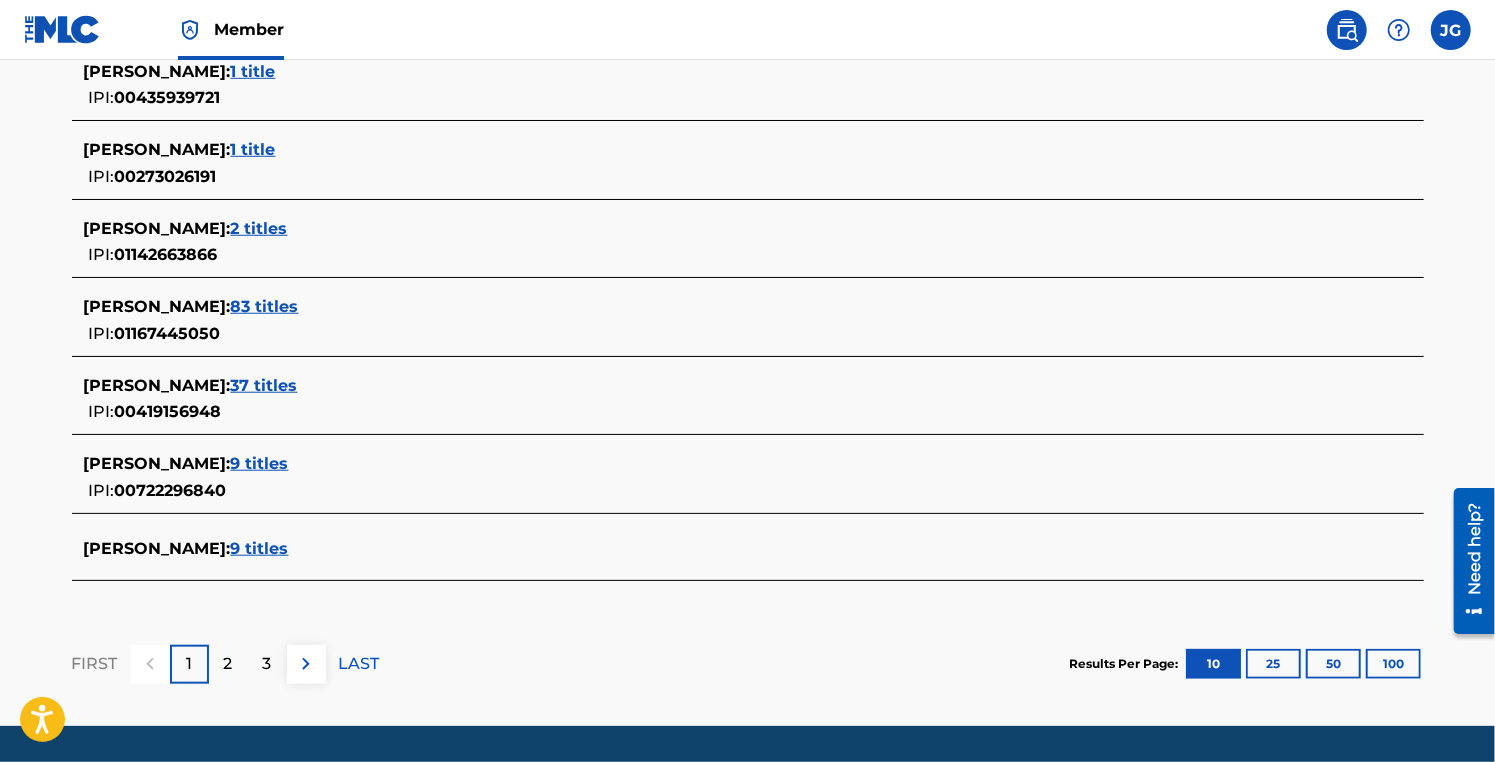 scroll, scrollTop: 894, scrollLeft: 0, axis: vertical 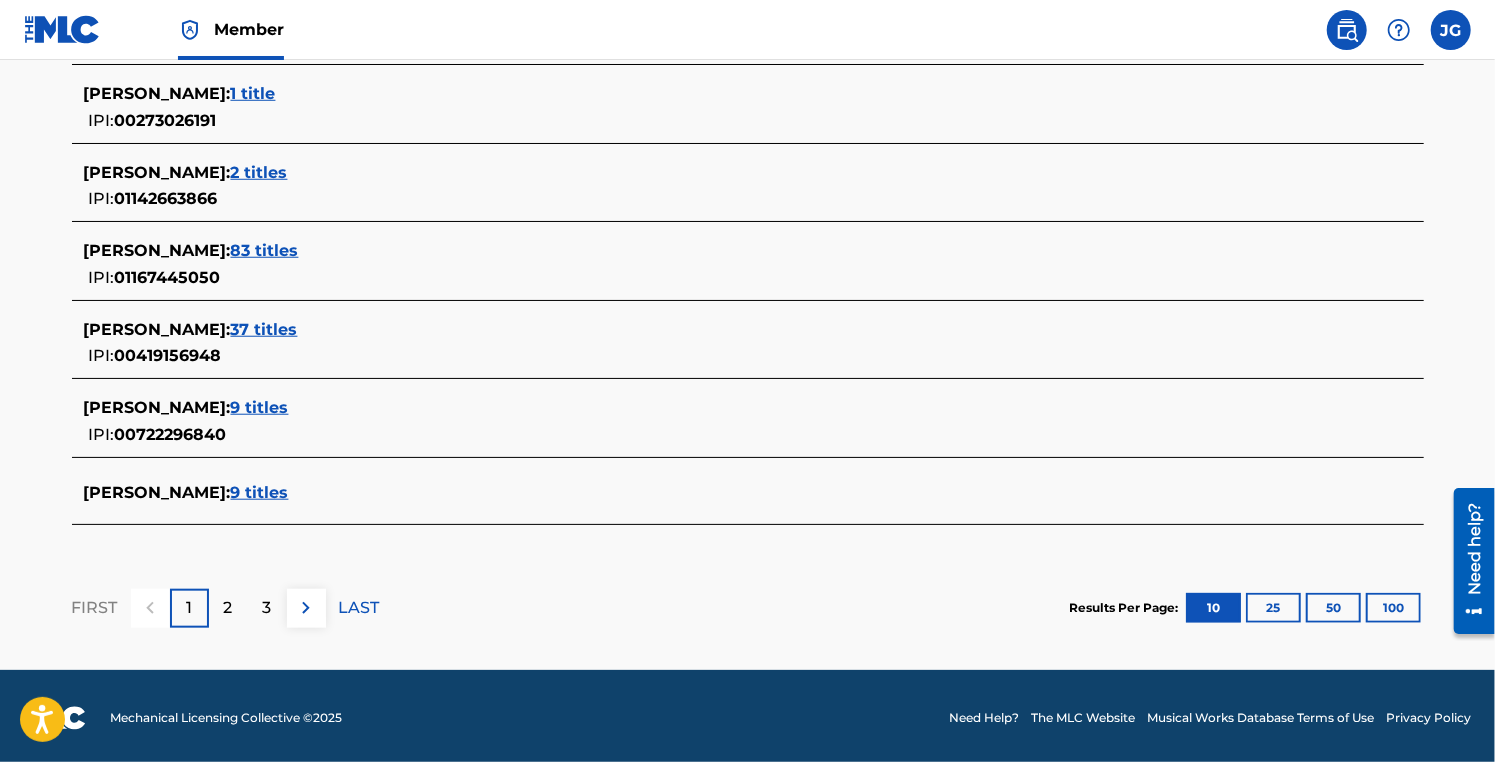 click at bounding box center (306, 608) 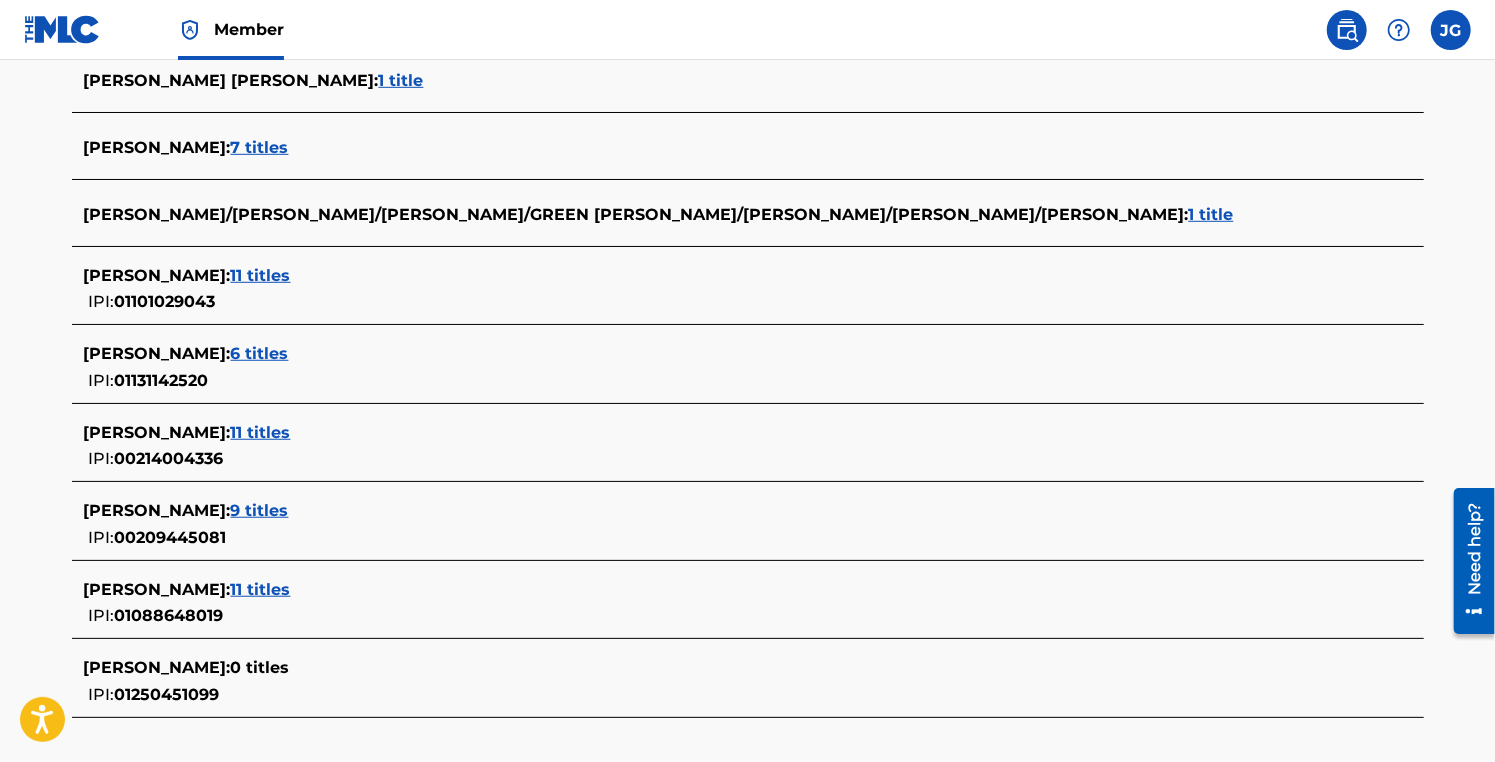 scroll, scrollTop: 694, scrollLeft: 0, axis: vertical 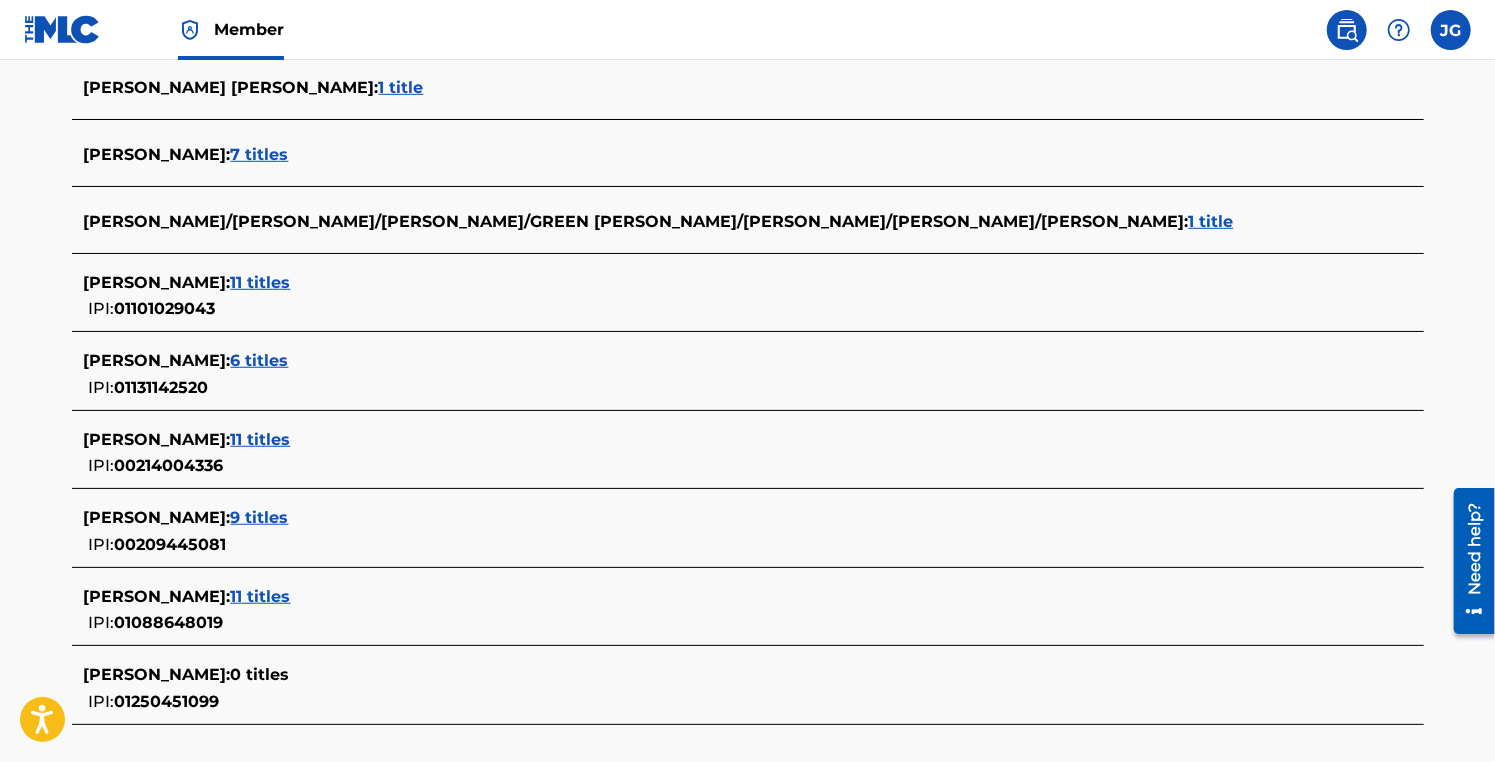 click on "6 titles" at bounding box center (260, 360) 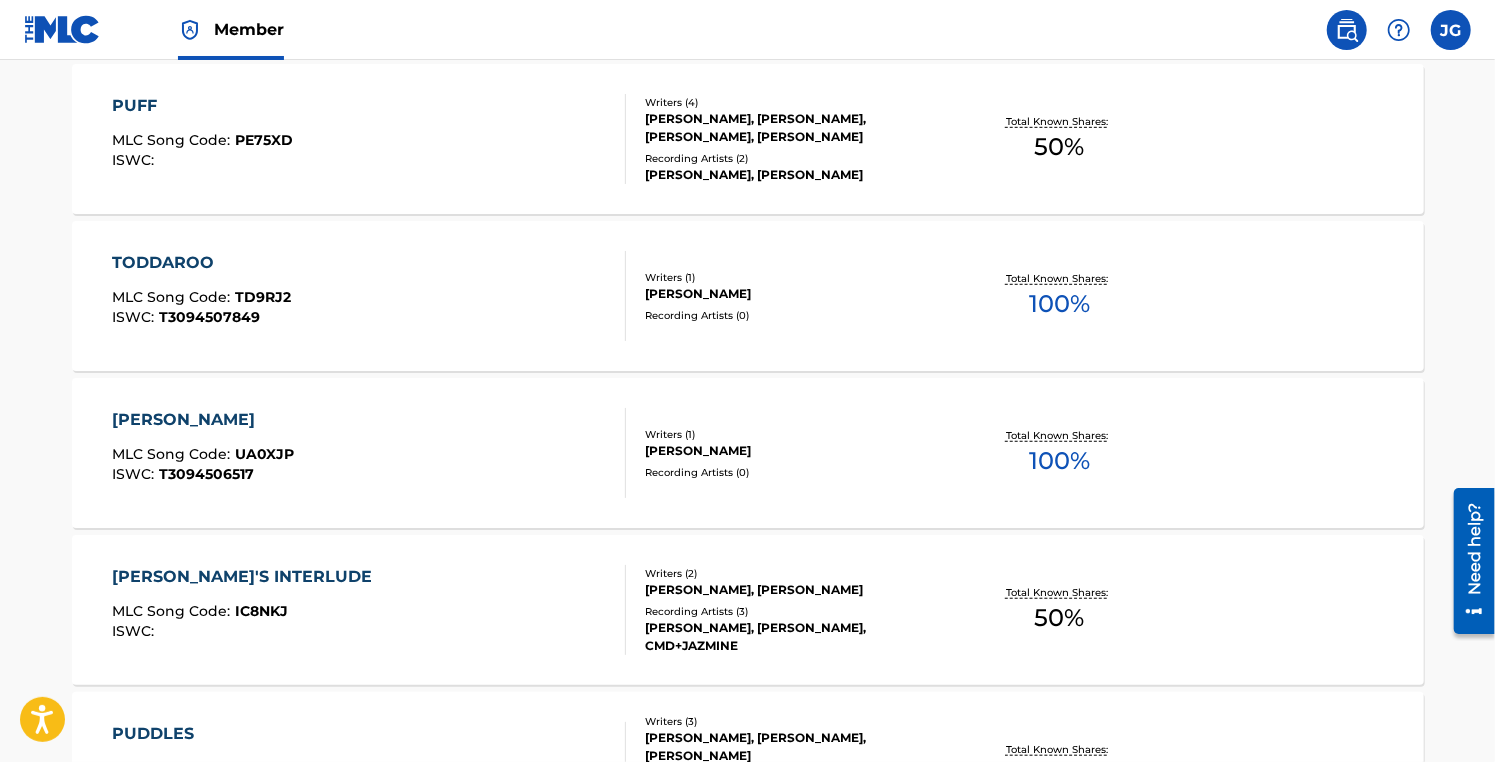 scroll, scrollTop: 594, scrollLeft: 0, axis: vertical 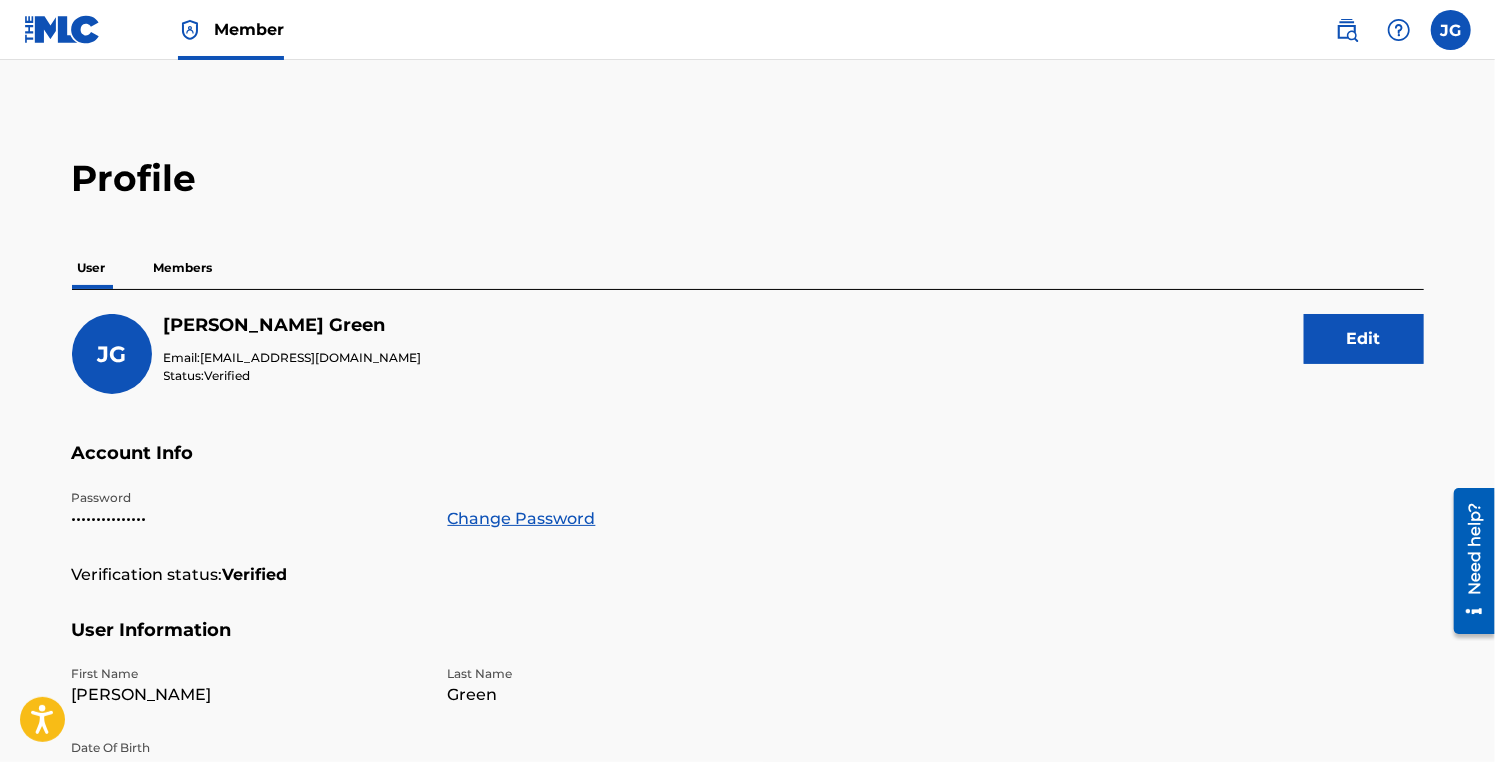 click at bounding box center (1347, 30) 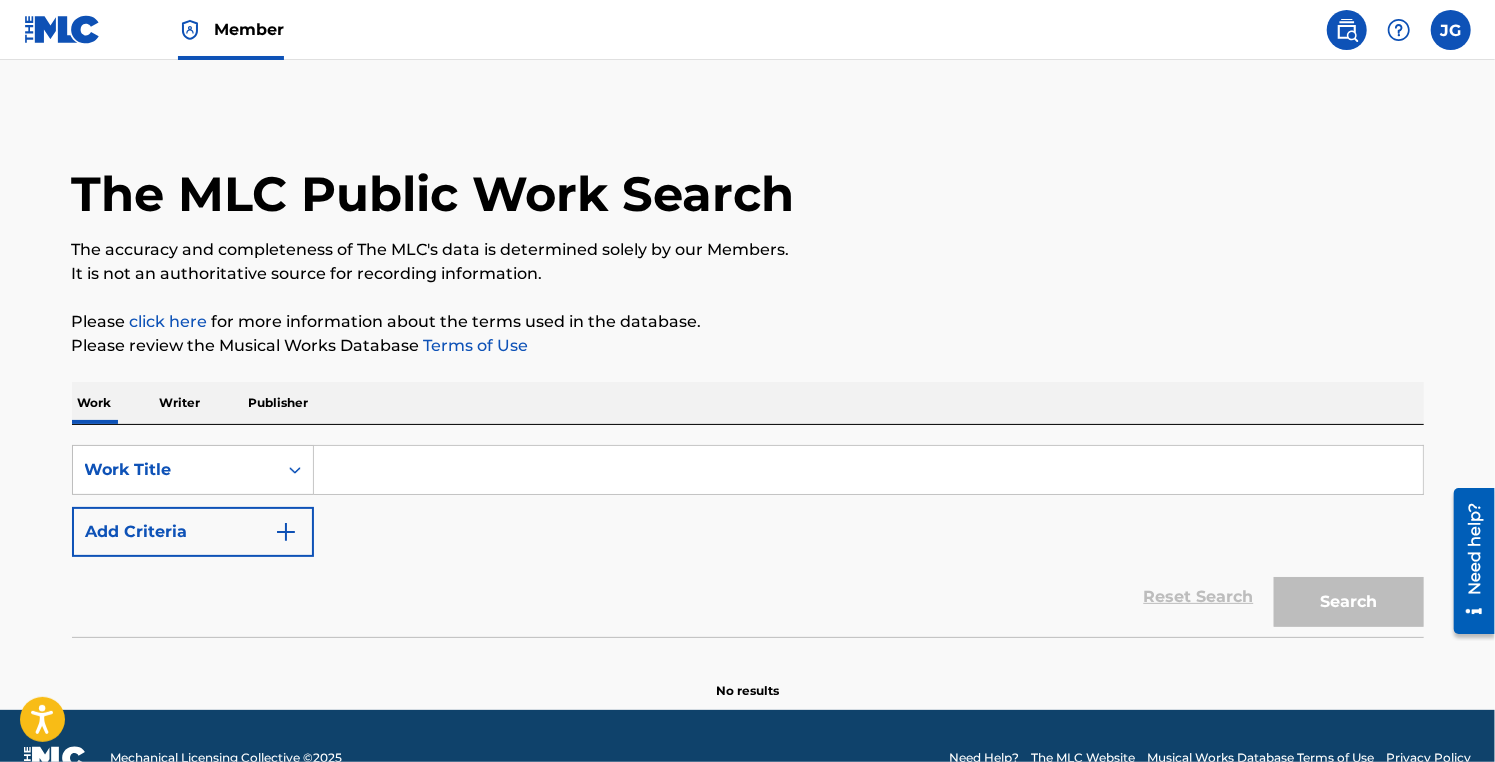 click on "Writer" at bounding box center (180, 403) 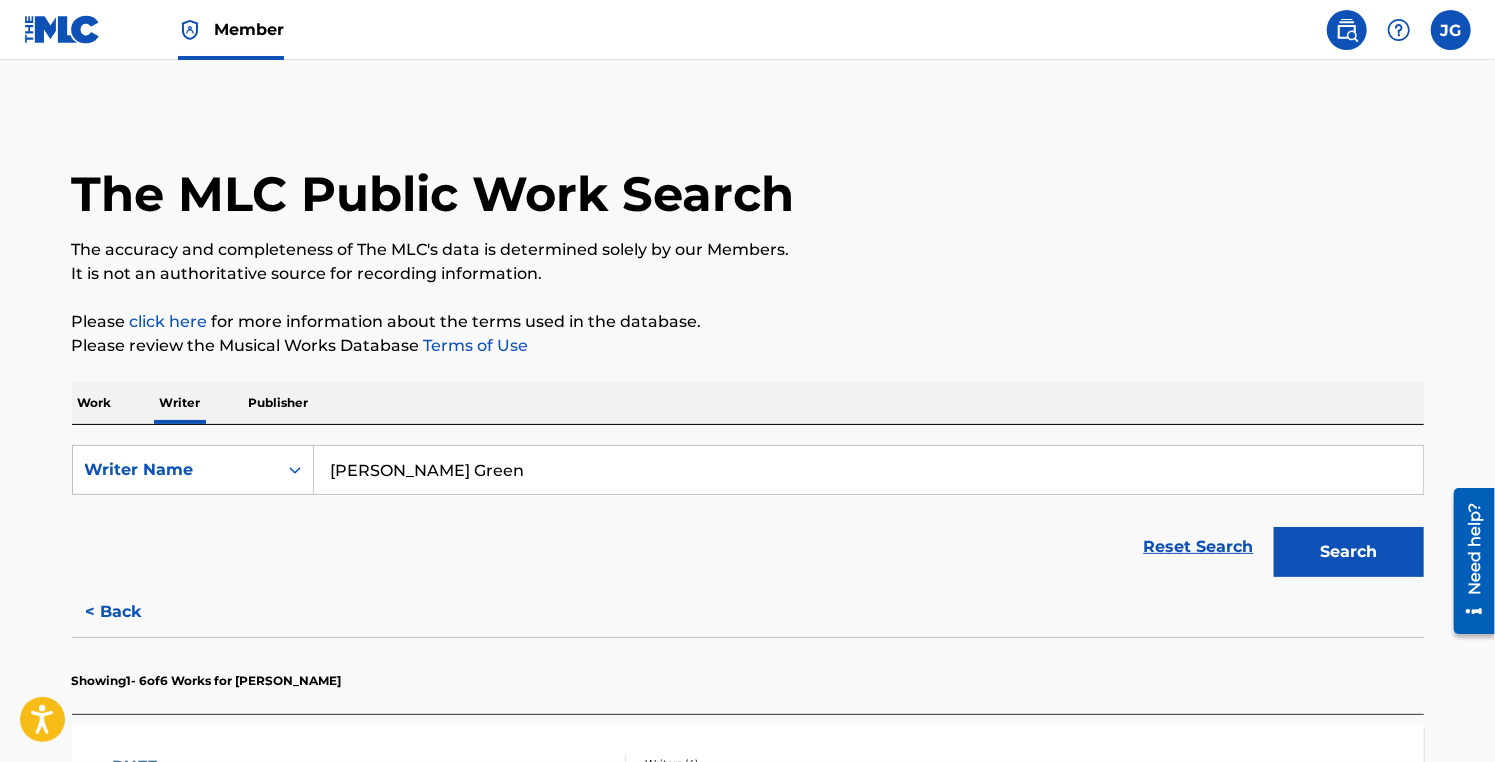 click on "Search" at bounding box center (1349, 552) 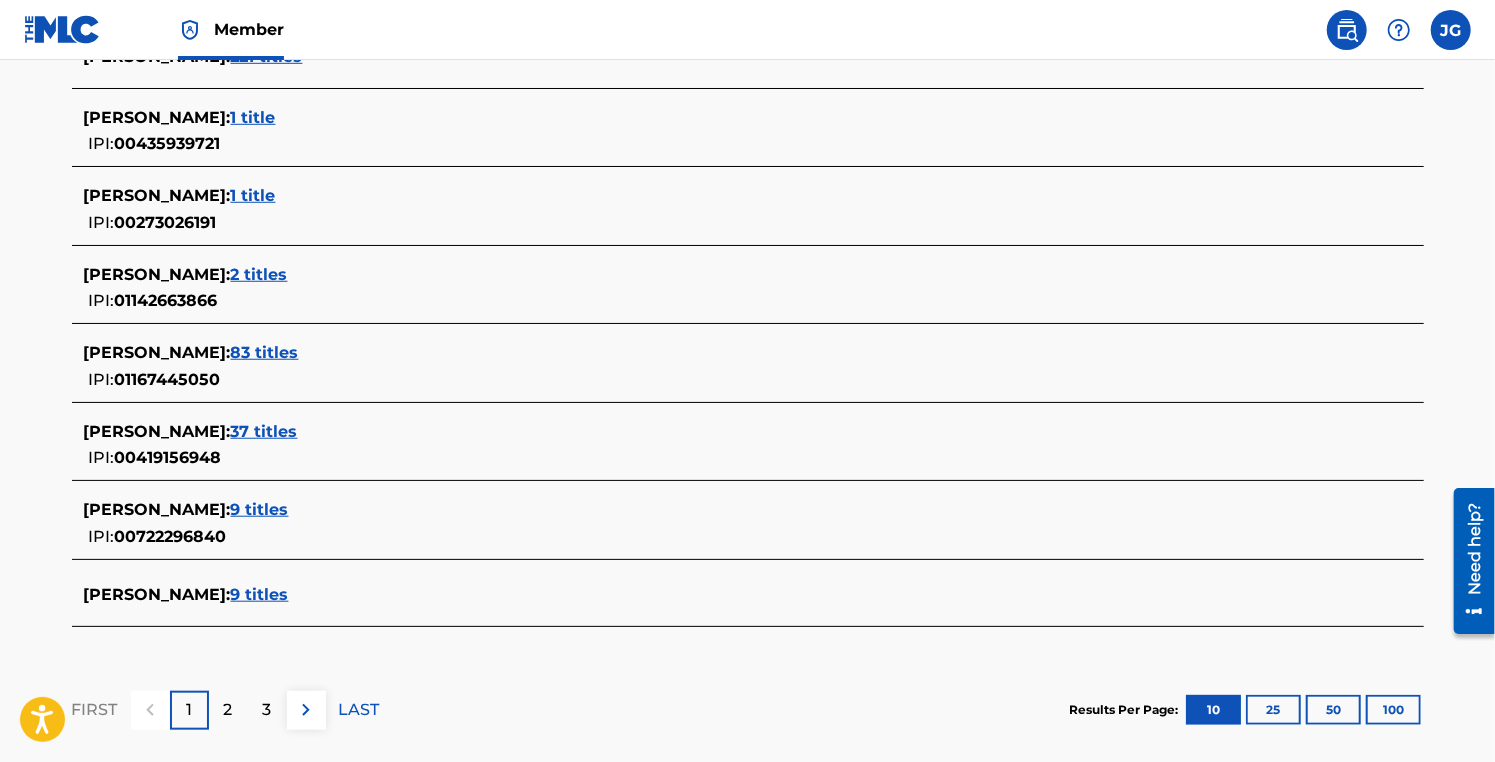 scroll, scrollTop: 800, scrollLeft: 0, axis: vertical 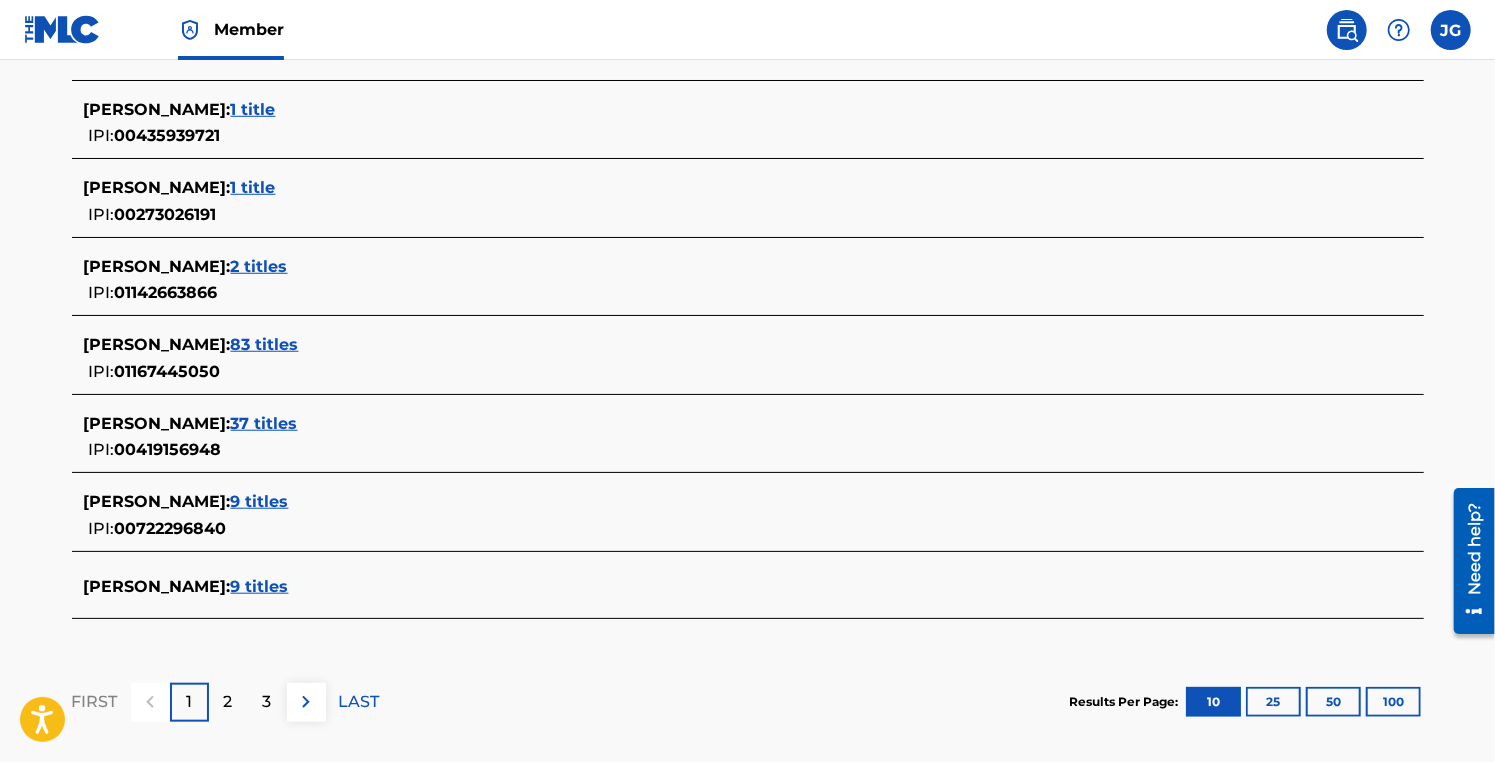 click on "FIRST 1 2 3 LAST" at bounding box center (226, 702) 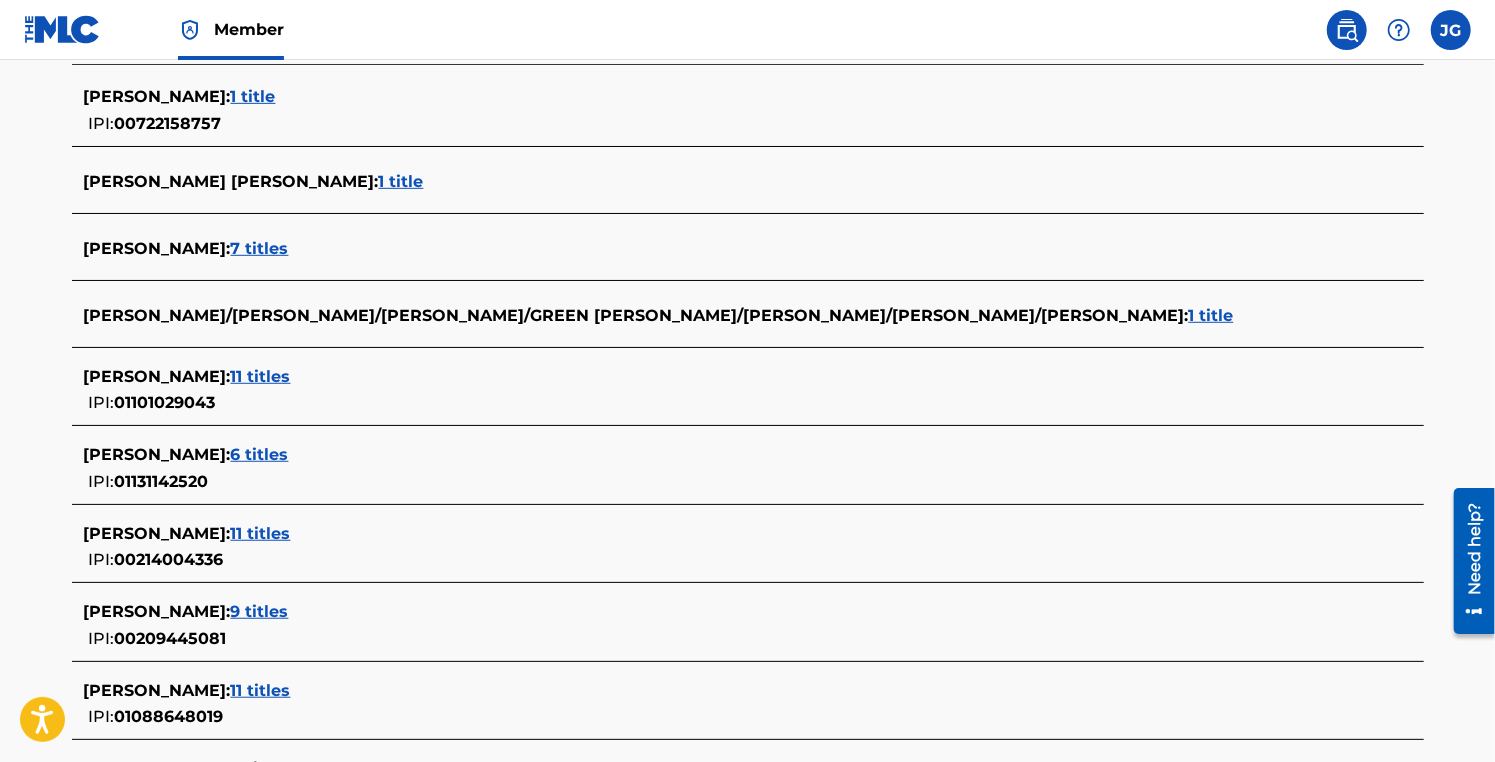 scroll, scrollTop: 500, scrollLeft: 0, axis: vertical 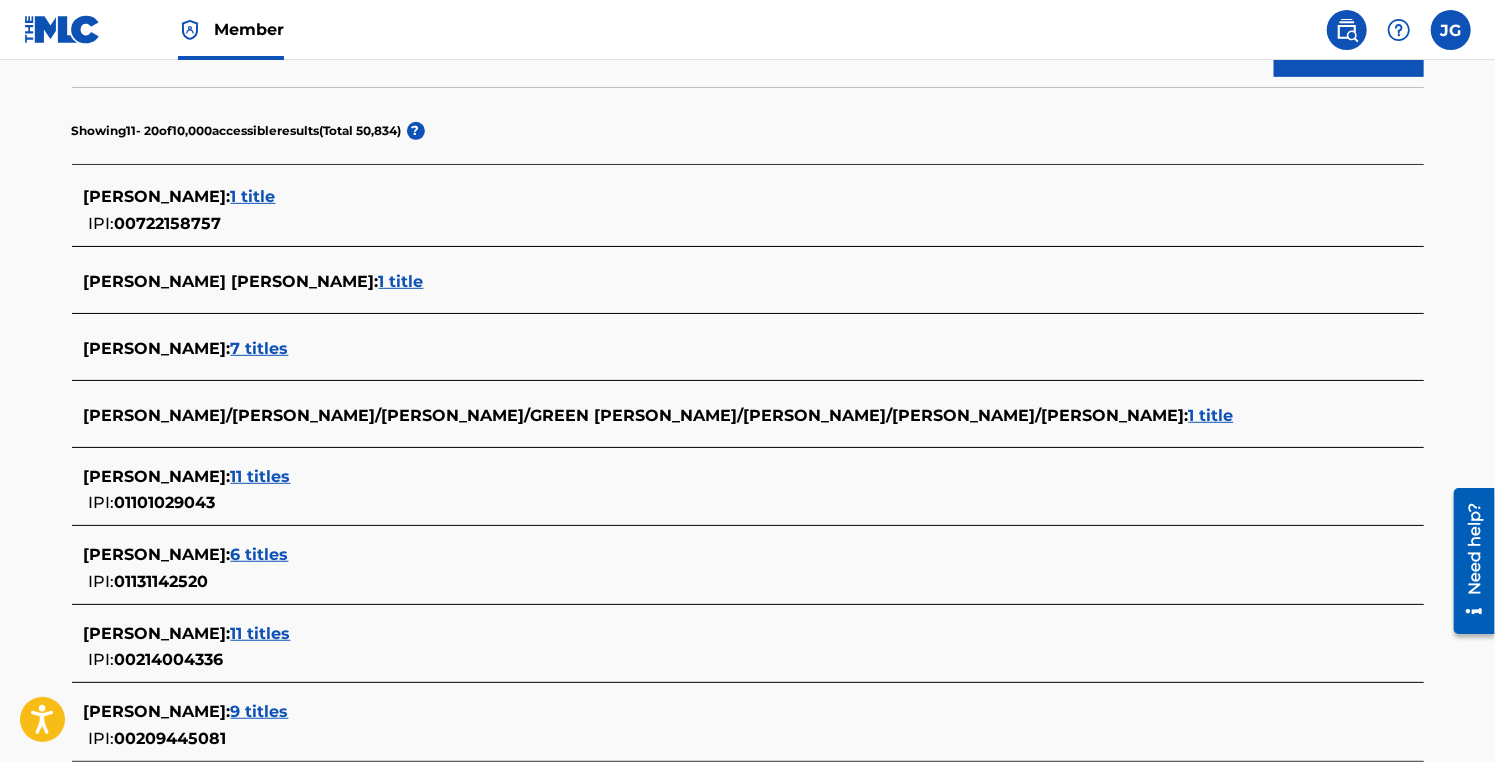 click on "7 titles" at bounding box center [260, 348] 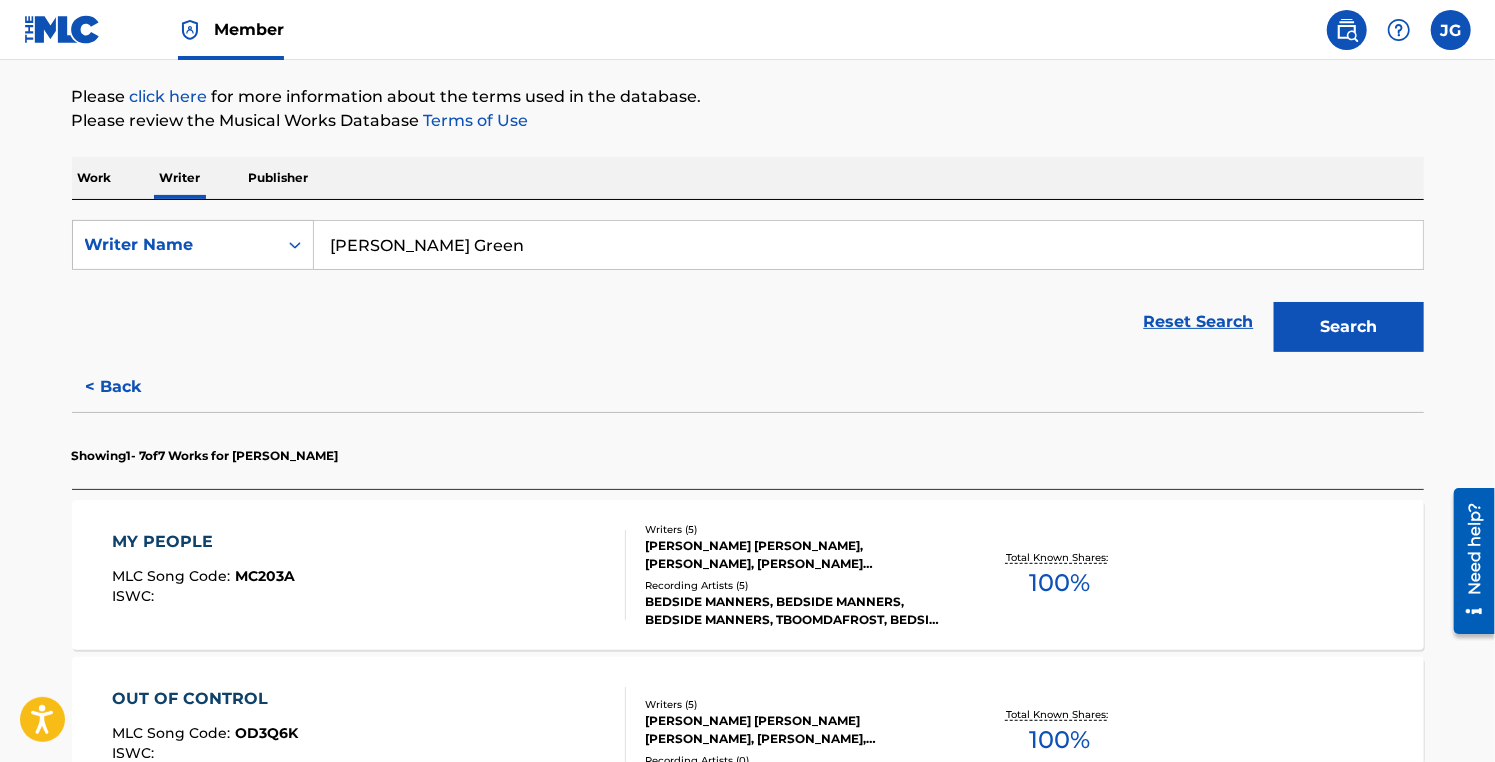scroll, scrollTop: 200, scrollLeft: 0, axis: vertical 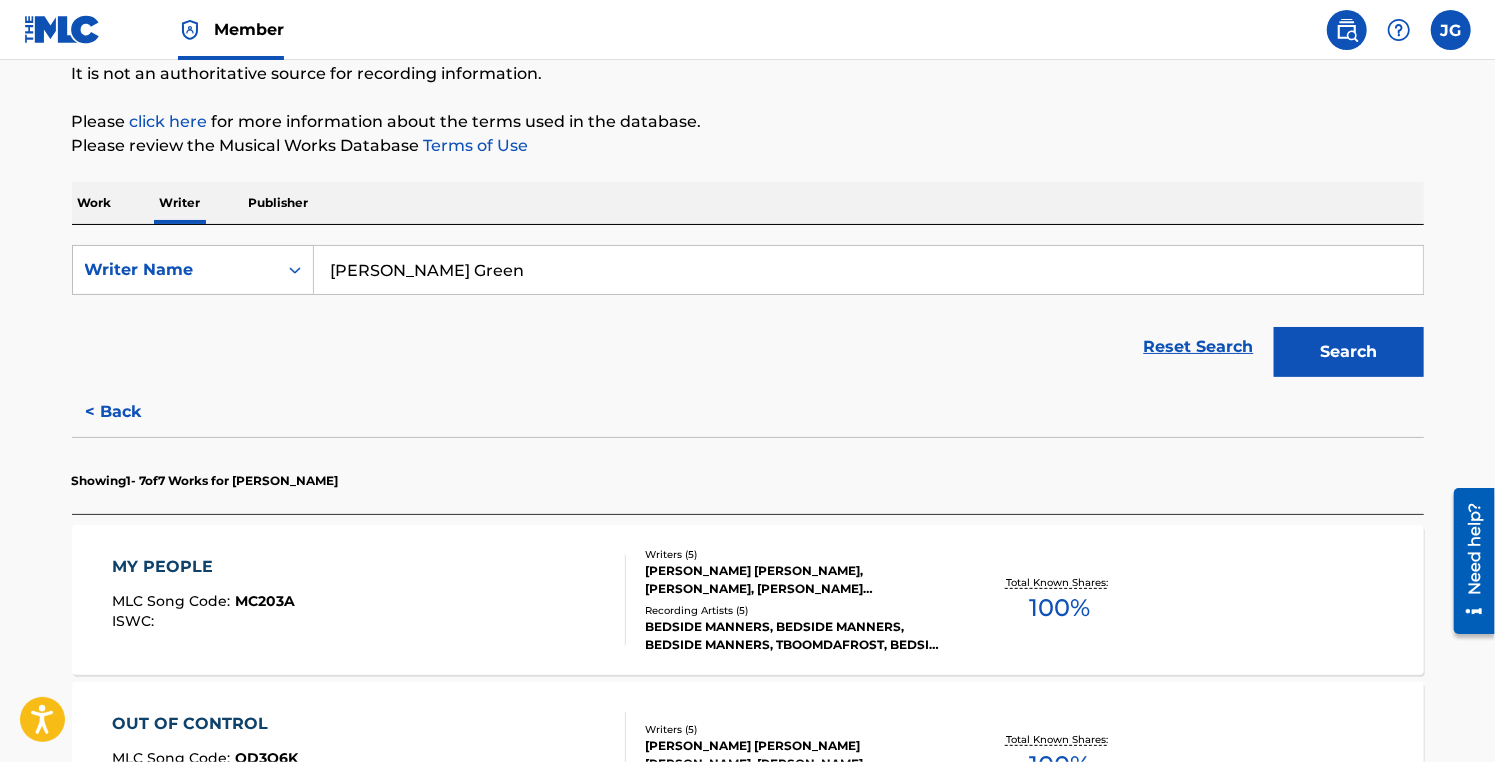 click on "< Back" at bounding box center (132, 412) 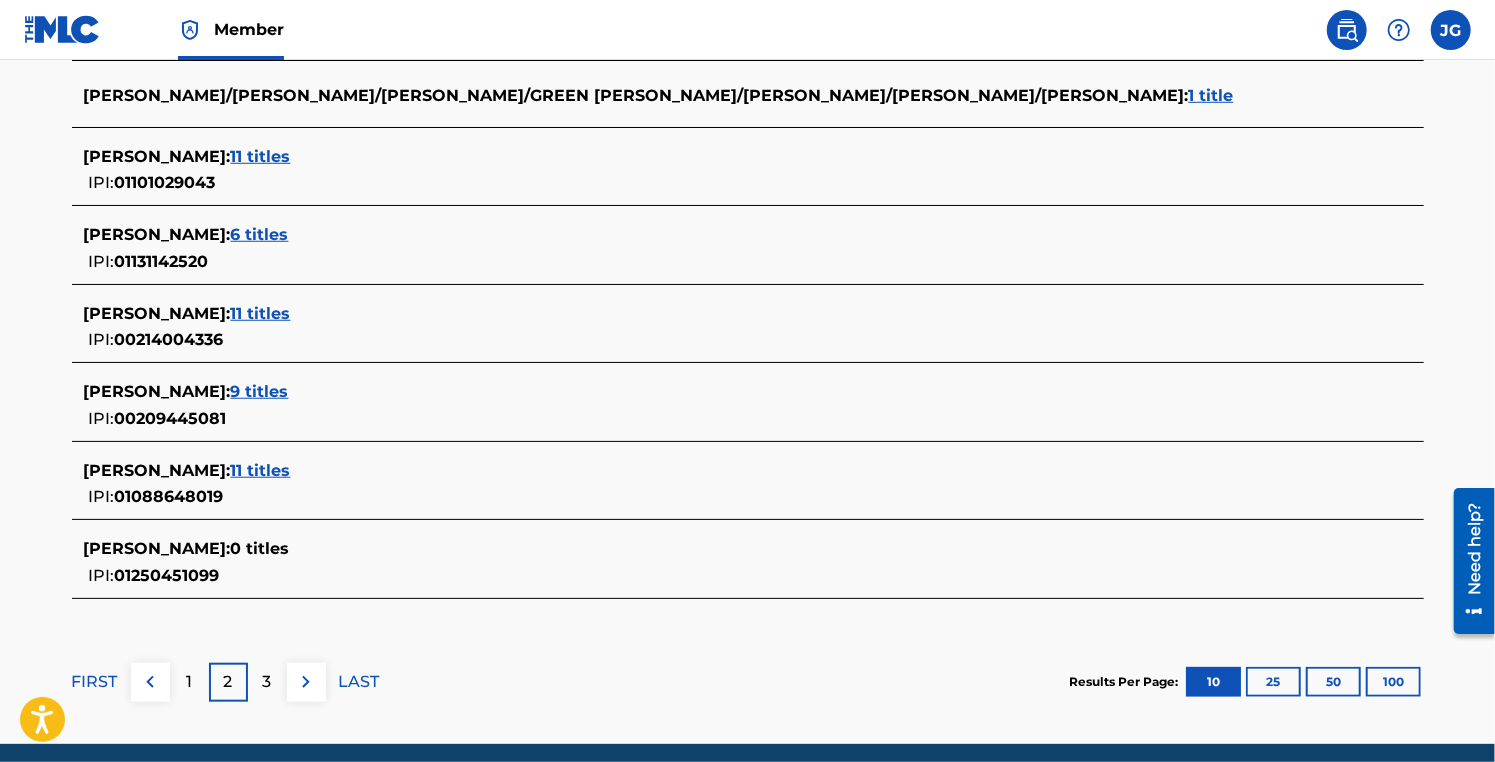 scroll, scrollTop: 894, scrollLeft: 0, axis: vertical 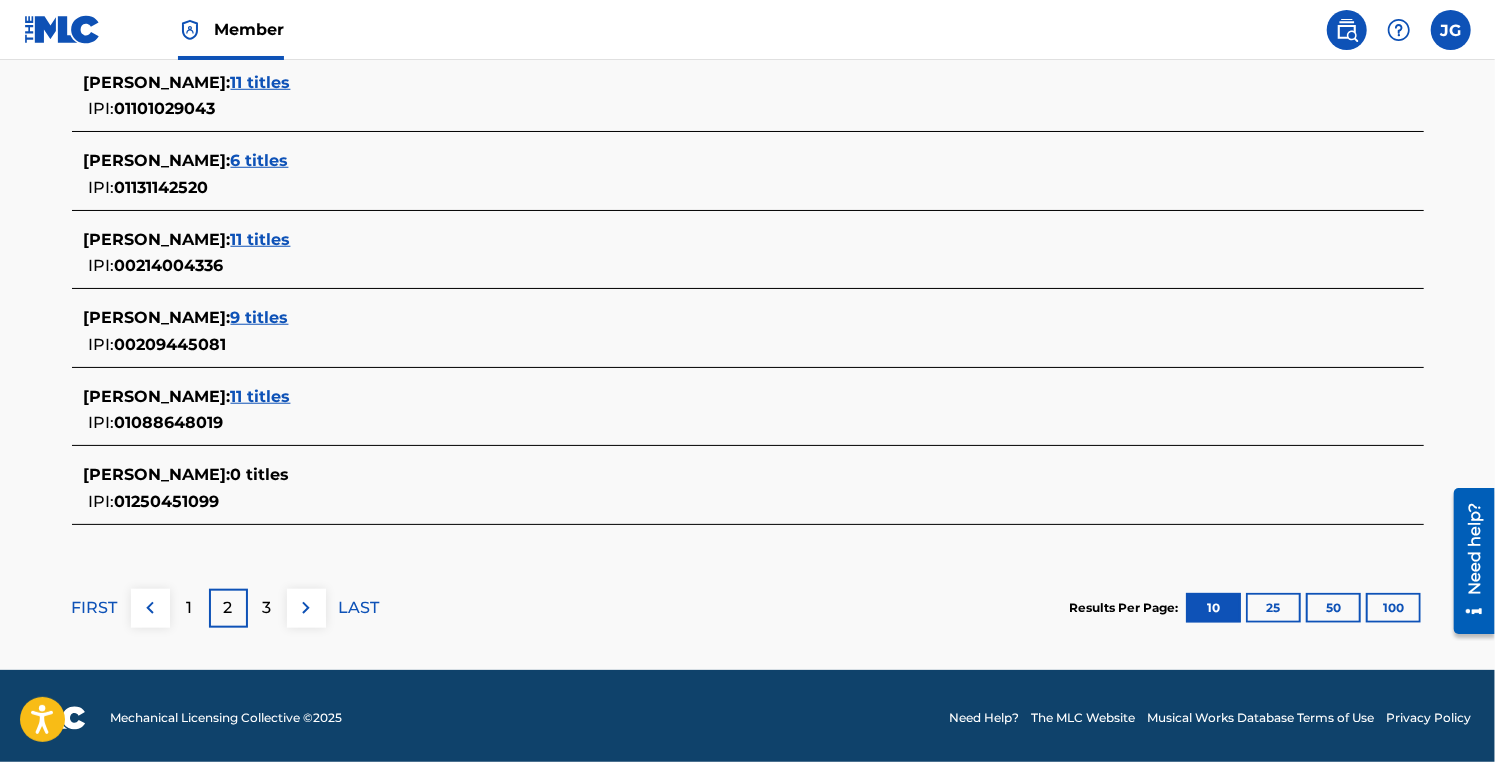 click at bounding box center (306, 608) 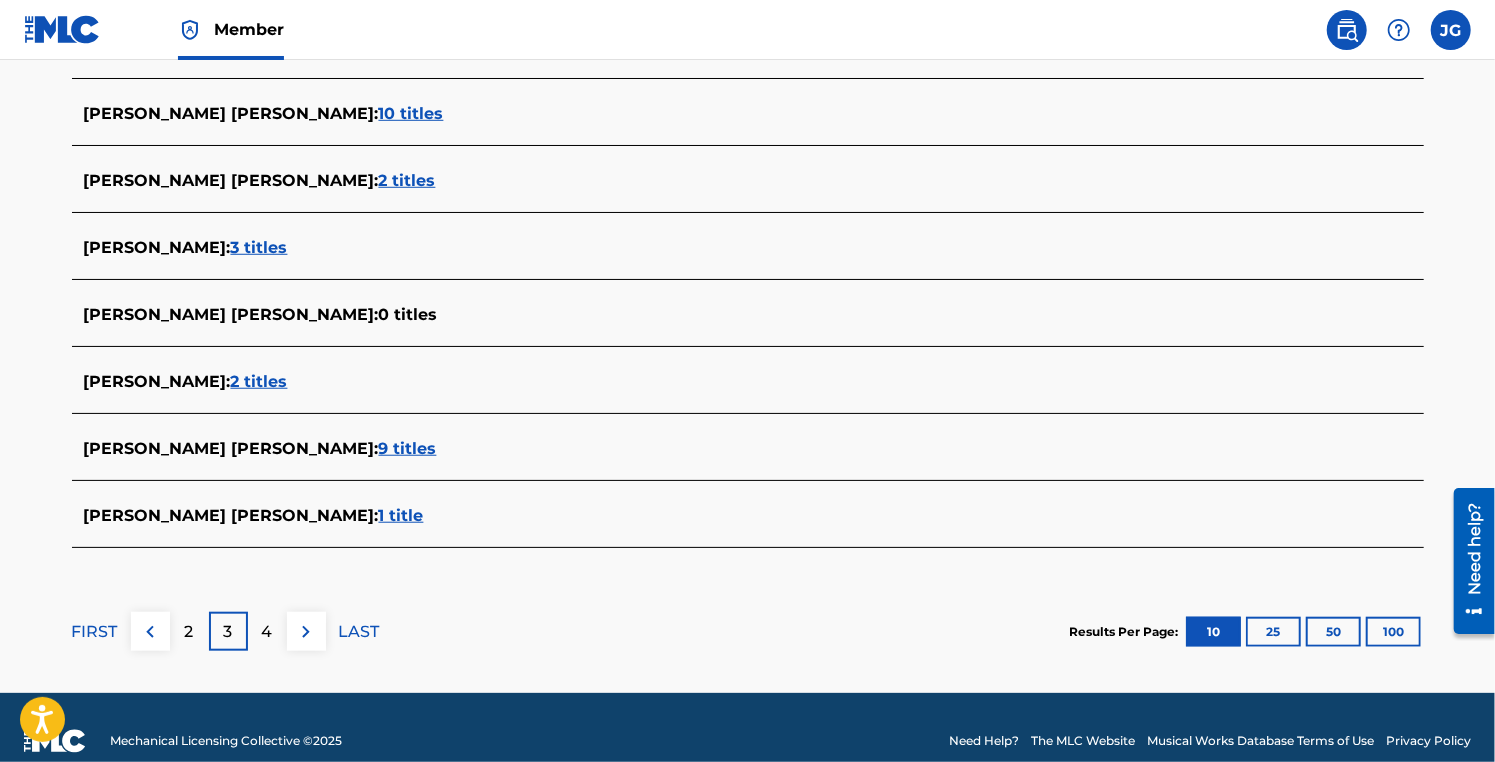 scroll, scrollTop: 838, scrollLeft: 0, axis: vertical 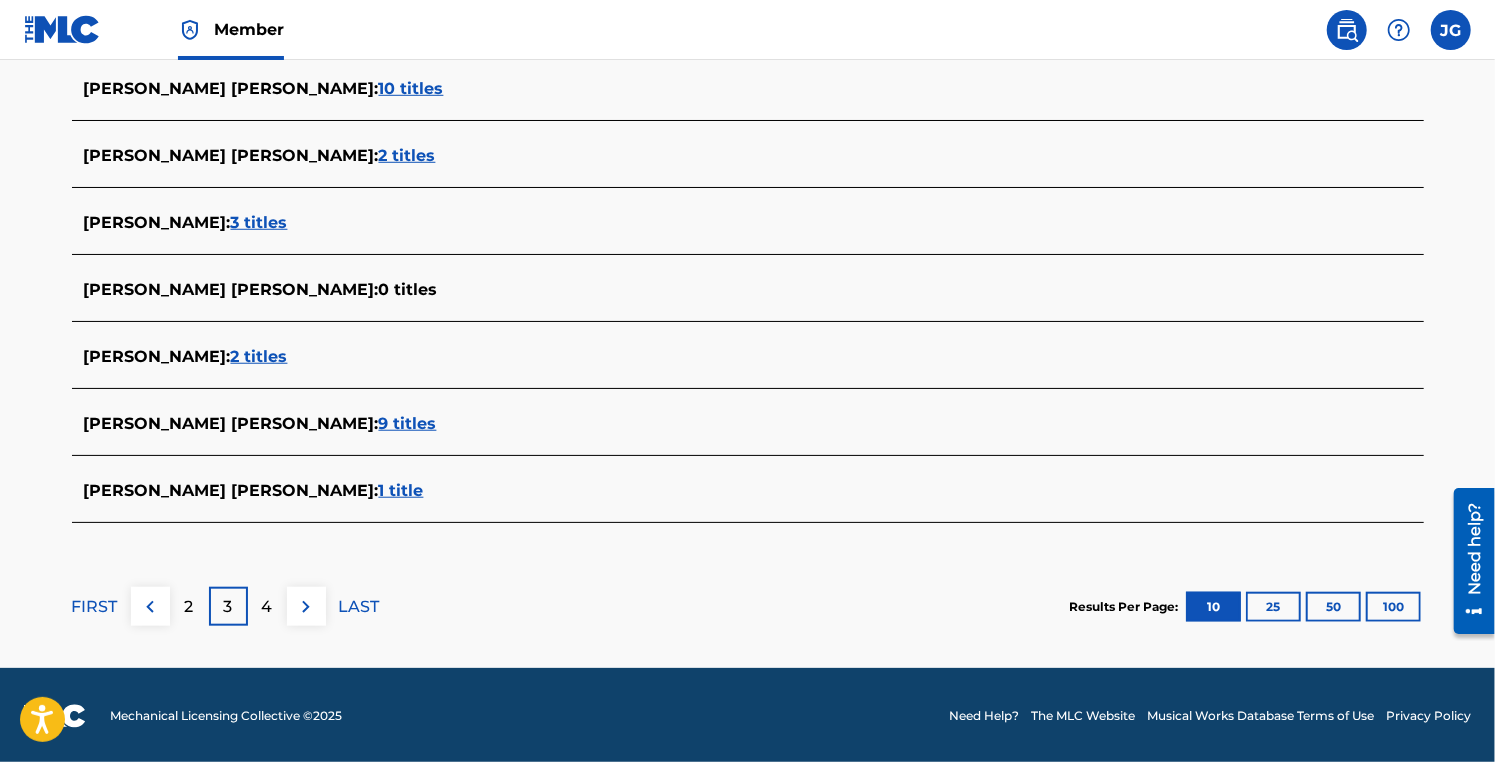 click at bounding box center [306, 607] 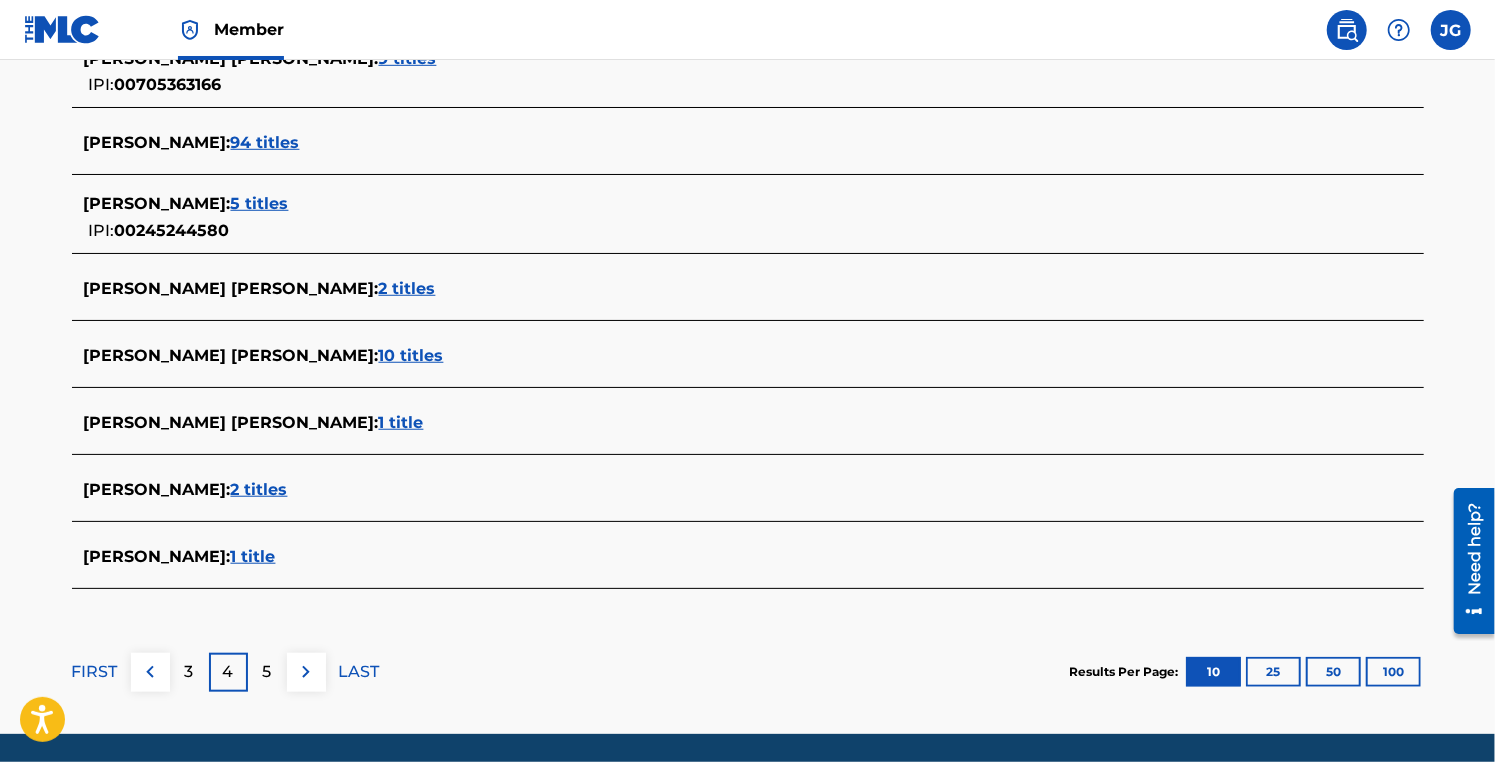 scroll, scrollTop: 838, scrollLeft: 0, axis: vertical 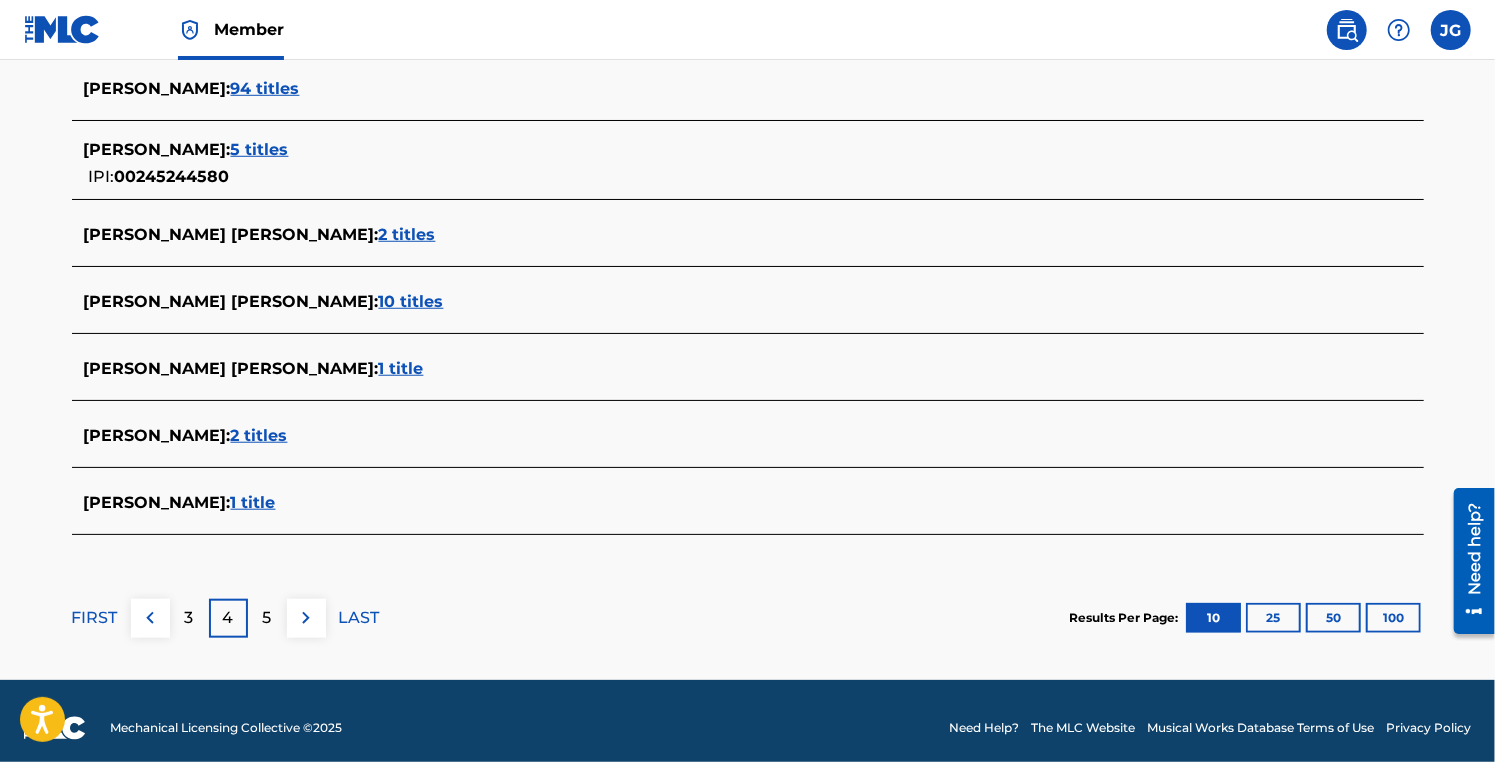 click at bounding box center [306, 618] 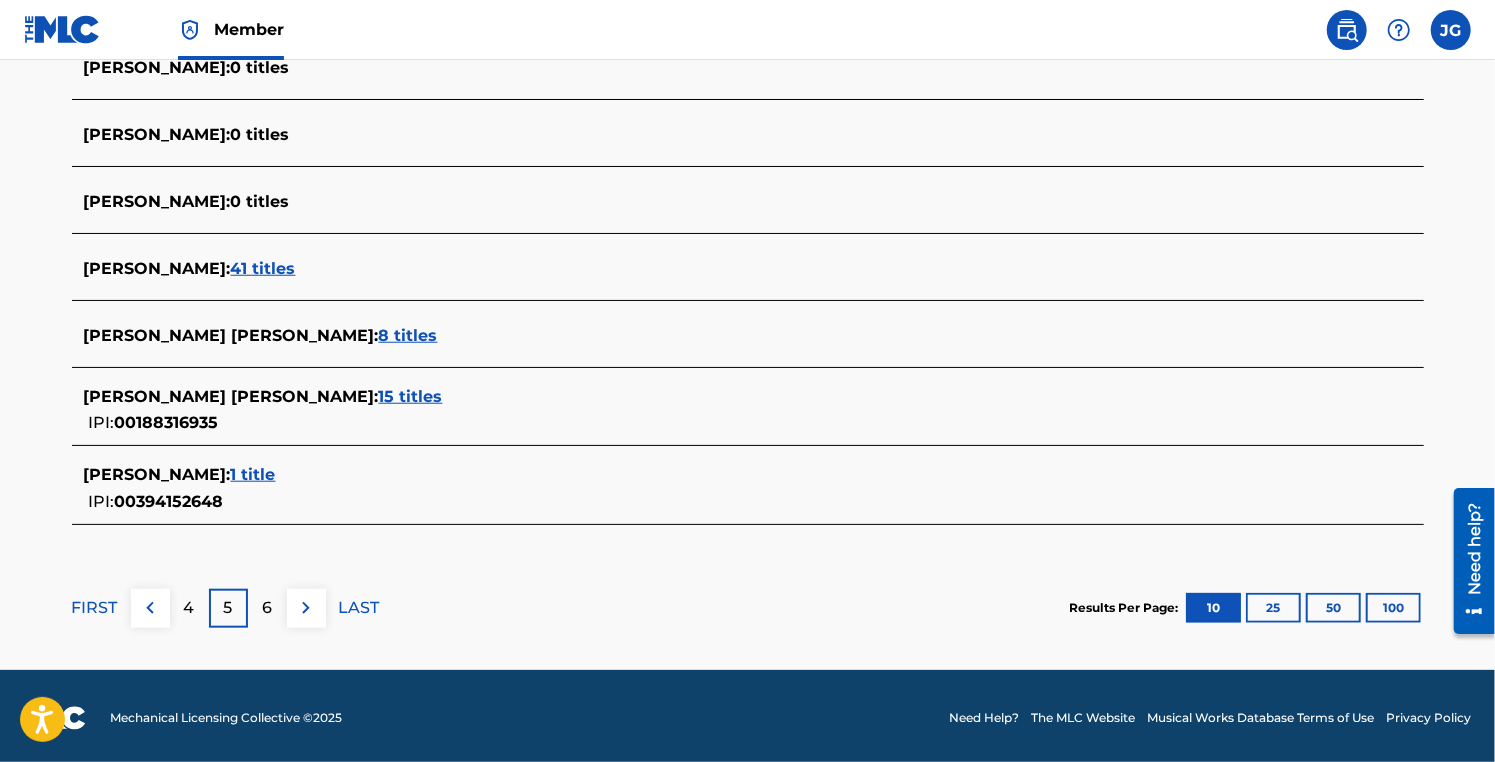 scroll, scrollTop: 849, scrollLeft: 0, axis: vertical 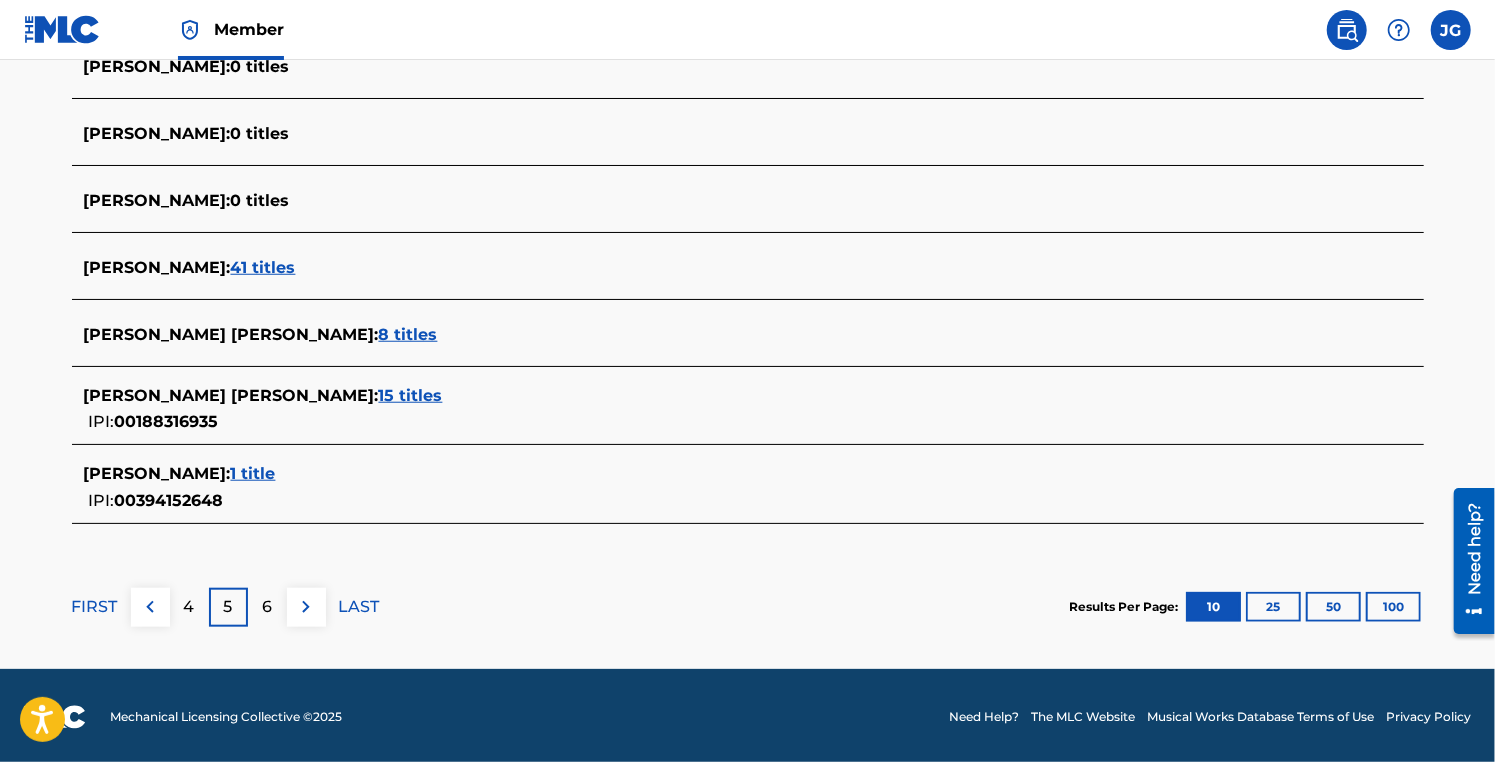 click at bounding box center (306, 607) 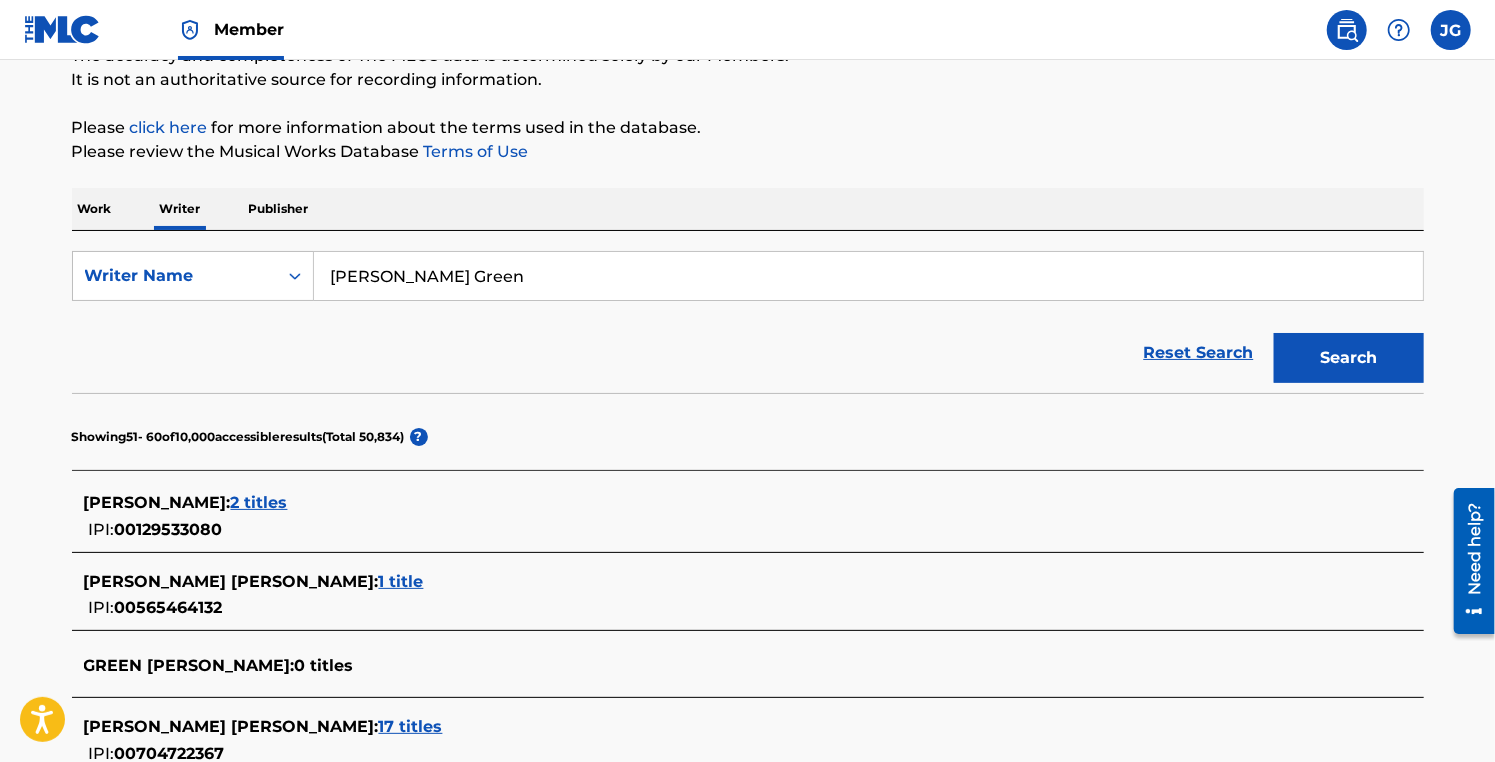 scroll, scrollTop: 0, scrollLeft: 0, axis: both 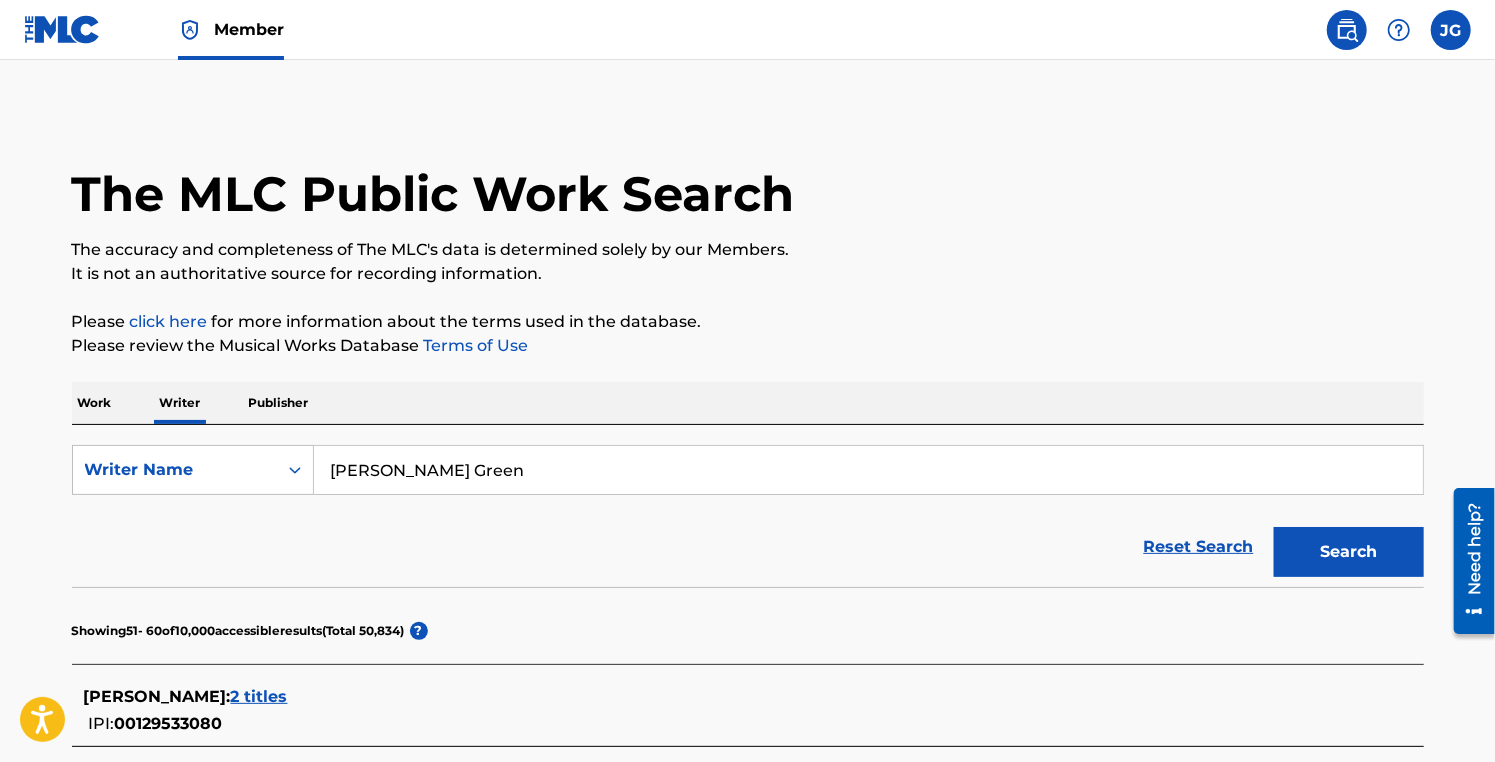 click on "Work" at bounding box center [95, 403] 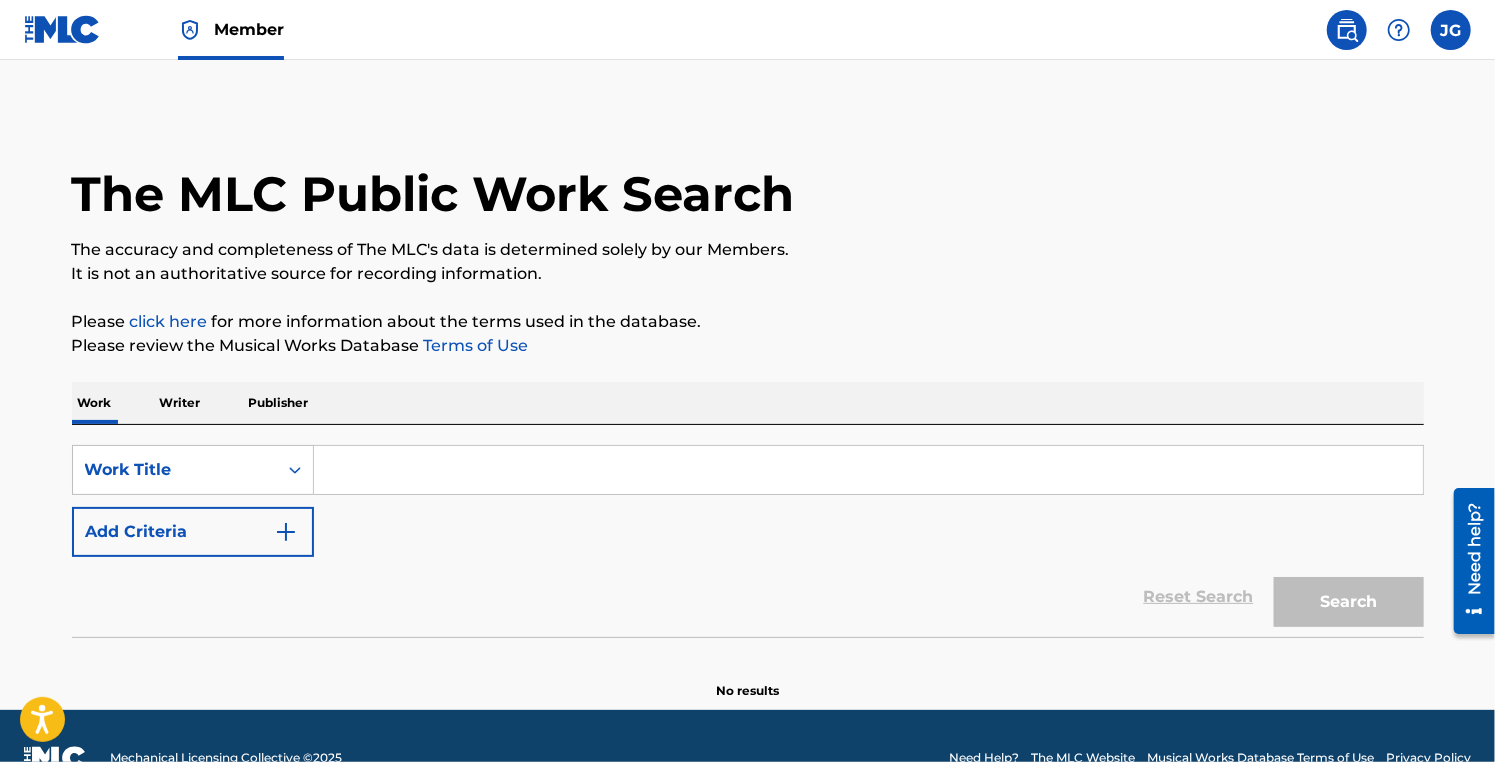 click at bounding box center (868, 470) 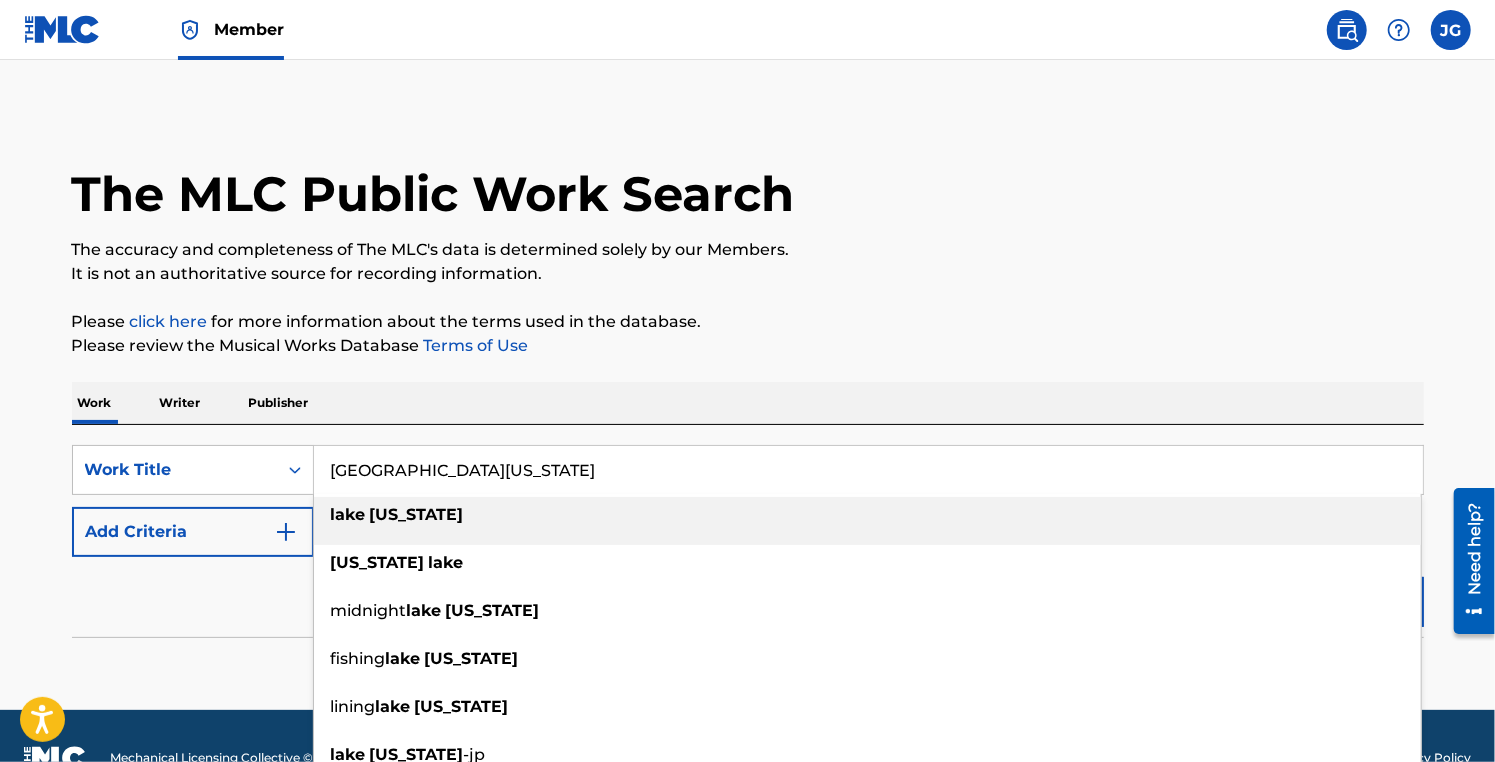 type on "[GEOGRAPHIC_DATA][US_STATE]" 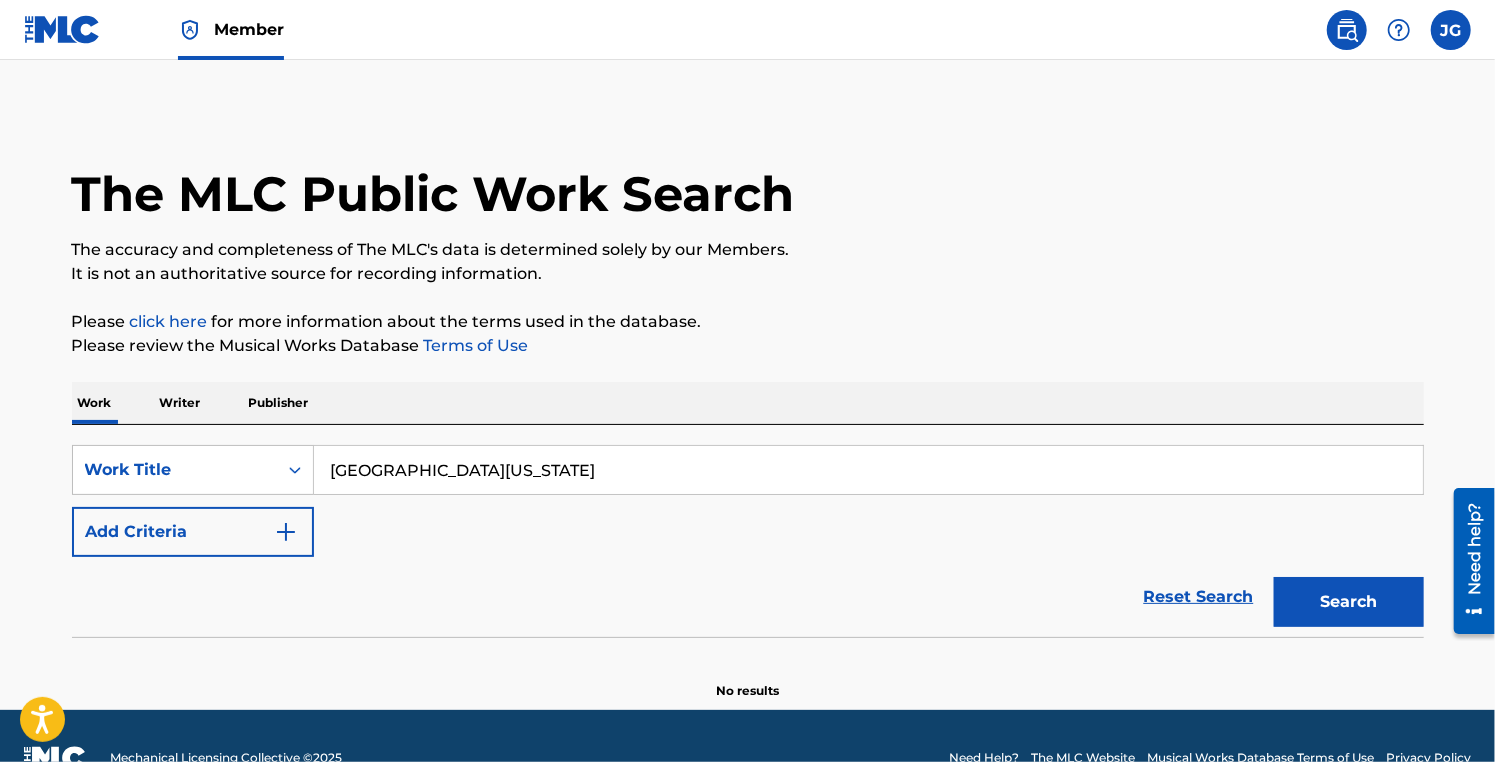 click on "Search" at bounding box center (1349, 602) 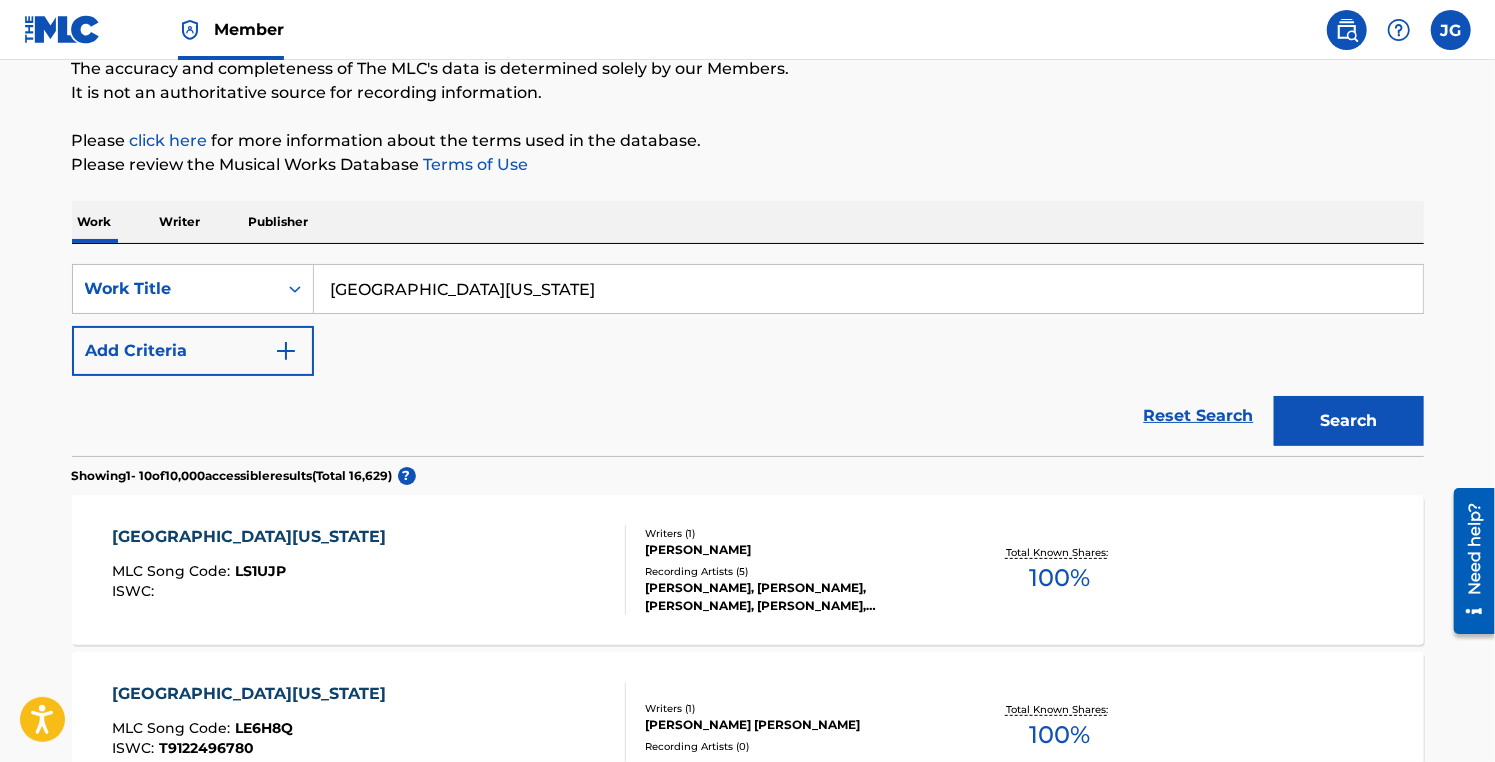 scroll, scrollTop: 200, scrollLeft: 0, axis: vertical 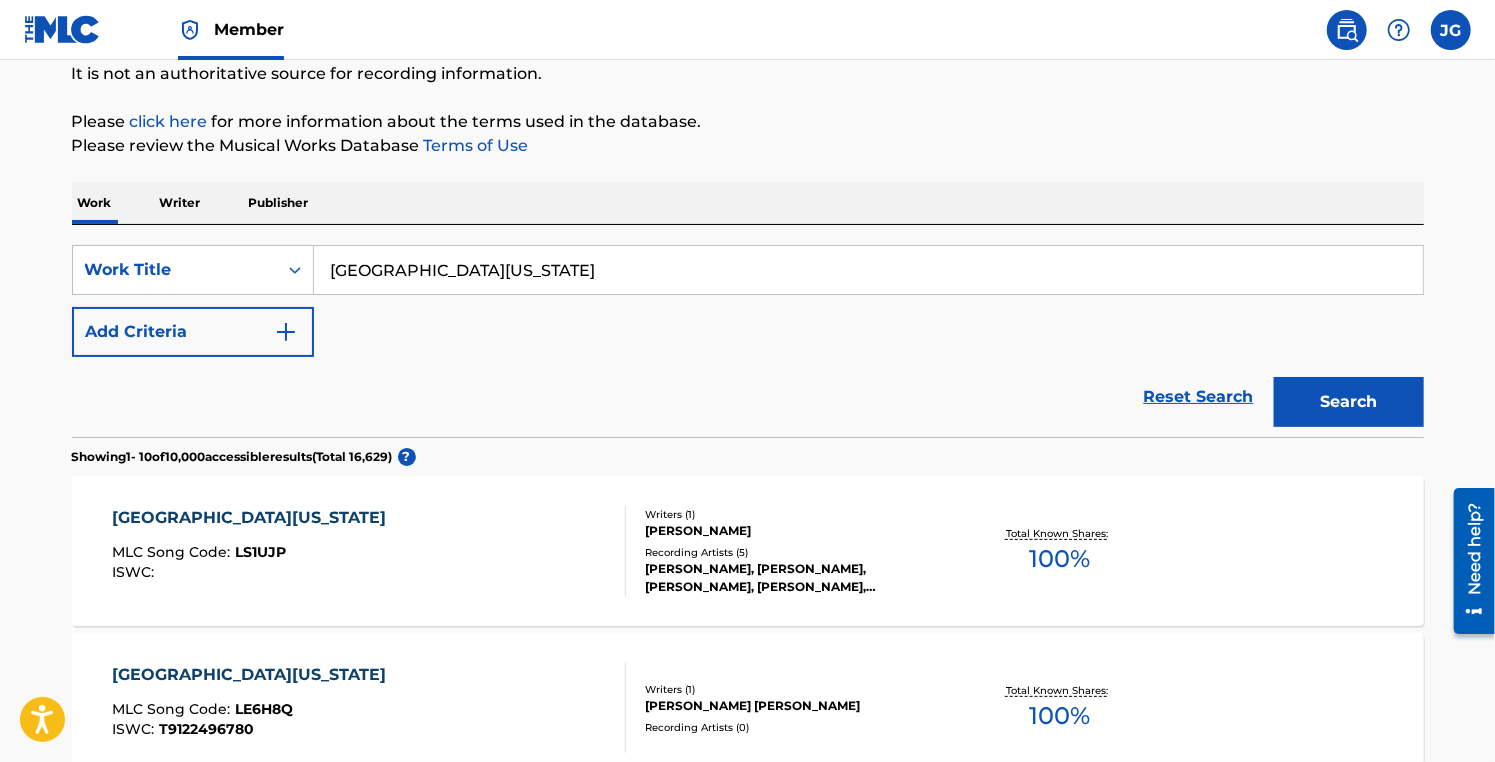 click on "Writer" at bounding box center [180, 203] 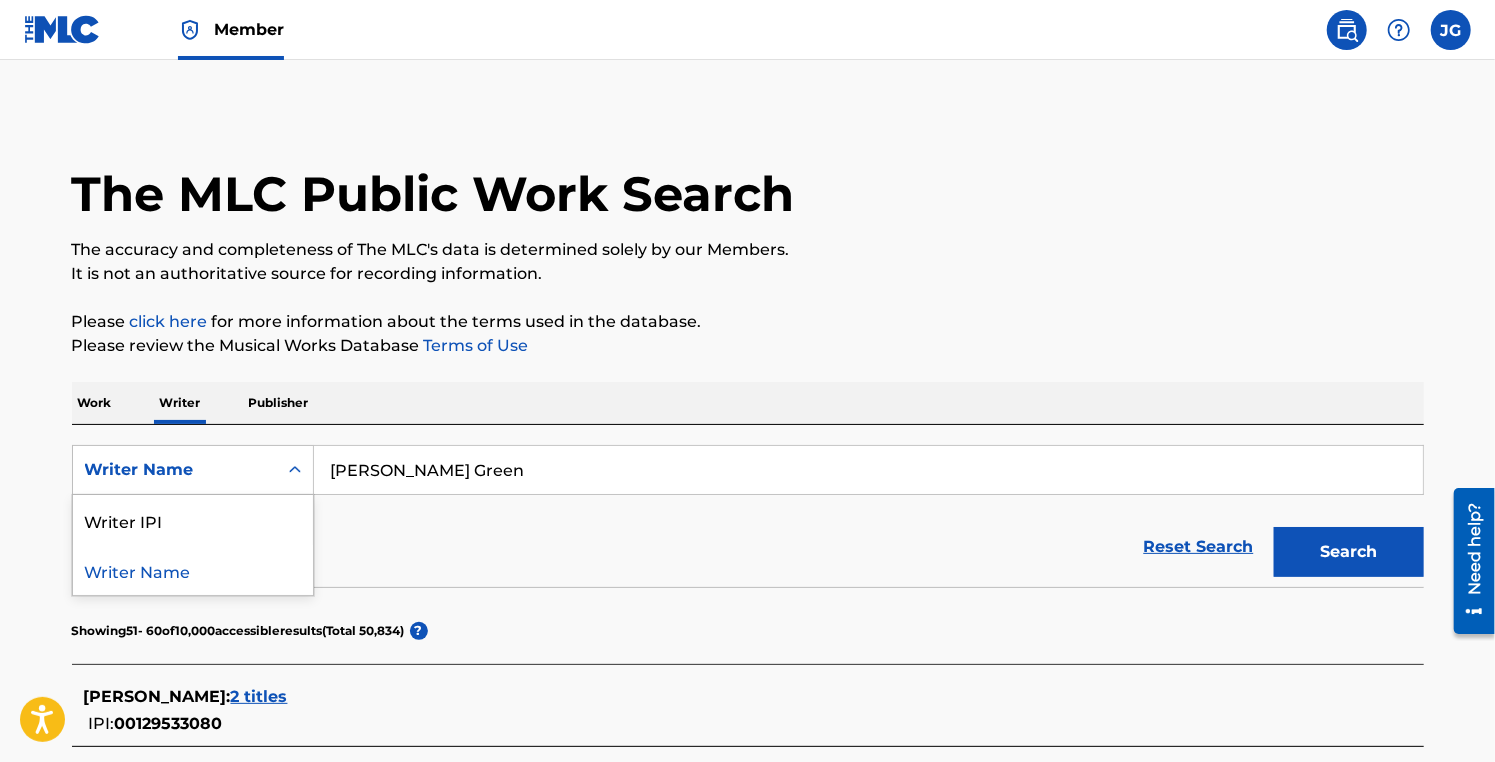 click 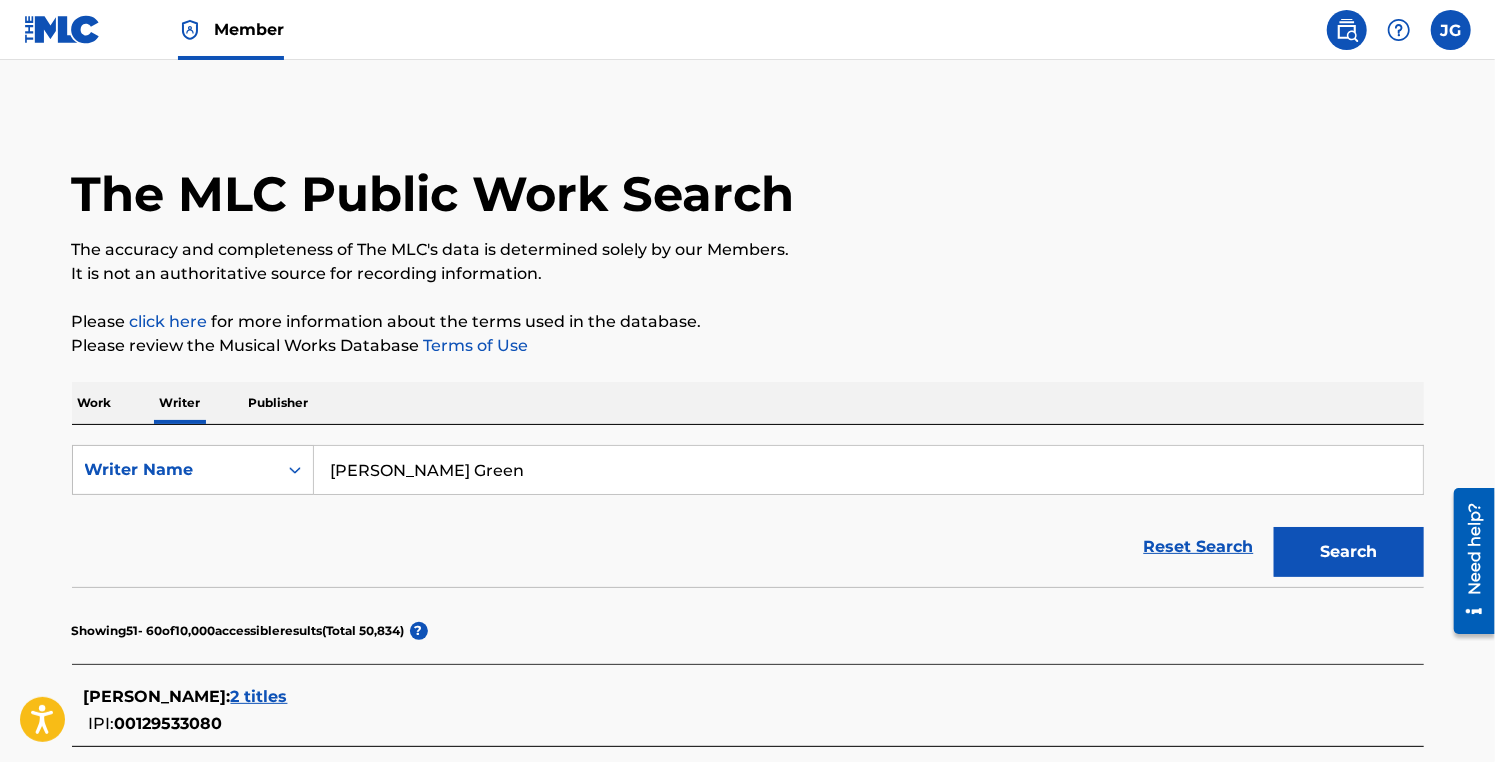 click 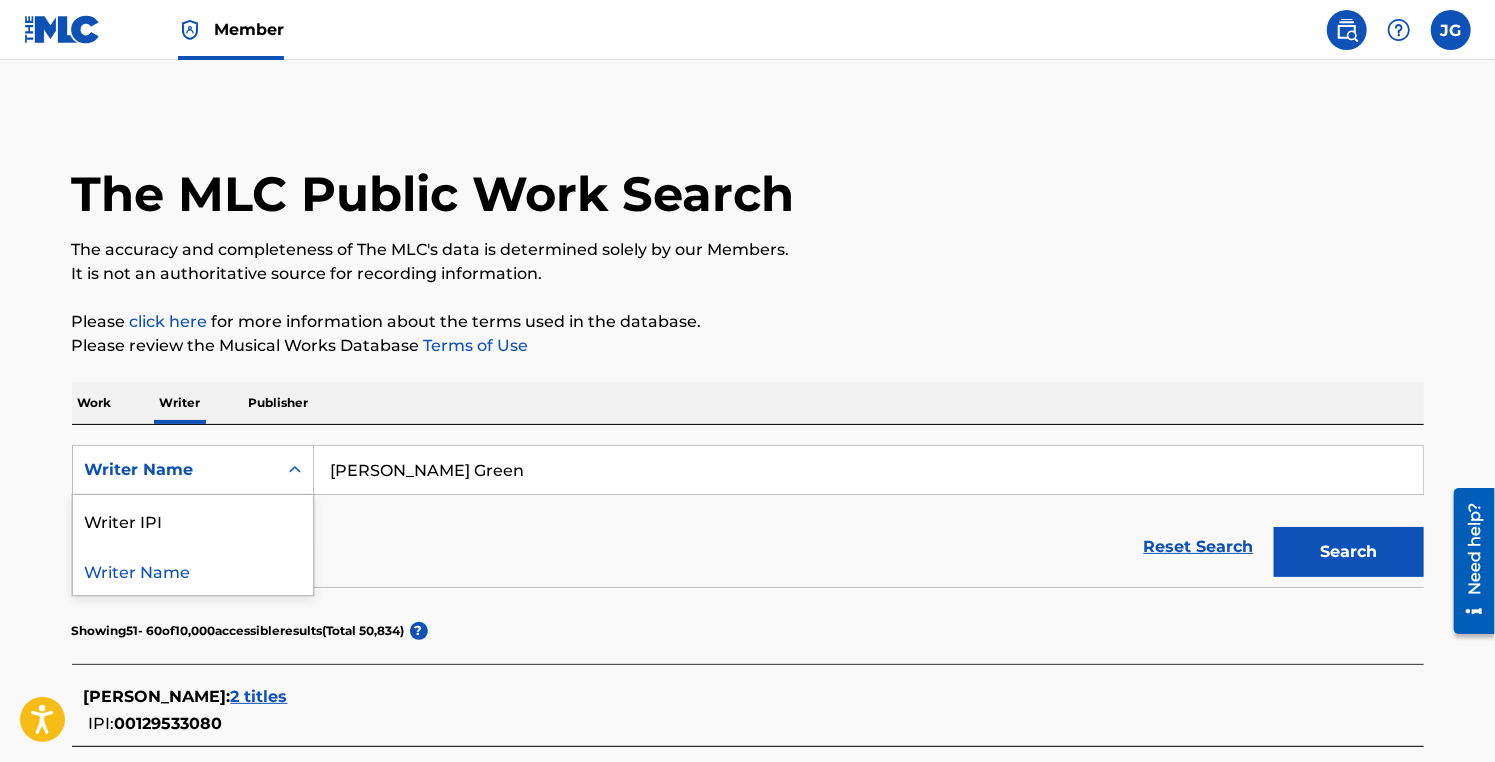 click 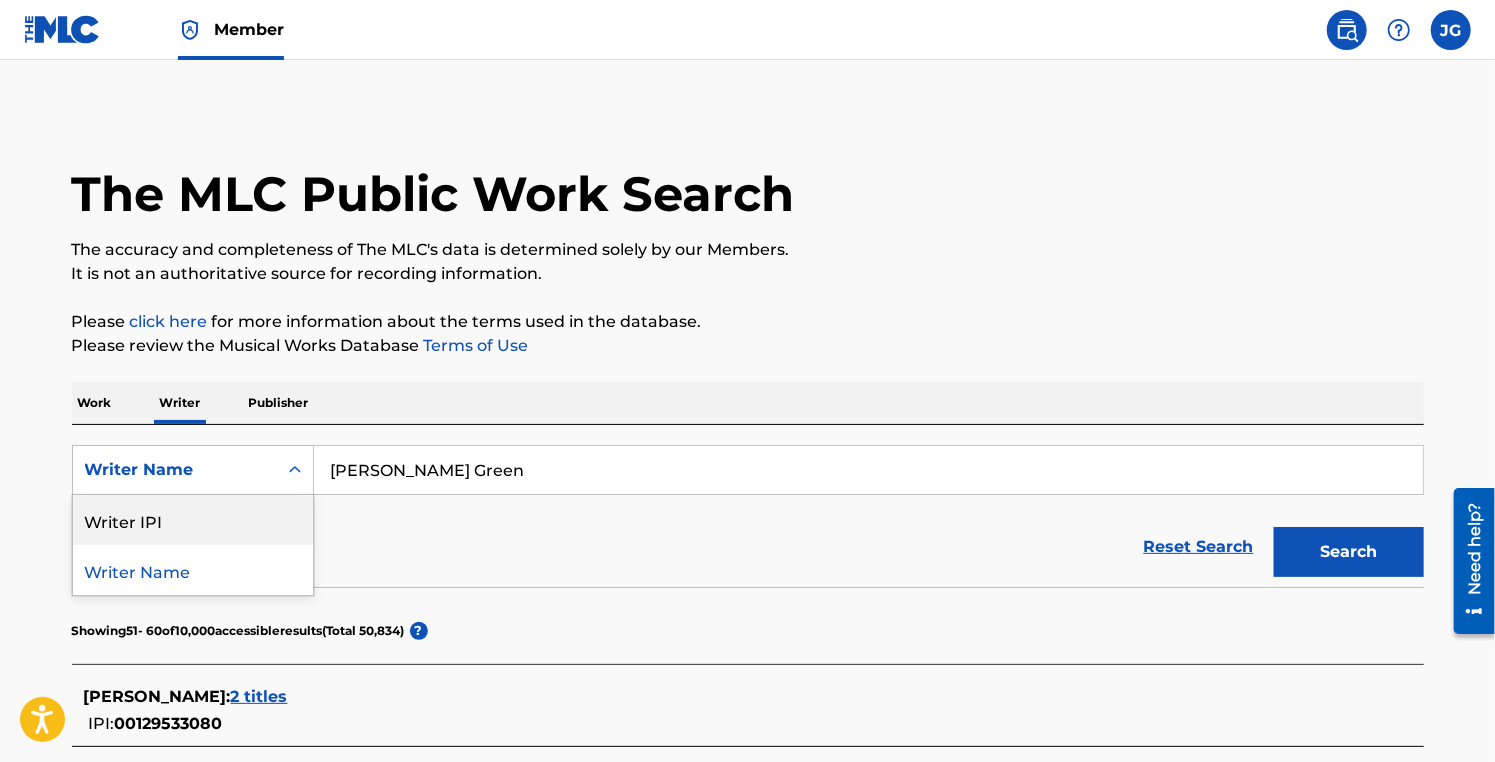 click on "Writer IPI" at bounding box center (193, 520) 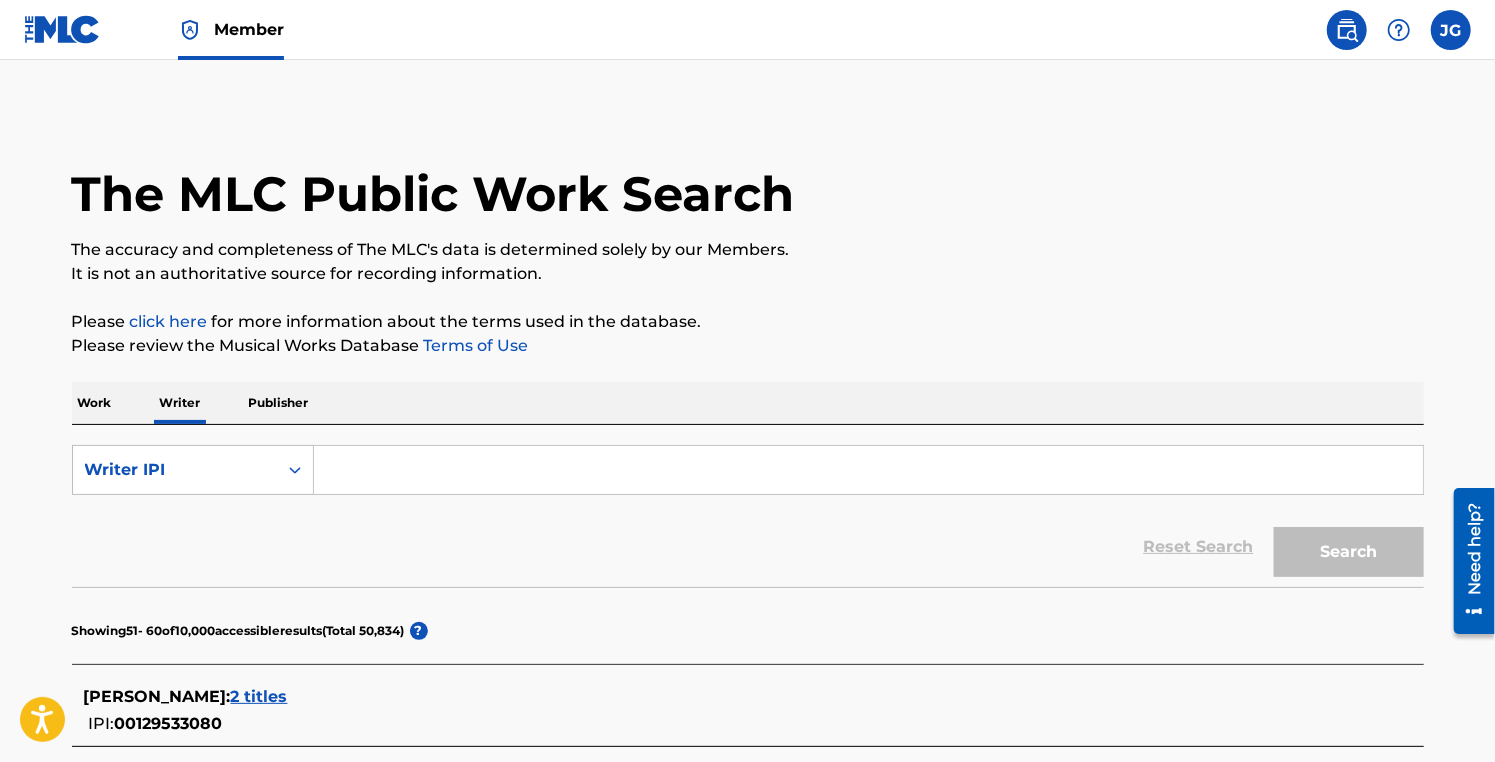 click on "Reset Search Search" at bounding box center [748, 547] 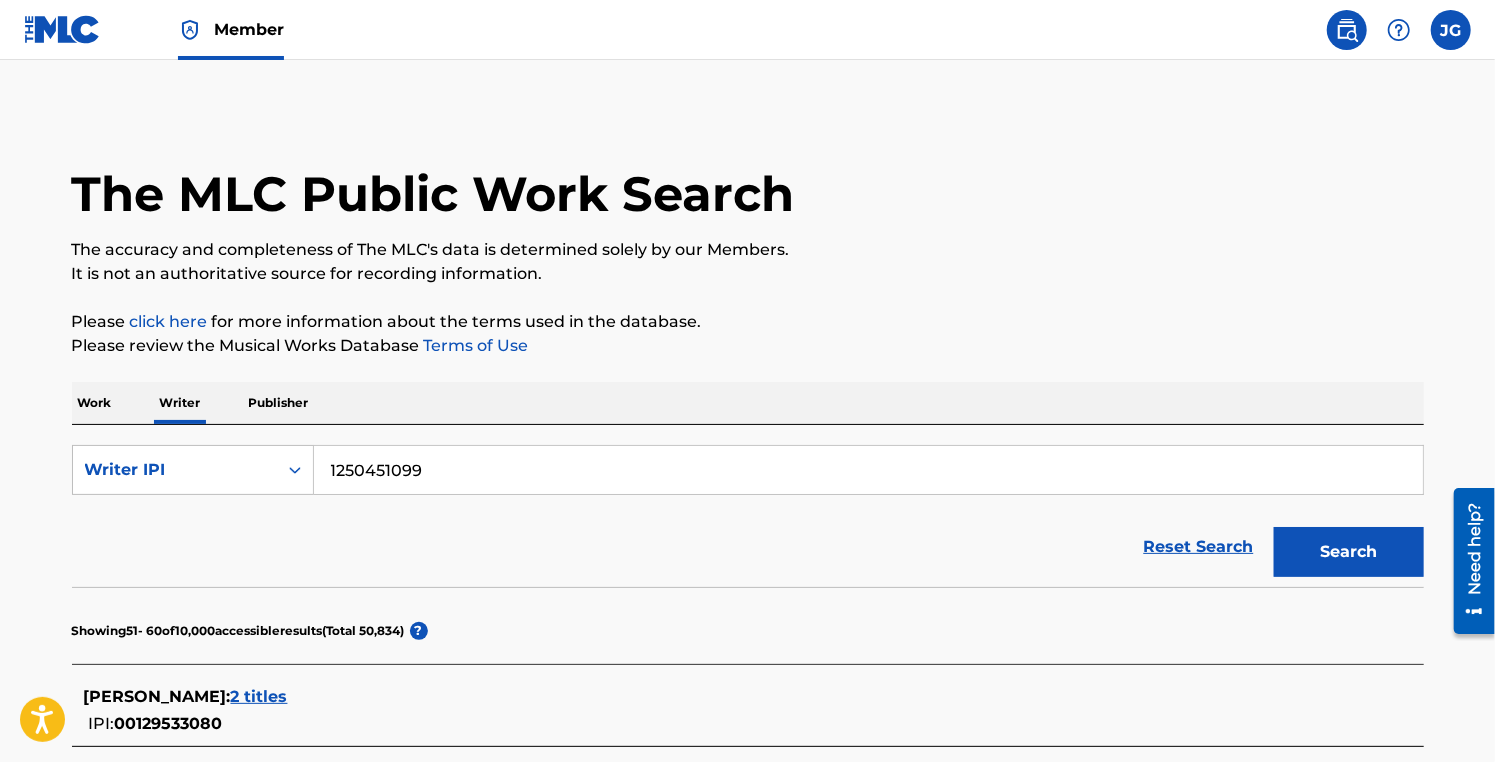 type on "1250451099" 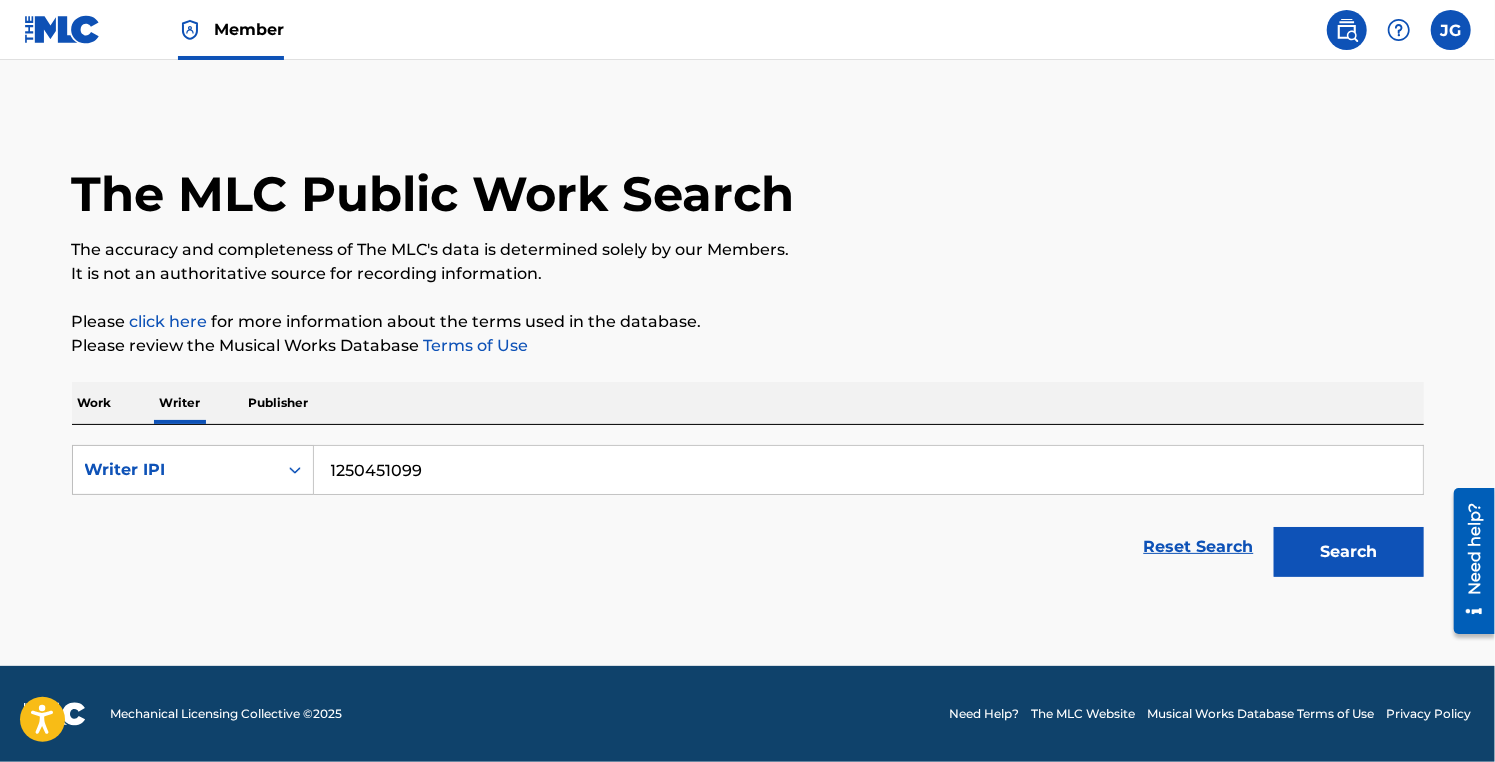 click on "Search" at bounding box center [1349, 552] 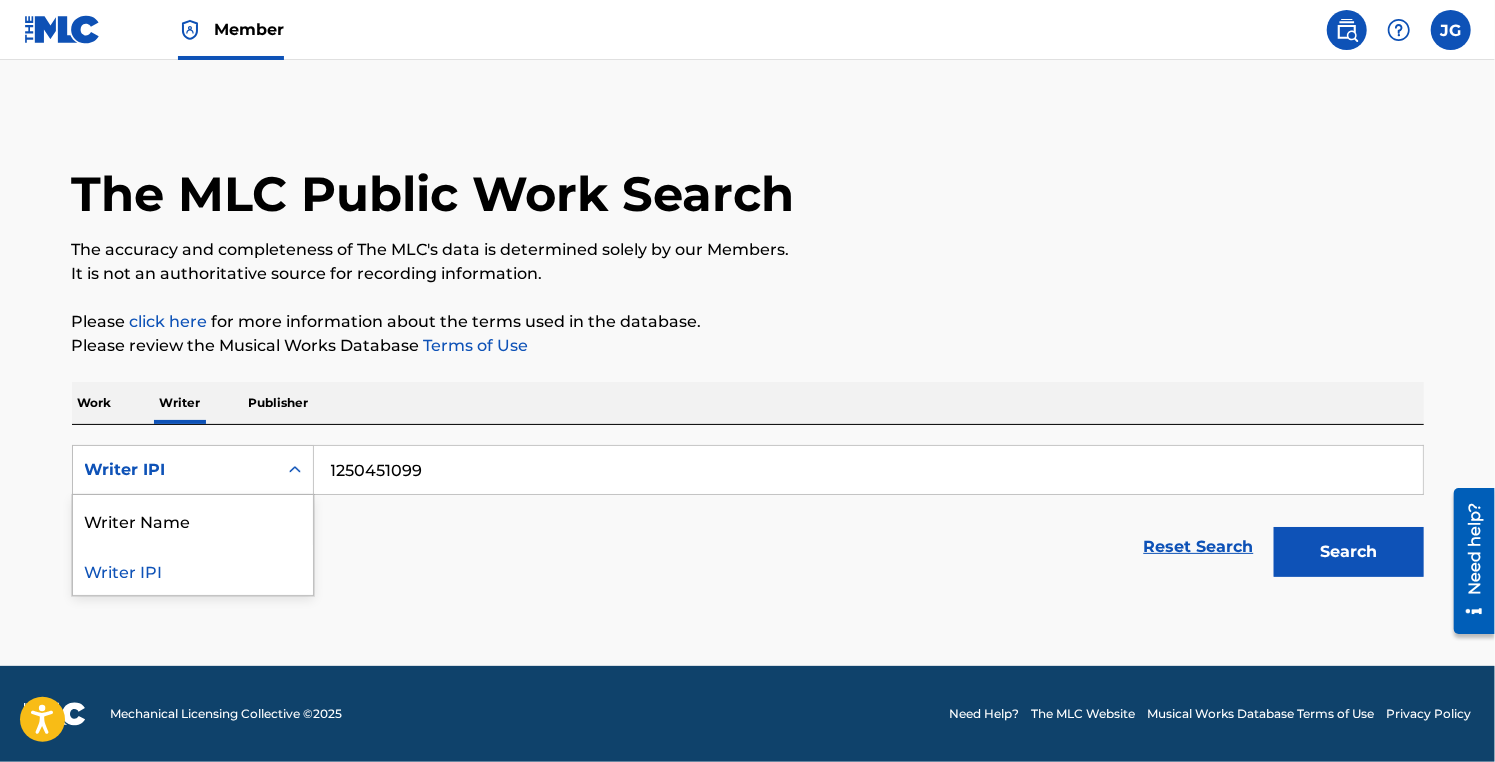click 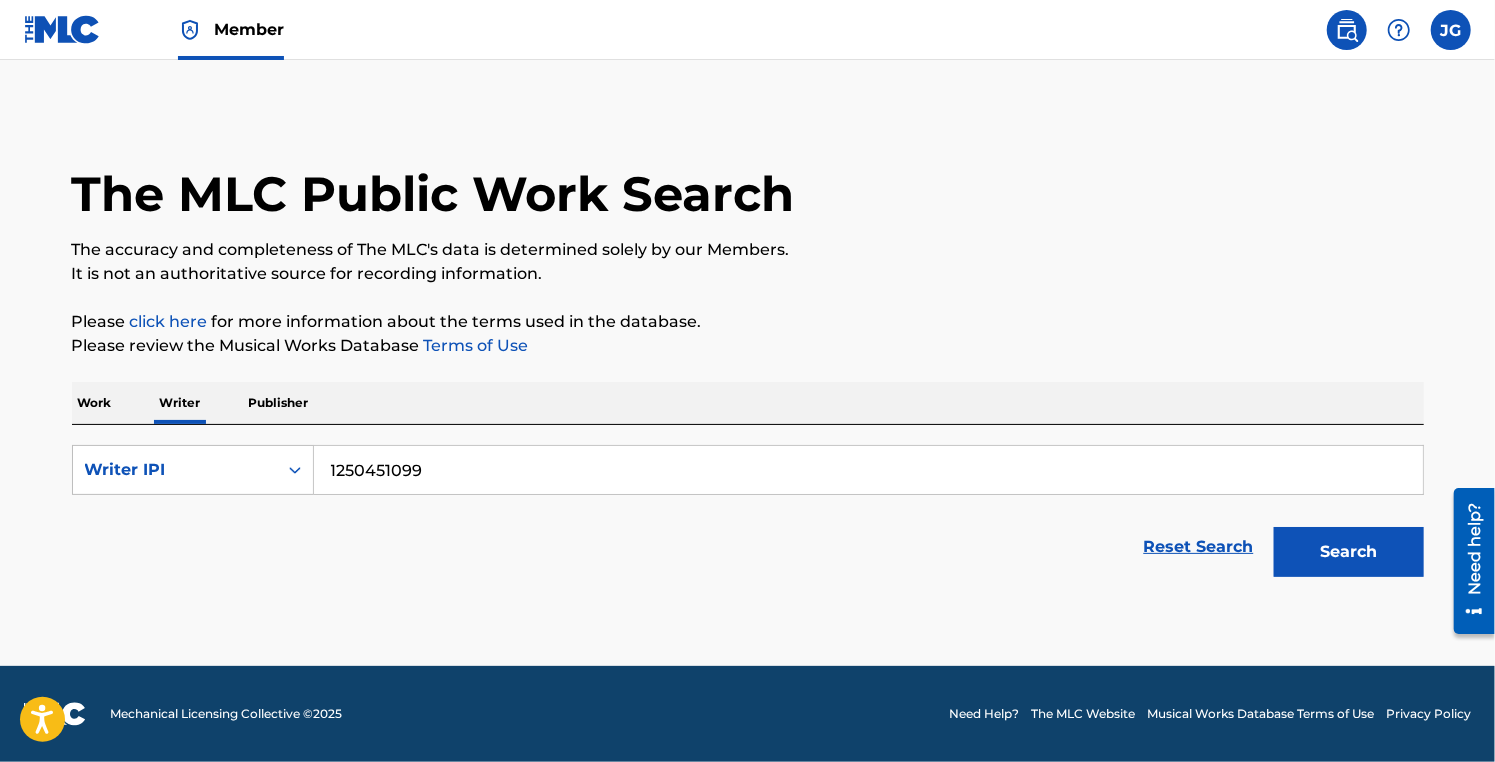 click on "Publisher" at bounding box center (279, 403) 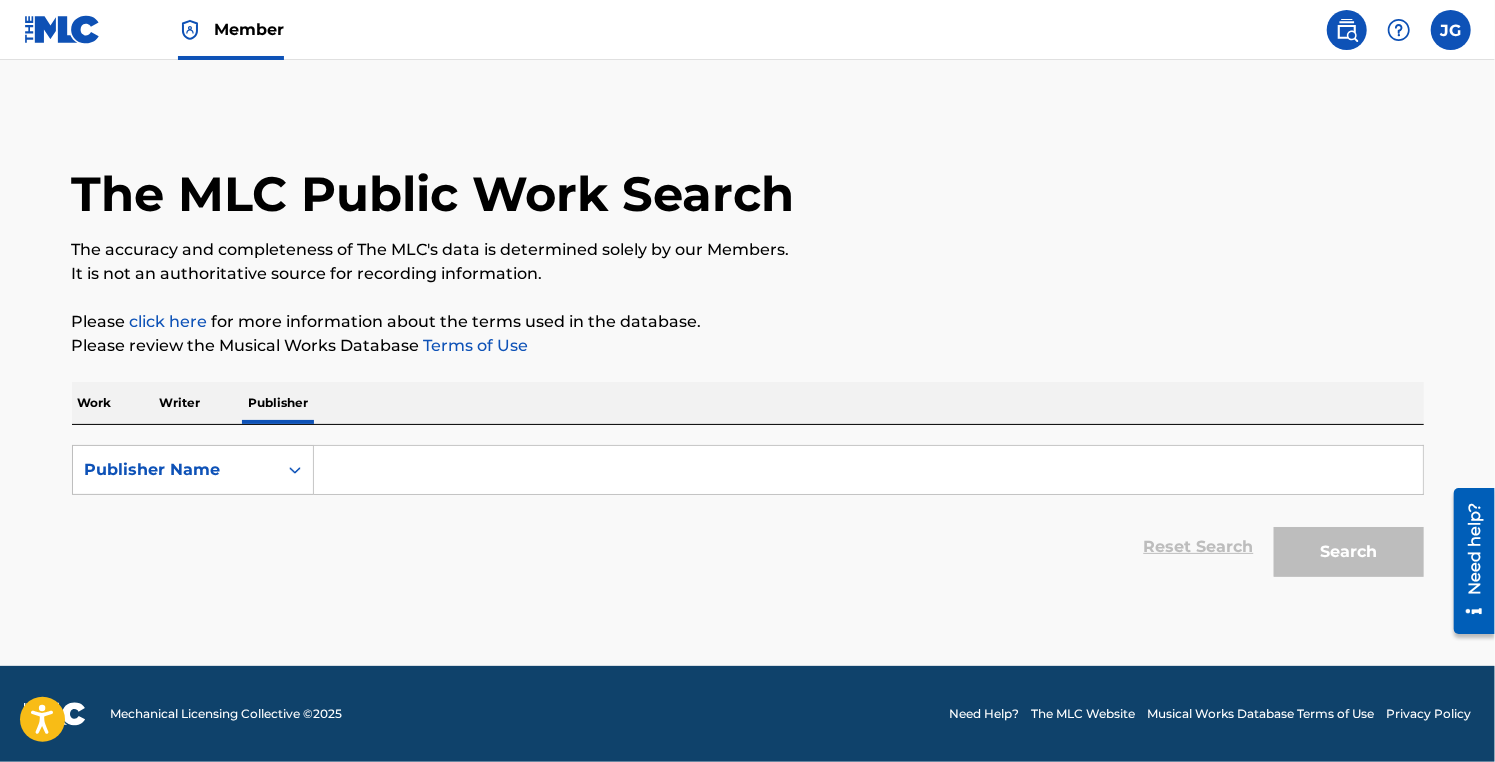 click at bounding box center [868, 470] 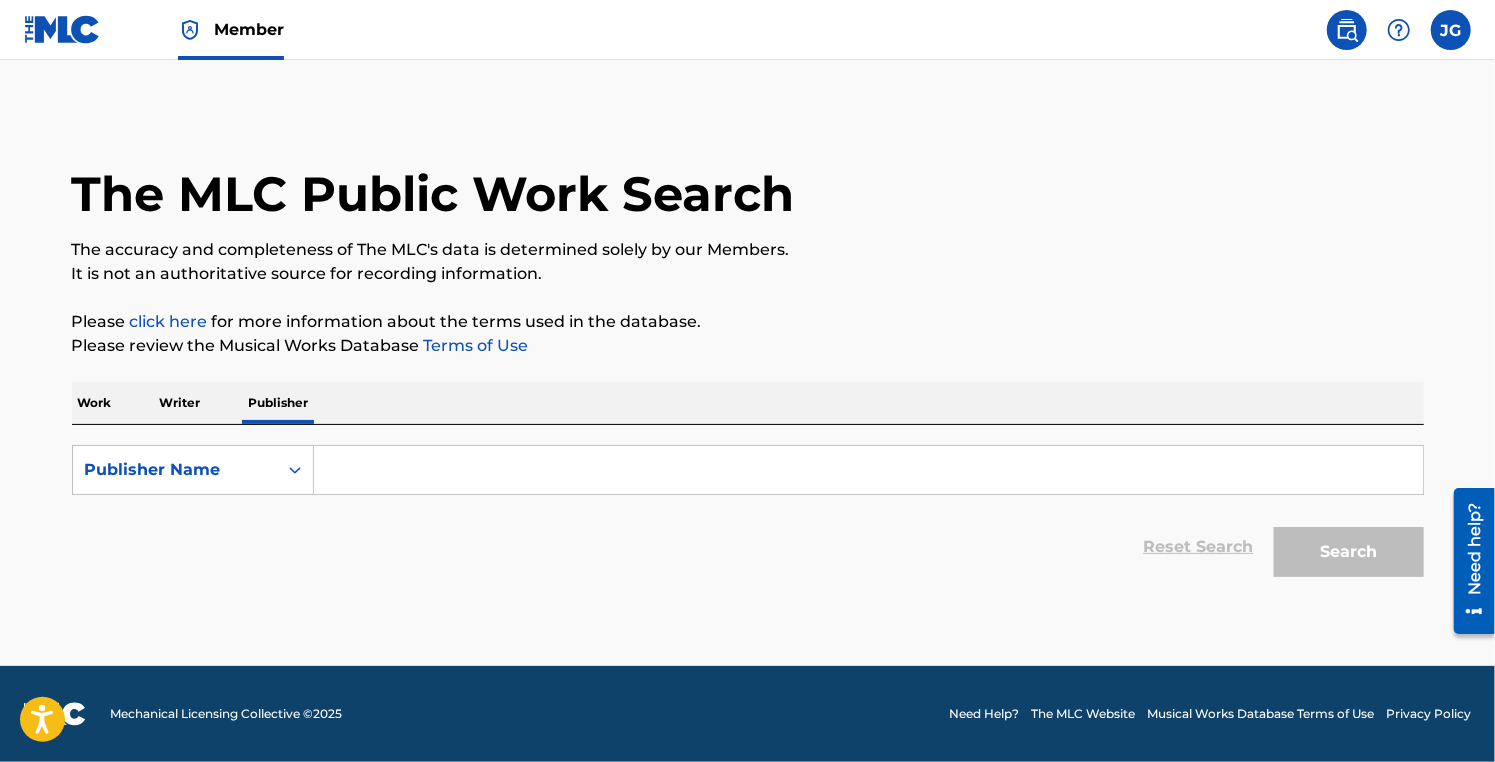 click at bounding box center (868, 470) 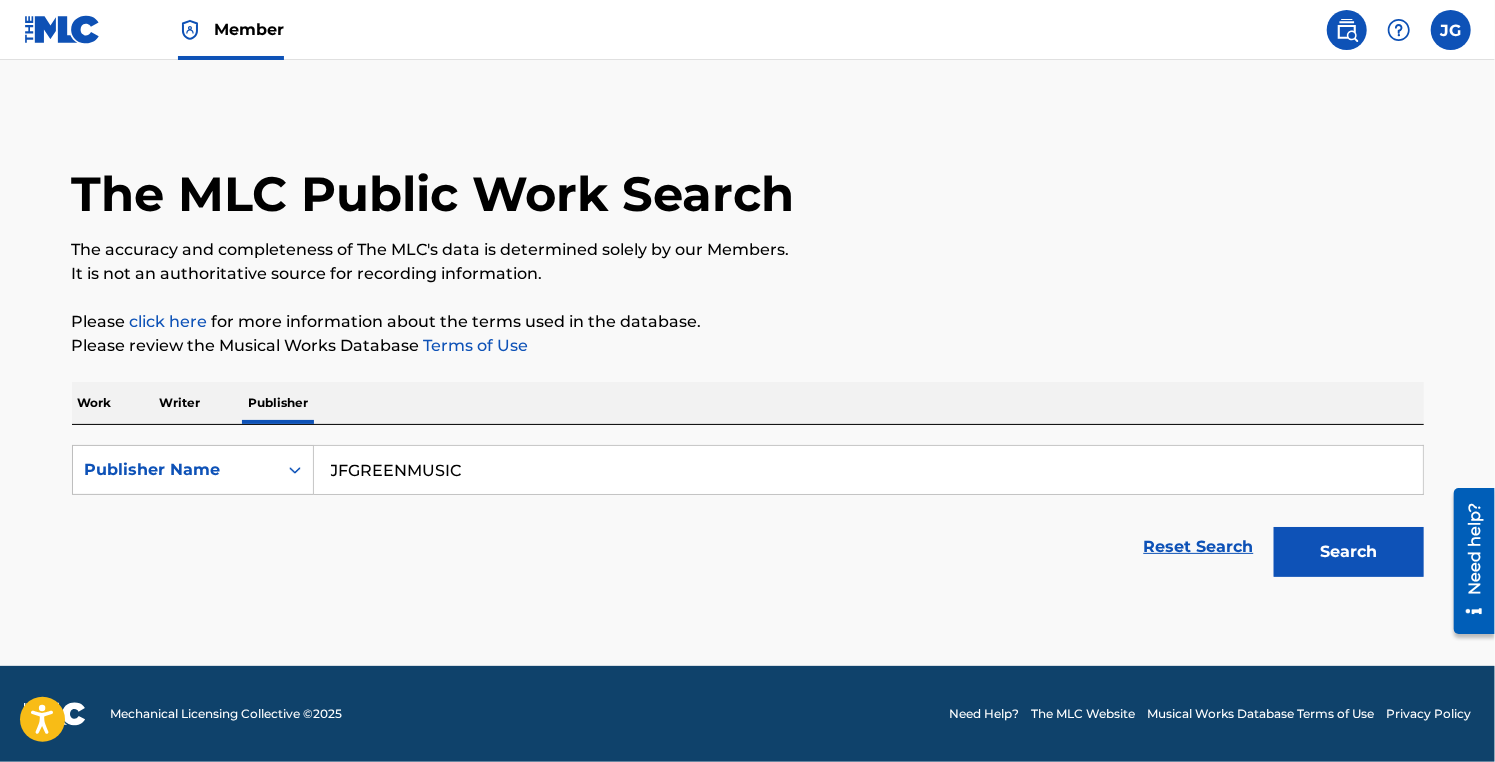 type on "JFGREENMUSIC" 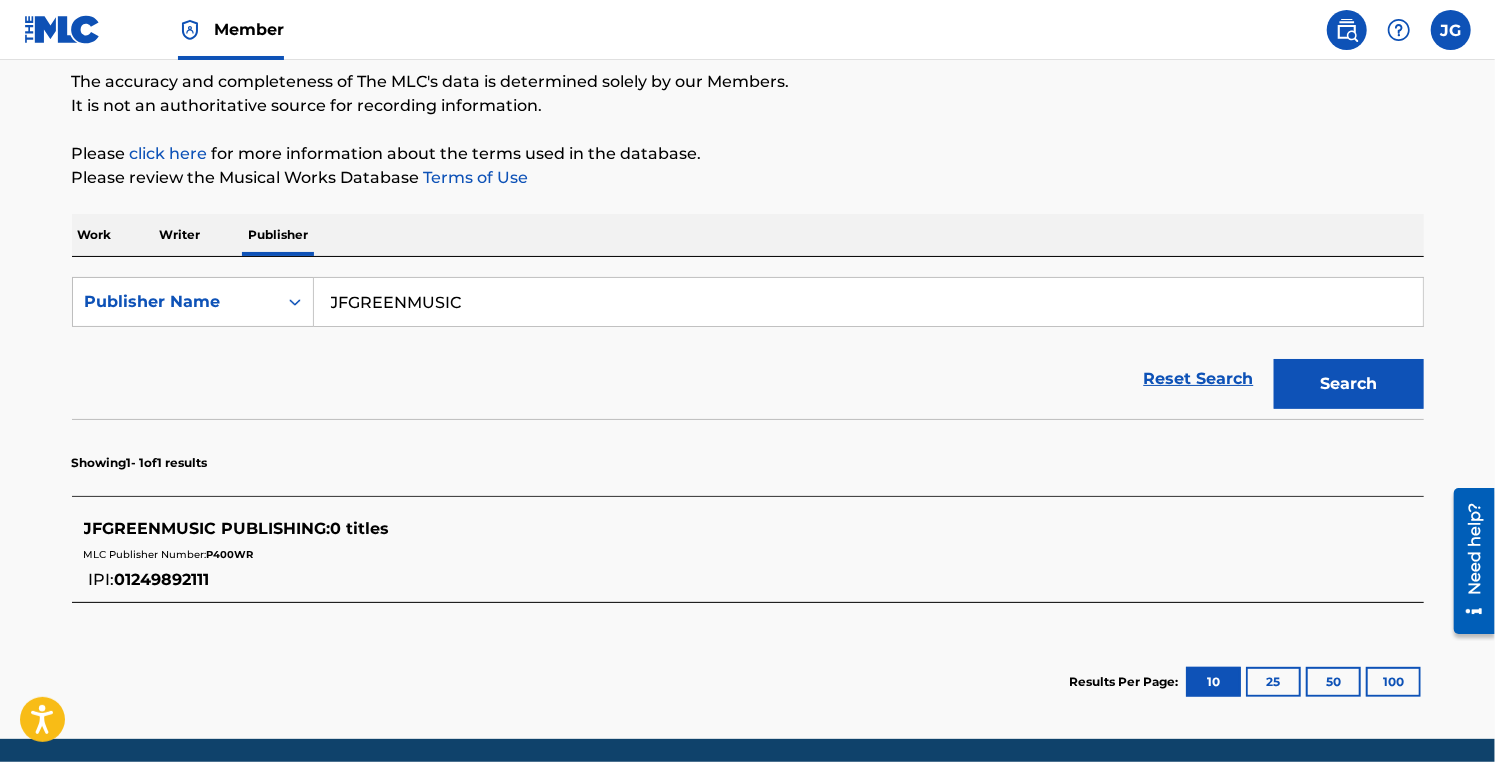 scroll, scrollTop: 200, scrollLeft: 0, axis: vertical 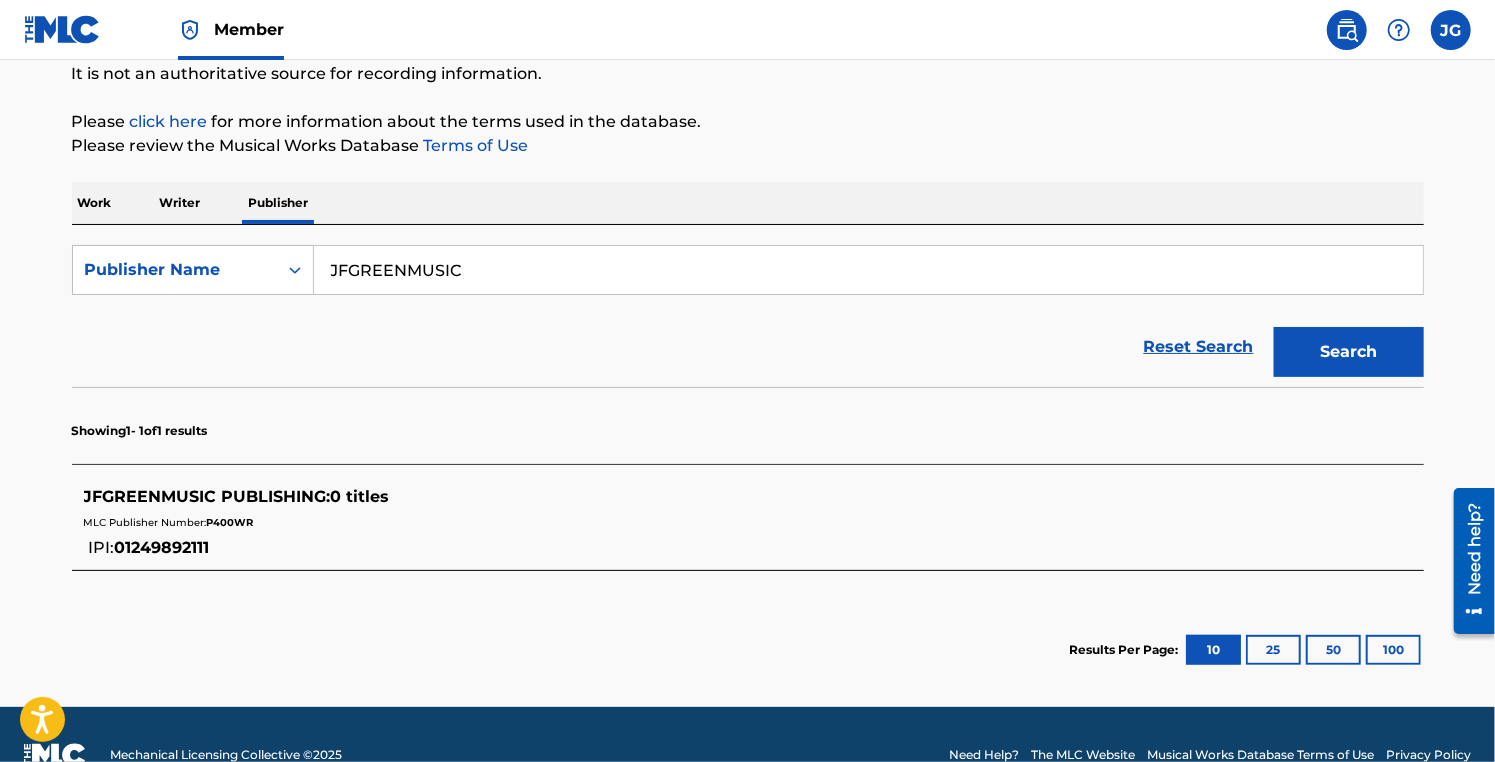 click at bounding box center [1451, 30] 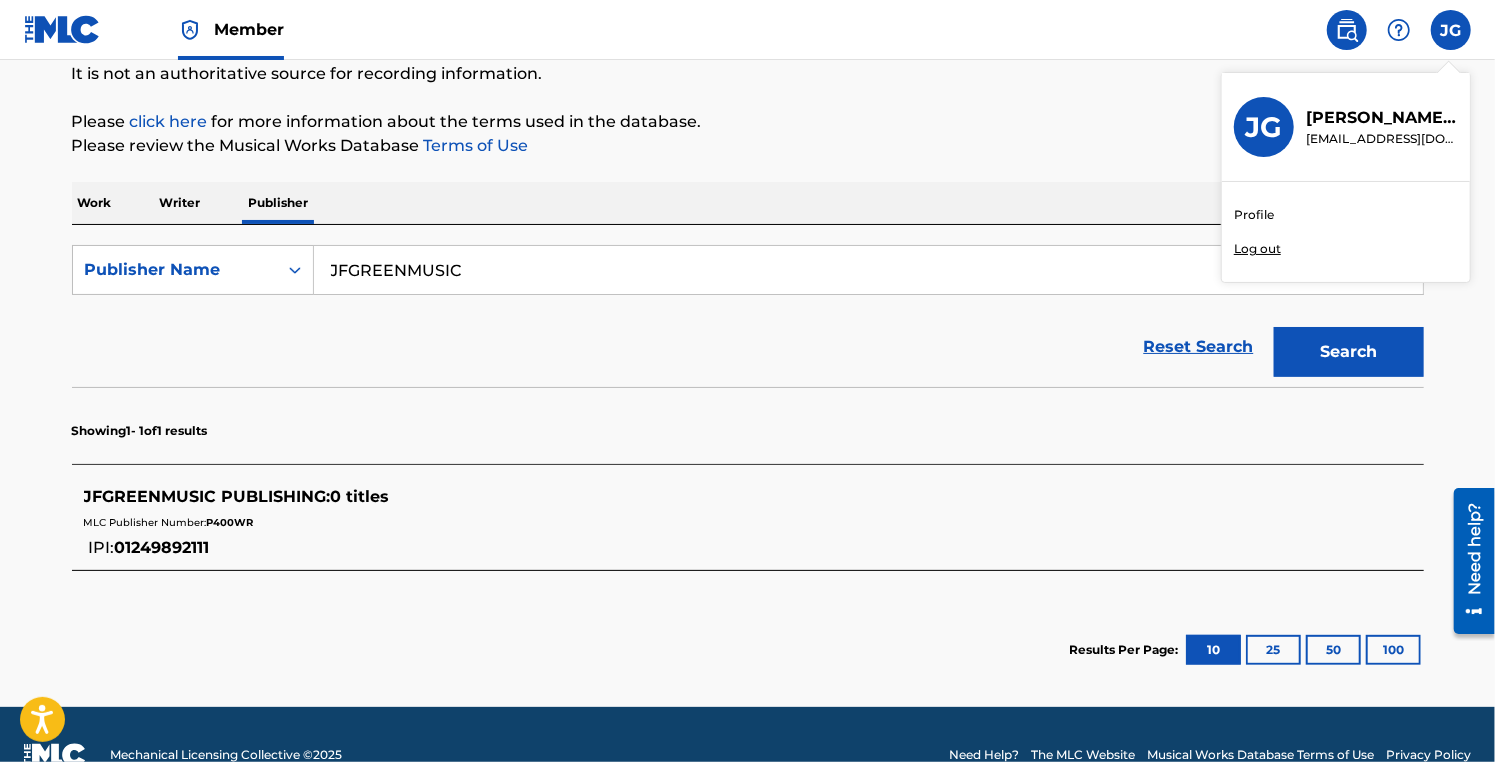 click on "Profile" at bounding box center [1254, 215] 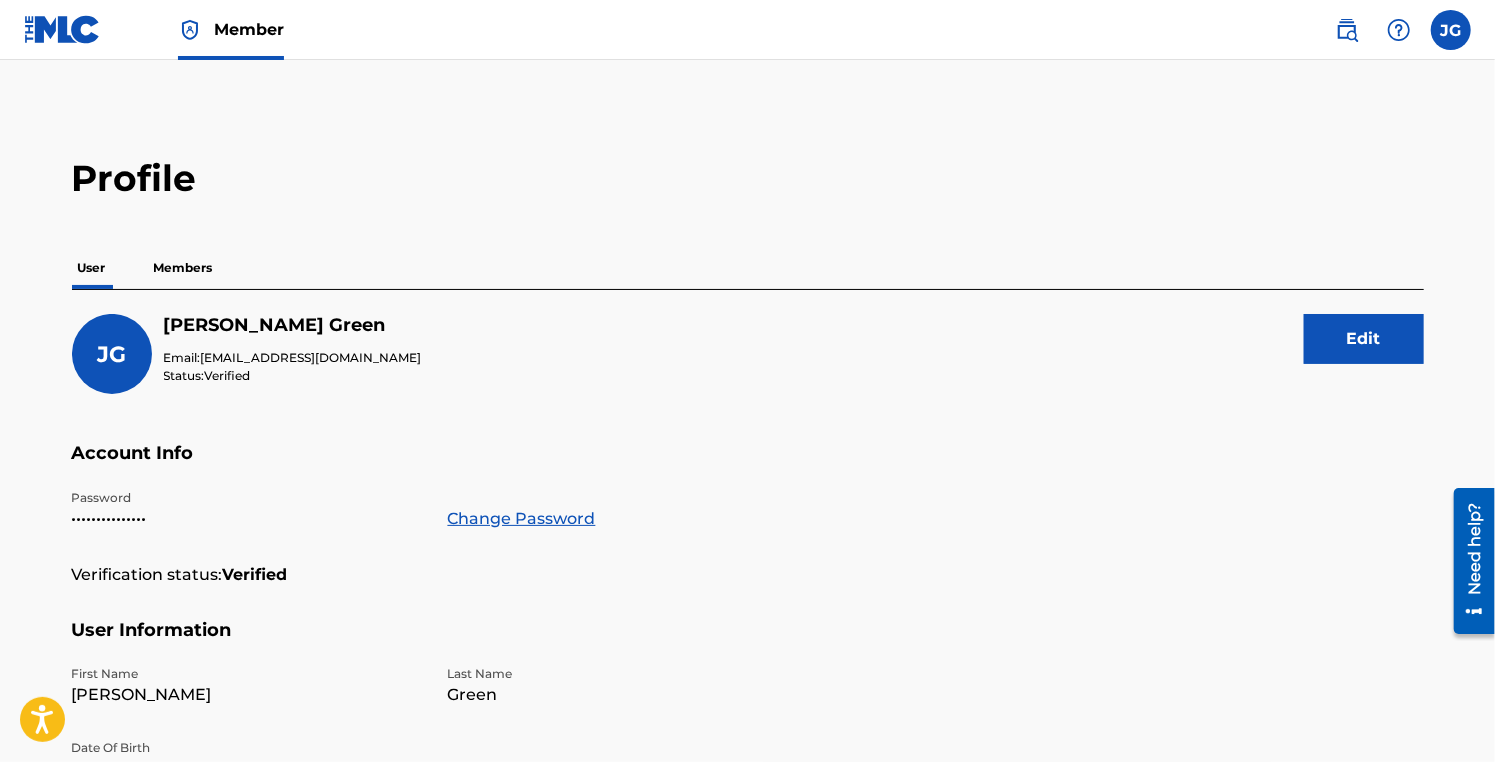 click on "Members" at bounding box center [183, 268] 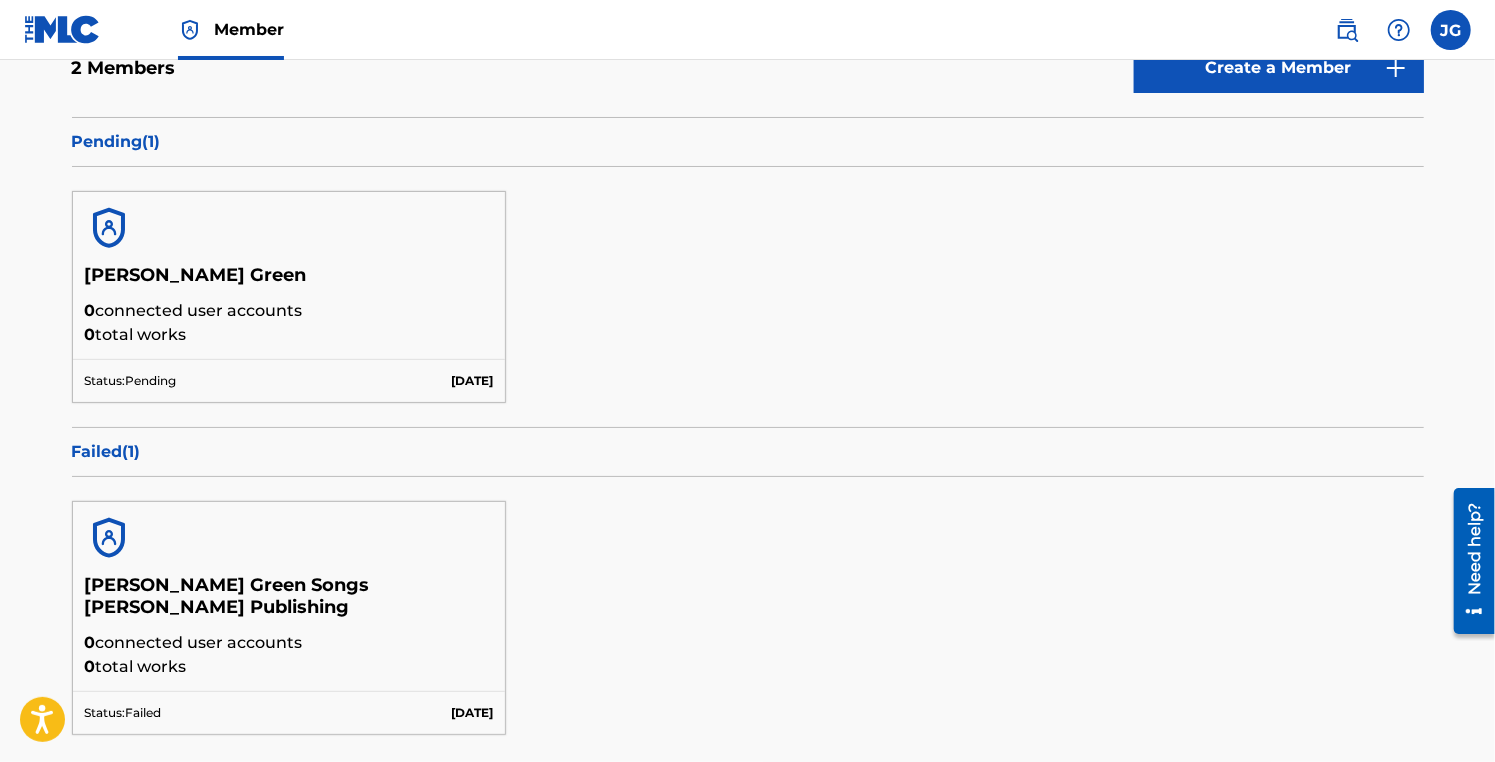scroll, scrollTop: 300, scrollLeft: 0, axis: vertical 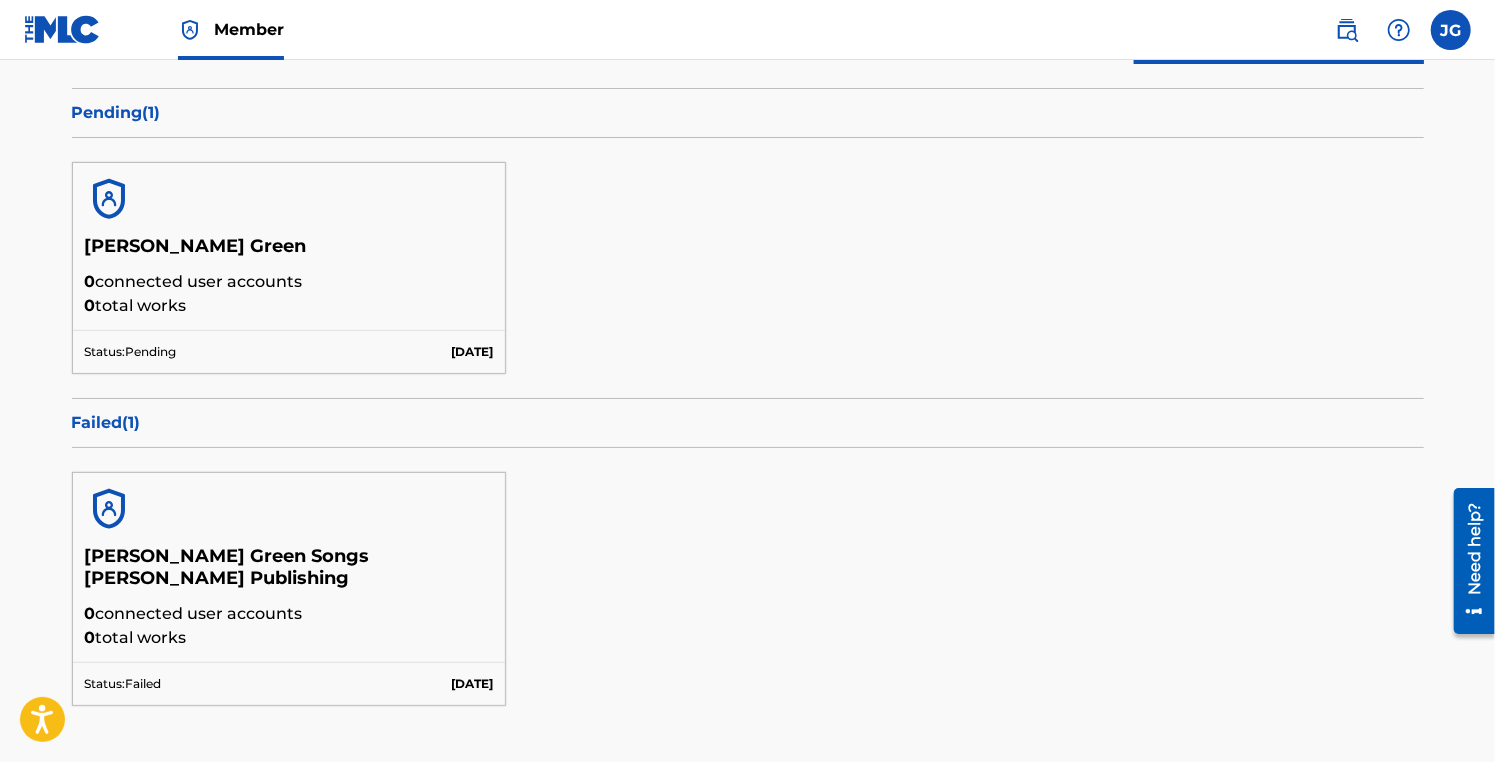 click on "0  connected user accounts" at bounding box center [289, 282] 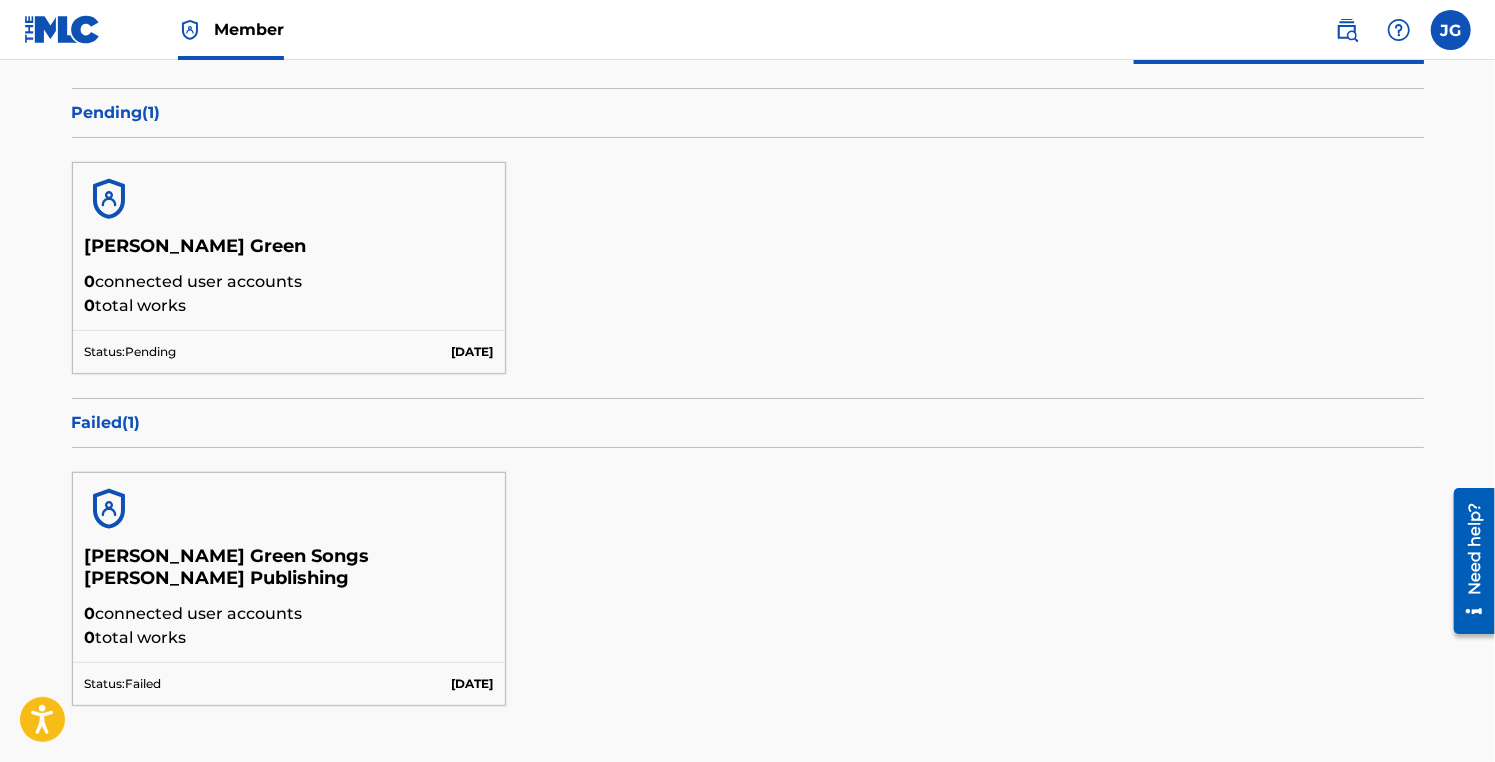 click on "Status:  Pending [DATE]" at bounding box center (289, 351) 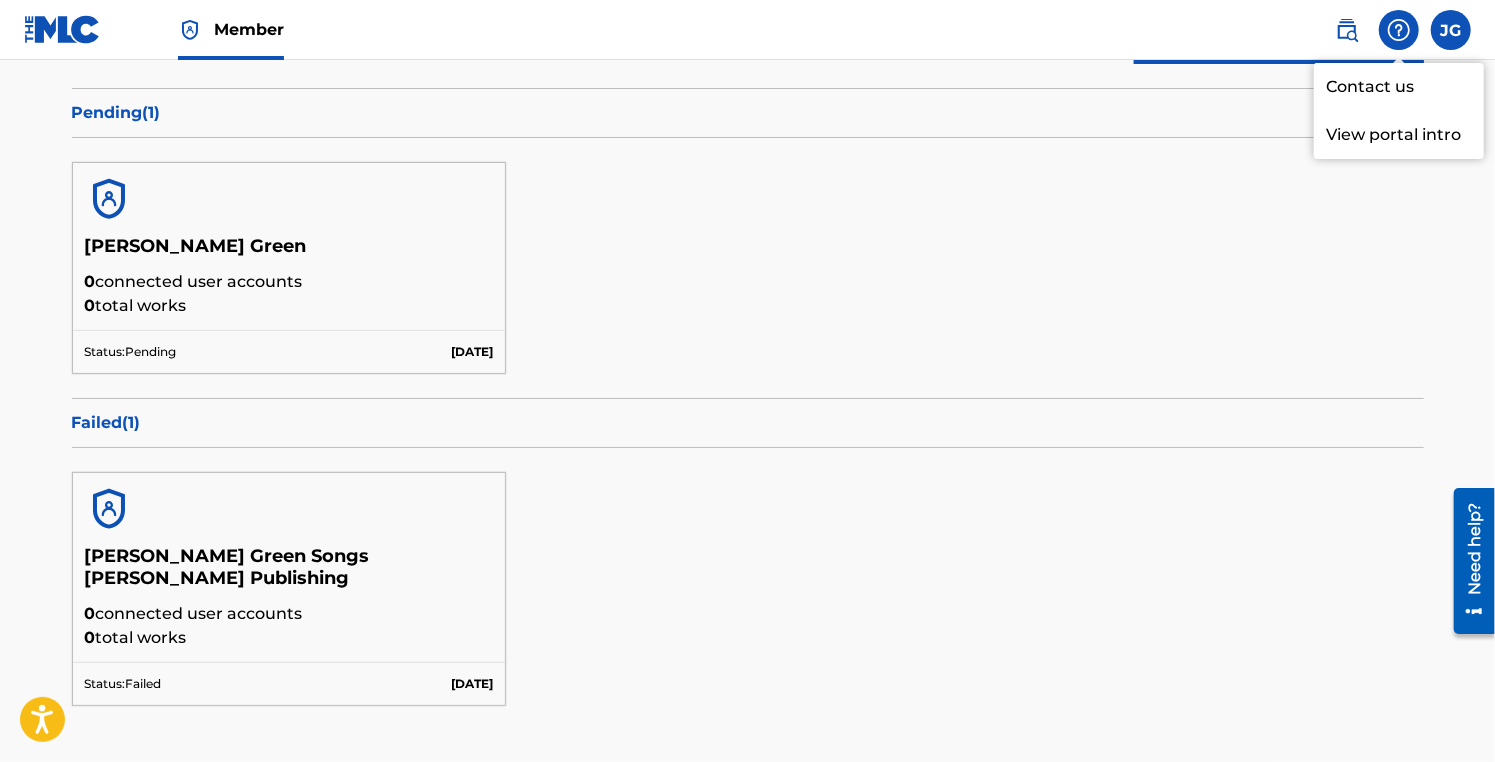 click on "Contact us" at bounding box center [1399, 87] 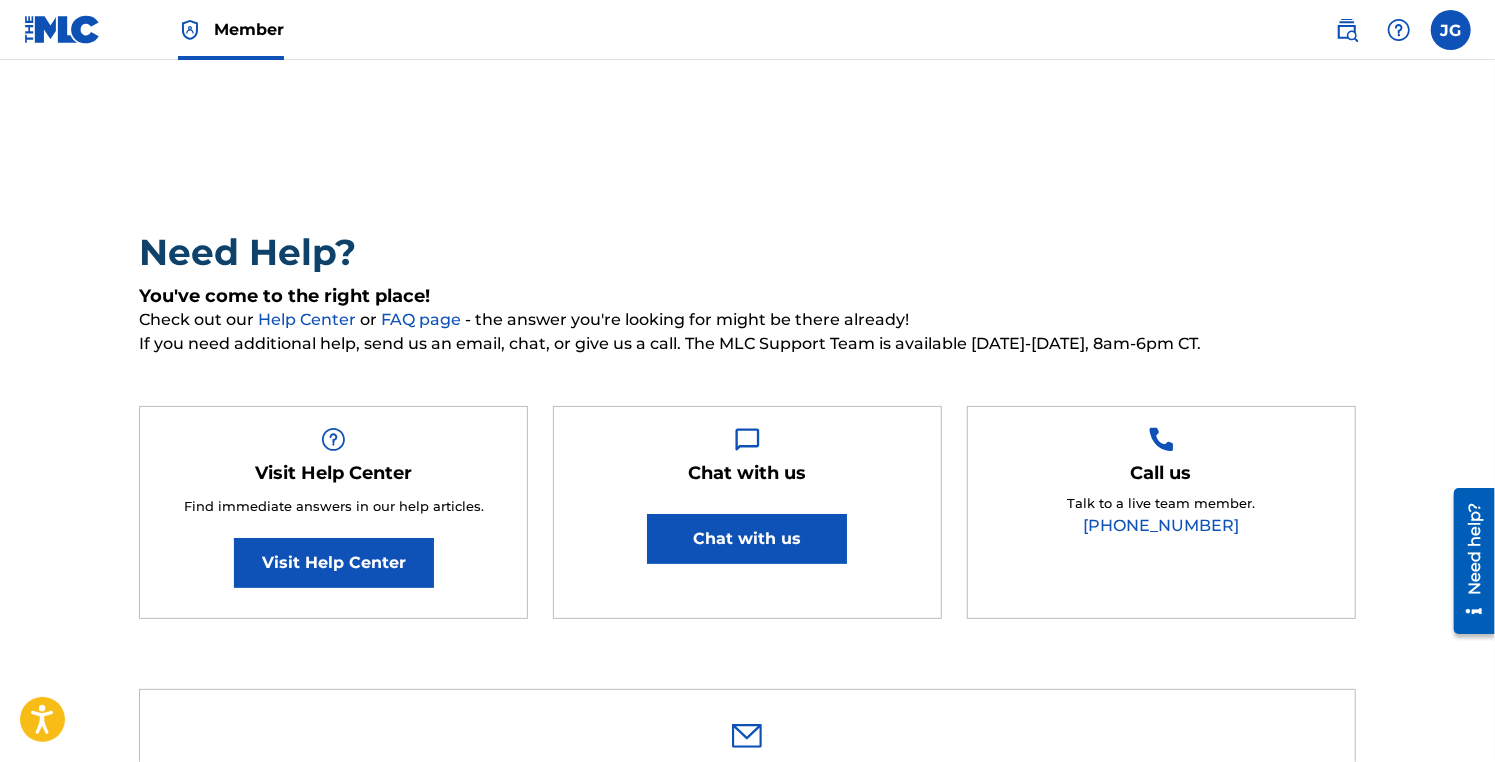 scroll, scrollTop: 0, scrollLeft: 0, axis: both 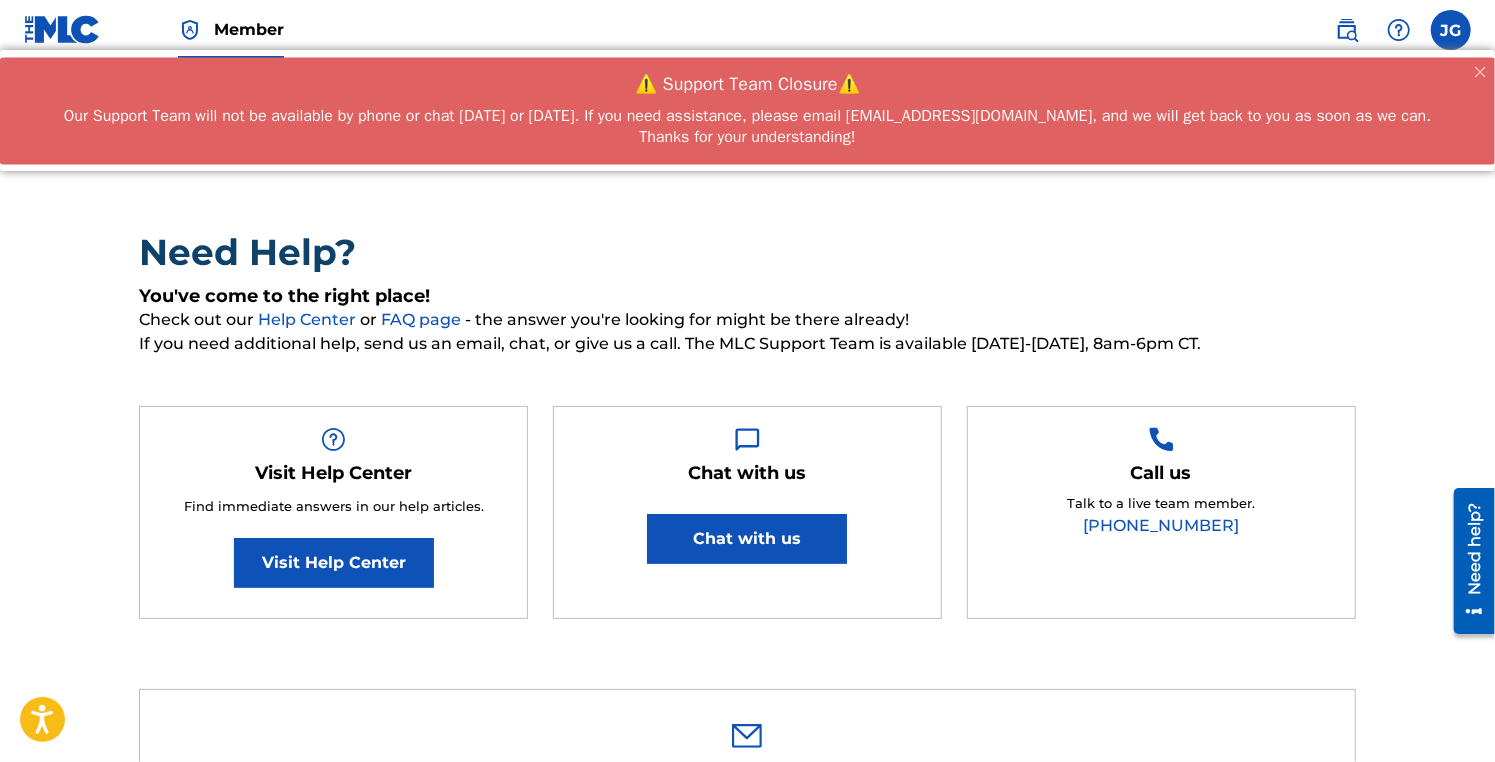 click on "Visit Help Center" at bounding box center (334, 563) 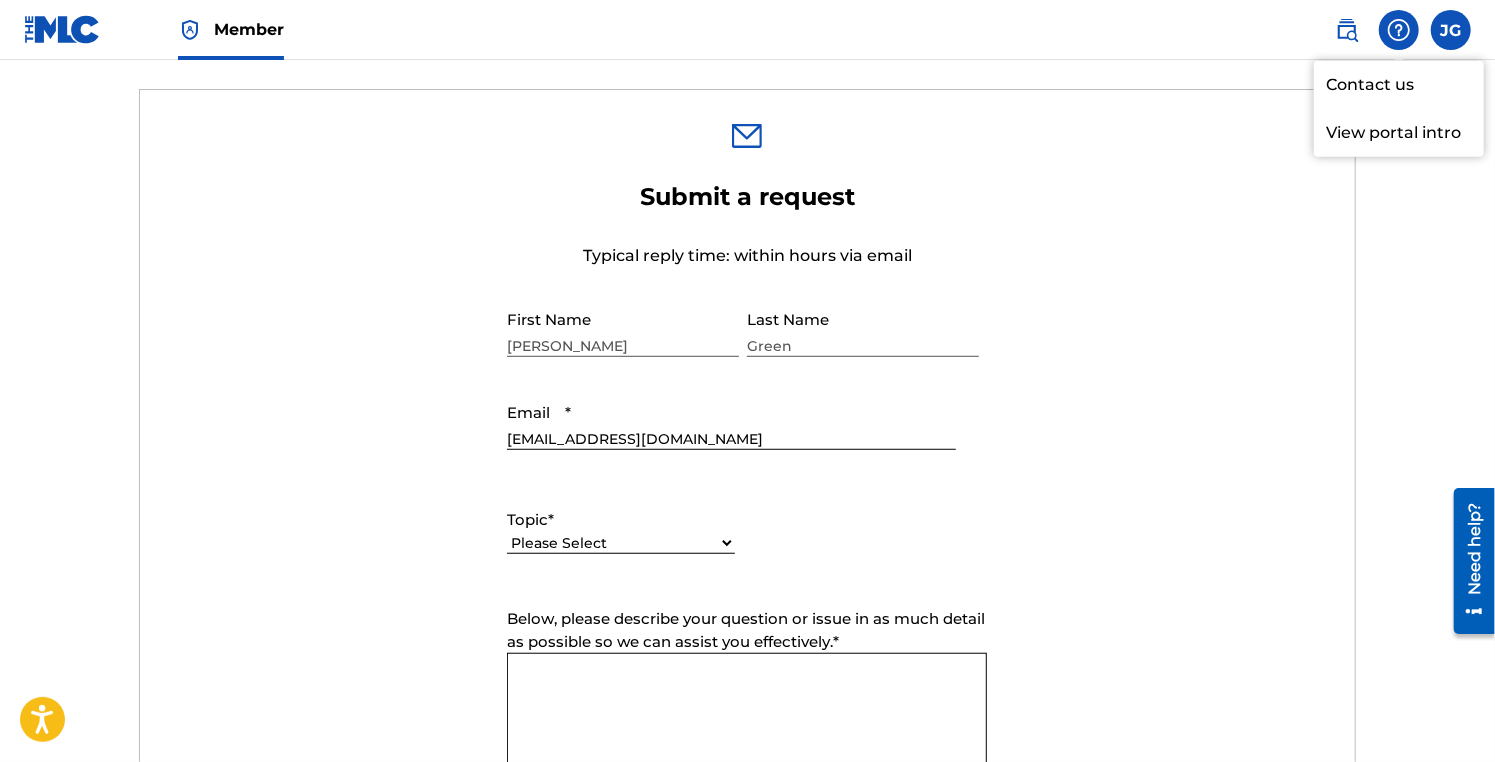 scroll, scrollTop: 0, scrollLeft: 0, axis: both 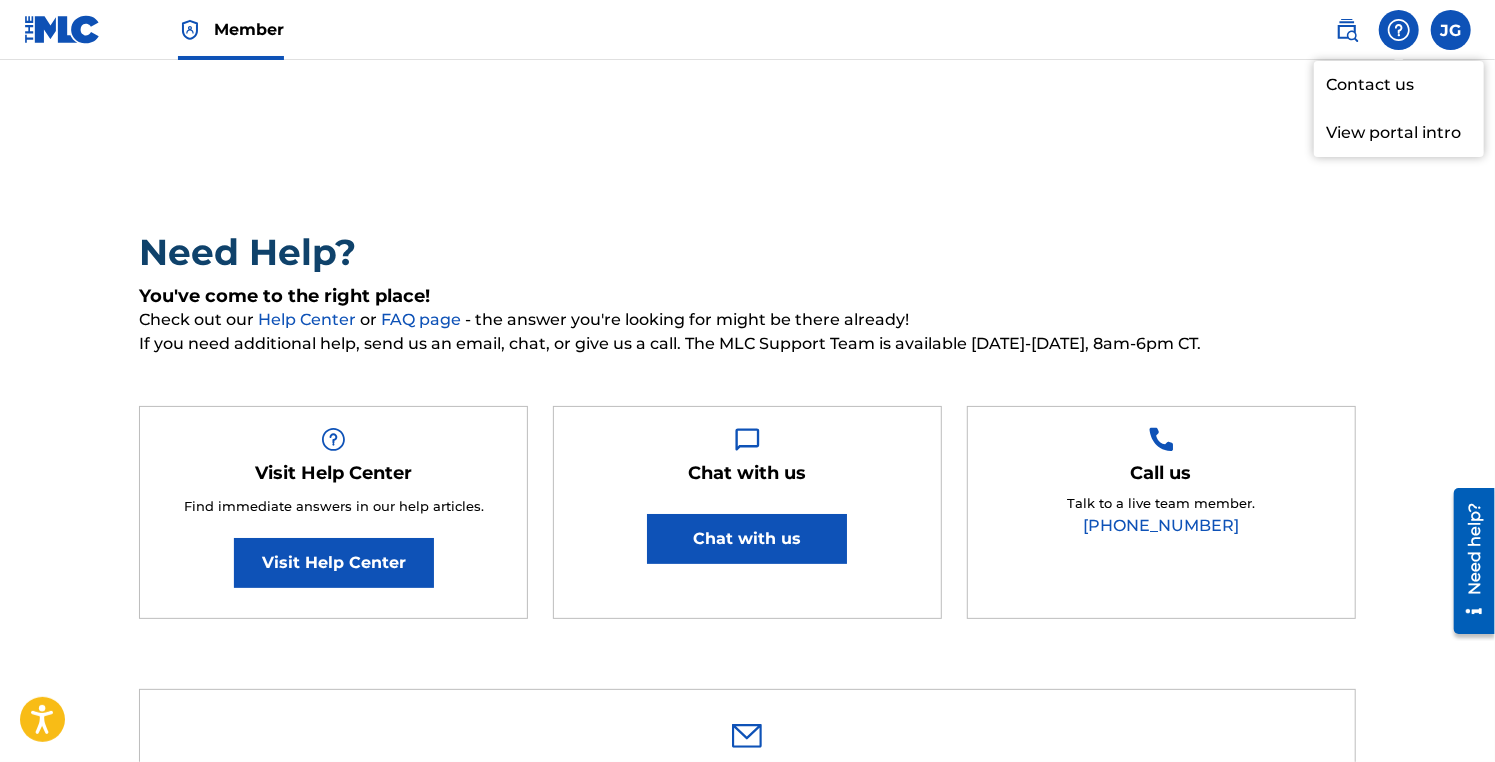 click at bounding box center (1347, 30) 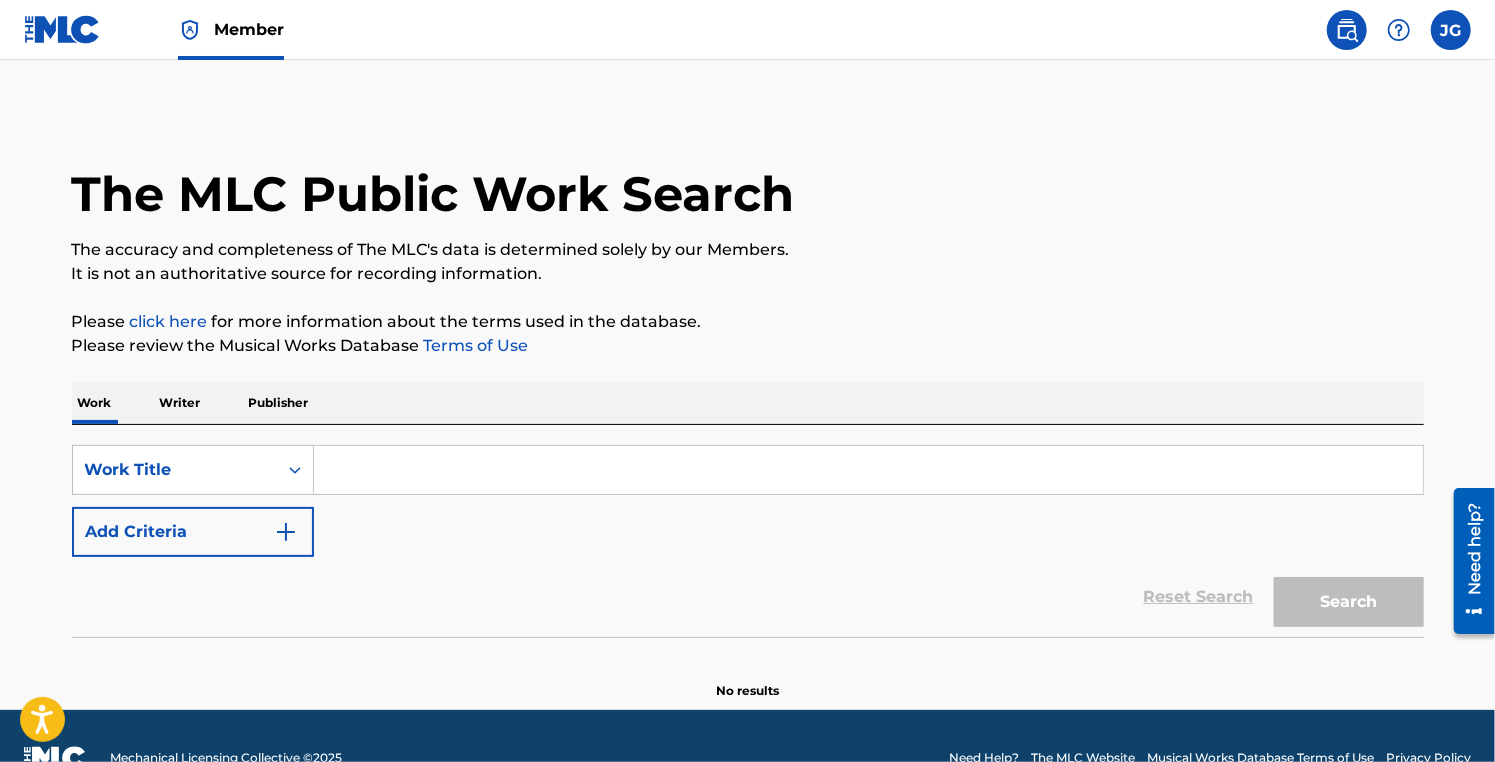 click at bounding box center [1451, 30] 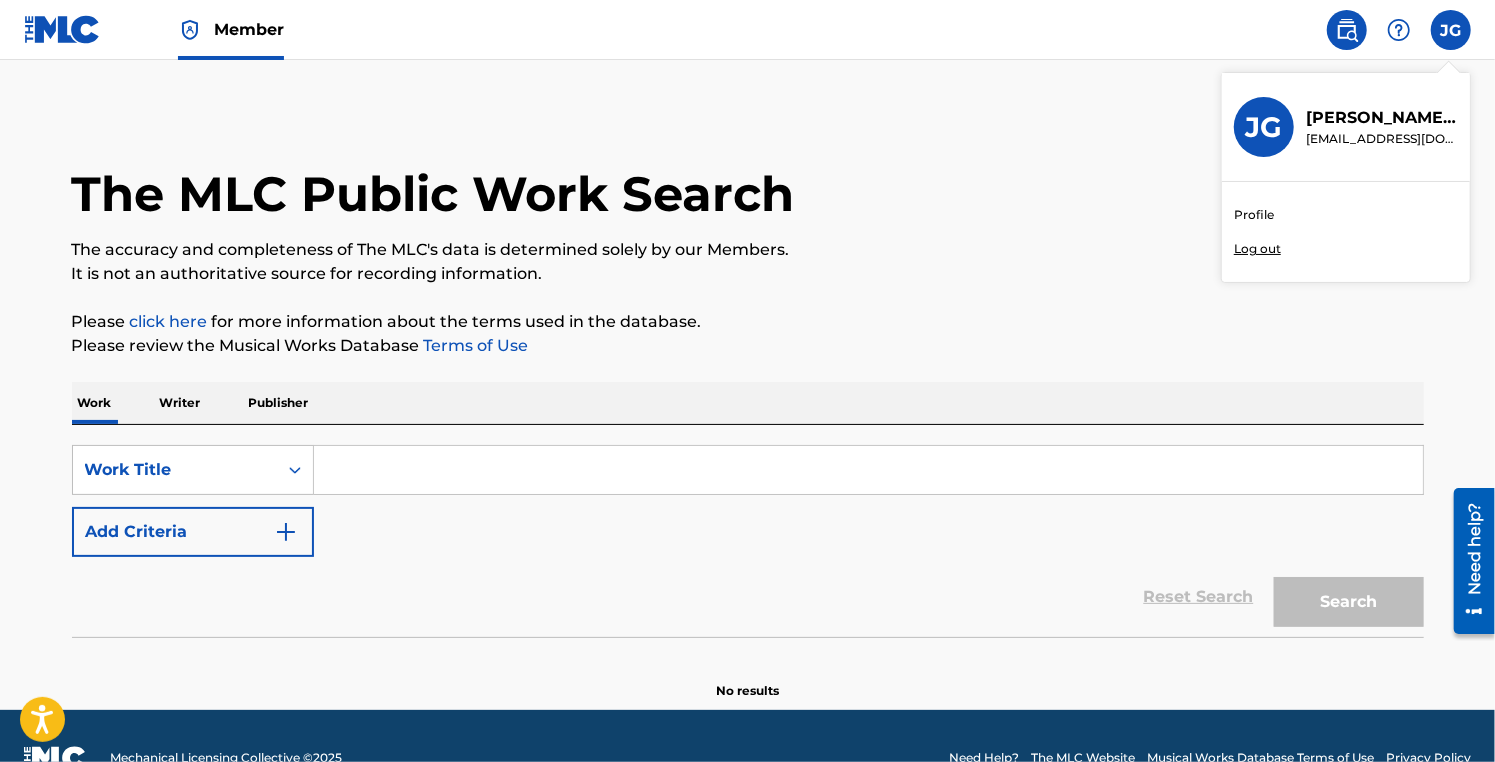 click on "JG" at bounding box center (1264, 127) 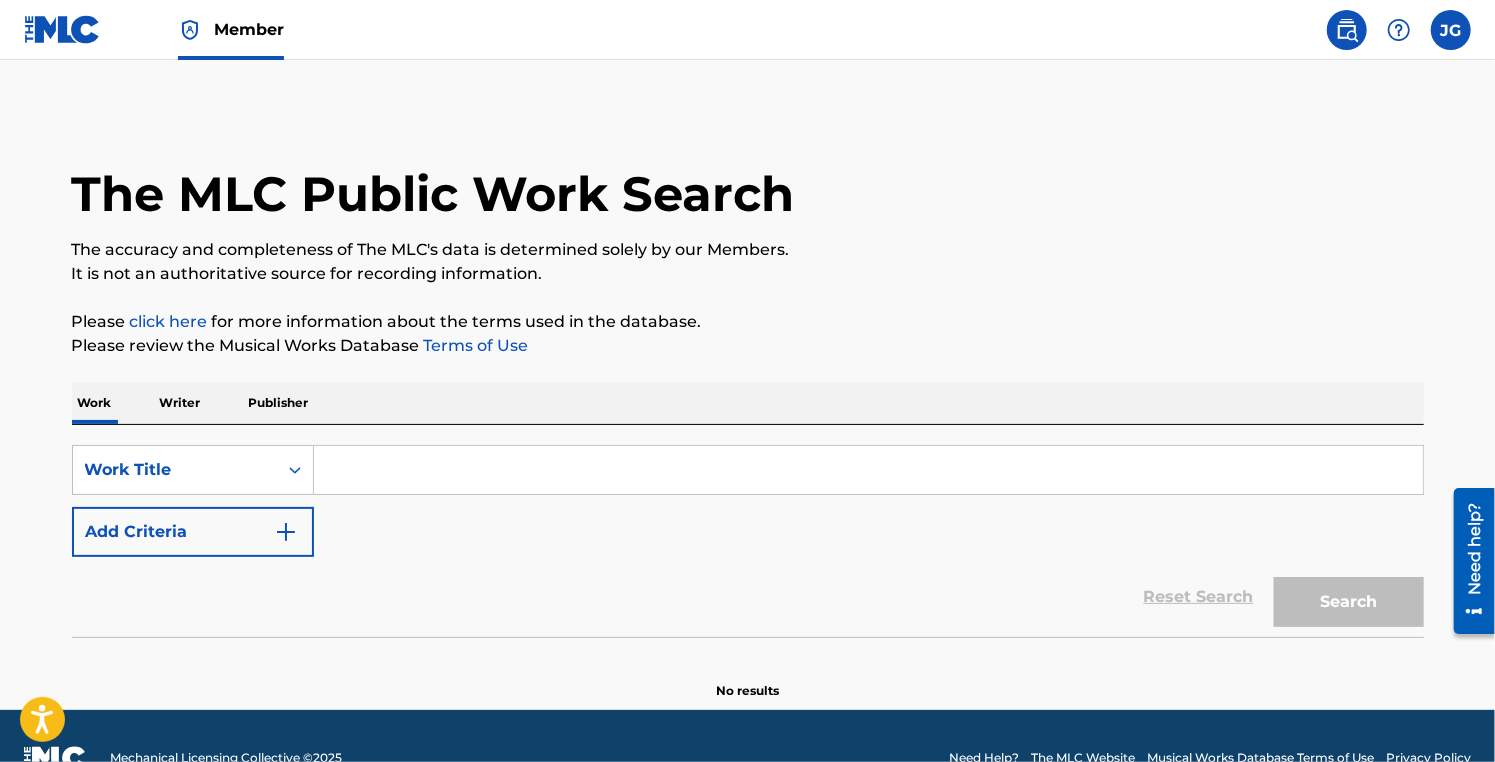 click at bounding box center [868, 470] 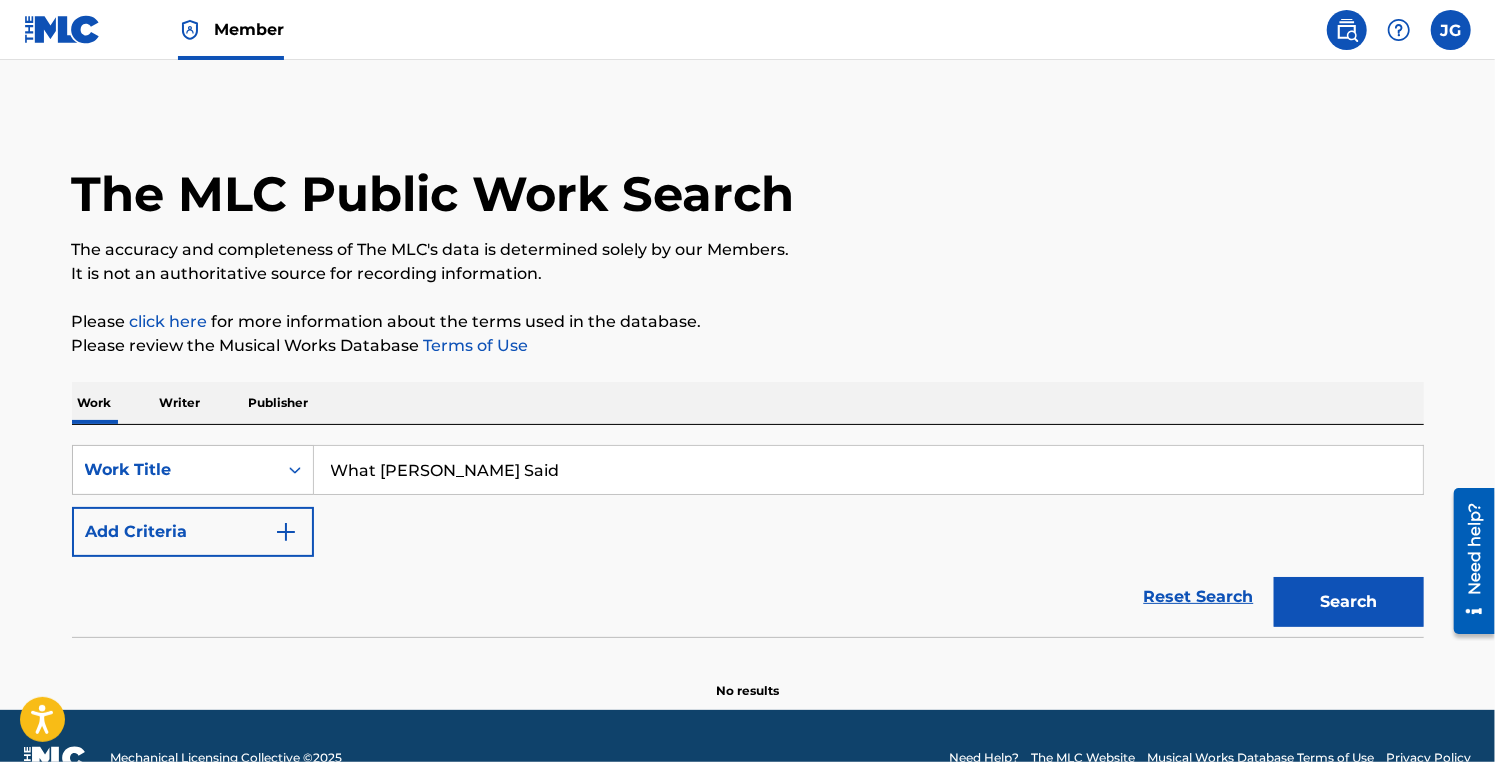 click on "Search" at bounding box center [1349, 602] 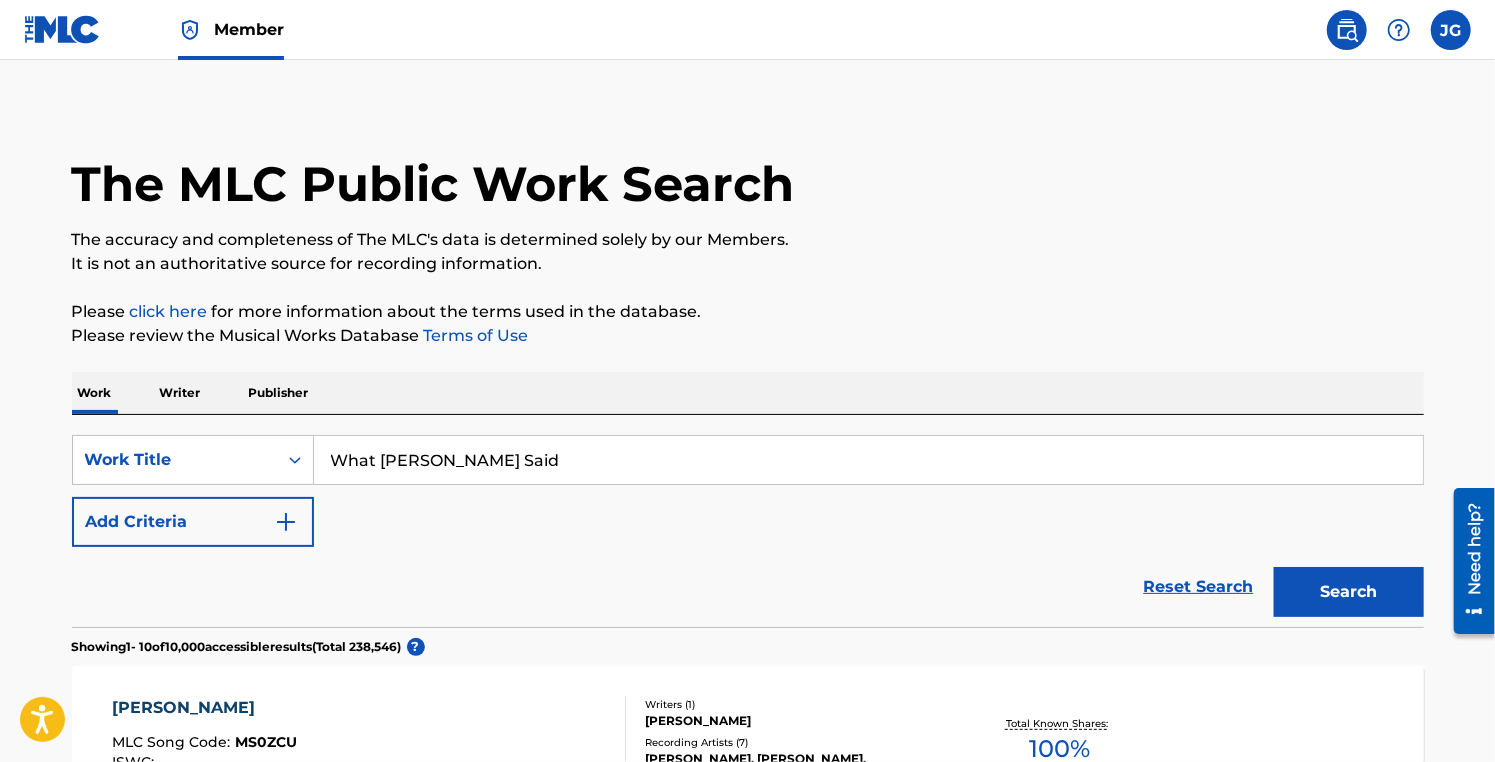 scroll, scrollTop: 0, scrollLeft: 0, axis: both 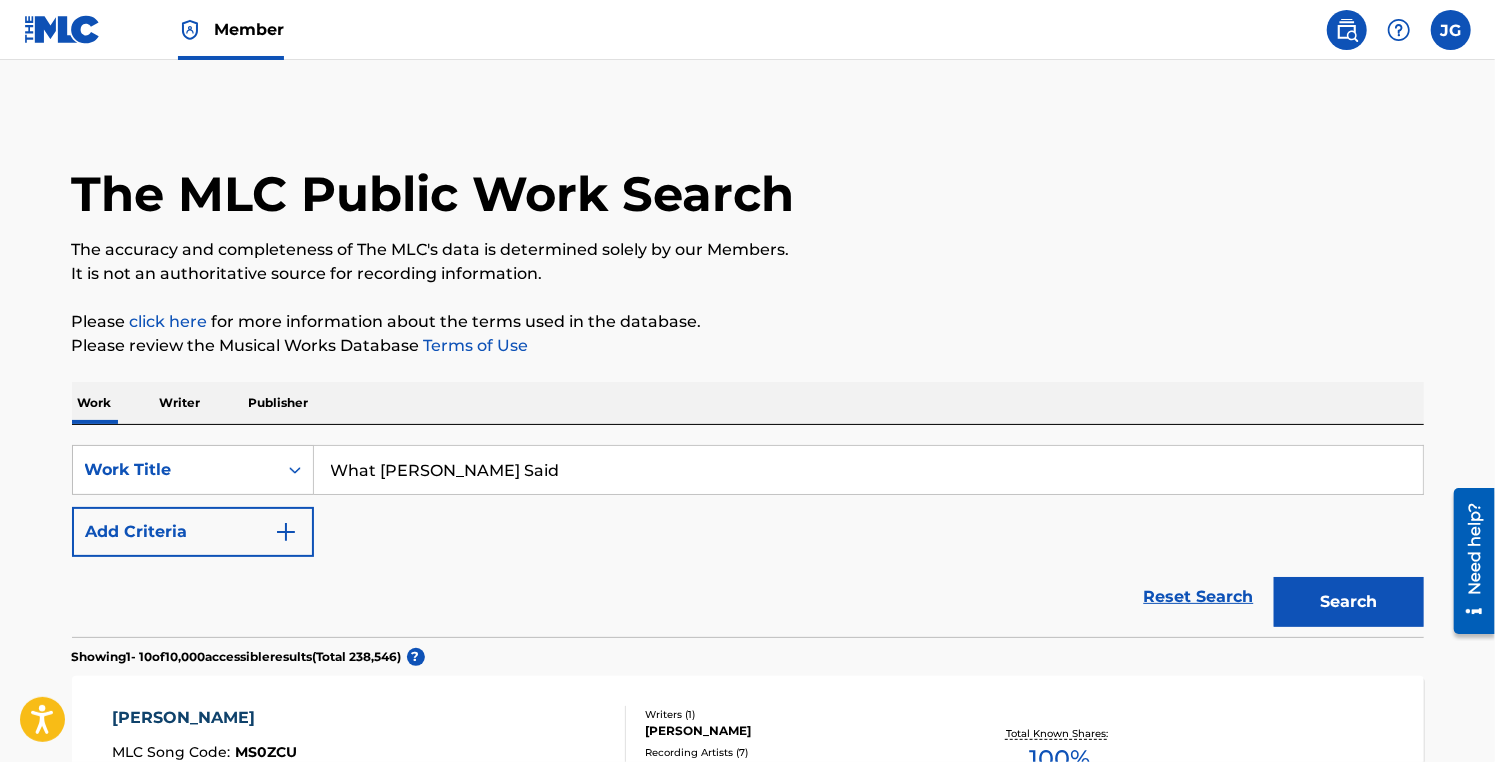 click on "What [PERSON_NAME] Said" at bounding box center (868, 470) 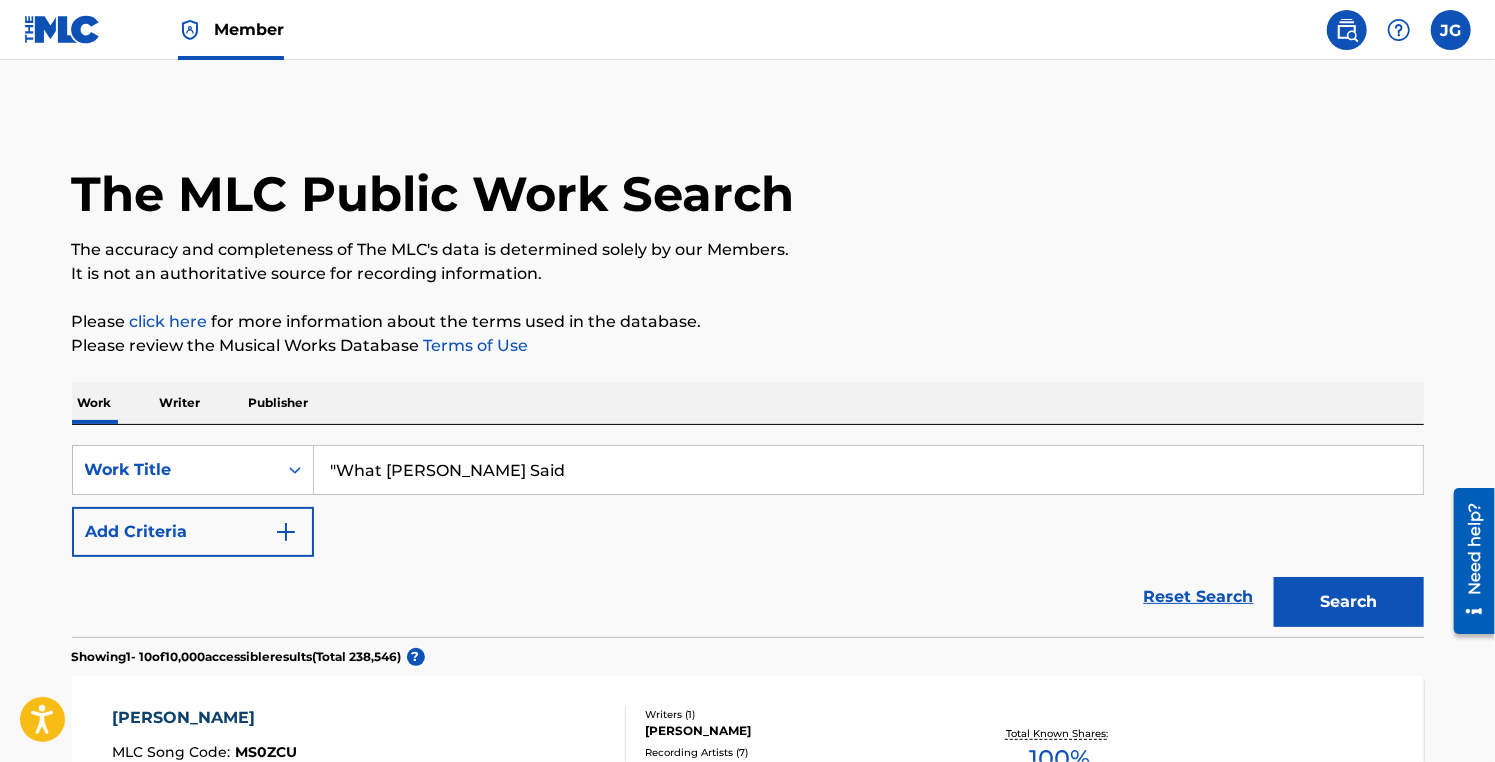 click on ""What [PERSON_NAME] Said" at bounding box center (868, 470) 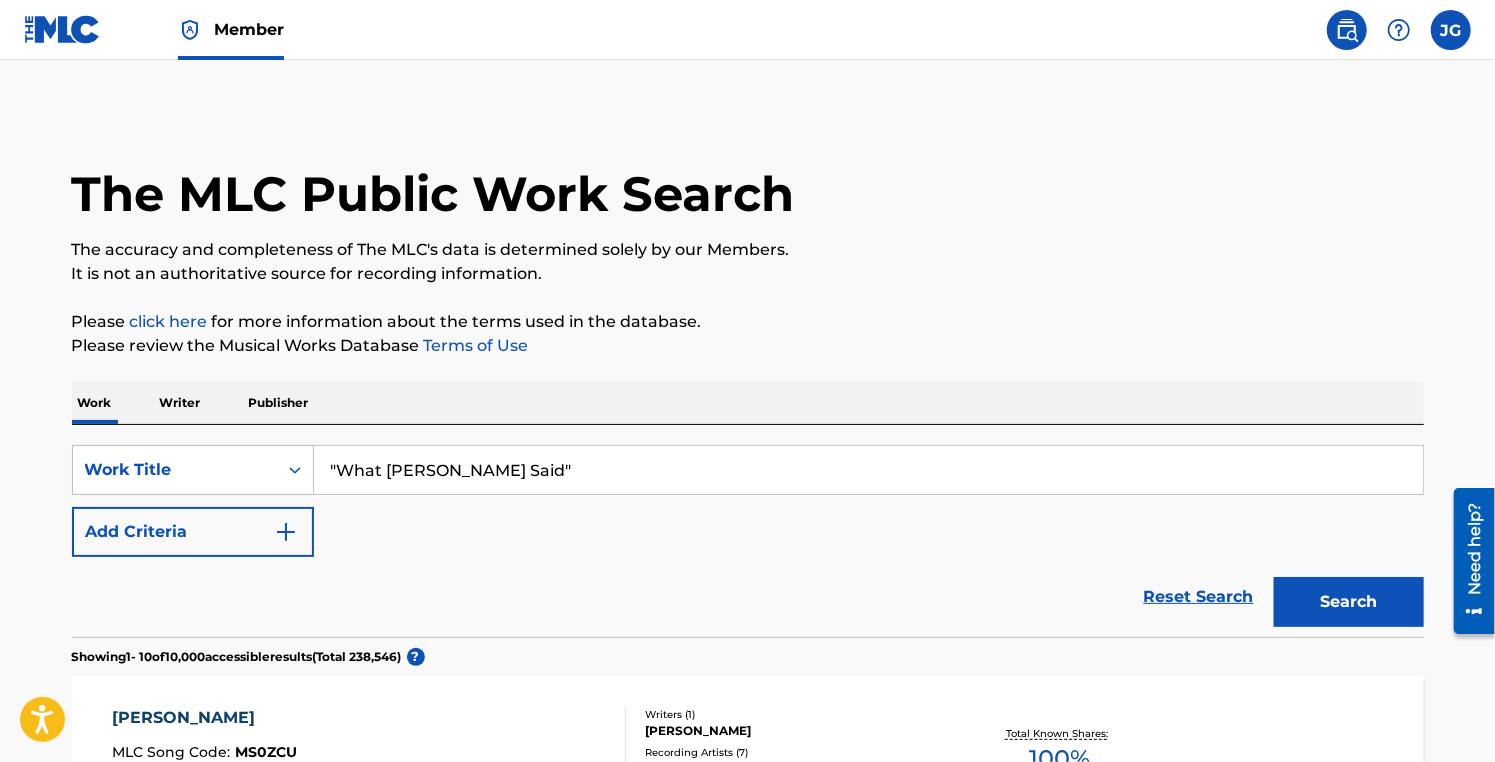 type on ""What [PERSON_NAME] Said"" 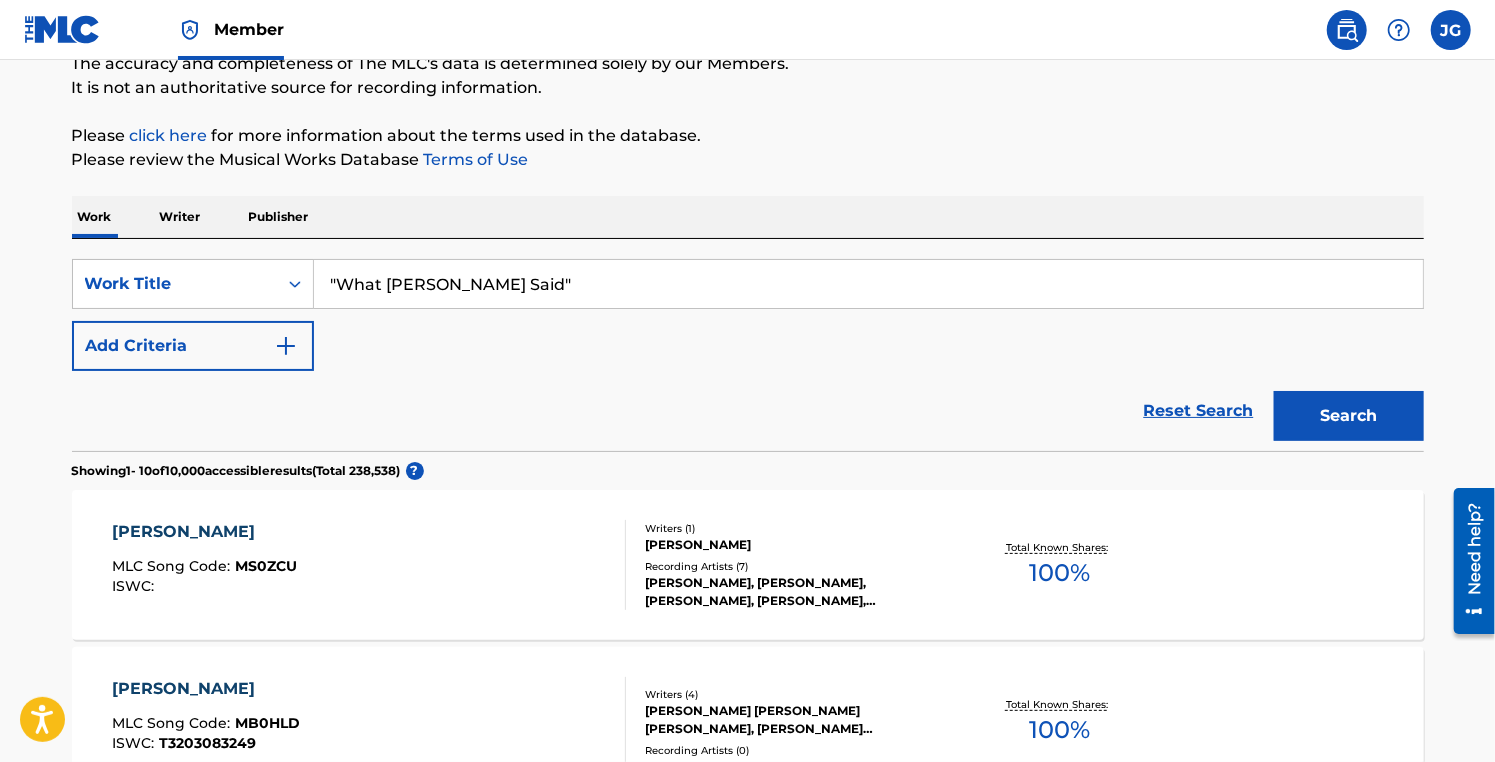 scroll, scrollTop: 200, scrollLeft: 0, axis: vertical 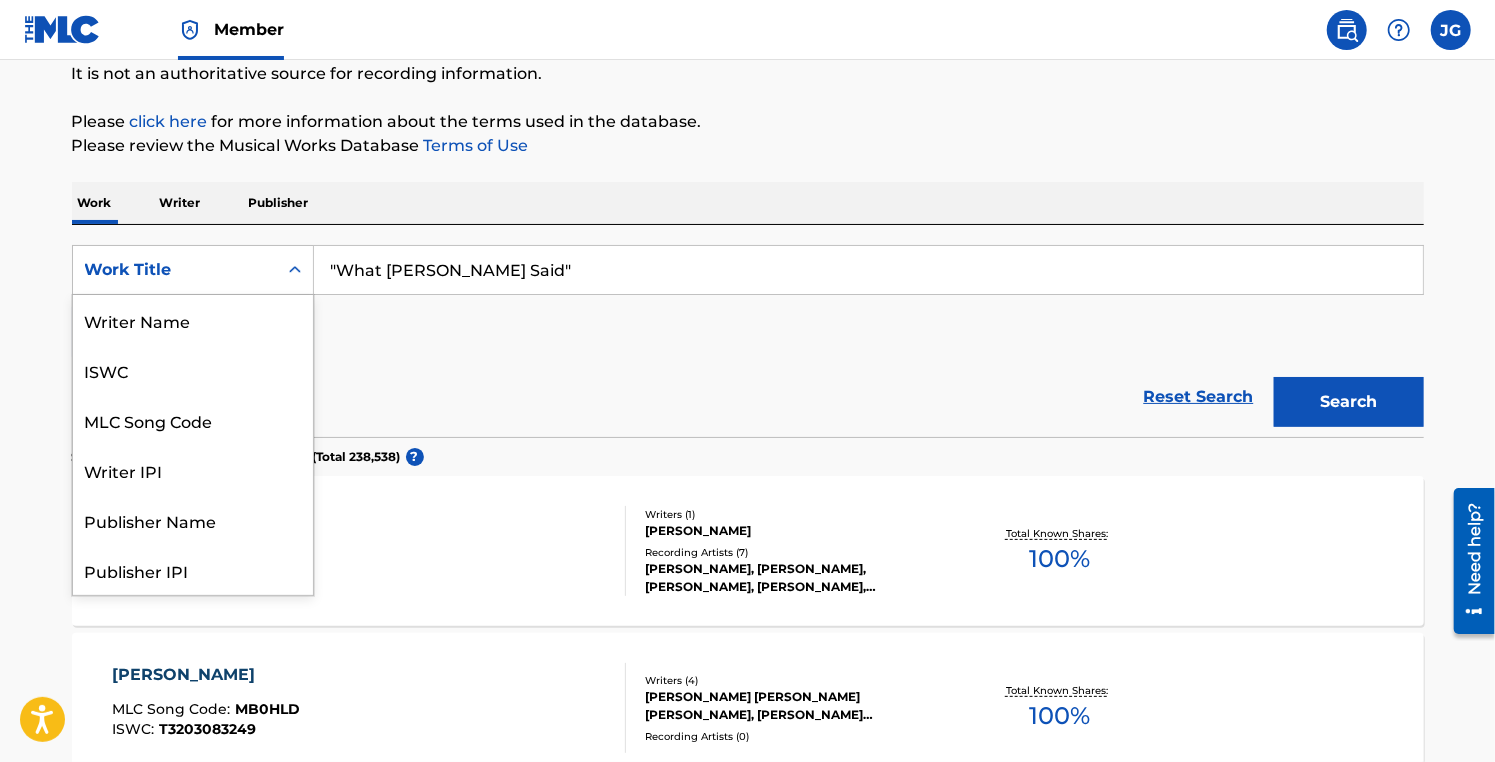 click 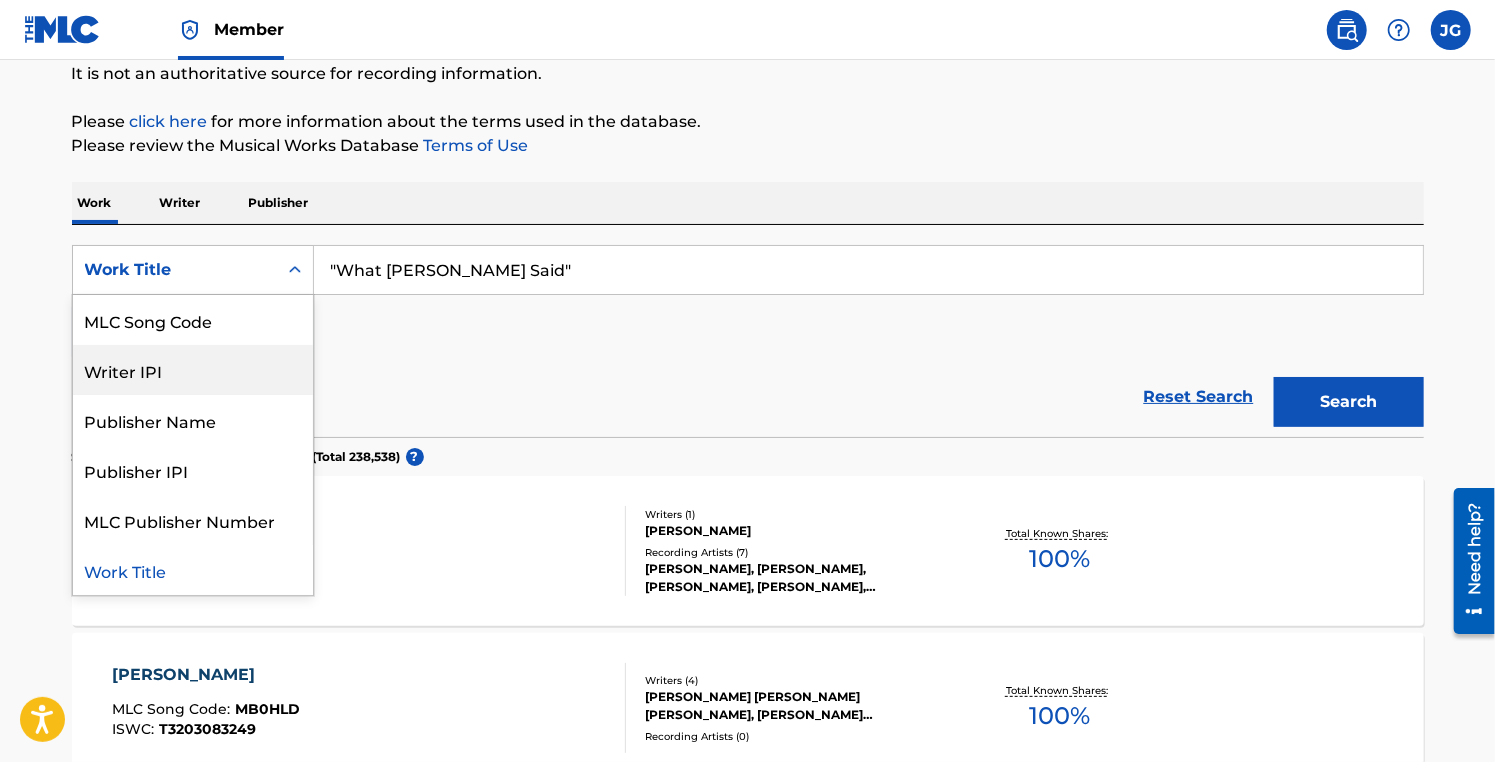 scroll, scrollTop: 0, scrollLeft: 0, axis: both 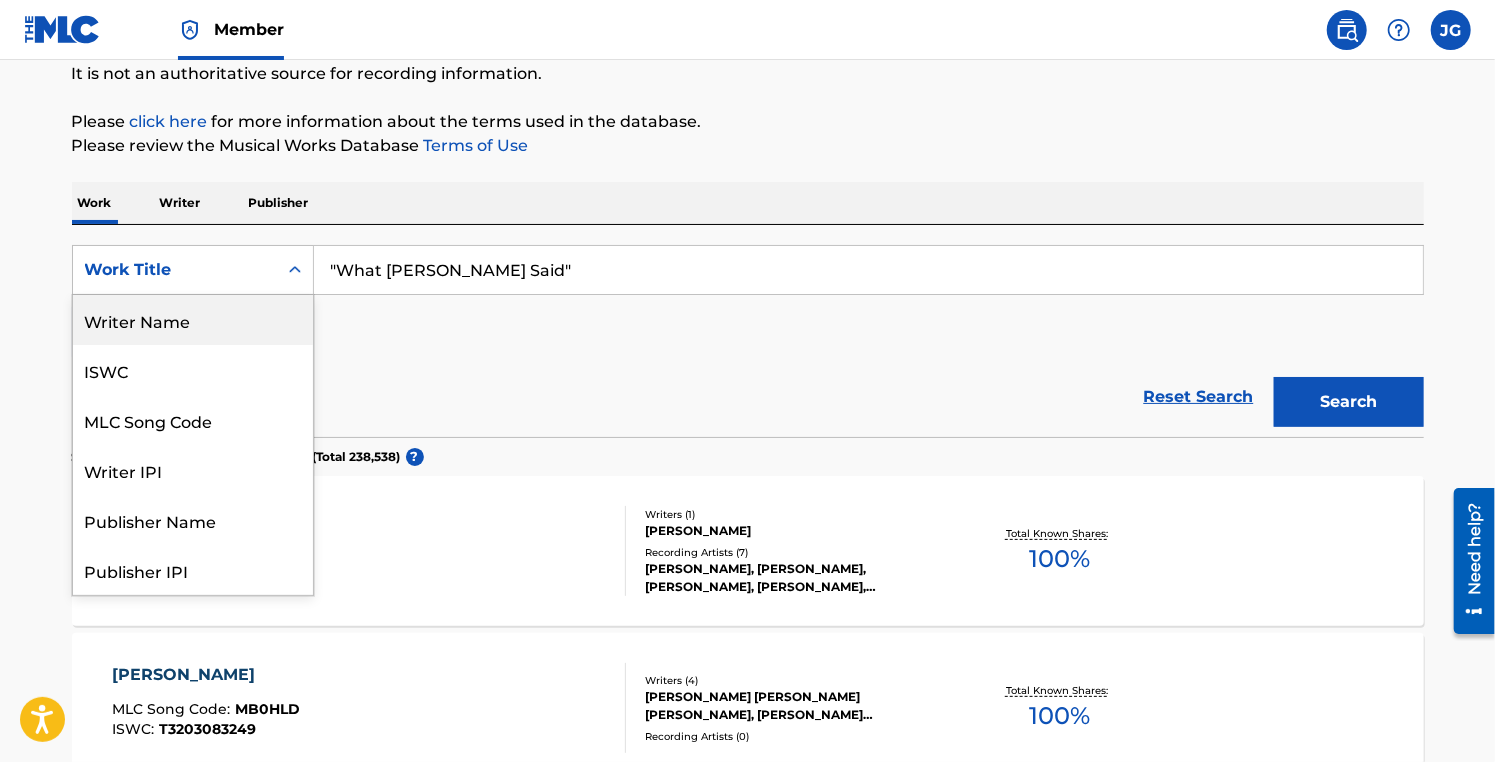 click on "Writer Name" at bounding box center [193, 320] 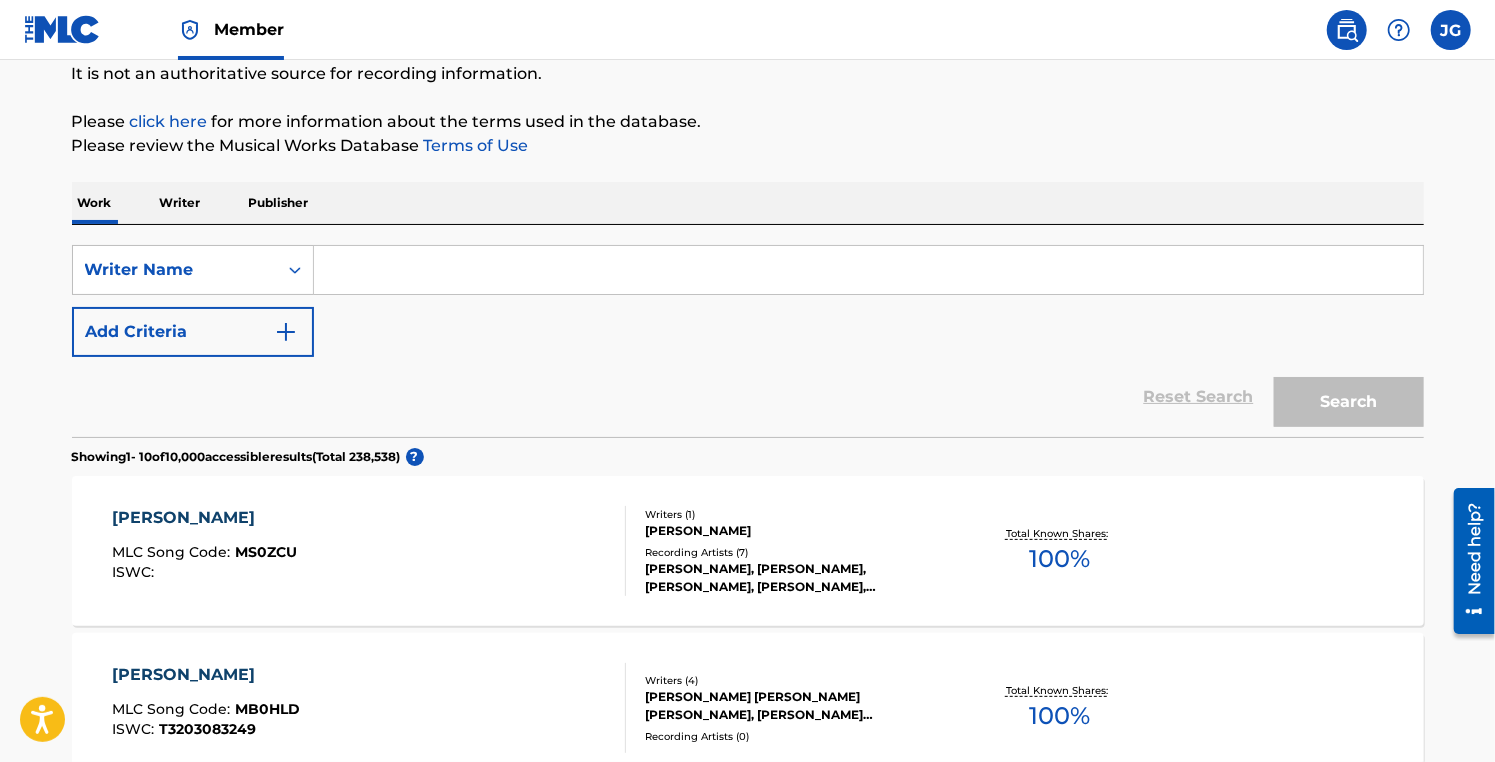 click at bounding box center (868, 270) 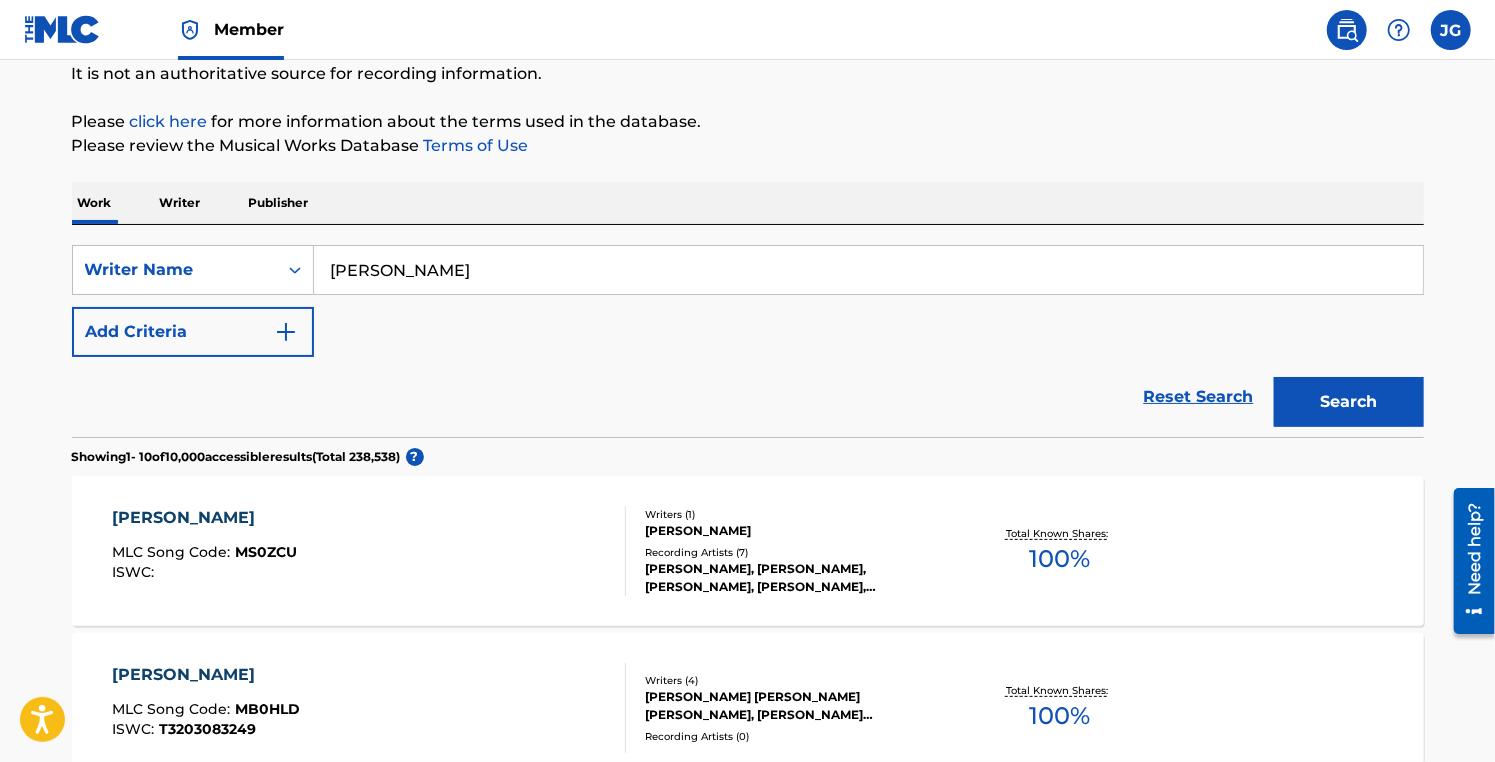 click on "Search" at bounding box center [1349, 402] 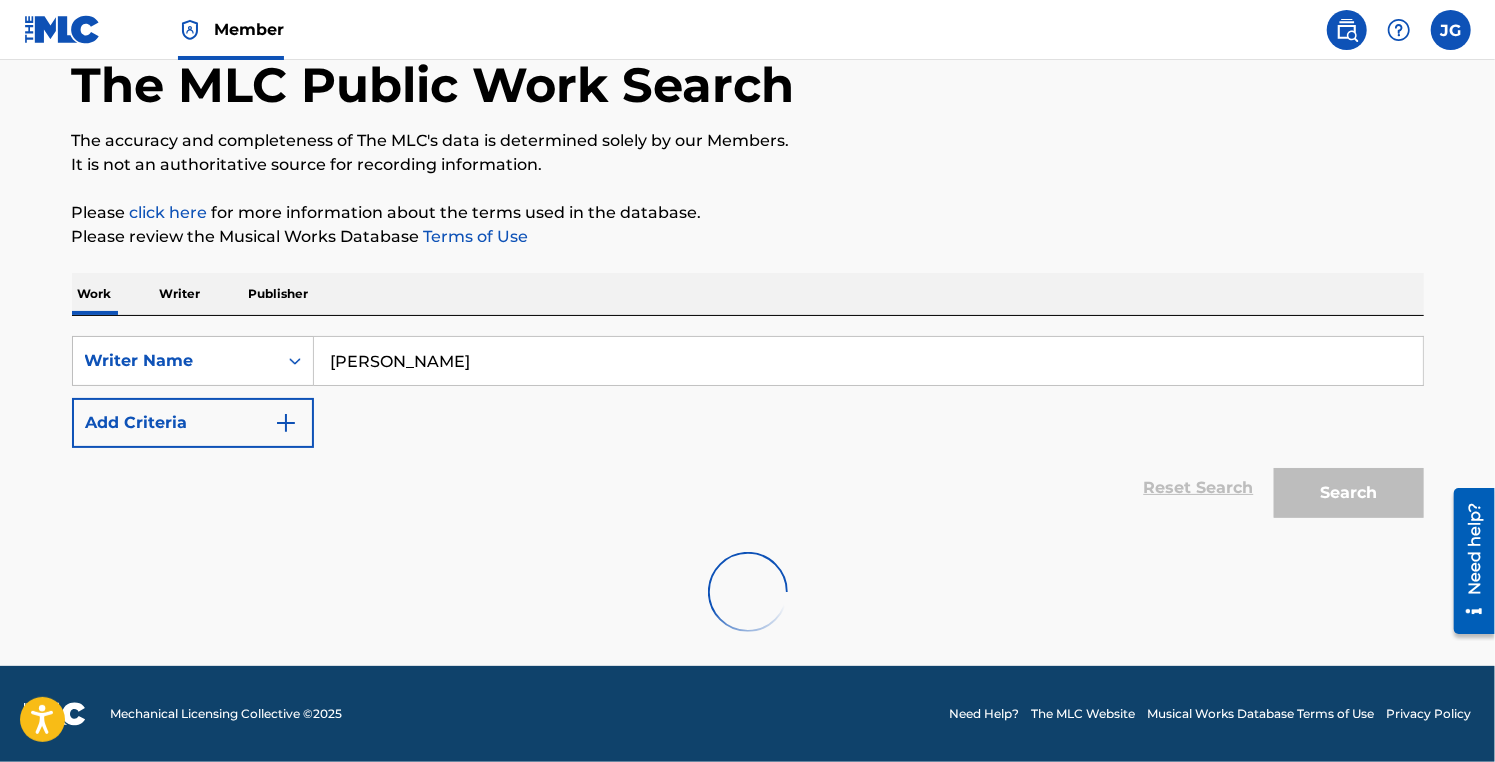 scroll, scrollTop: 0, scrollLeft: 0, axis: both 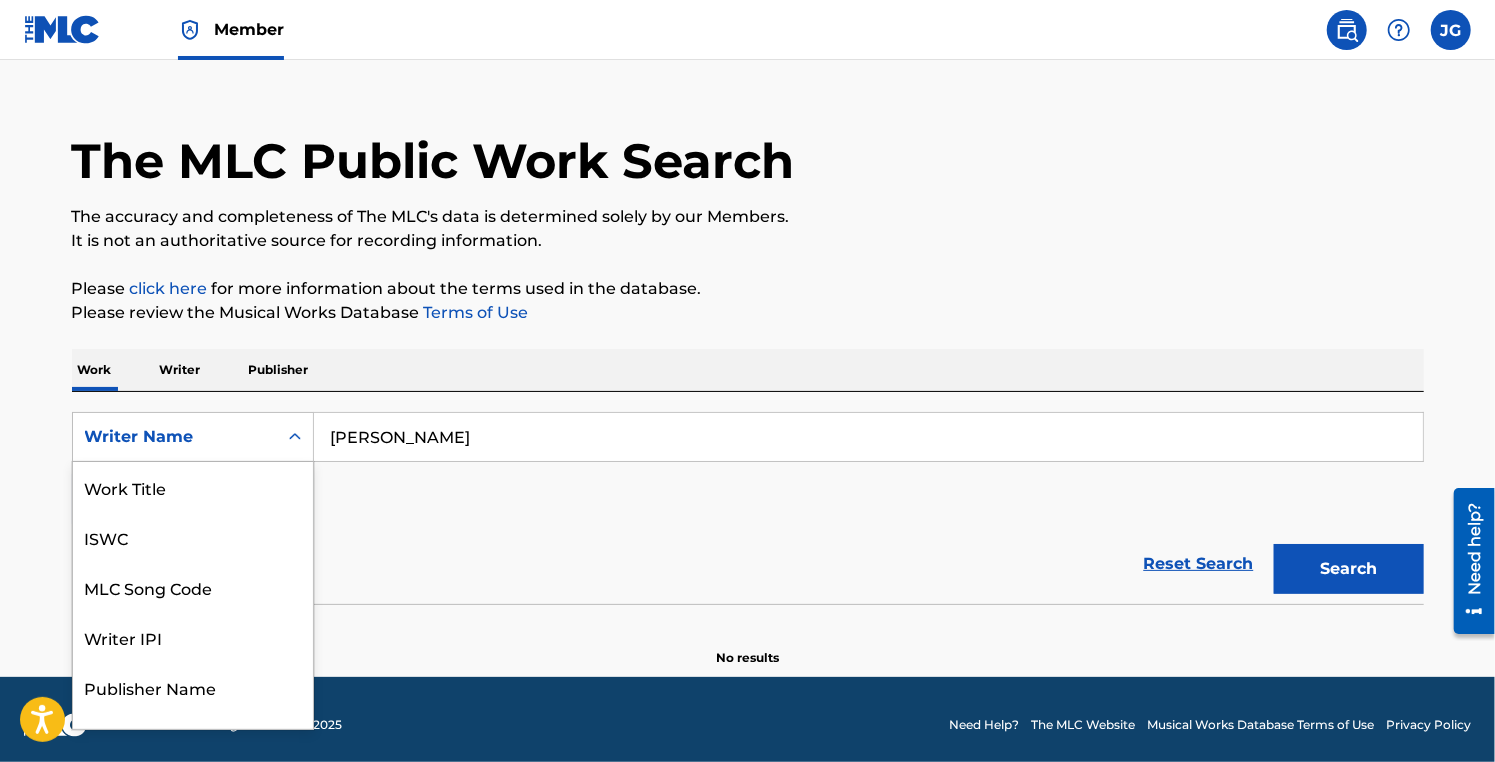 click on "8 results available. Use Up and Down to choose options, press Enter to select the currently focused option, press Escape to exit the menu, press Tab to select the option and exit the menu. Writer Name Work Title ISWC MLC Song Code Writer IPI Publisher Name Publisher IPI MLC Publisher Number Writer Name" at bounding box center [193, 437] 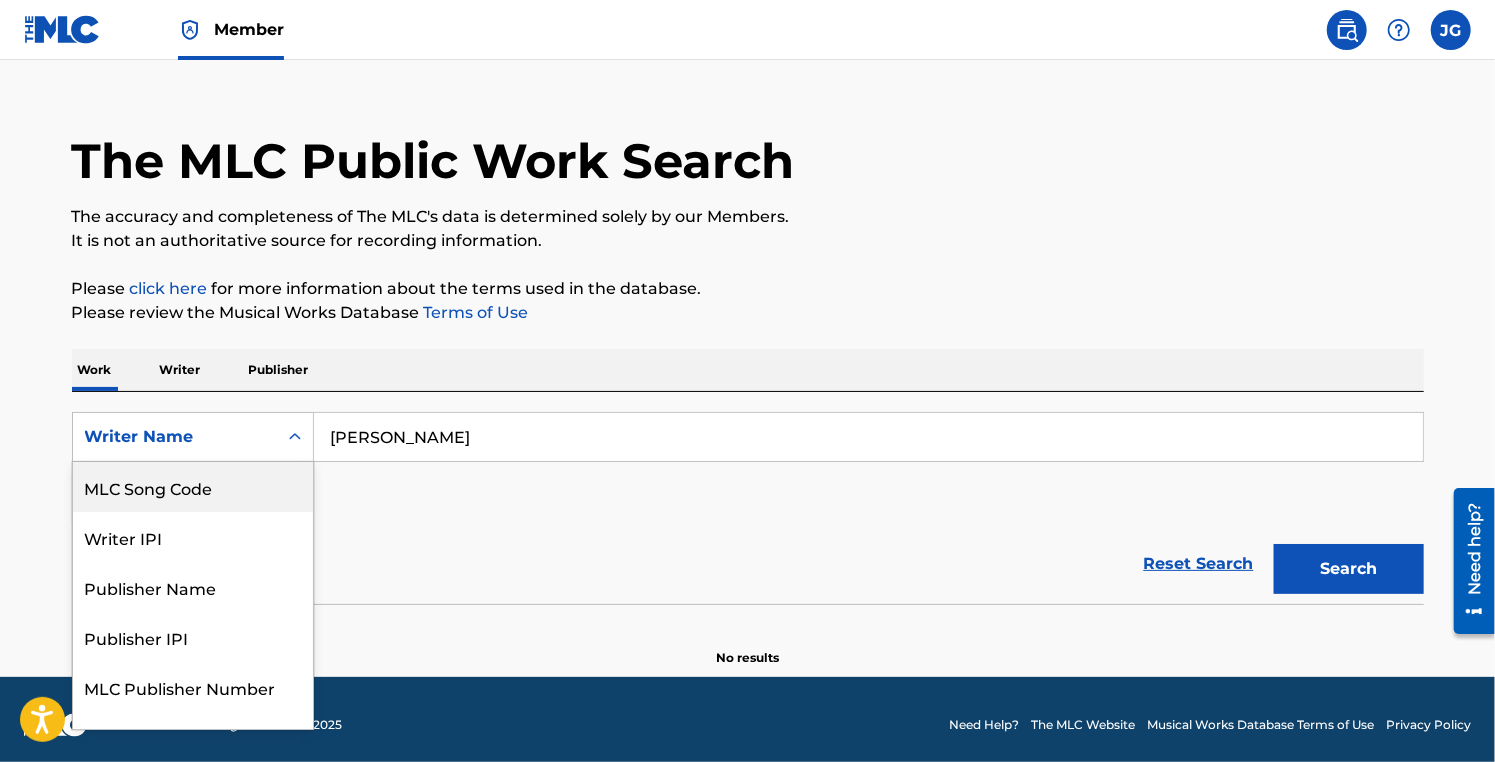 click on "[PERSON_NAME]" at bounding box center (868, 437) 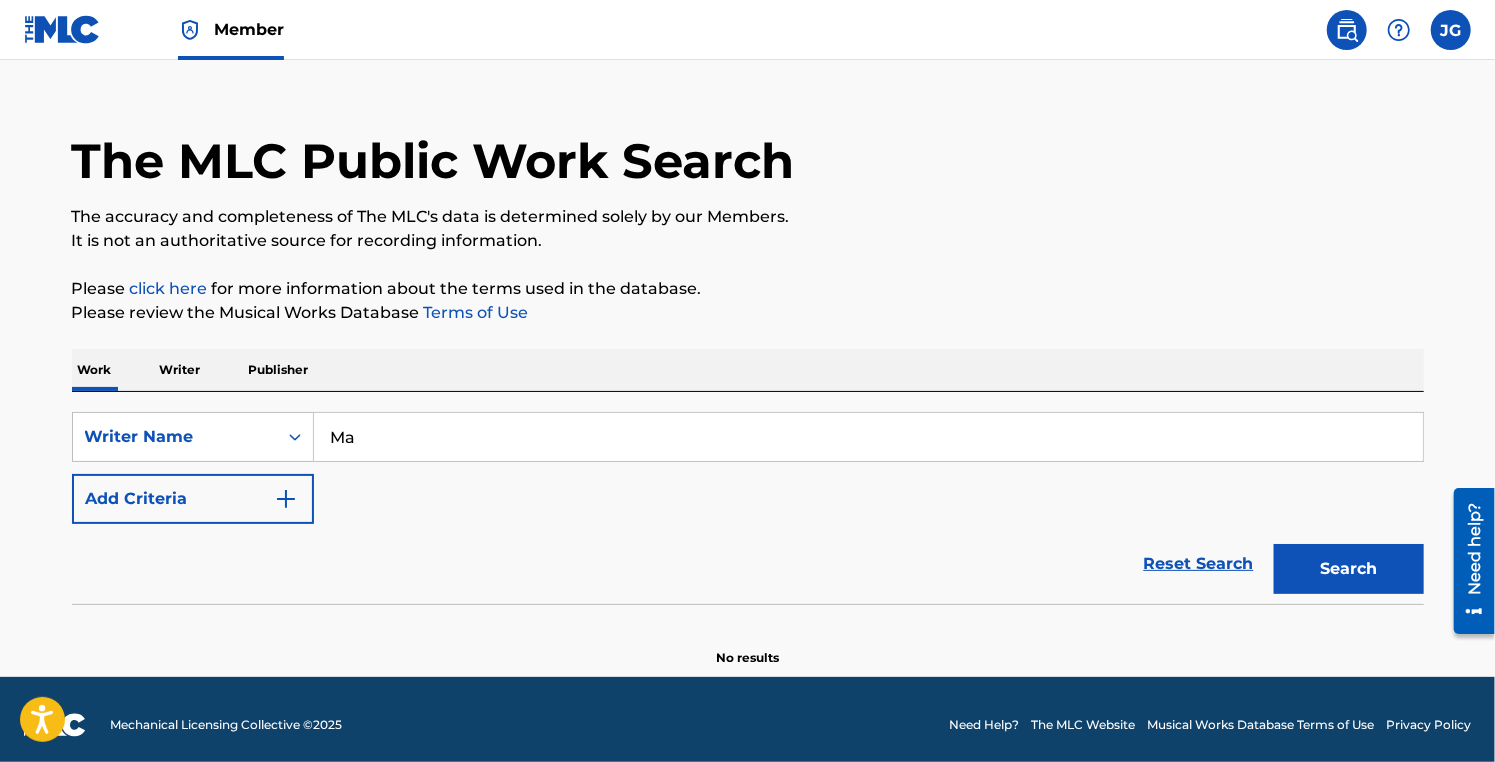 type on "M" 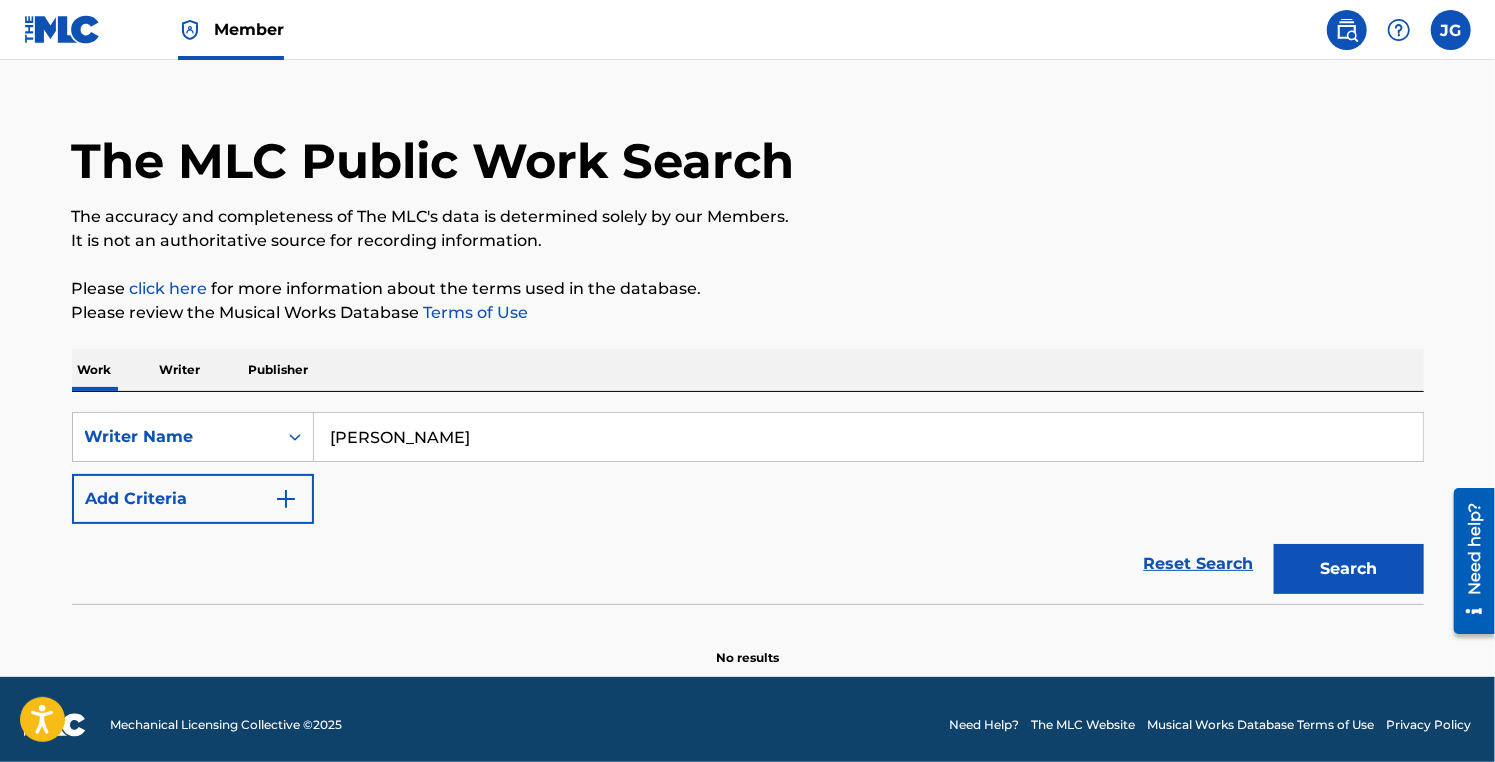 type on "[PERSON_NAME]" 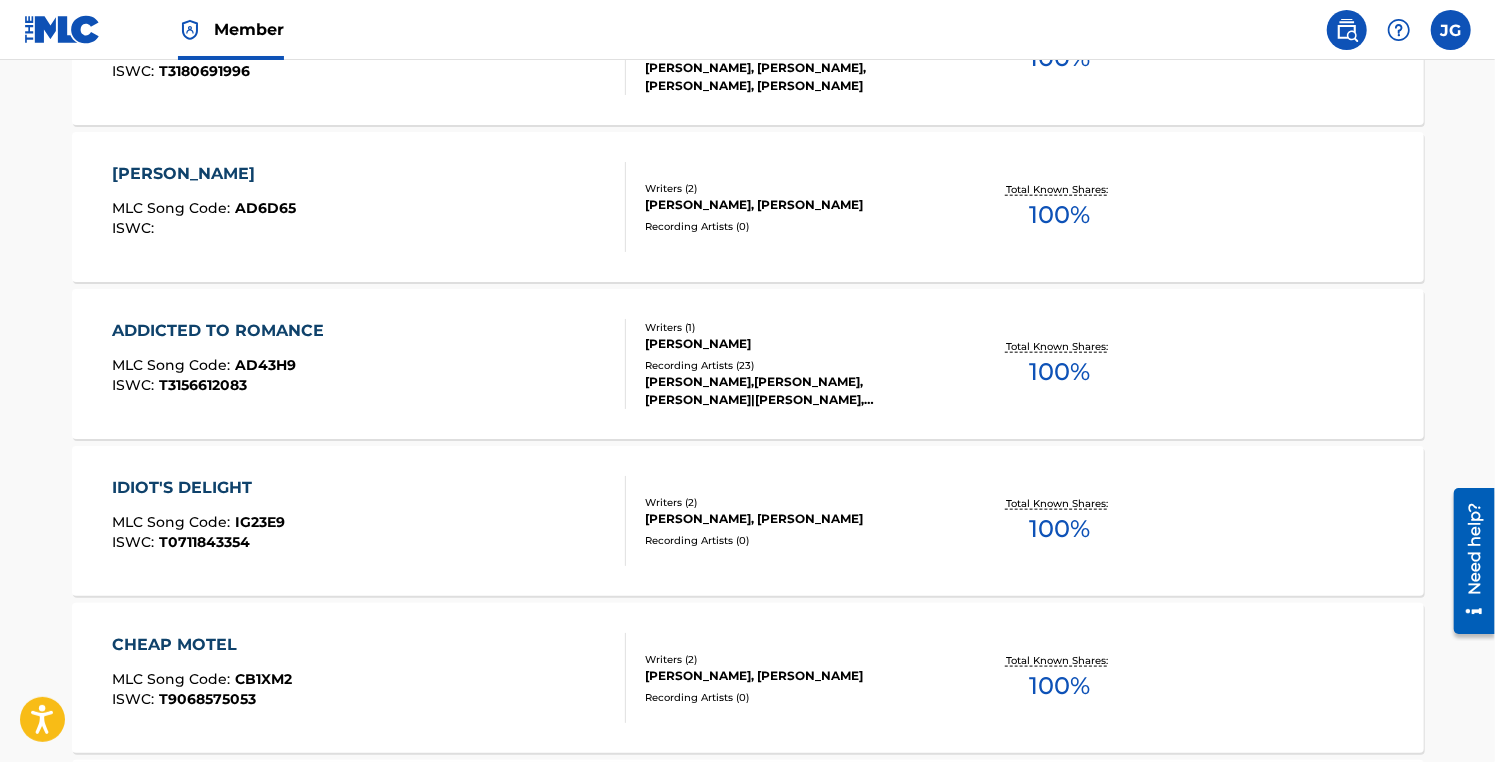 scroll, scrollTop: 1233, scrollLeft: 0, axis: vertical 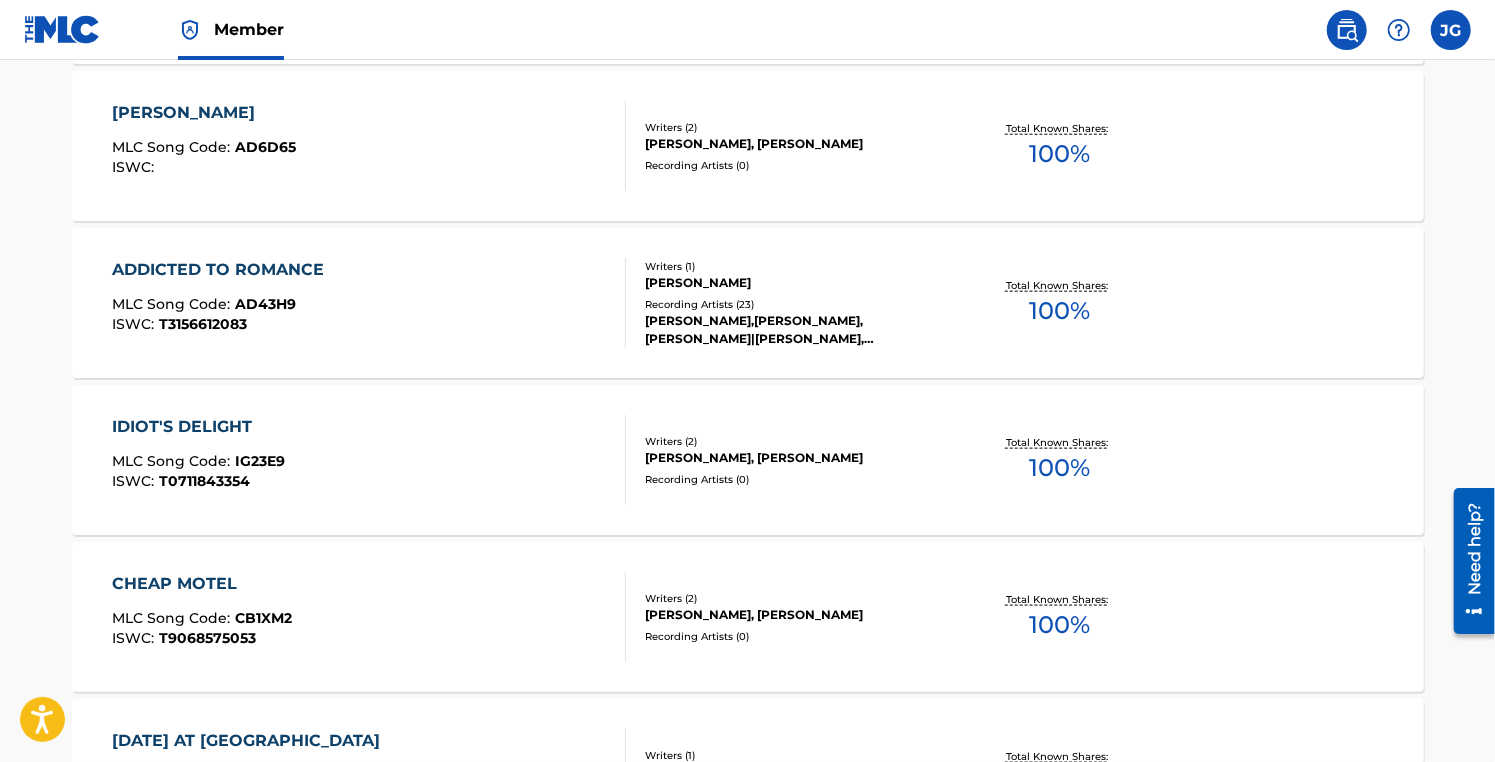 click on "[DATE] AT [GEOGRAPHIC_DATA] MLC Song Code : VB2KZK ISWC : T9181419385 Writers ( 1 ) [PERSON_NAME] Recording Artists ( 0 ) Total Known Shares: 100 %" at bounding box center (748, 774) 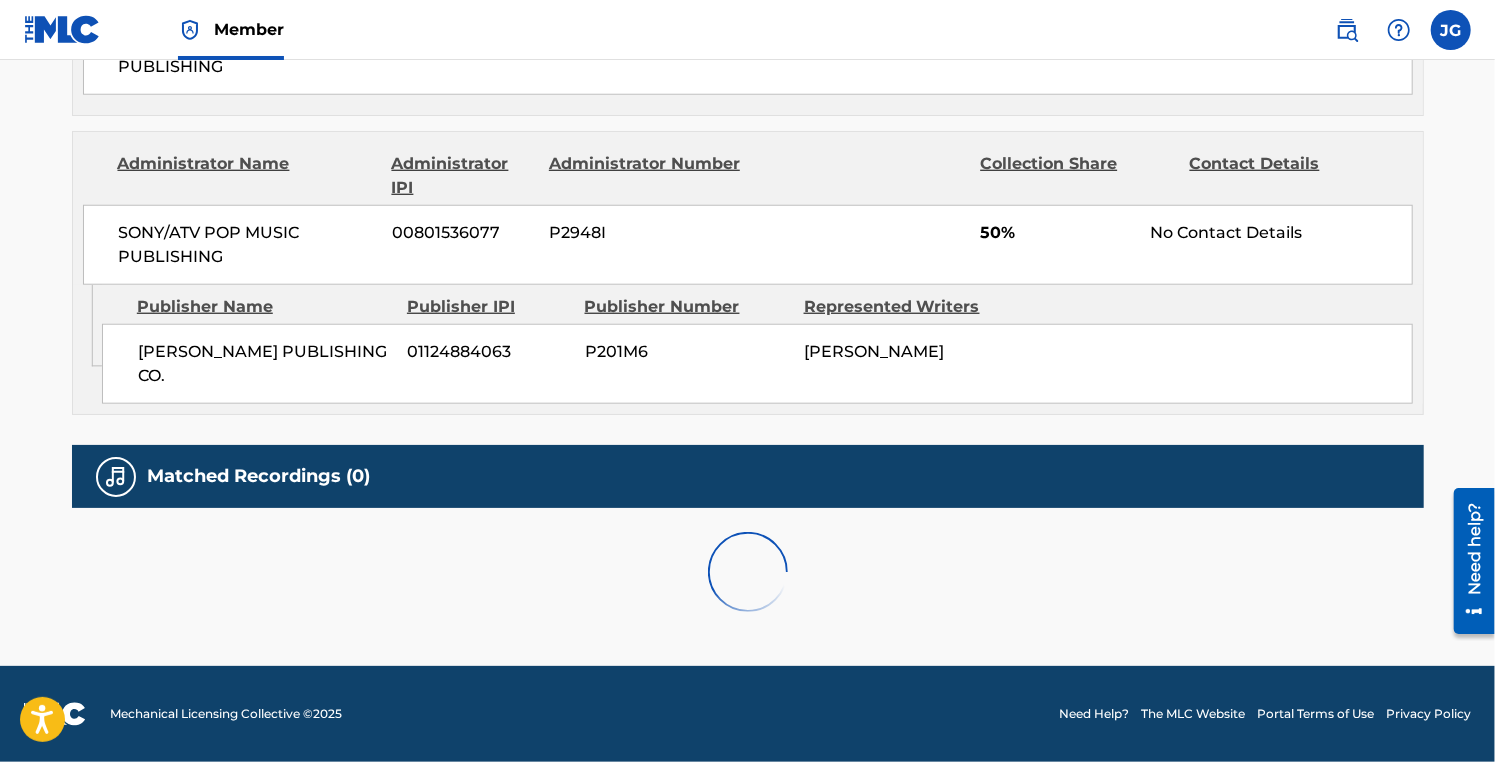 scroll, scrollTop: 0, scrollLeft: 0, axis: both 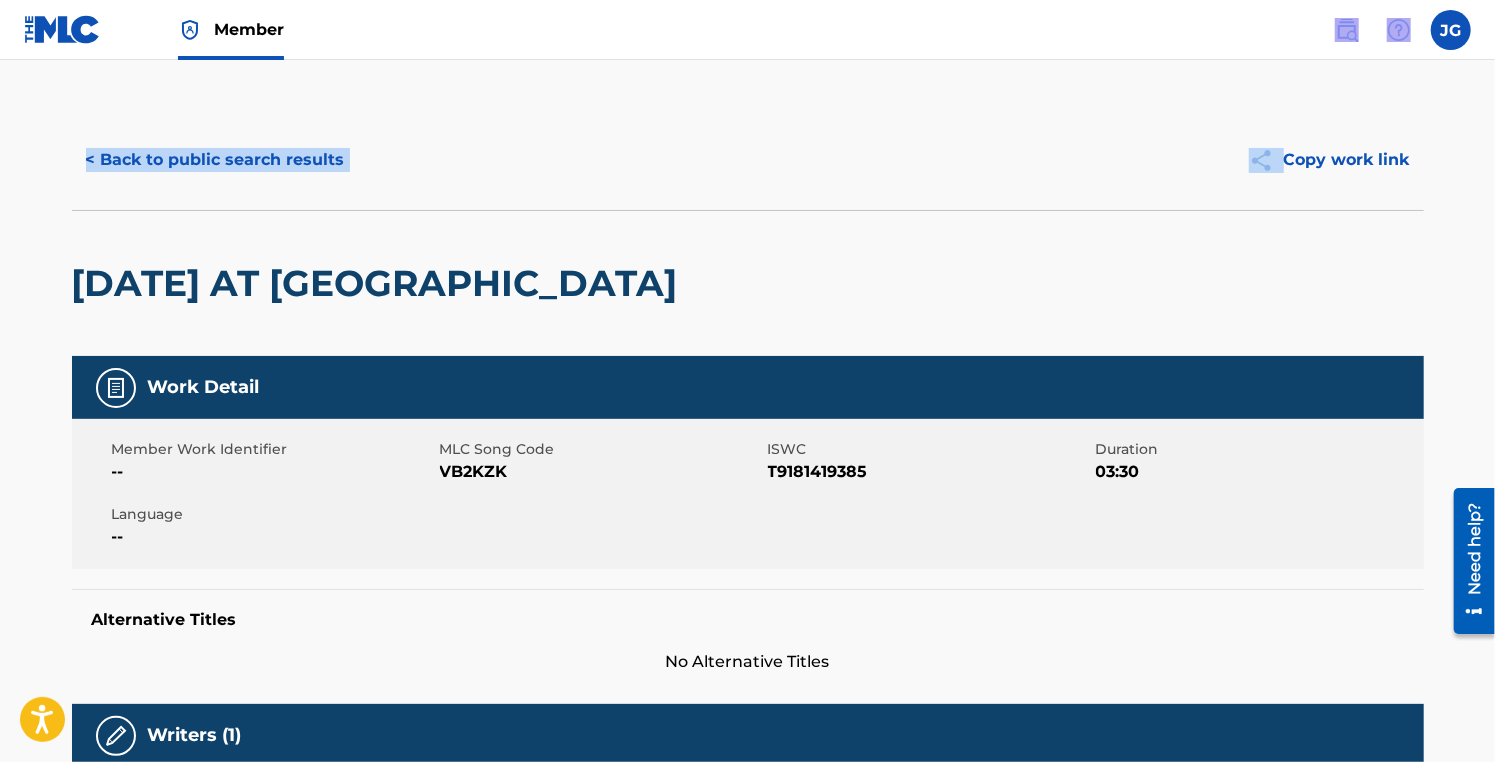 drag, startPoint x: 1080, startPoint y: -76, endPoint x: 1074, endPoint y: -111, distance: 35.510563 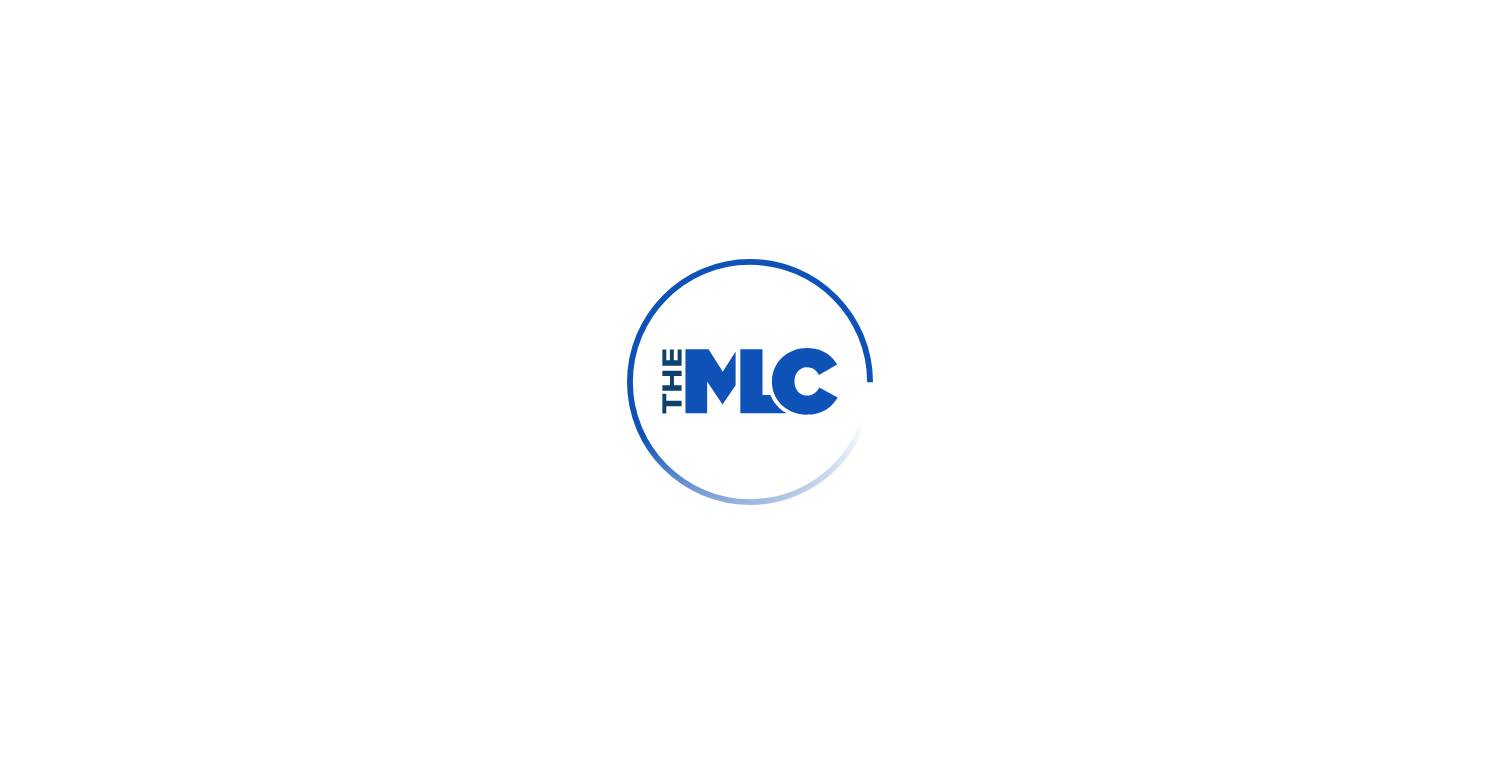 scroll, scrollTop: 0, scrollLeft: 0, axis: both 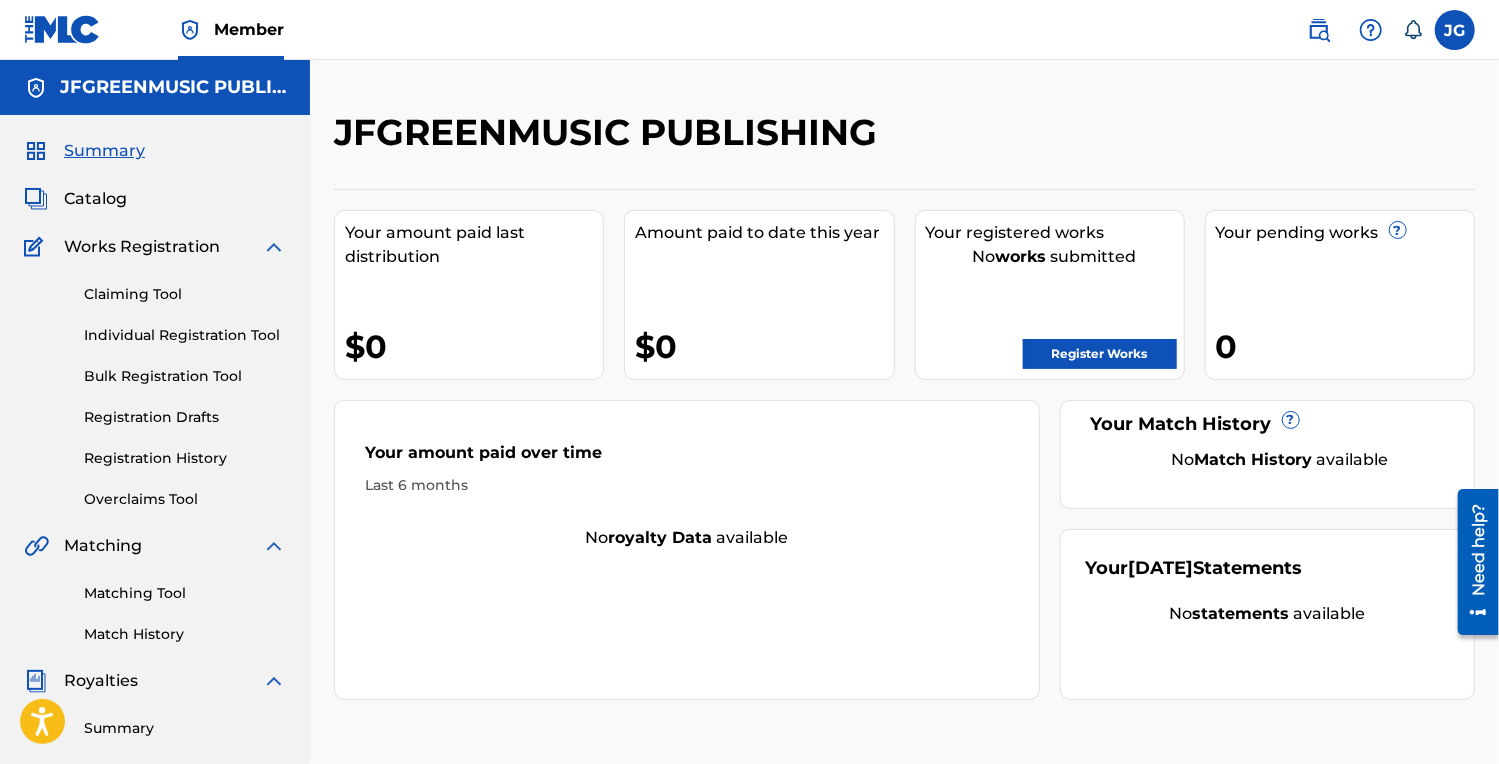 click at bounding box center [1319, 30] 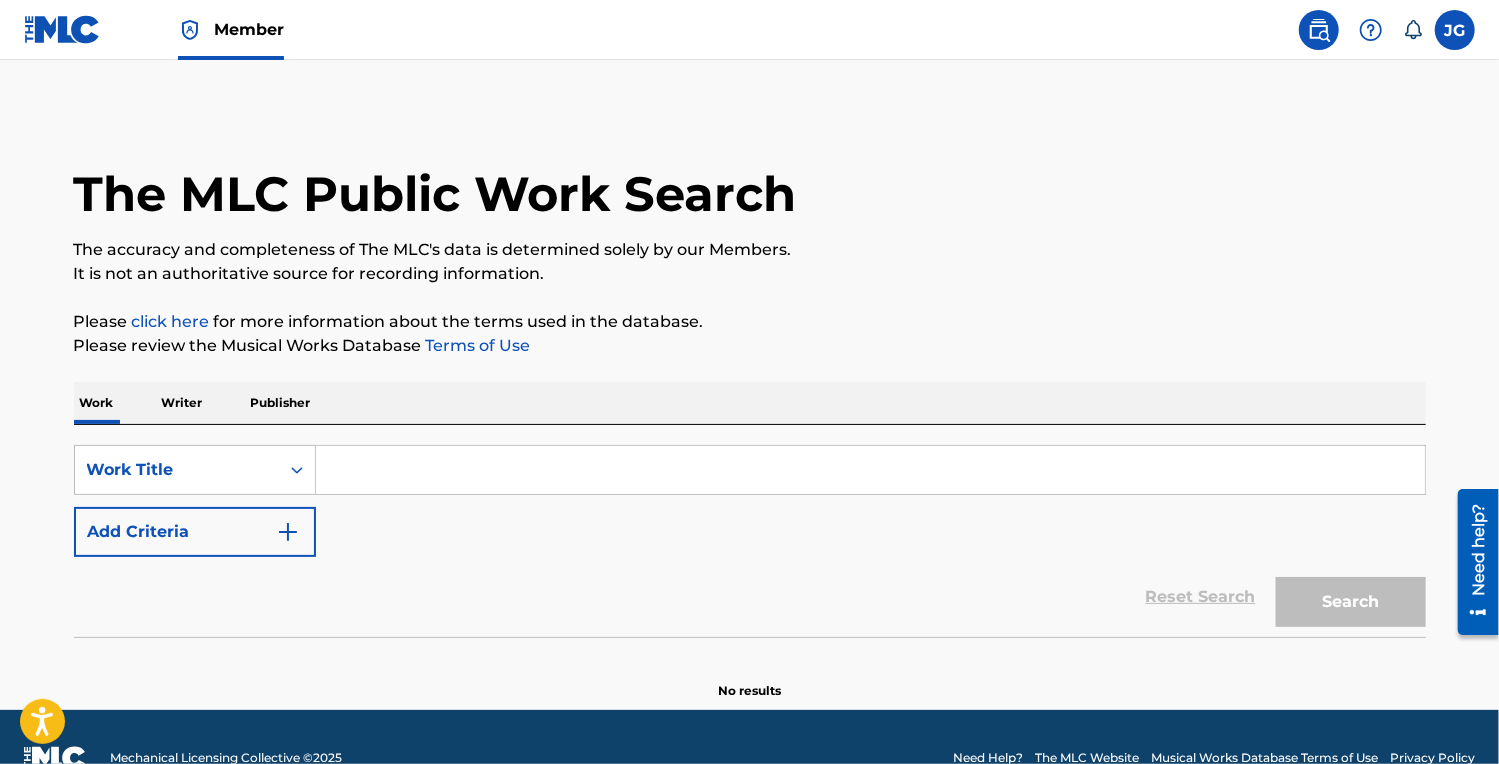 click at bounding box center (870, 470) 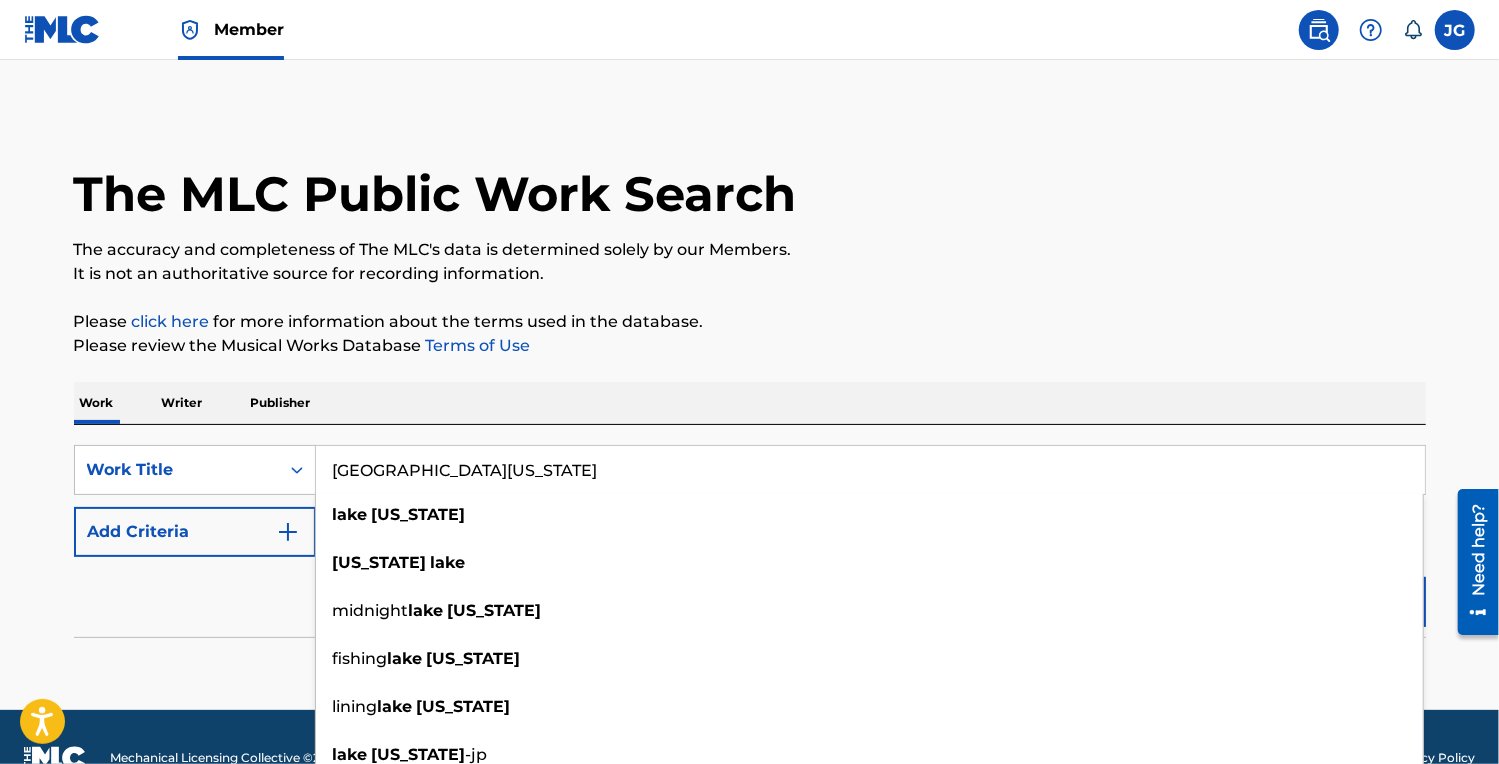 type on "[GEOGRAPHIC_DATA][US_STATE]" 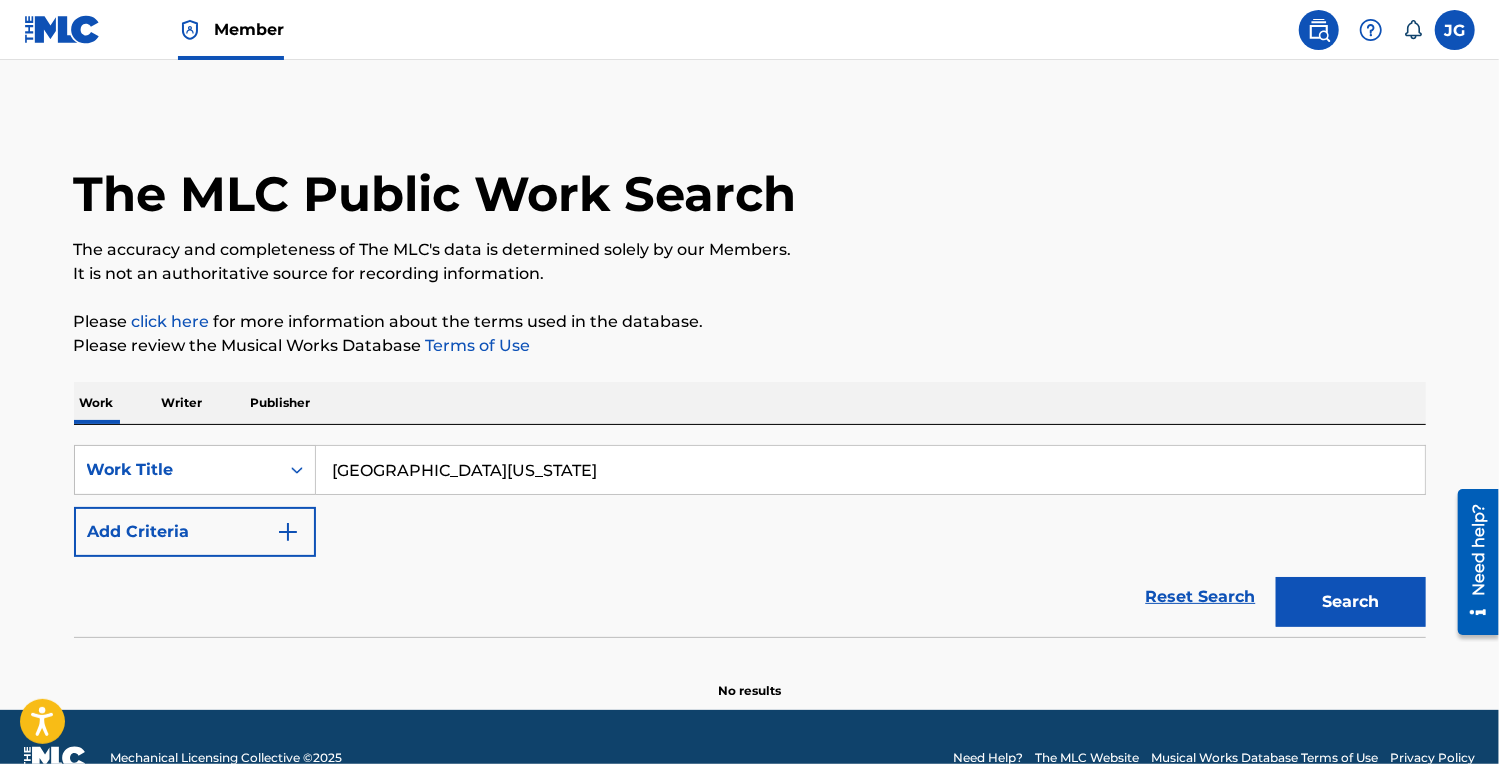 click on "Add Criteria" at bounding box center (195, 532) 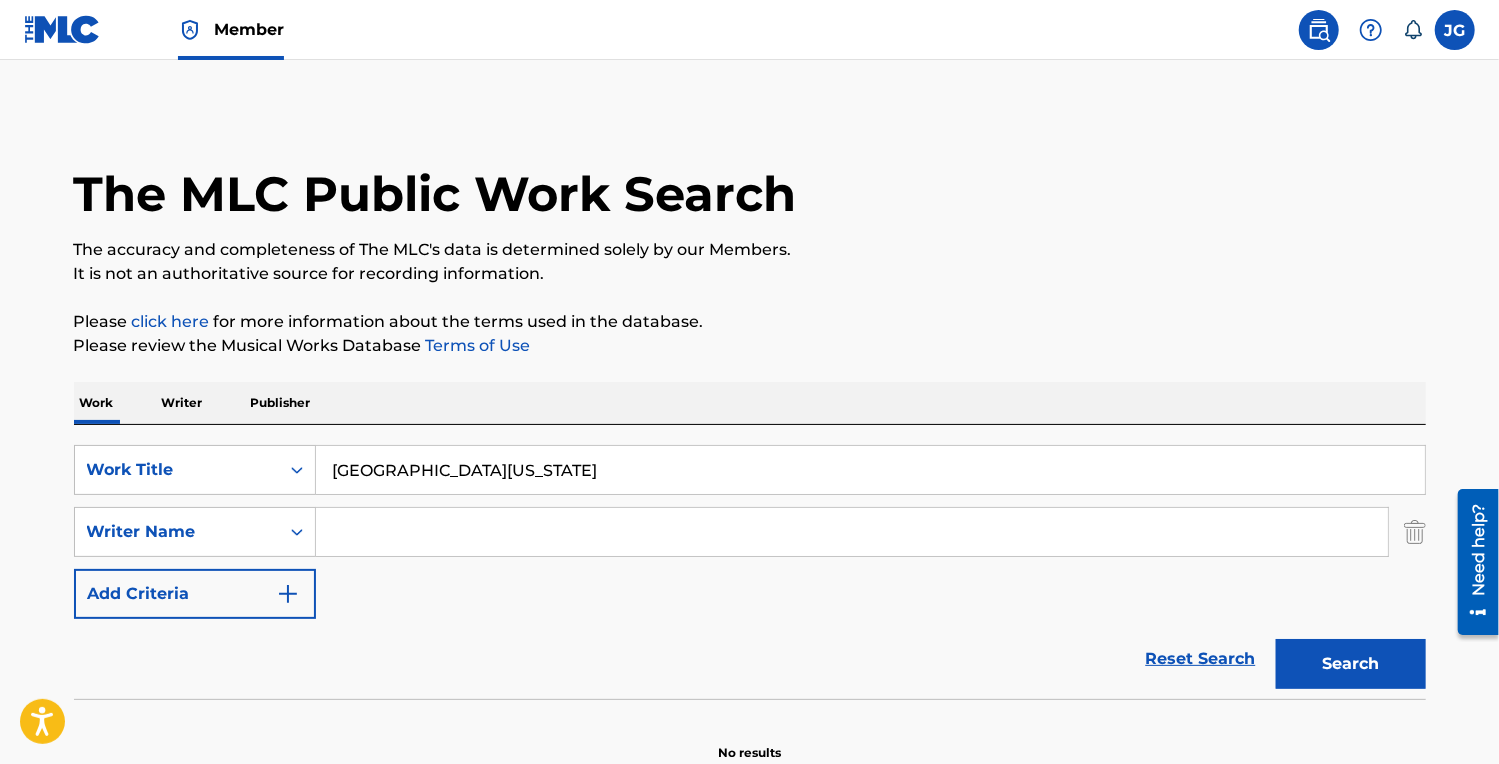 click at bounding box center (852, 532) 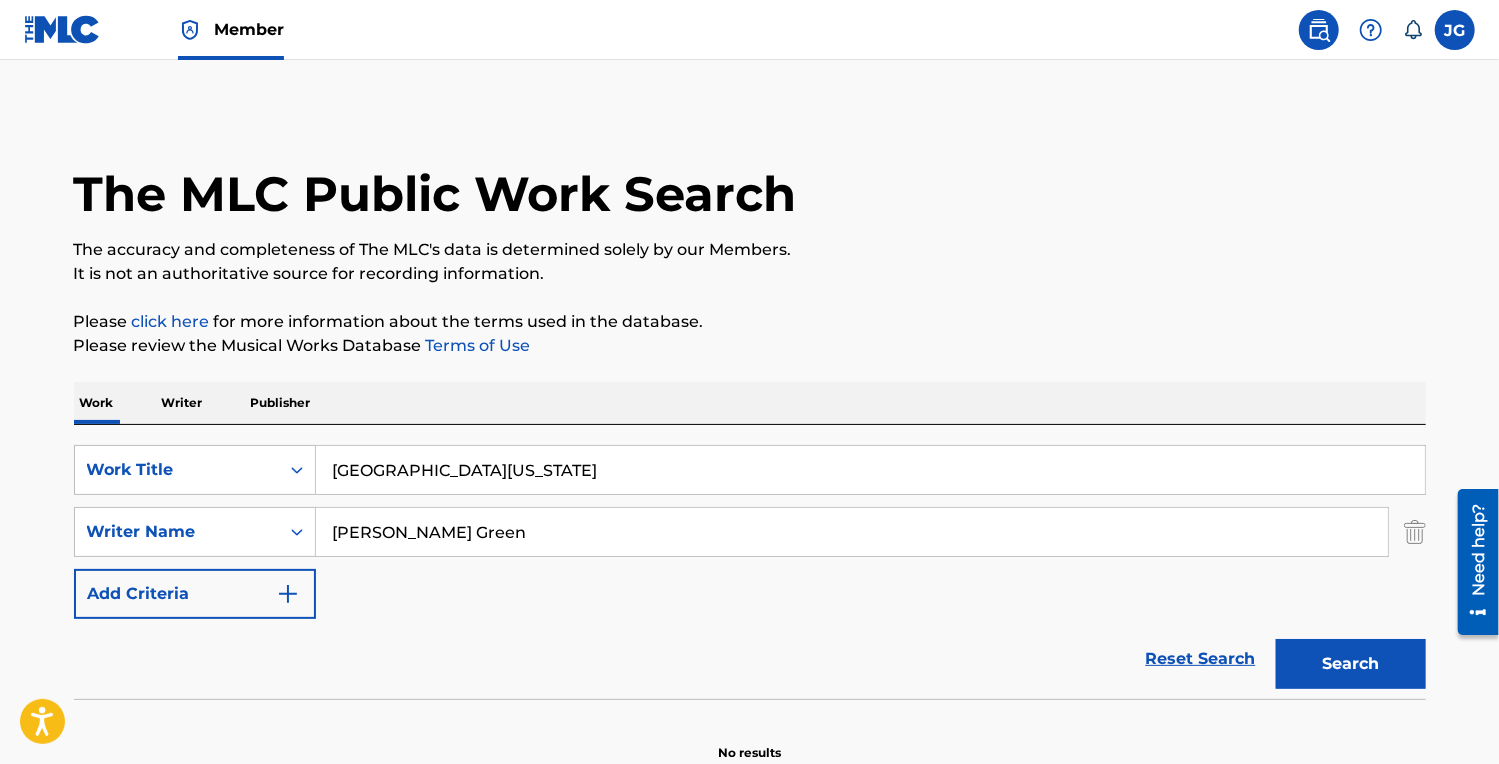 click on "Search" at bounding box center (1351, 664) 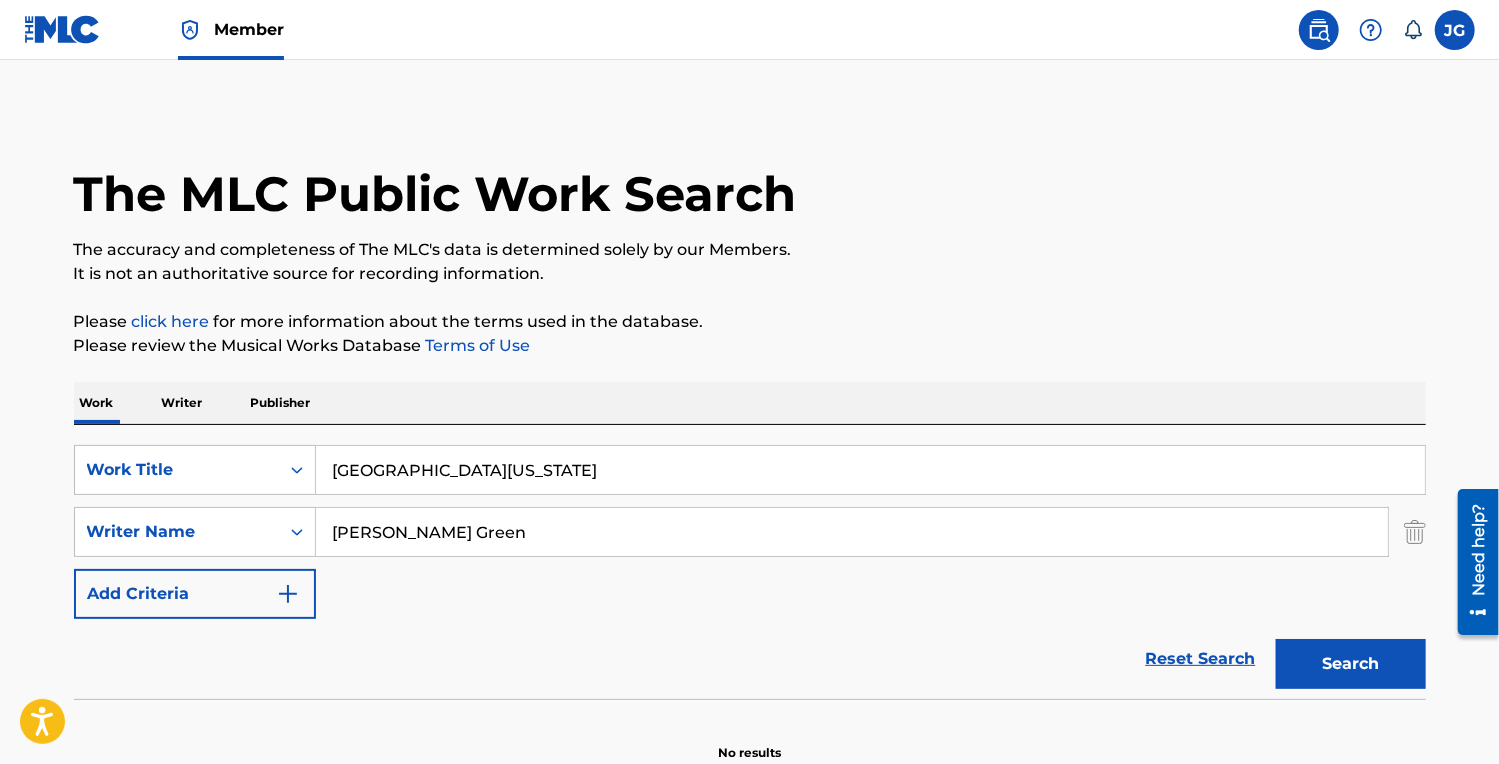 click on "[PERSON_NAME] Green" at bounding box center (852, 532) 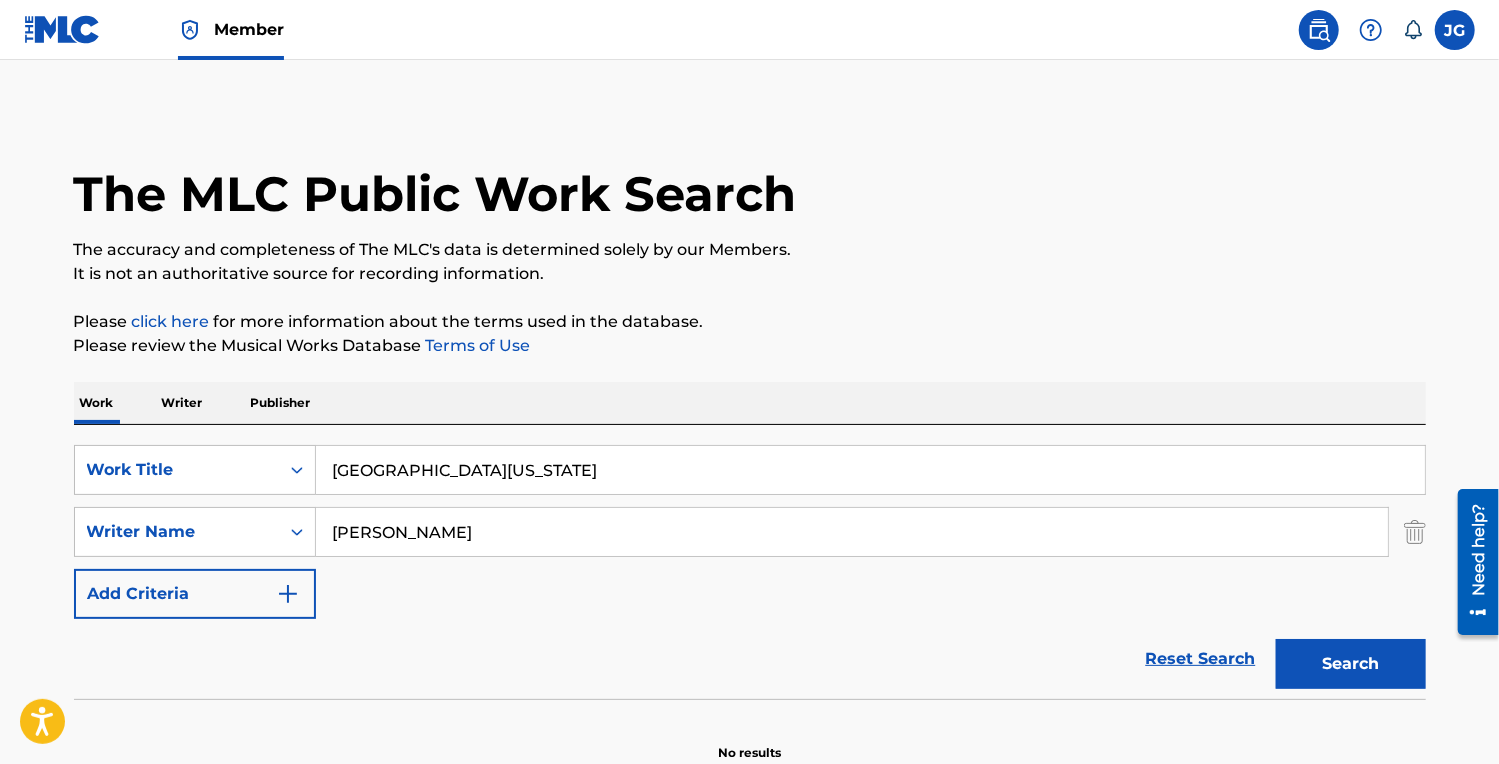 type on "James Green" 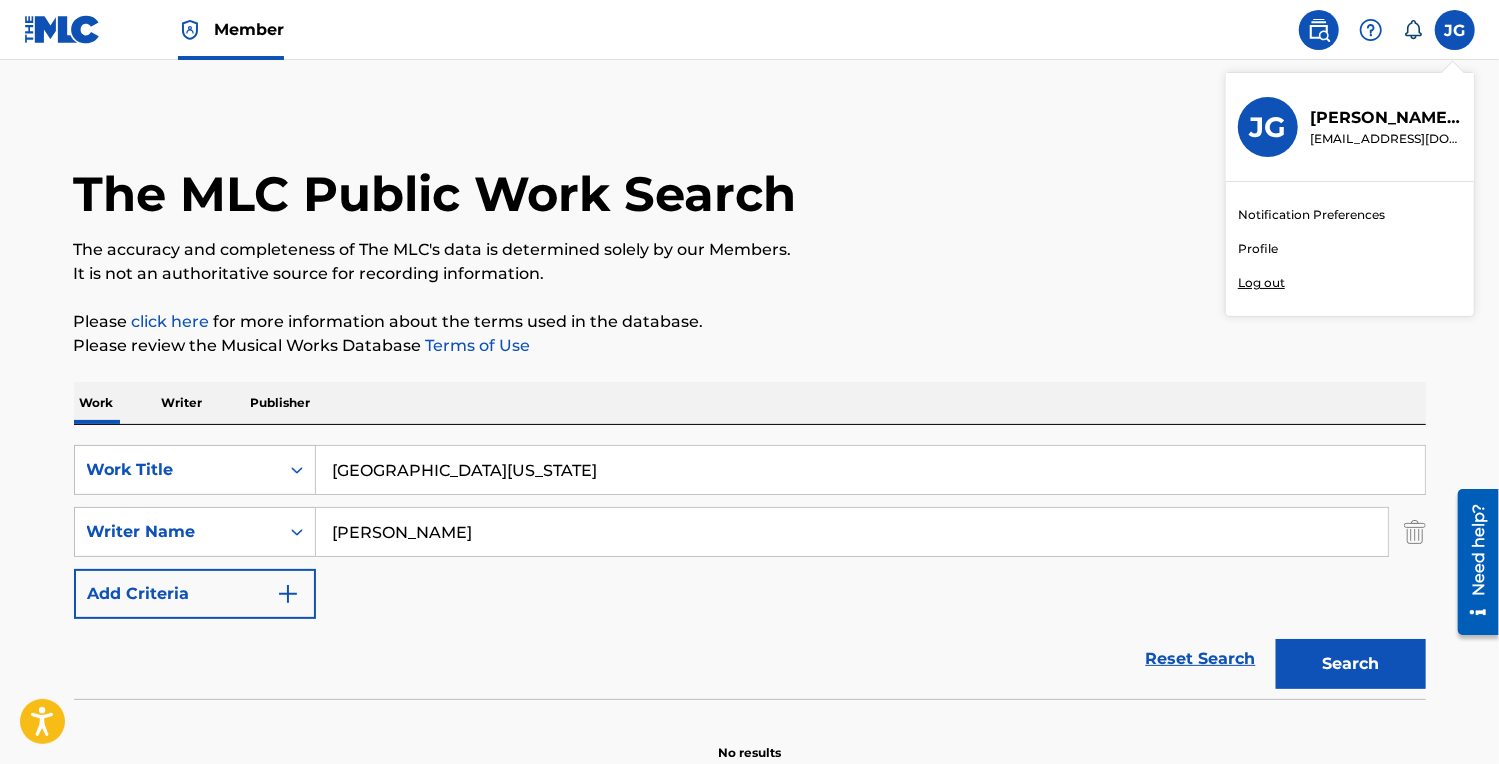 click on "[PERSON_NAME]" at bounding box center [1386, 118] 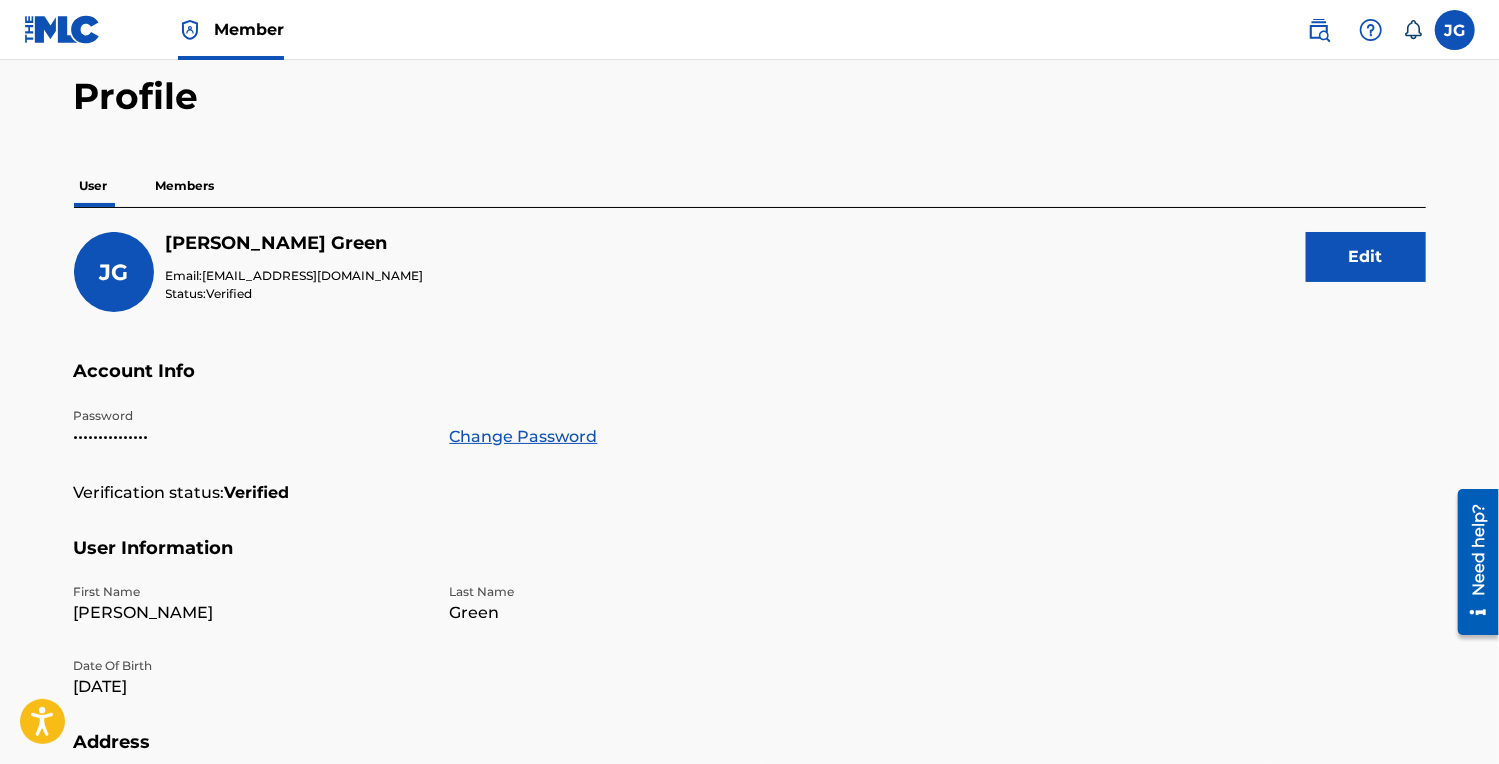 scroll, scrollTop: 0, scrollLeft: 0, axis: both 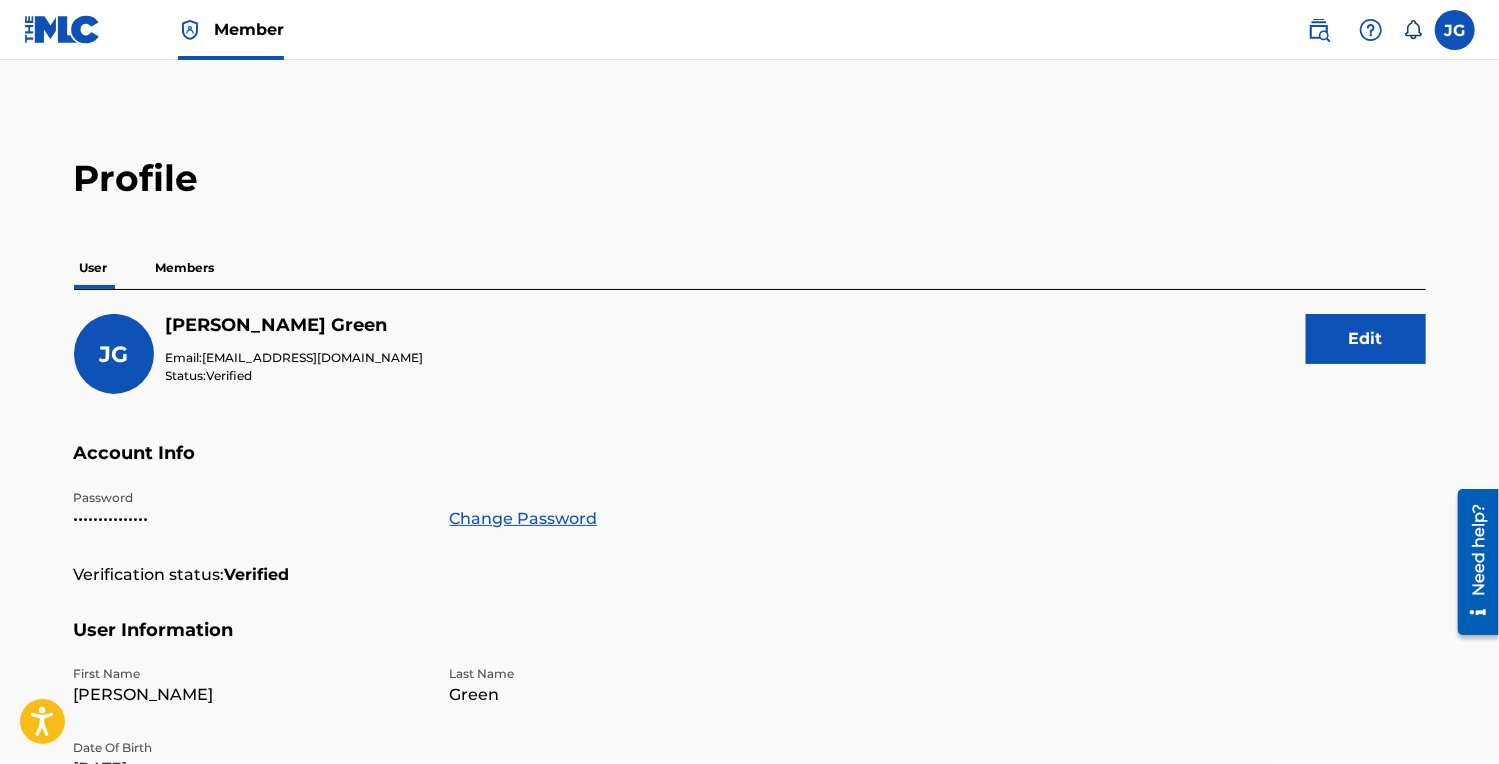 click on "Members" at bounding box center [185, 268] 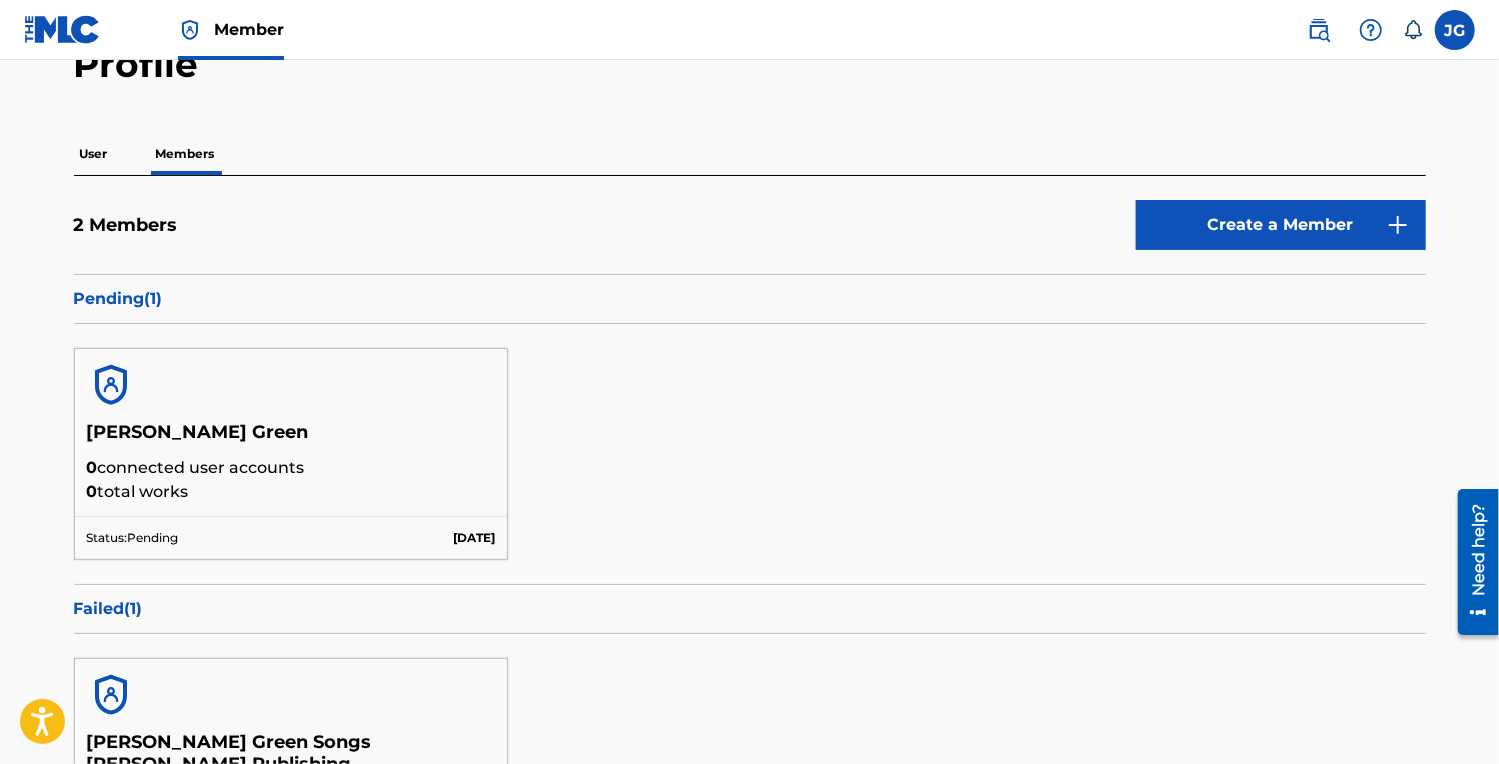 scroll, scrollTop: 100, scrollLeft: 0, axis: vertical 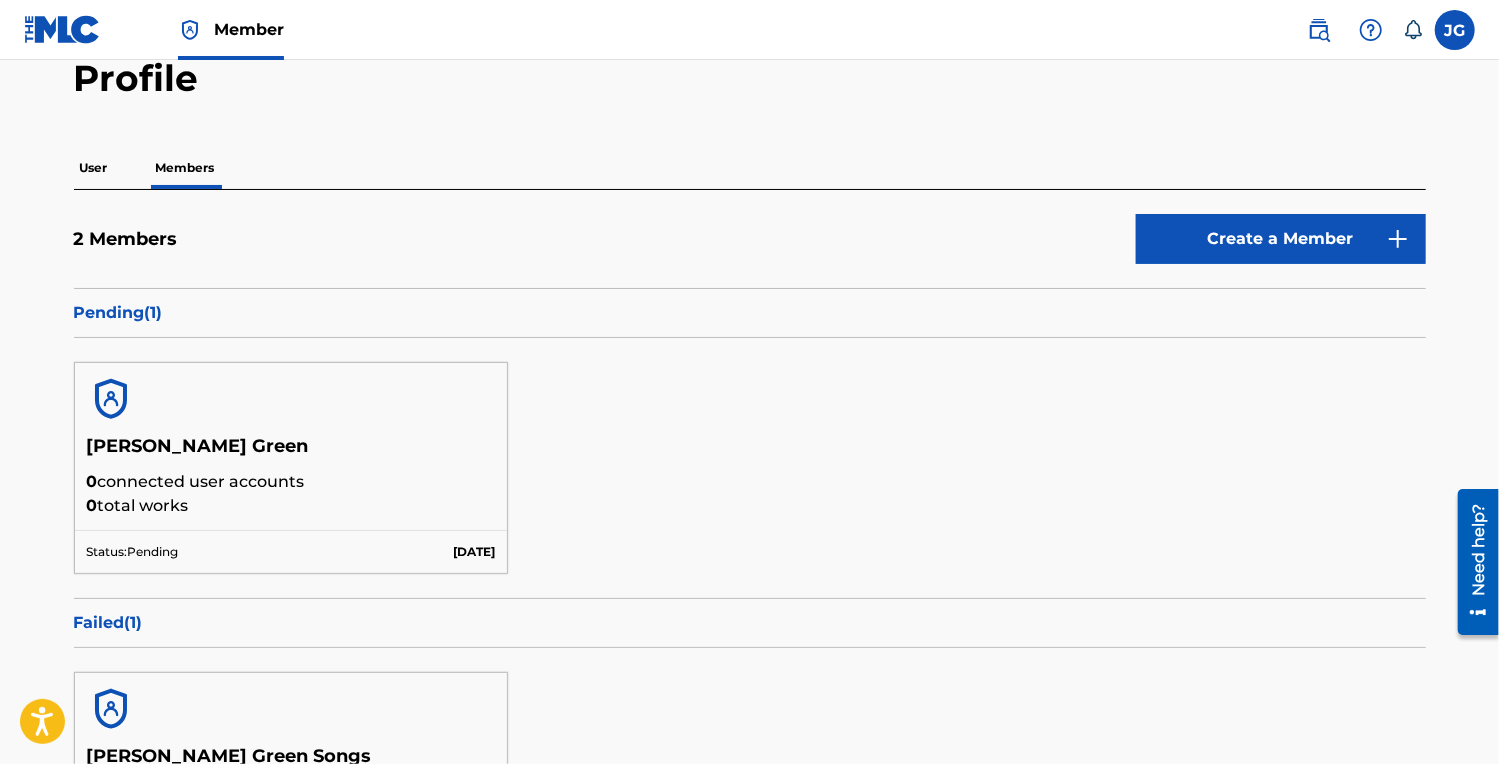 click on "User" at bounding box center (94, 168) 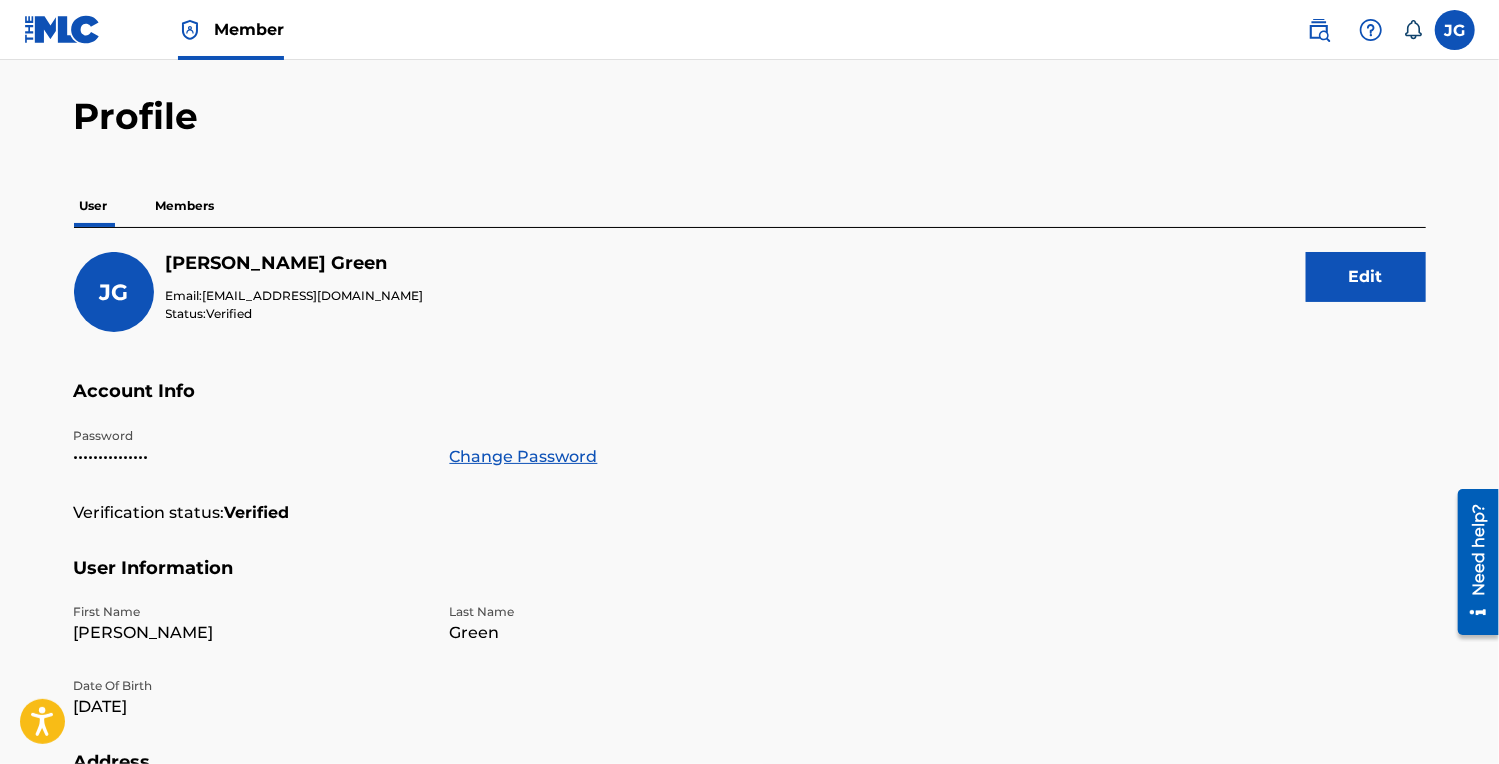 scroll, scrollTop: 0, scrollLeft: 0, axis: both 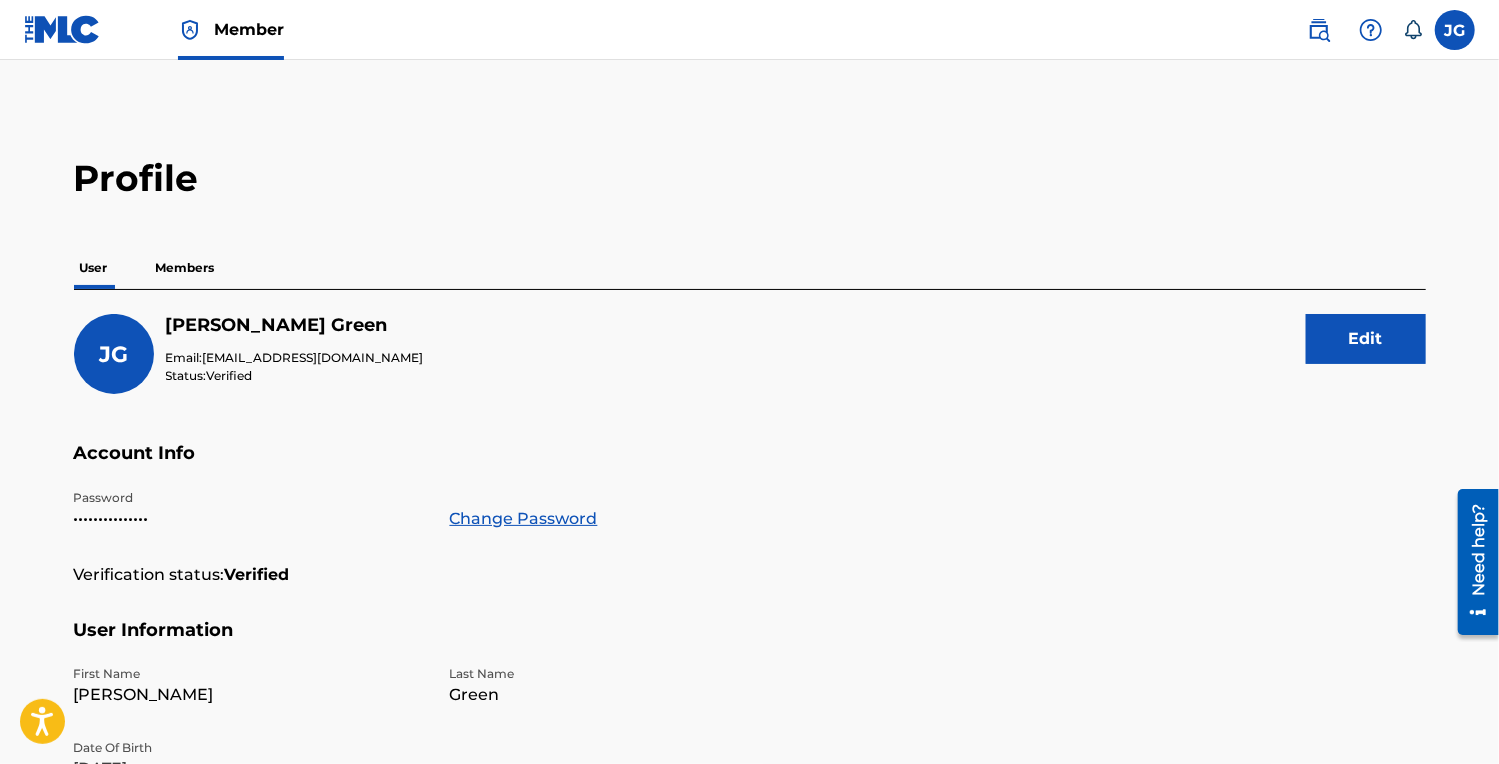 click on "Edit" at bounding box center [1366, 339] 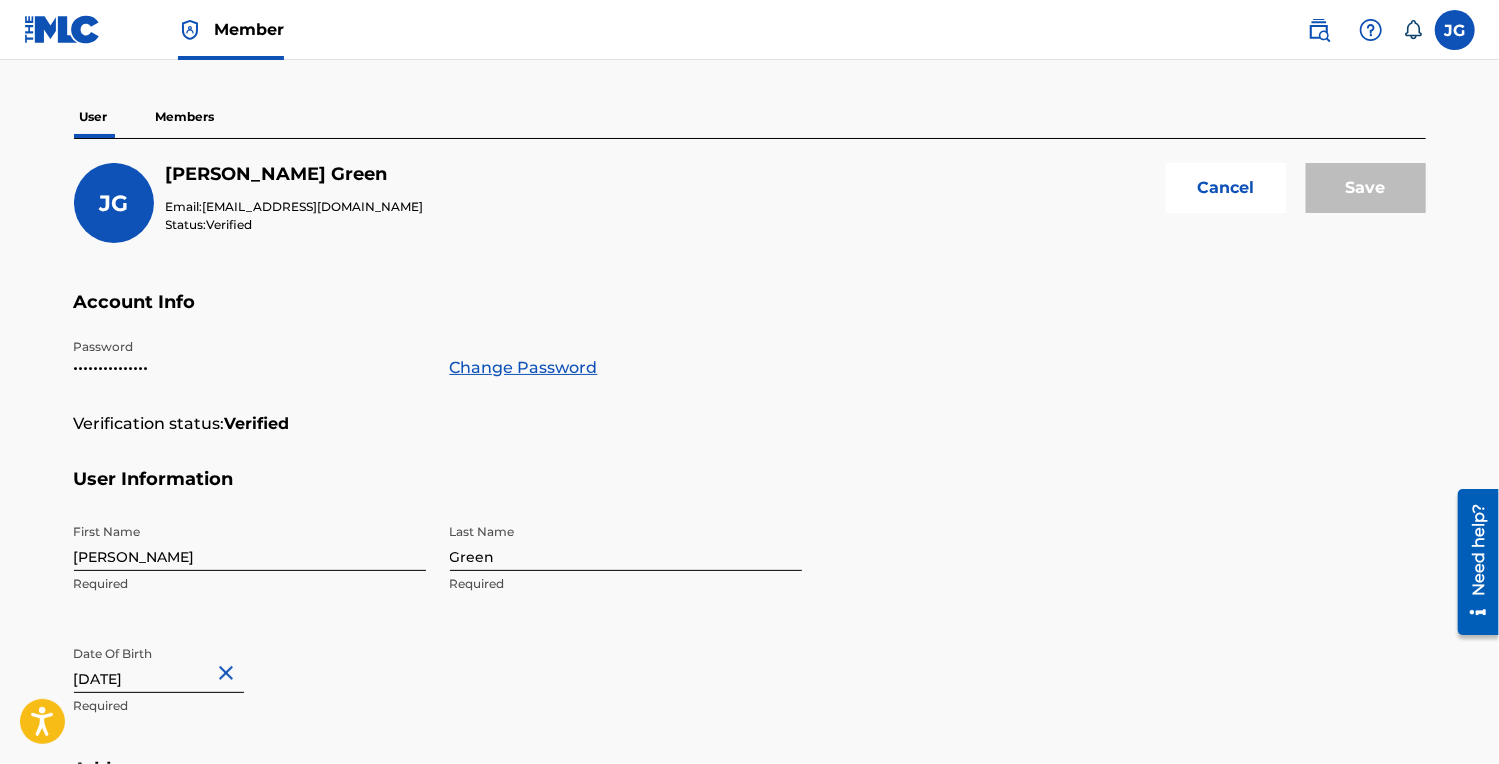 scroll, scrollTop: 0, scrollLeft: 0, axis: both 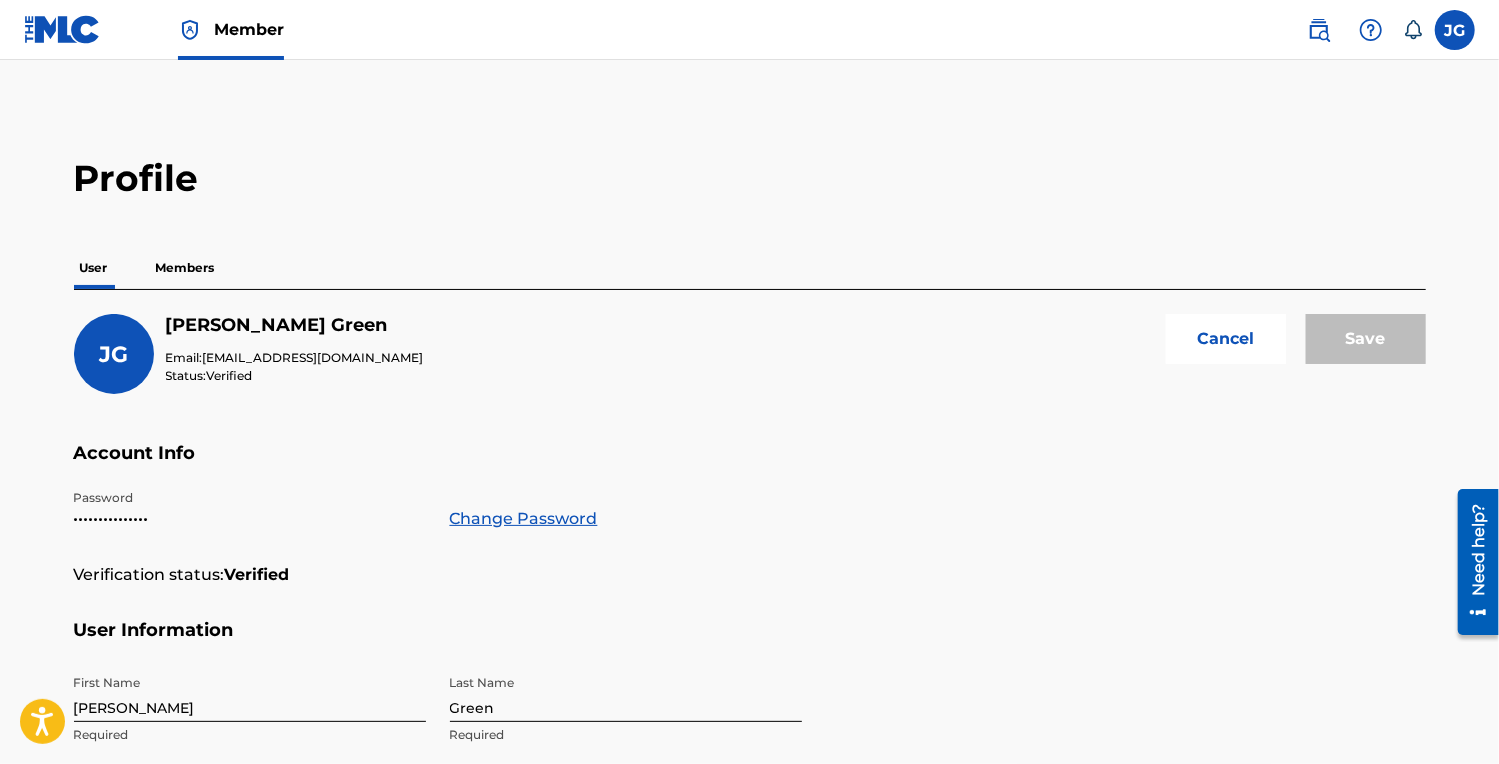 click on "Cancel" at bounding box center (1226, 339) 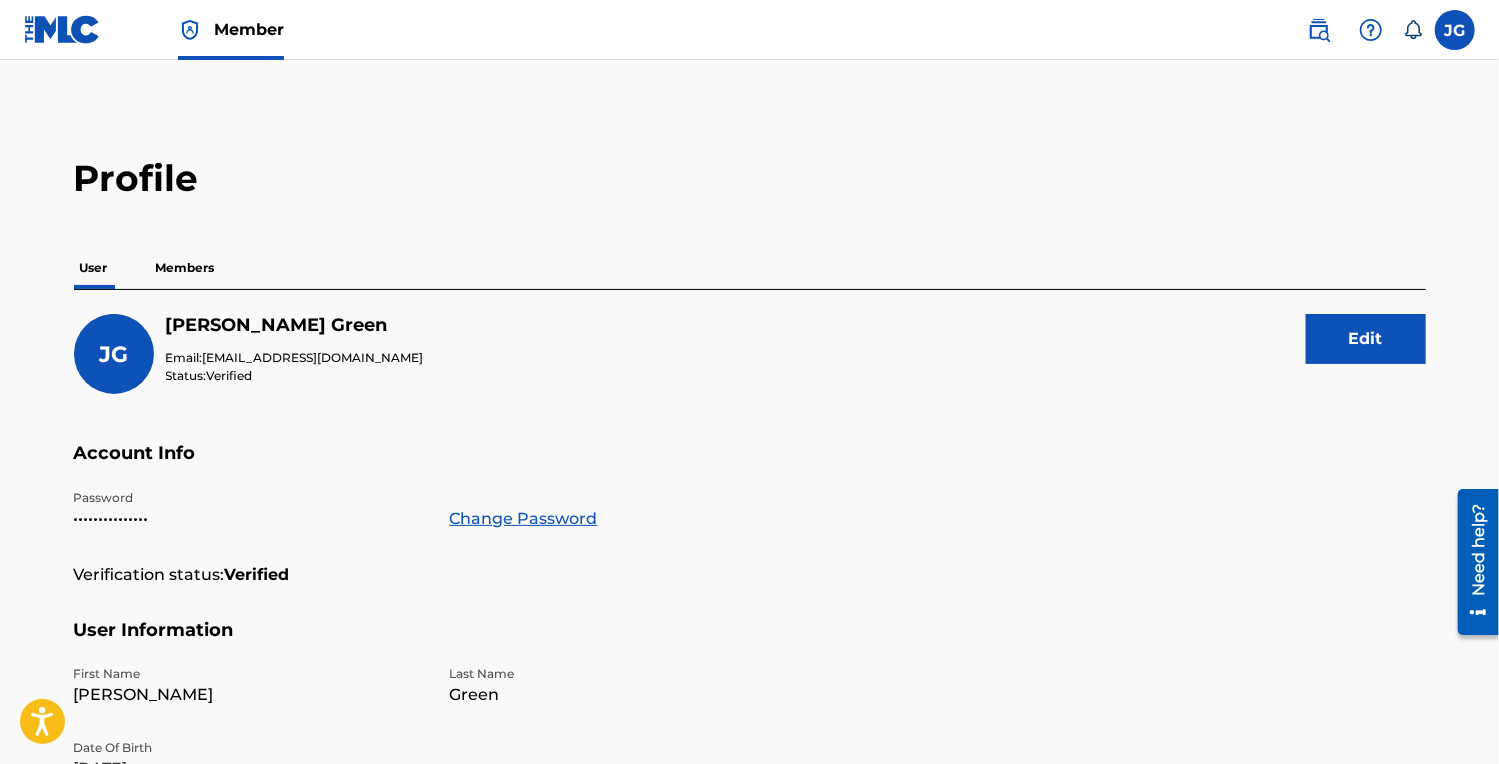 click on "Green" at bounding box center [626, 695] 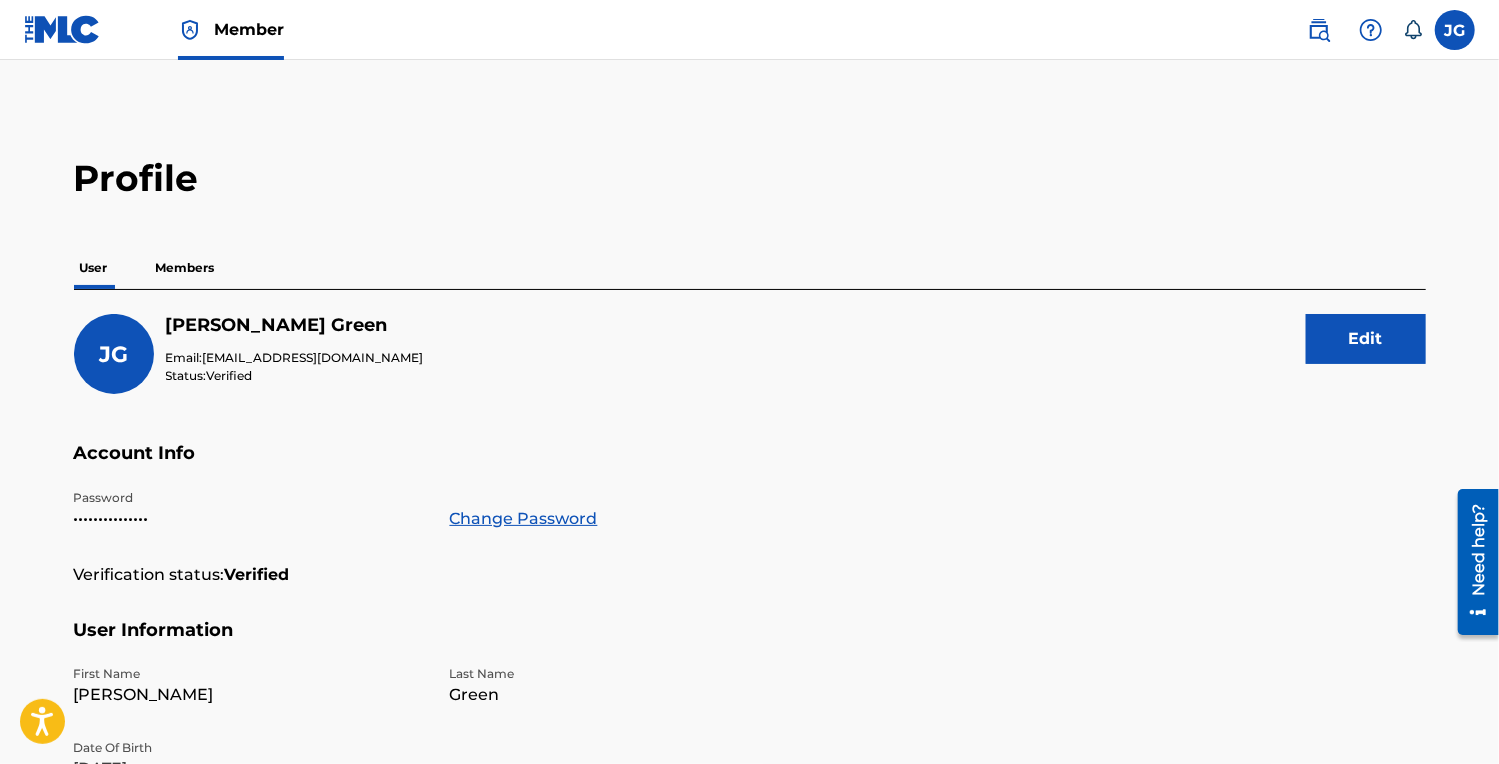 click on "Member" at bounding box center [249, 29] 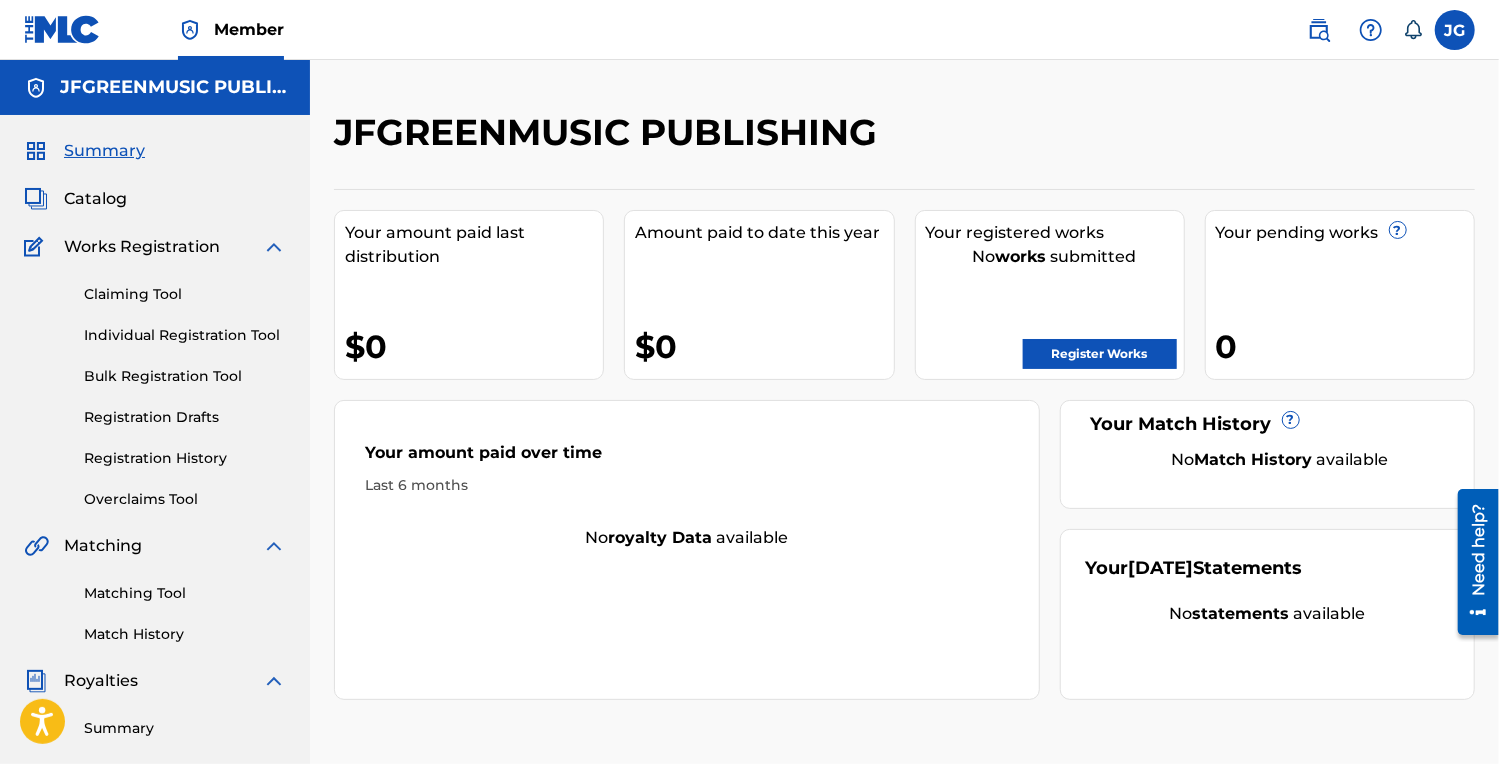 click on "Individual Registration Tool" at bounding box center [185, 335] 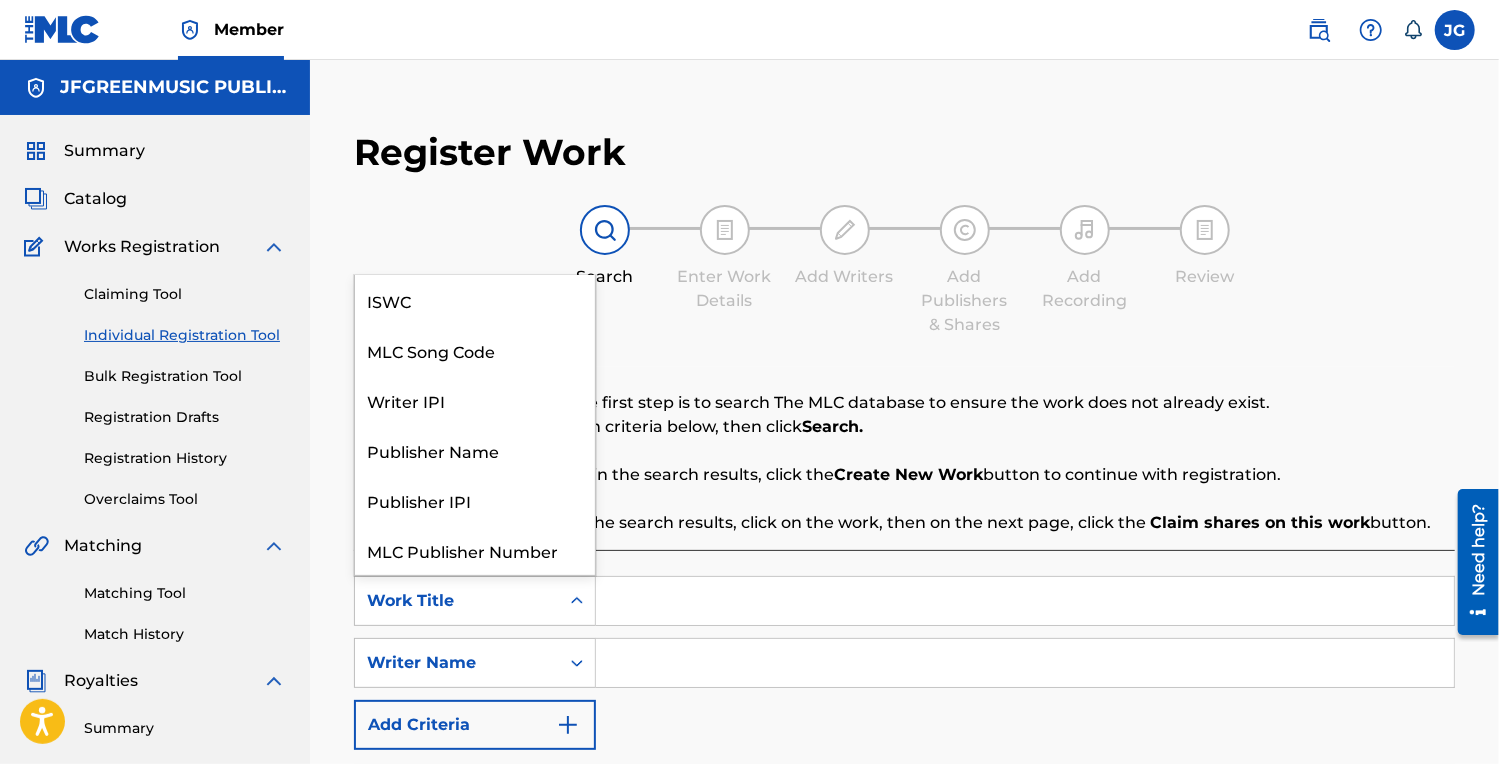 click 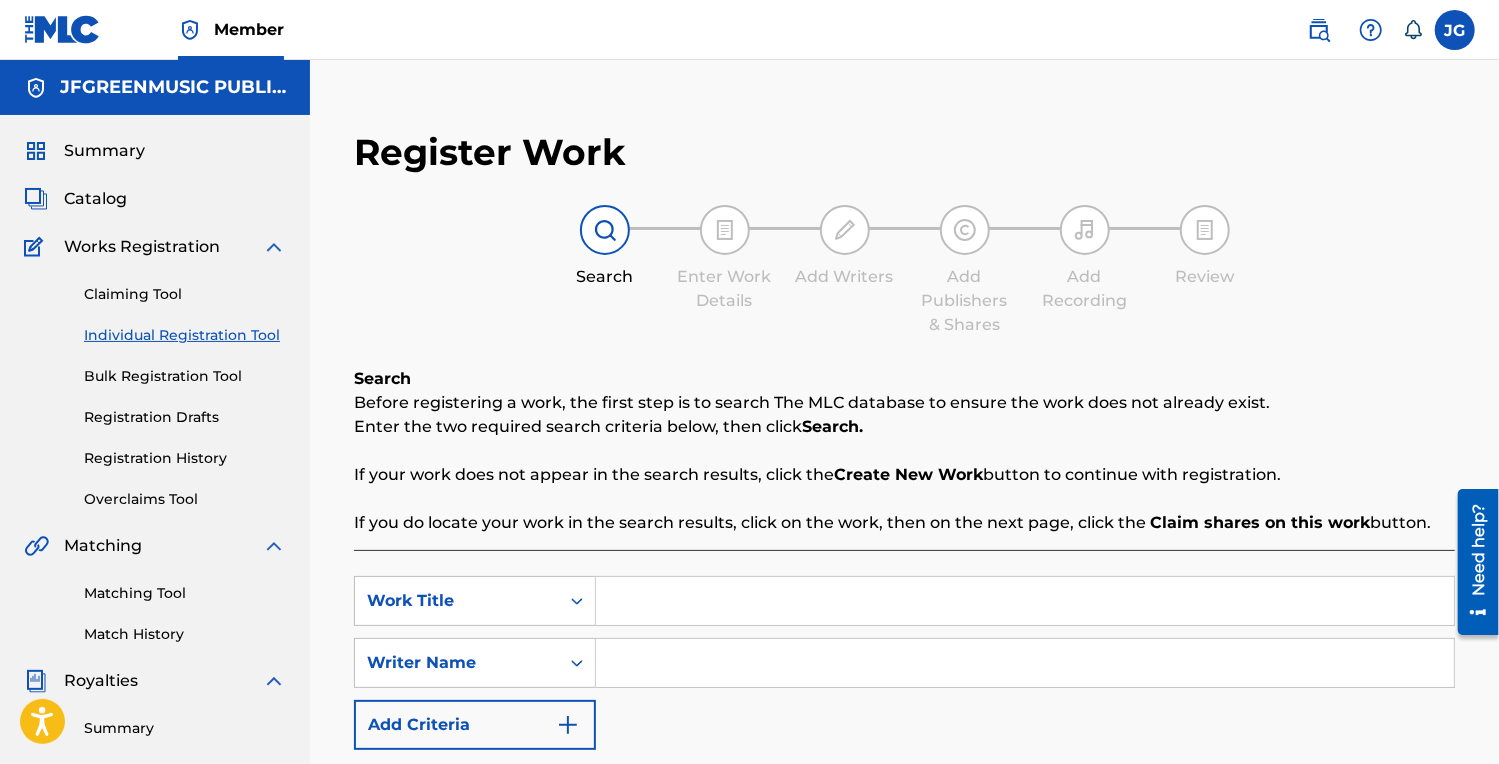 click 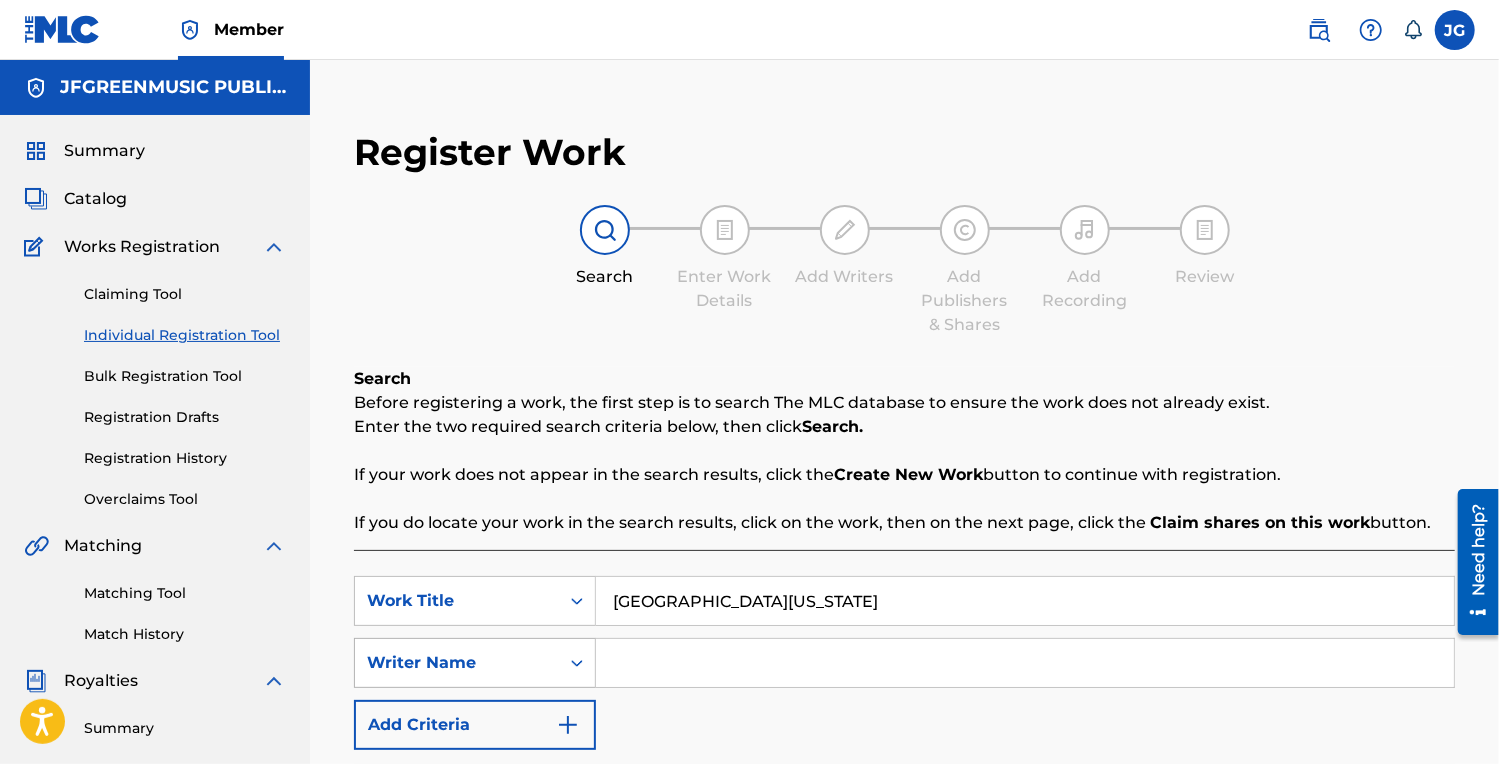 type on "[GEOGRAPHIC_DATA][US_STATE]" 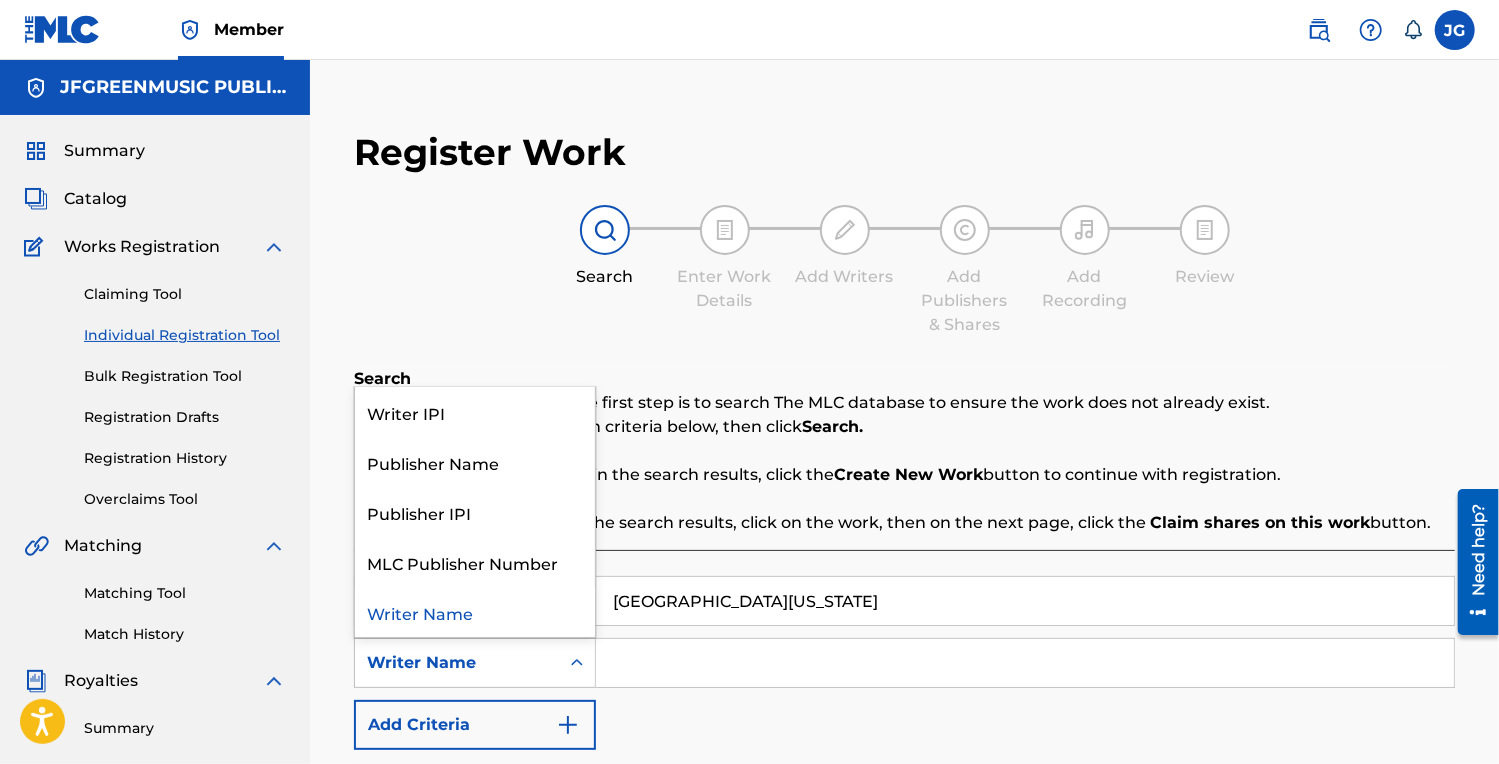 click 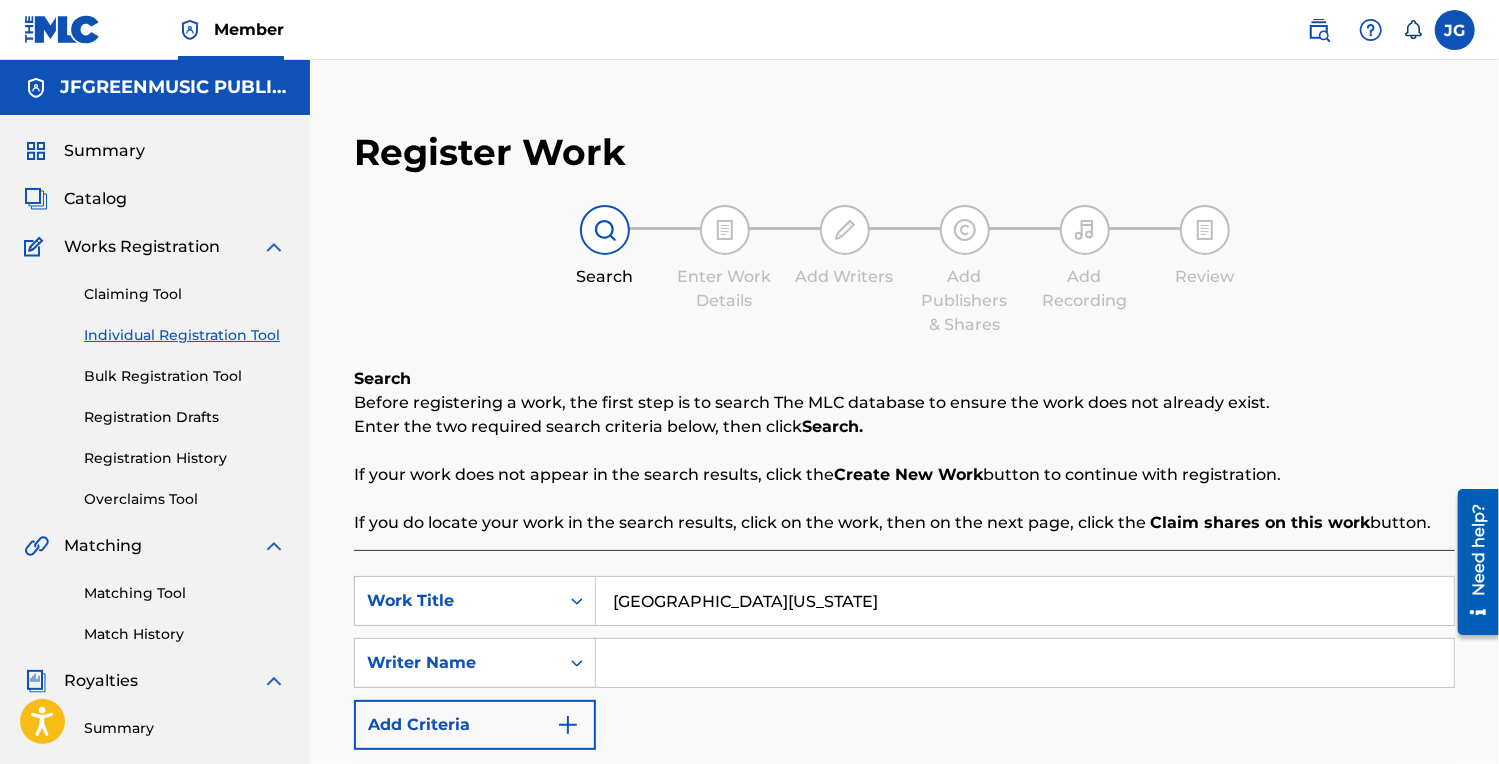 click at bounding box center [1025, 663] 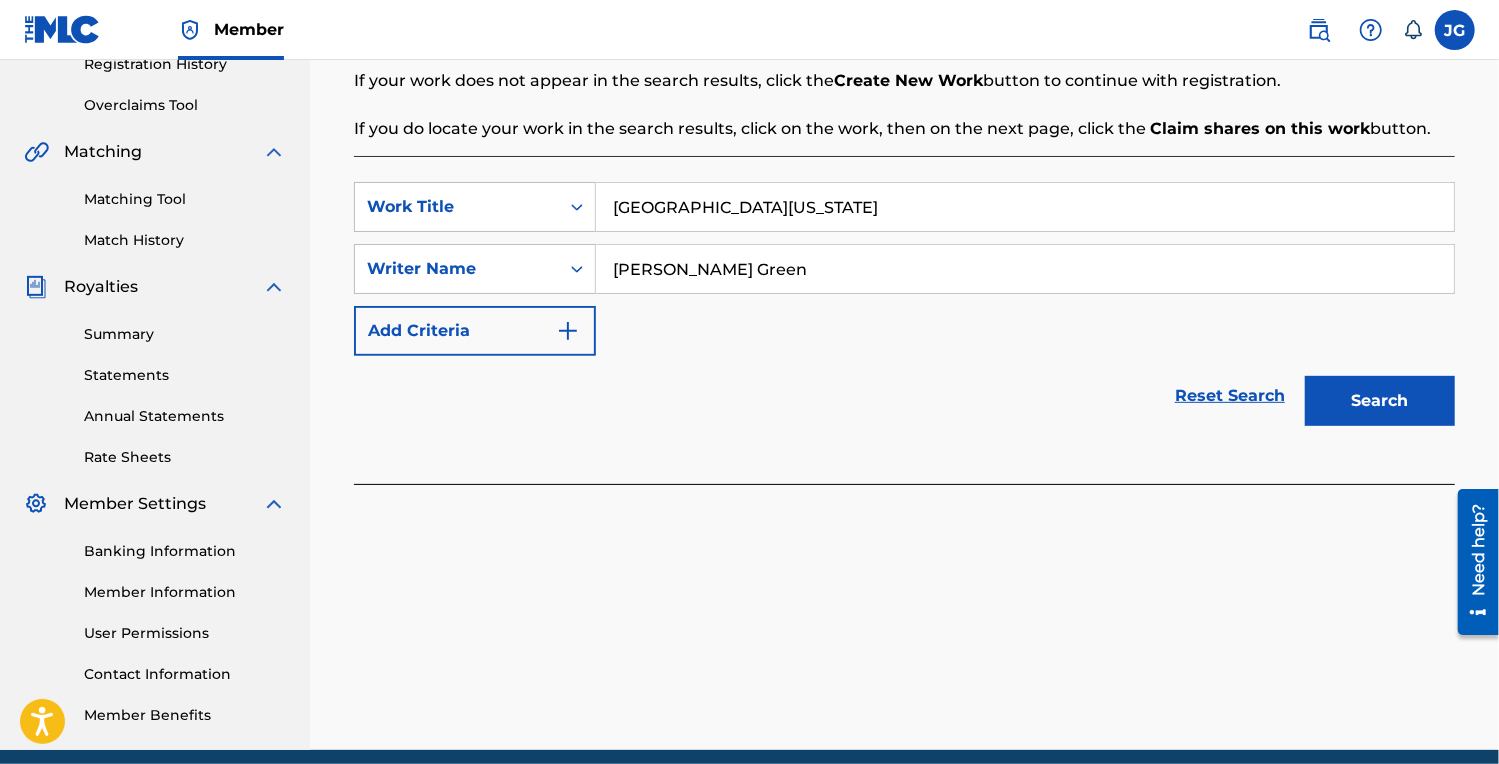 scroll, scrollTop: 400, scrollLeft: 0, axis: vertical 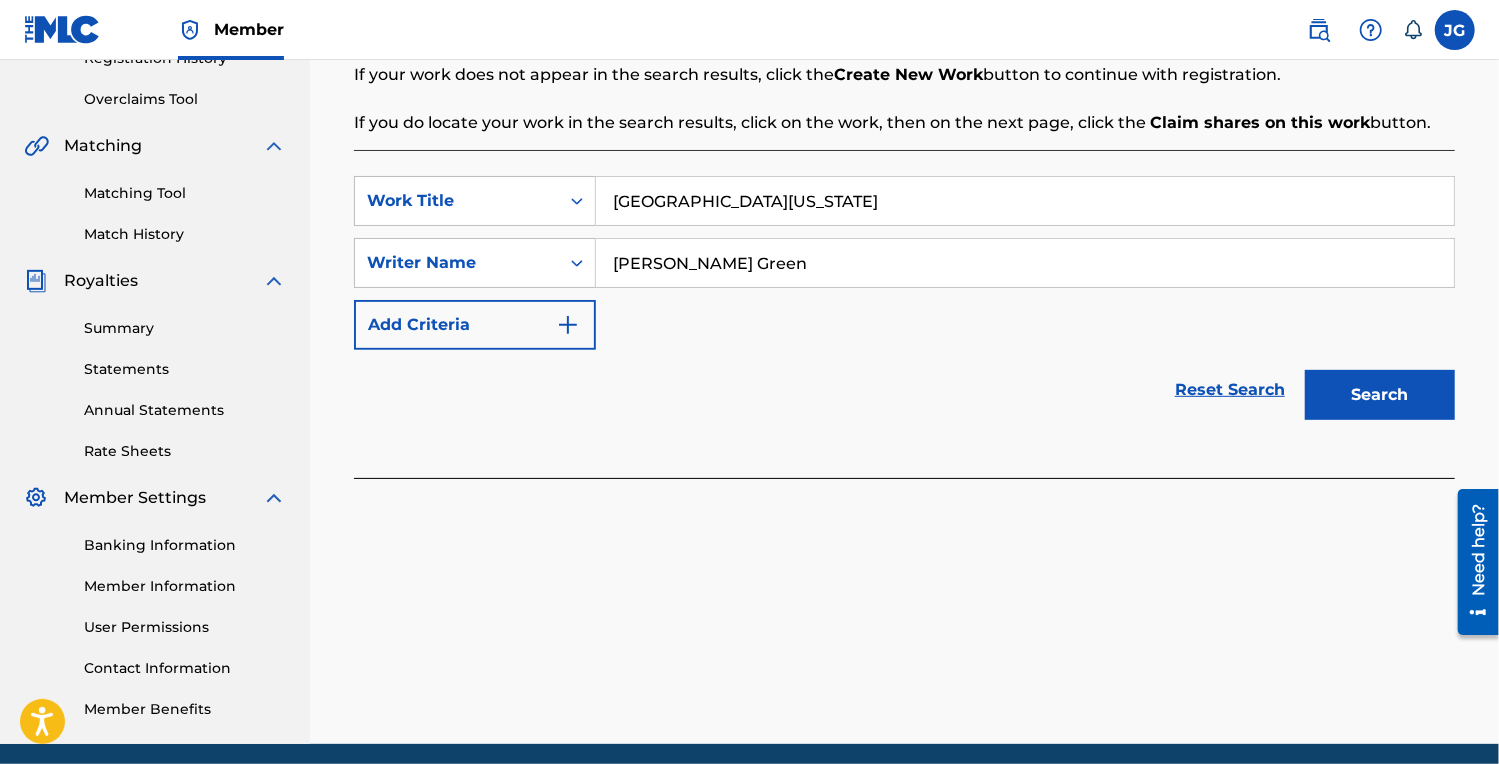 type on "[PERSON_NAME] Green" 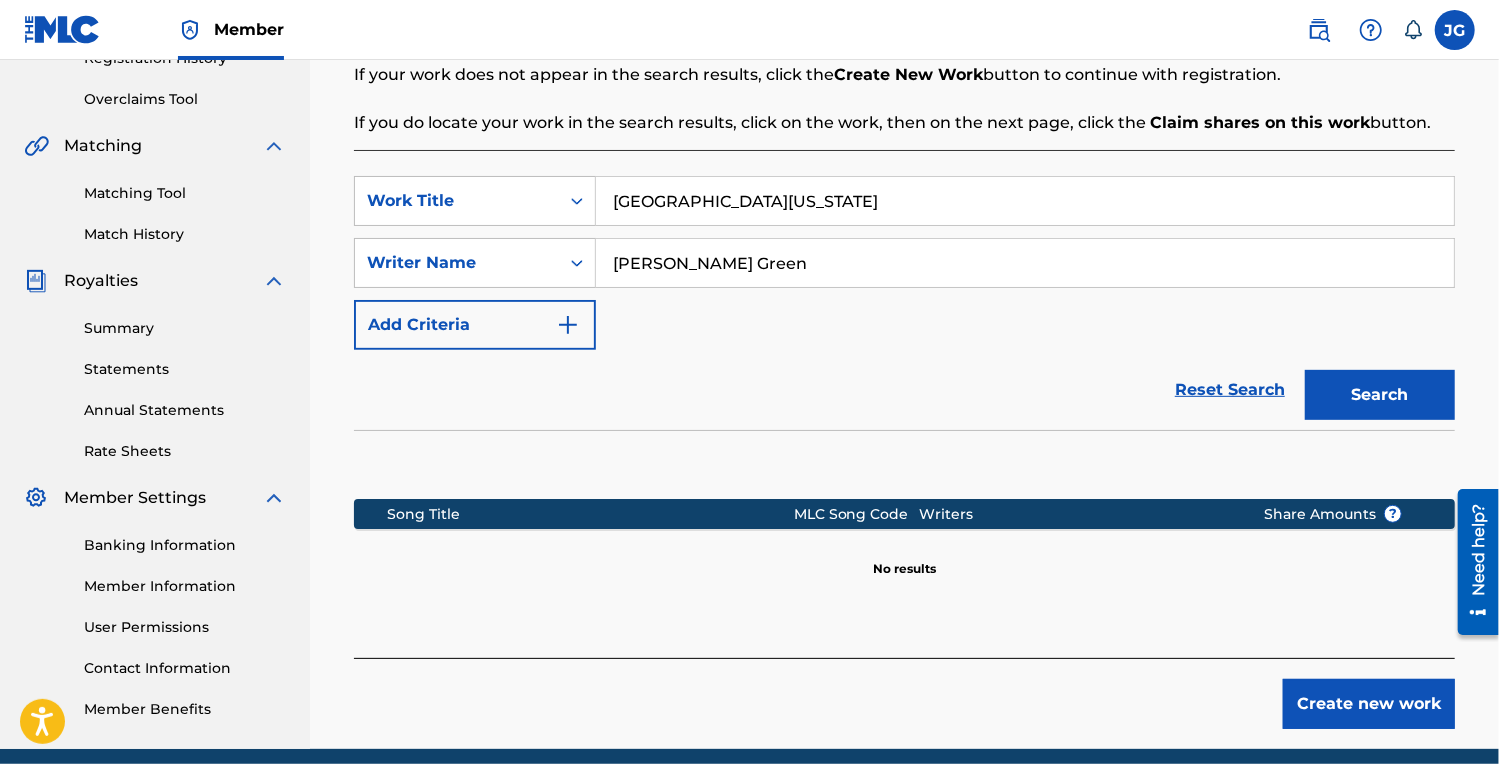 click on "Create new work" at bounding box center (1369, 704) 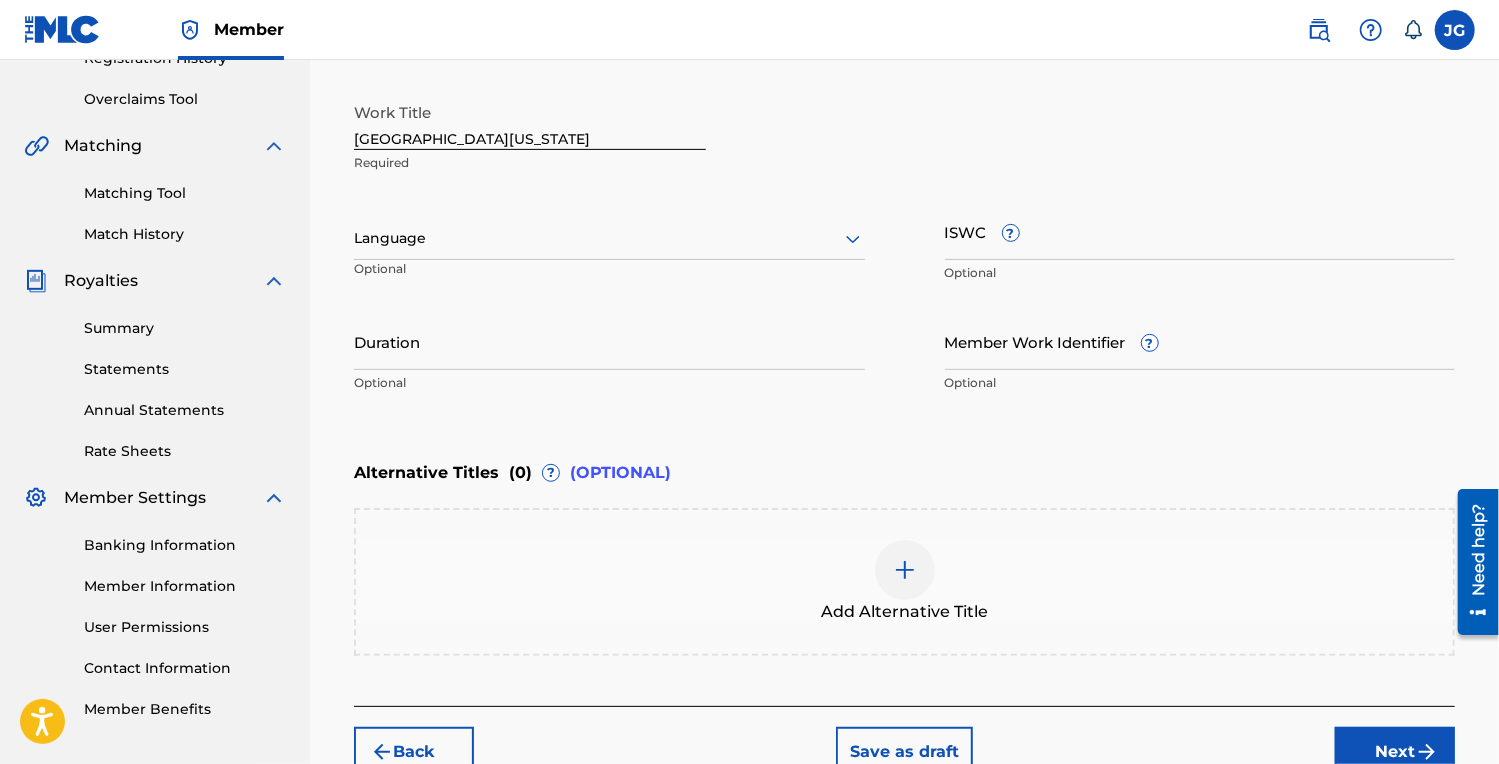click 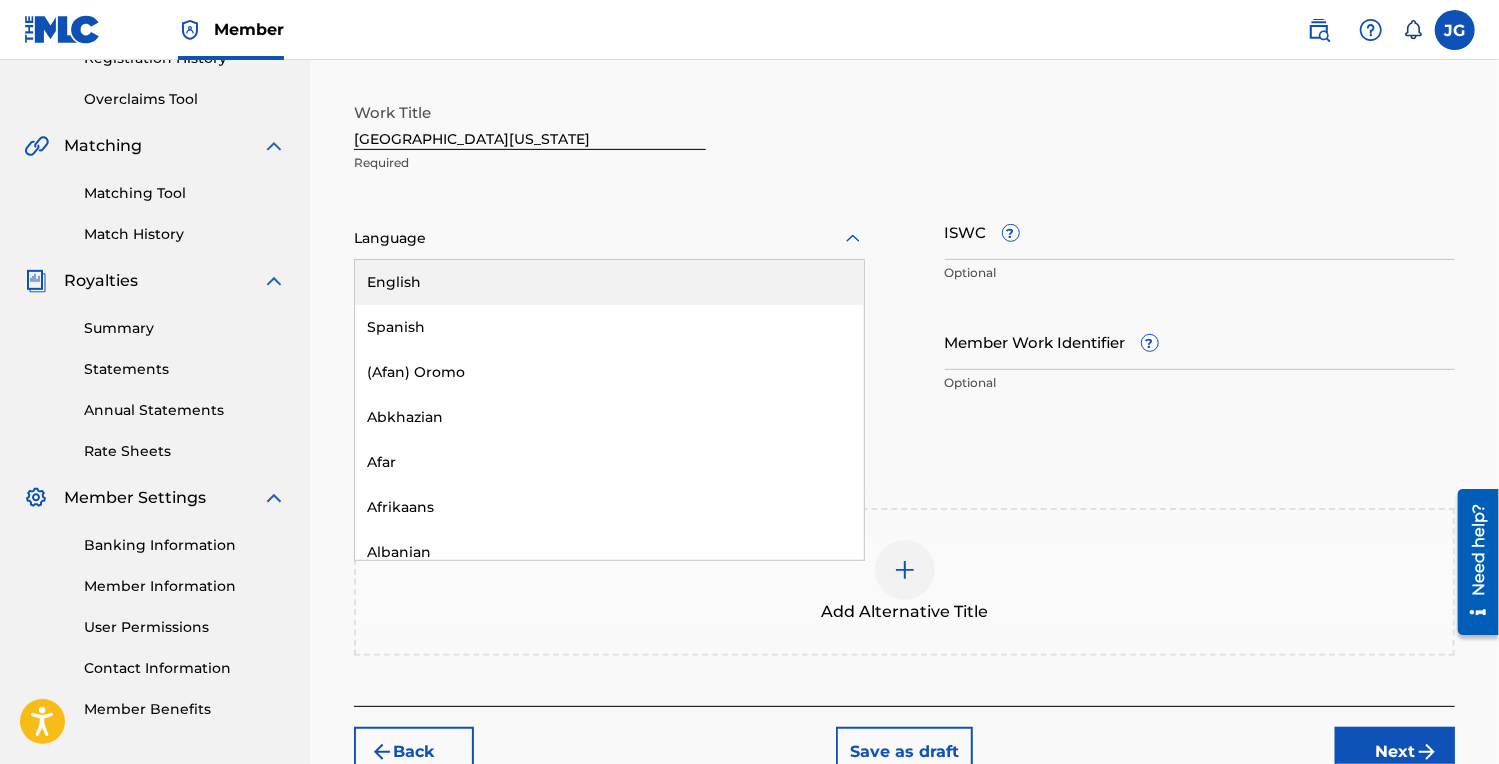 click on "English" at bounding box center [609, 282] 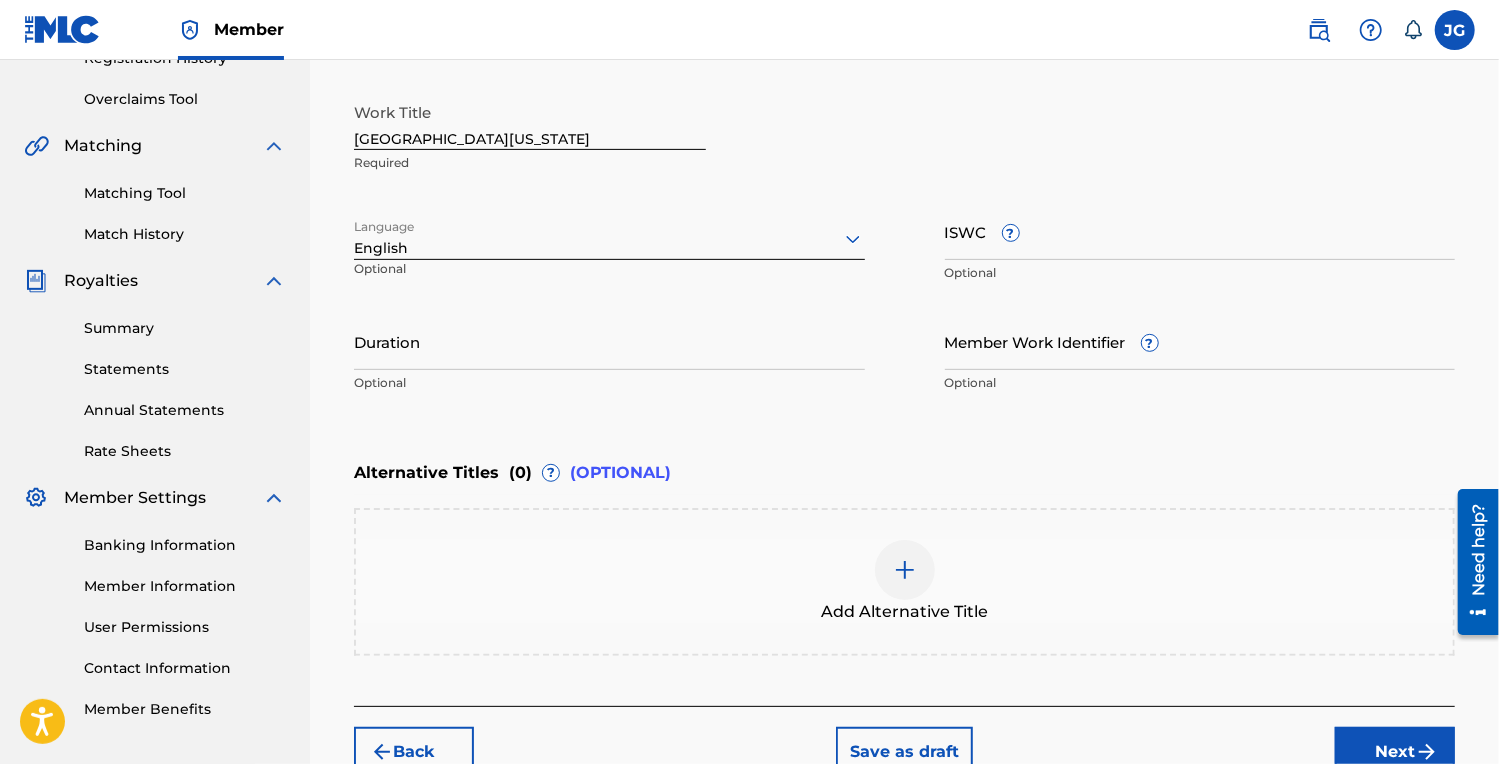 click on "Add Alternative Title" at bounding box center (904, 582) 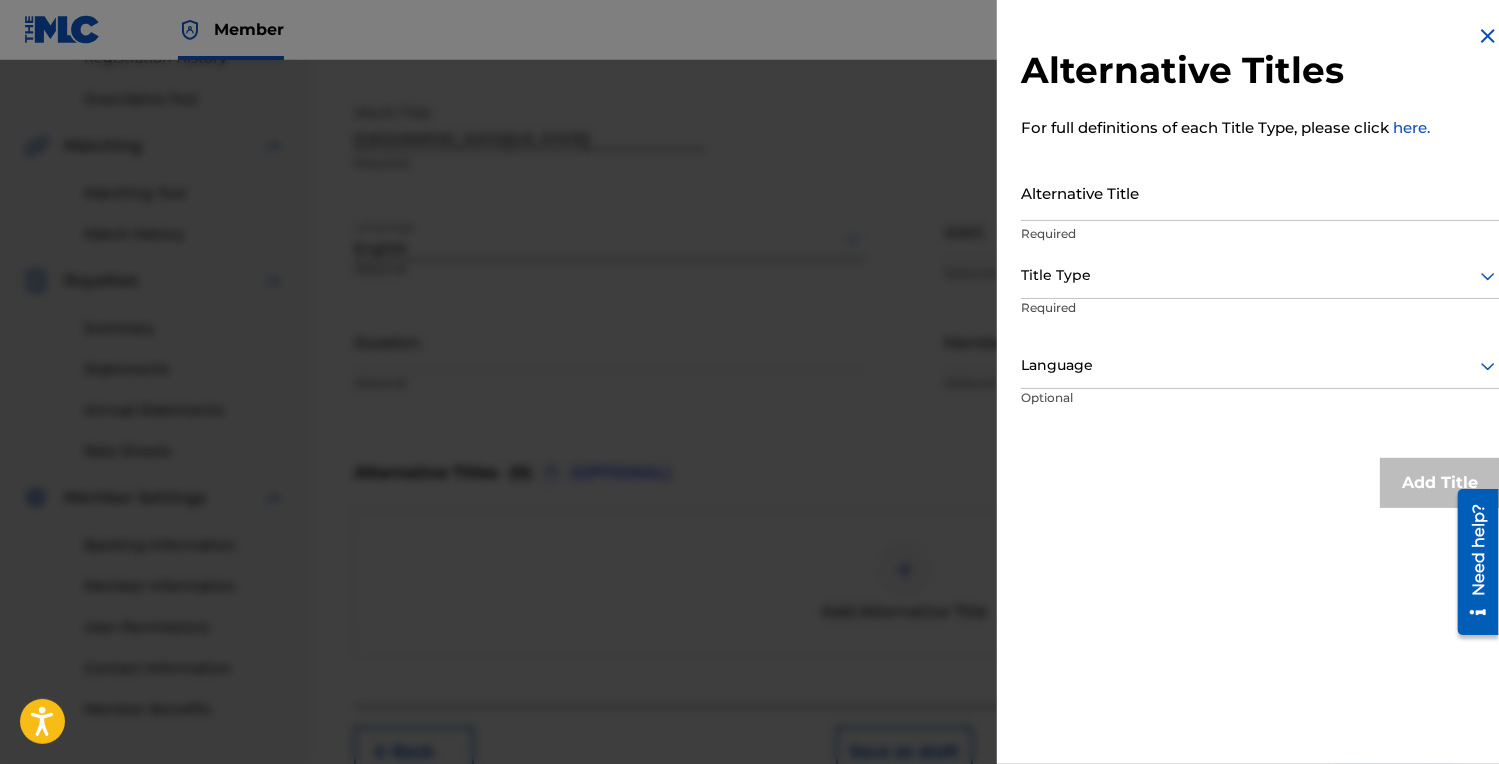click at bounding box center (749, 442) 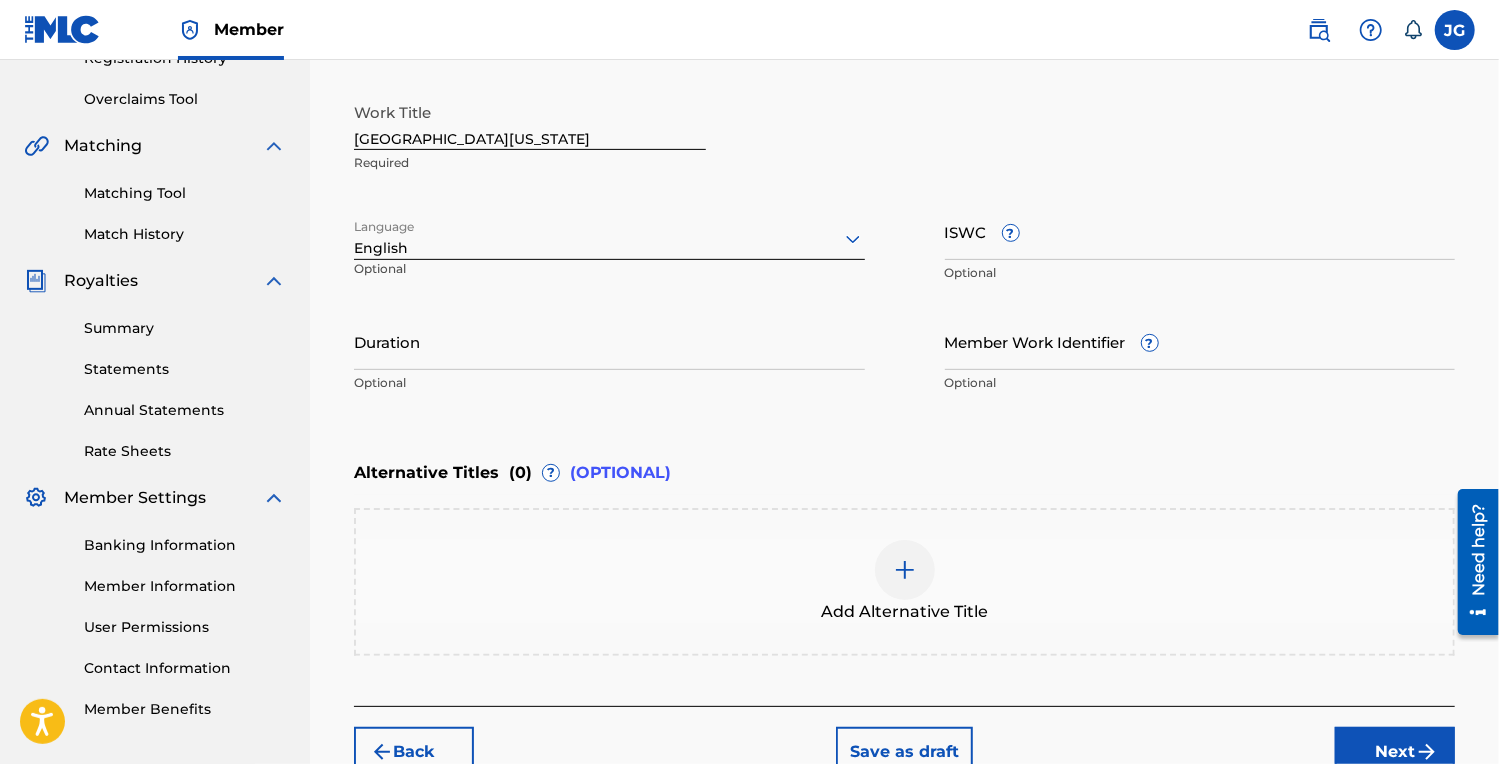 click on "ISWC   ?" at bounding box center (1200, 231) 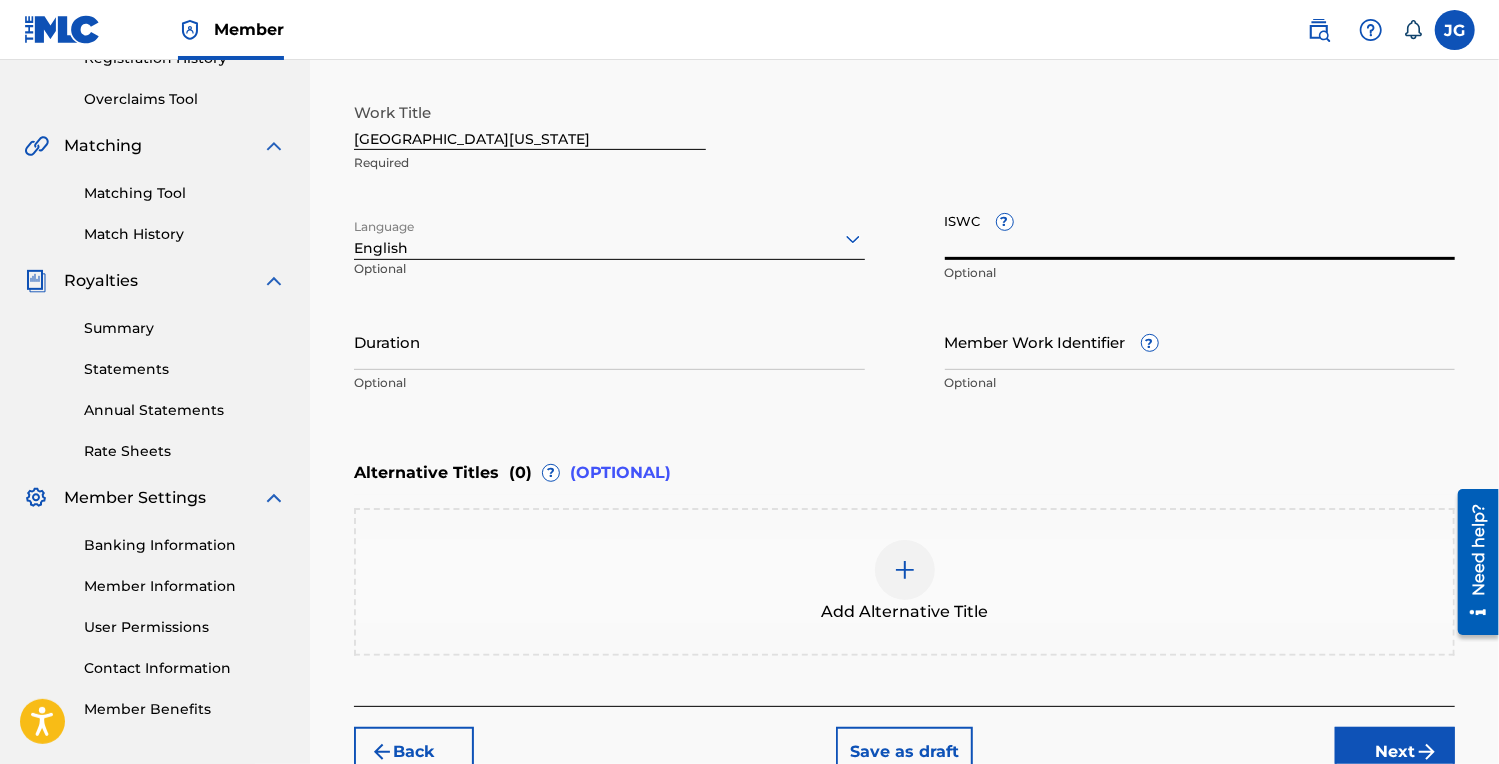 paste on "T3286715962" 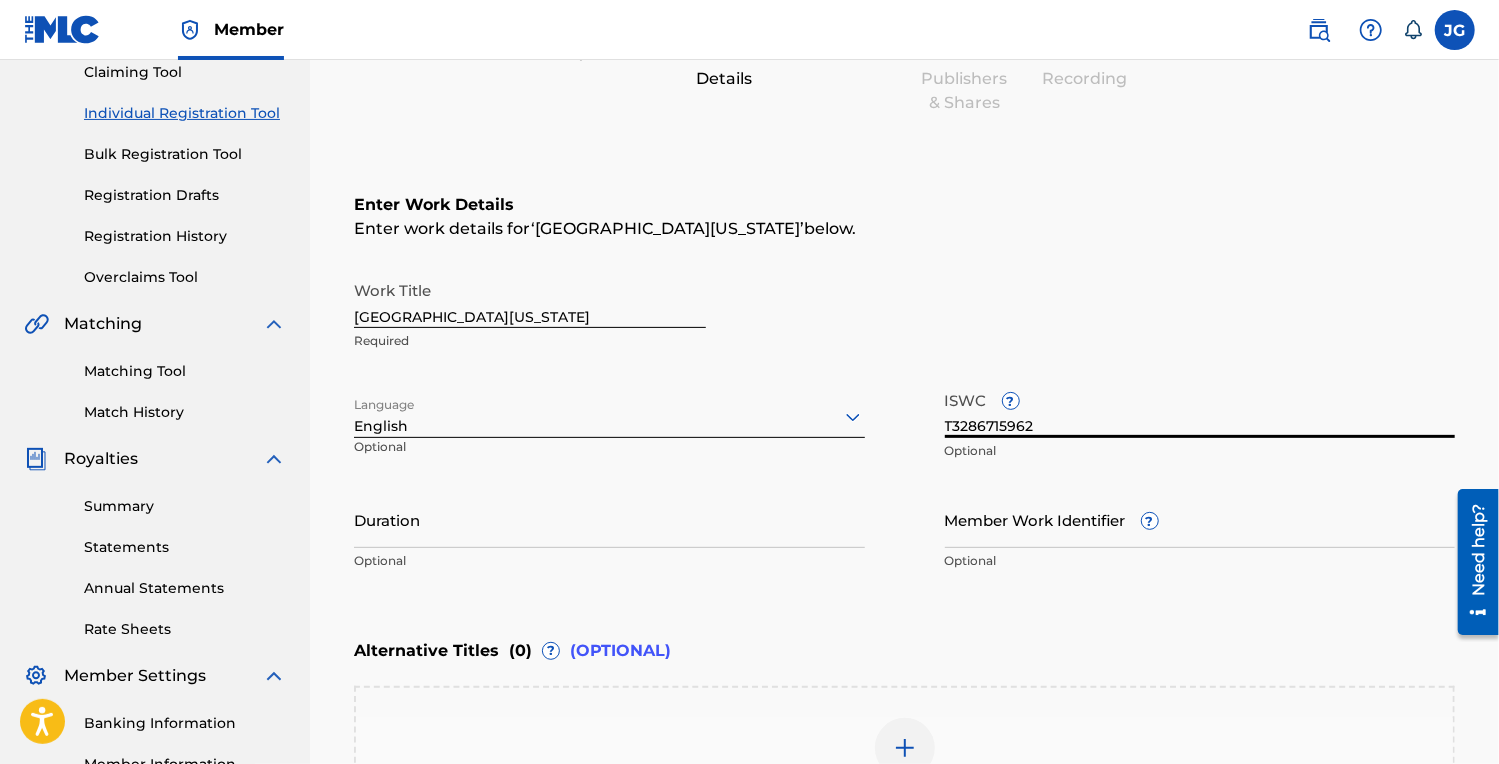 scroll, scrollTop: 200, scrollLeft: 0, axis: vertical 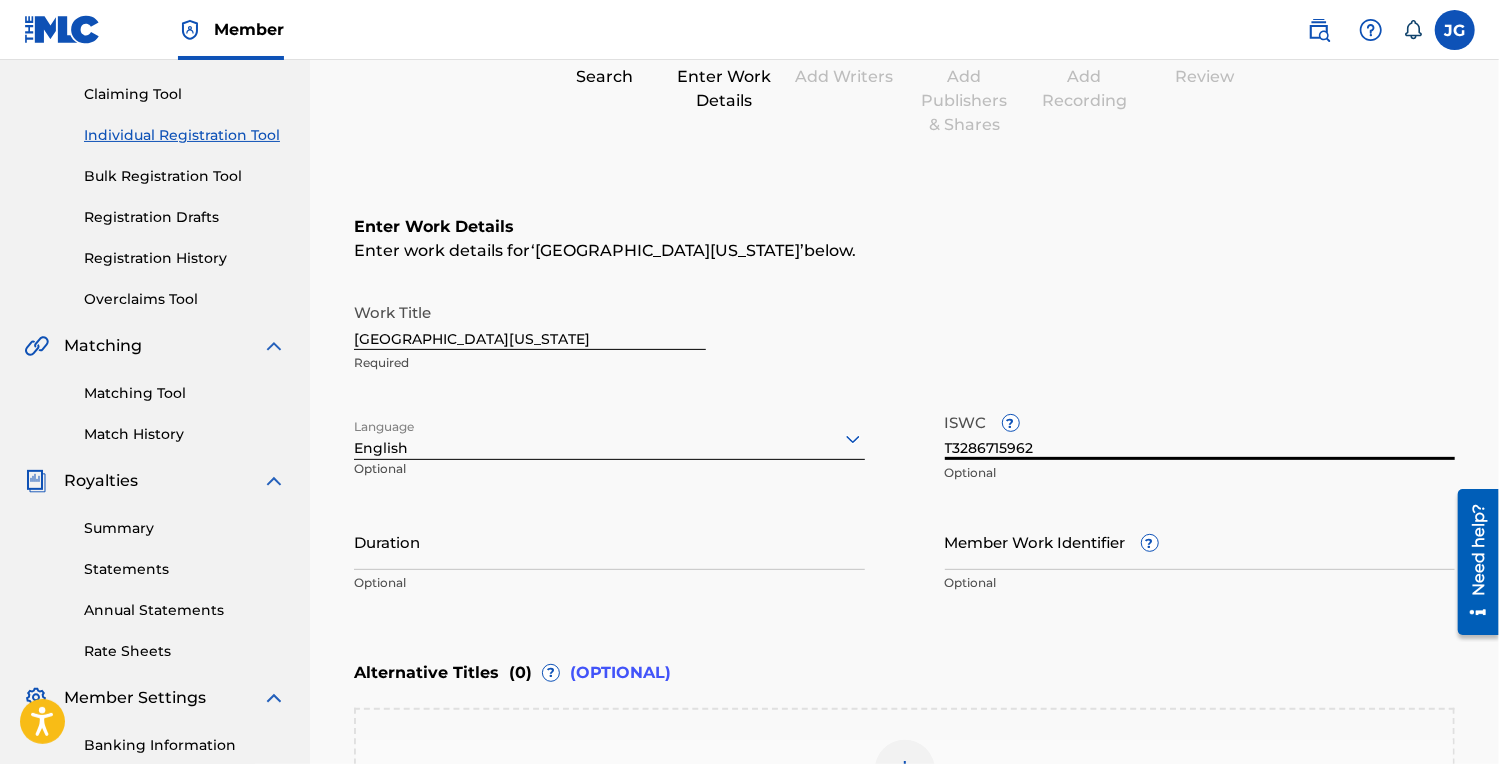 type on "T3286715962" 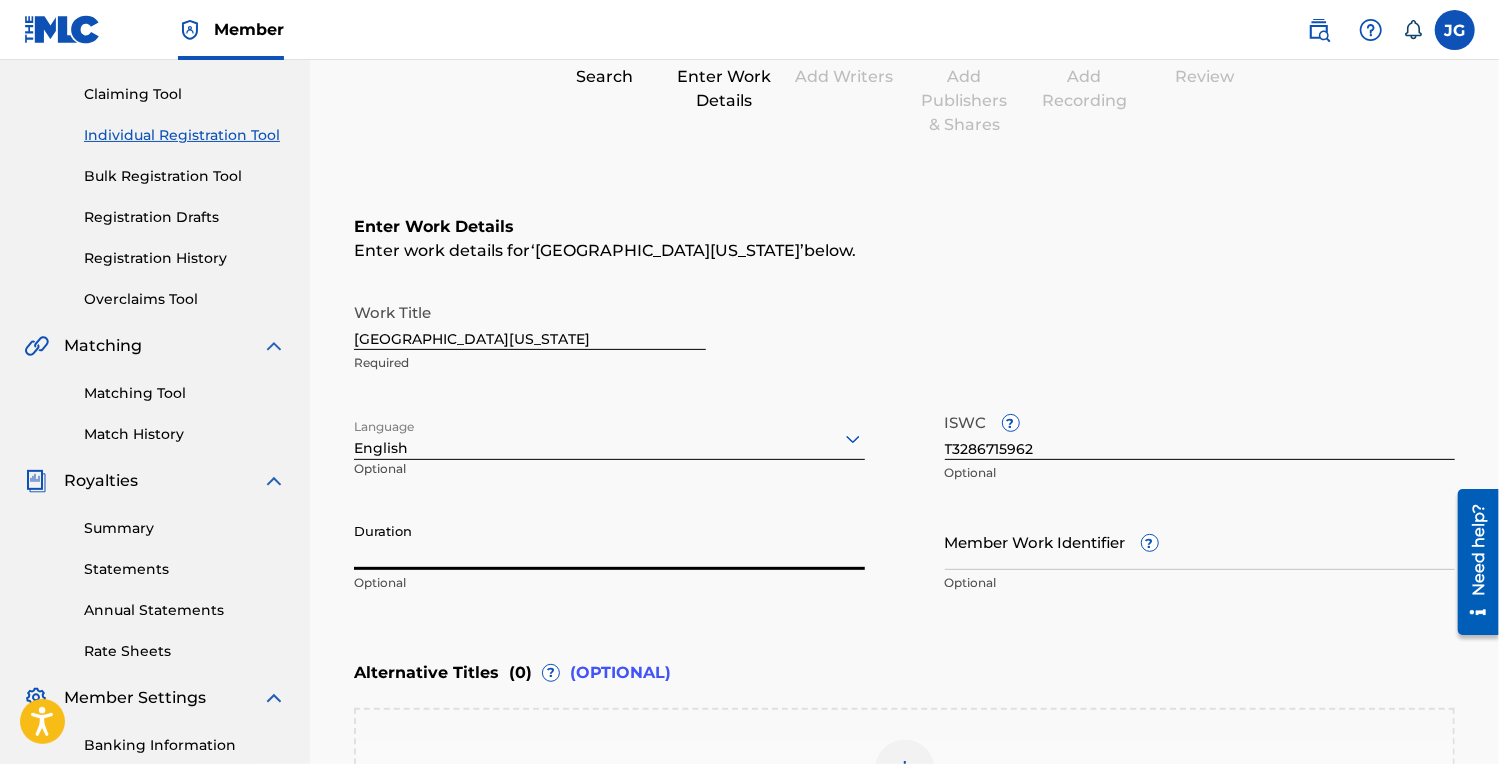 click on "Duration" at bounding box center (609, 541) 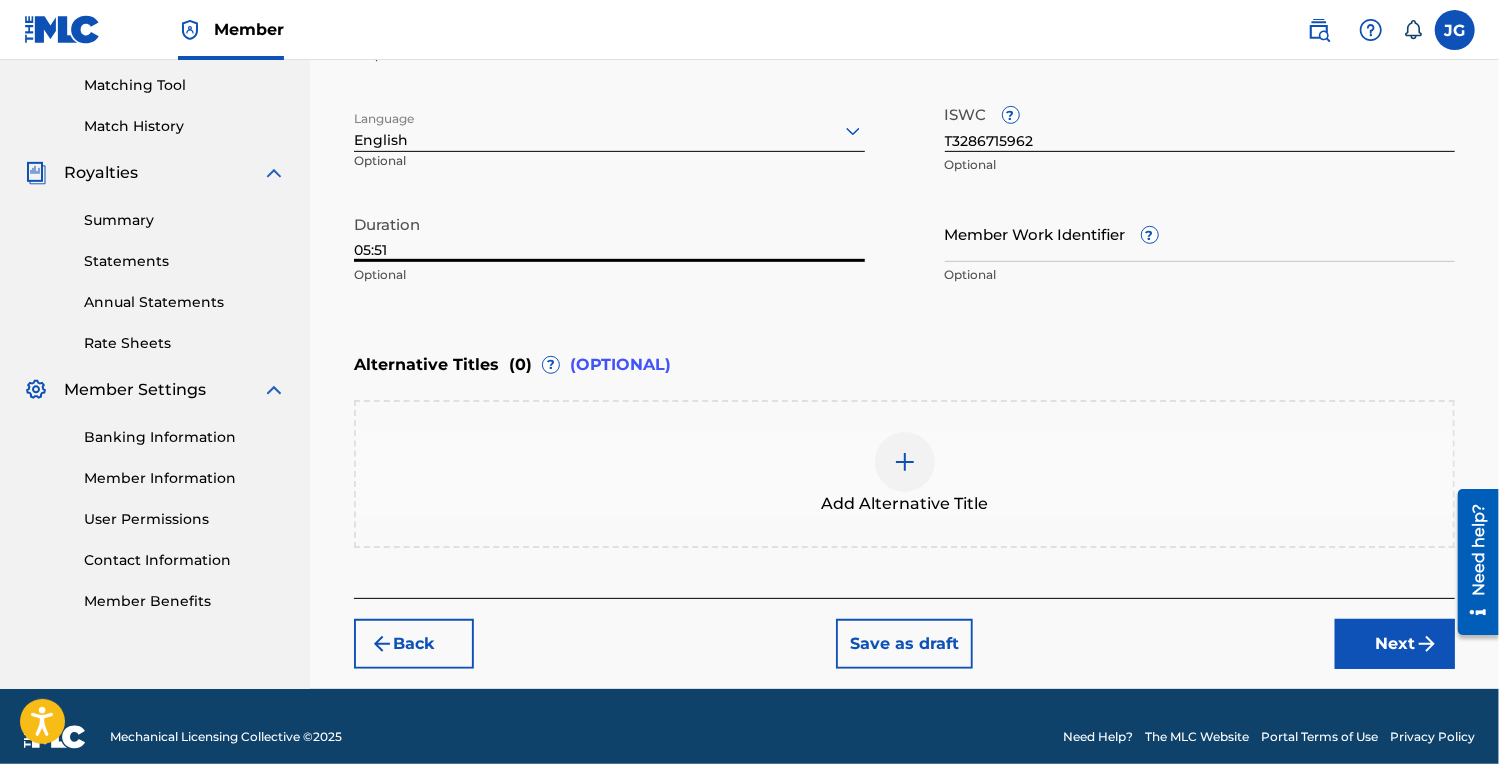 scroll, scrollTop: 528, scrollLeft: 0, axis: vertical 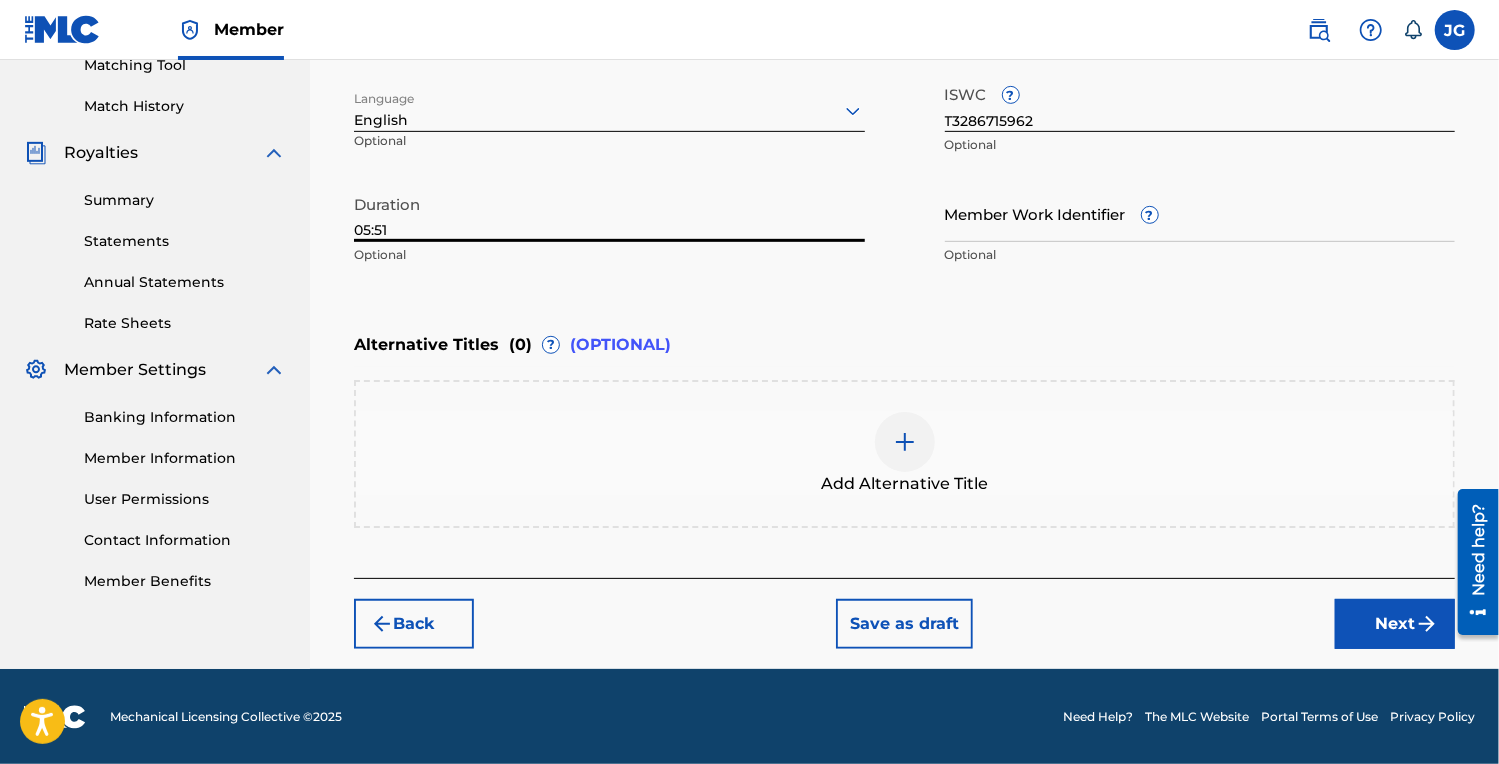 type on "05:51" 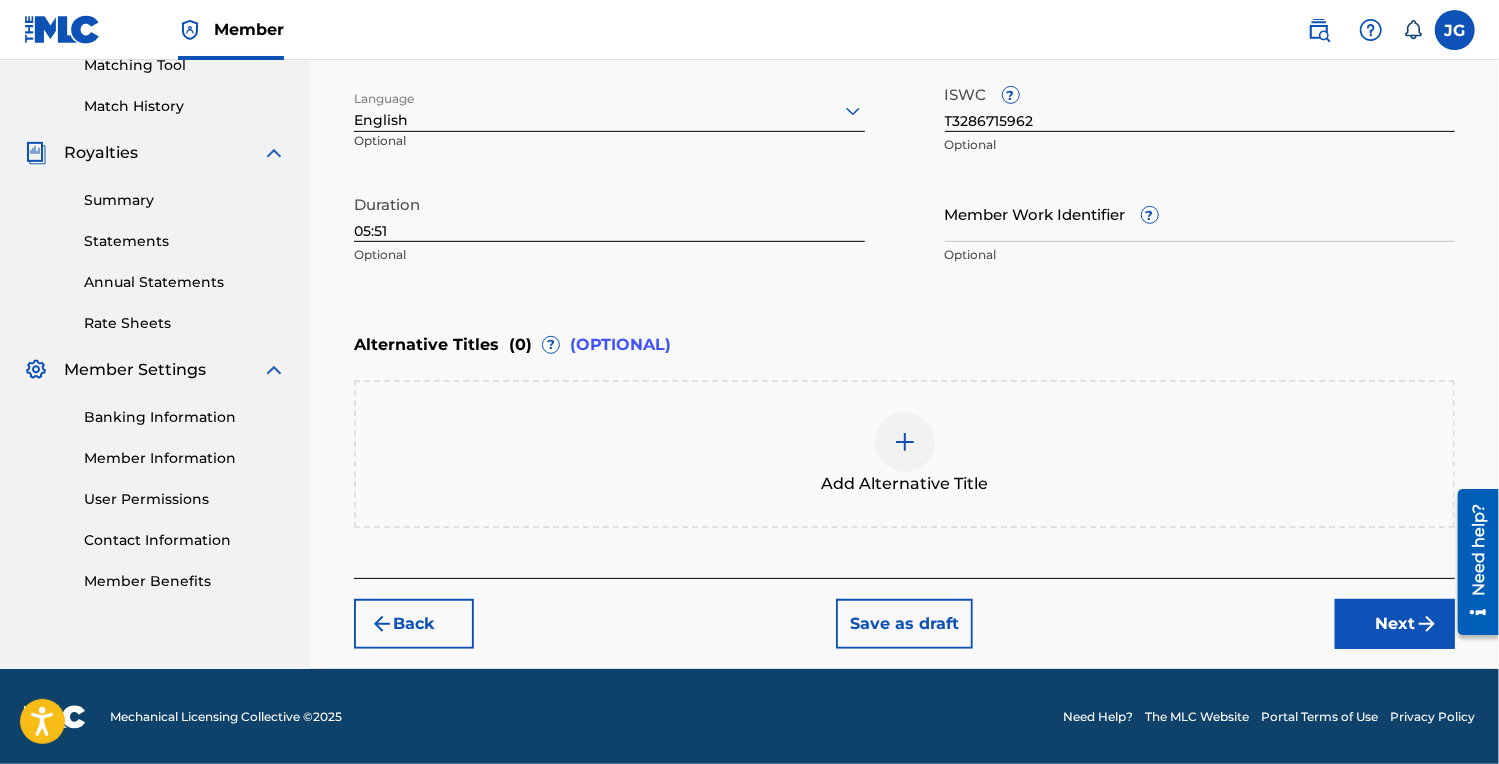 click on "Next" at bounding box center [1395, 624] 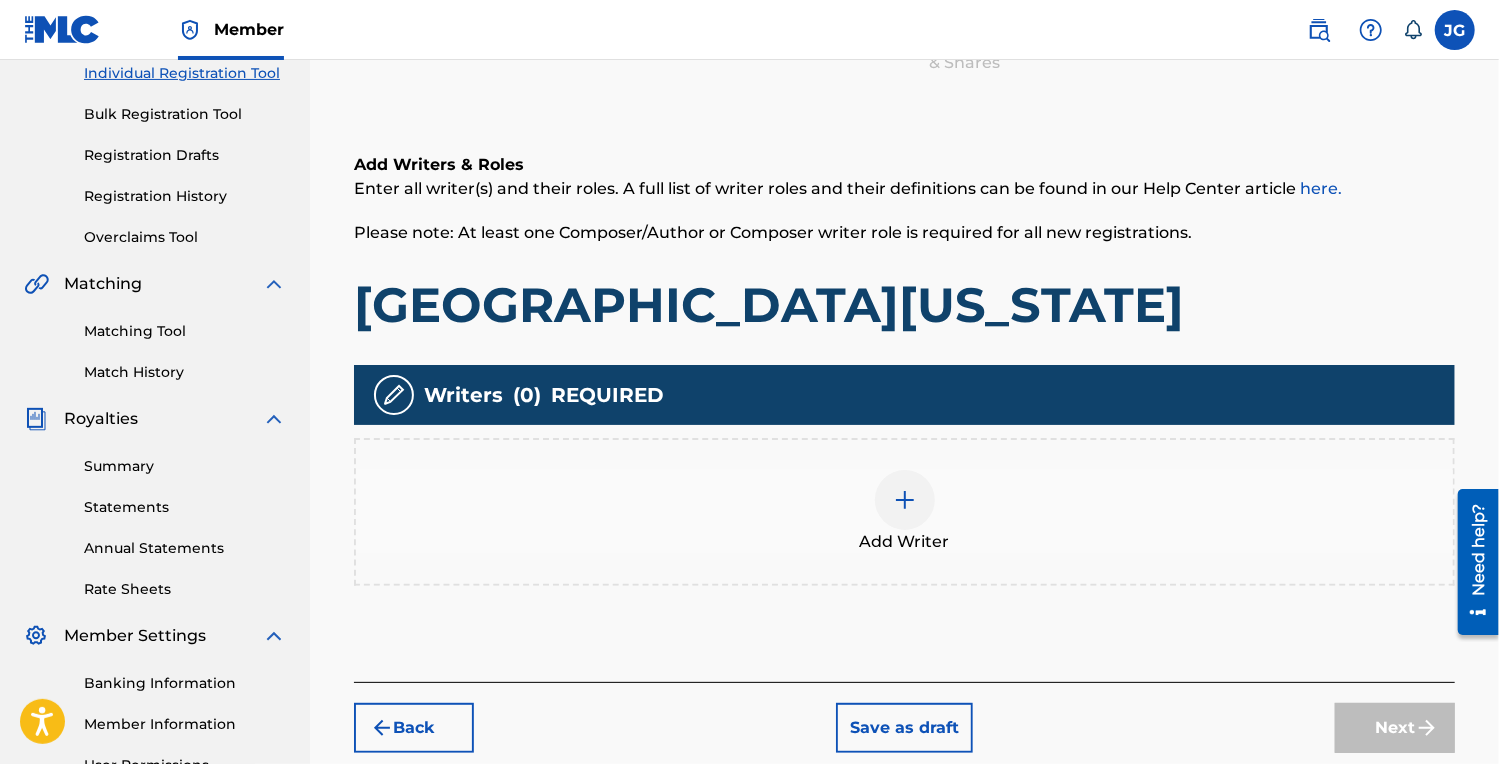 scroll, scrollTop: 290, scrollLeft: 0, axis: vertical 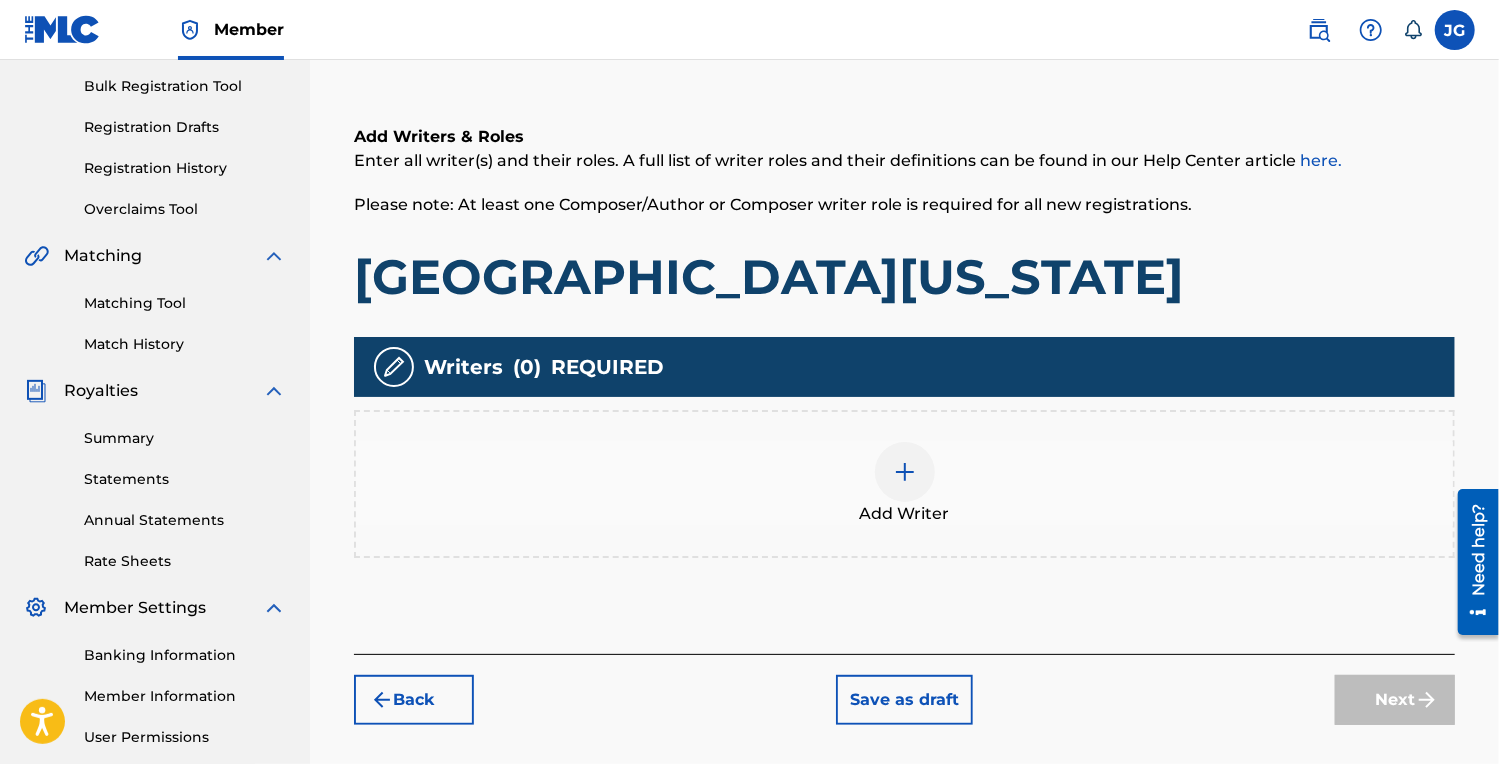 click at bounding box center (905, 472) 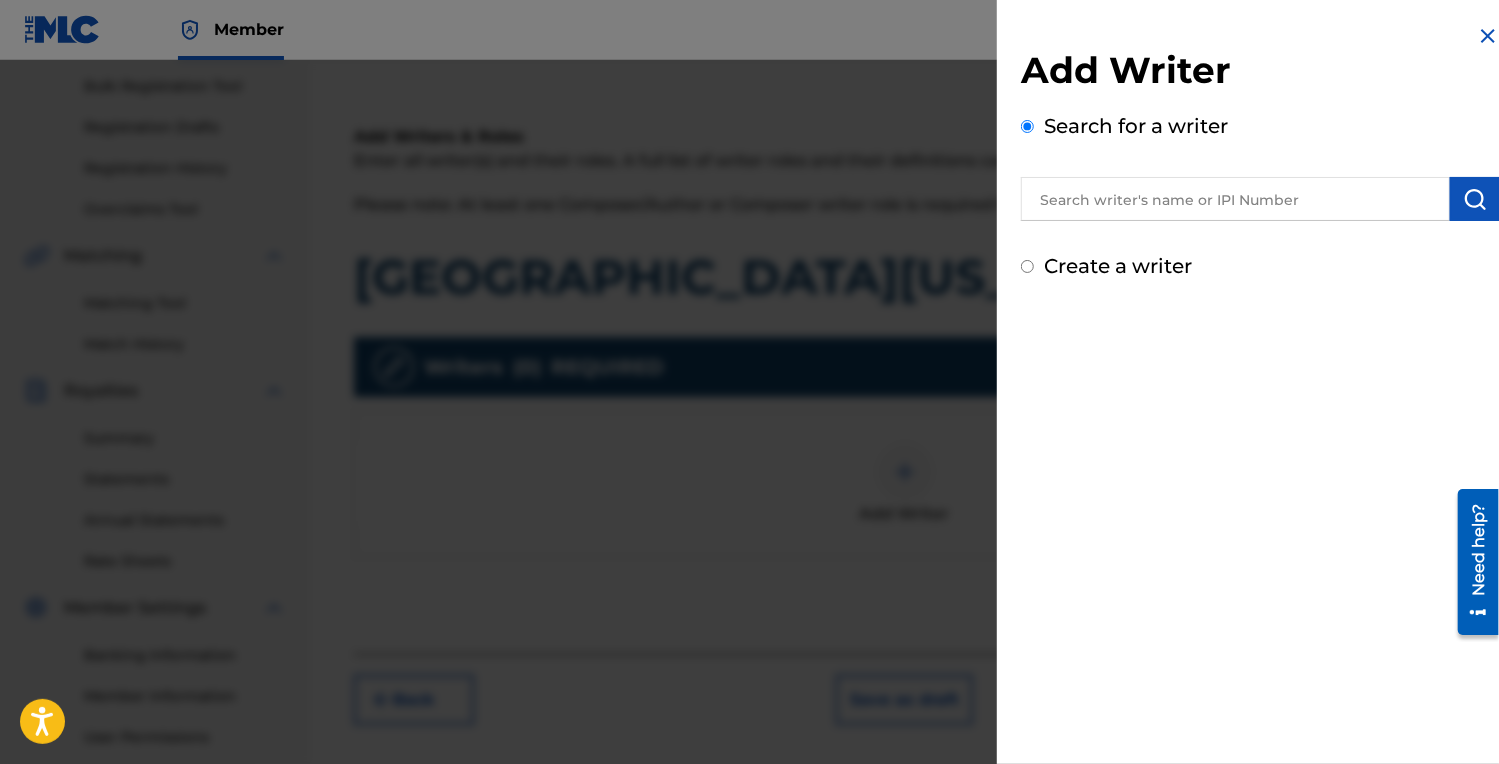 click at bounding box center (1235, 199) 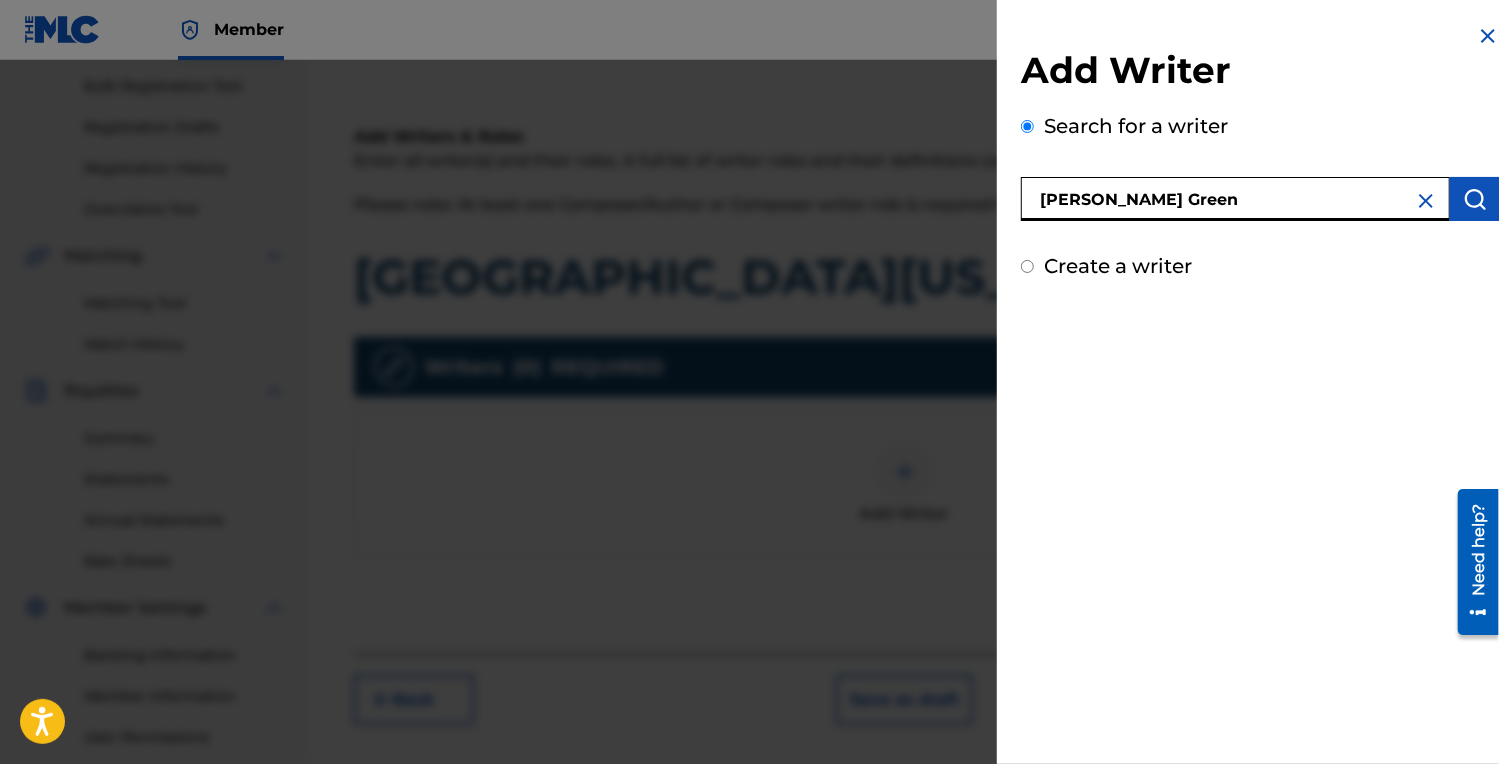 type on "[PERSON_NAME] Green" 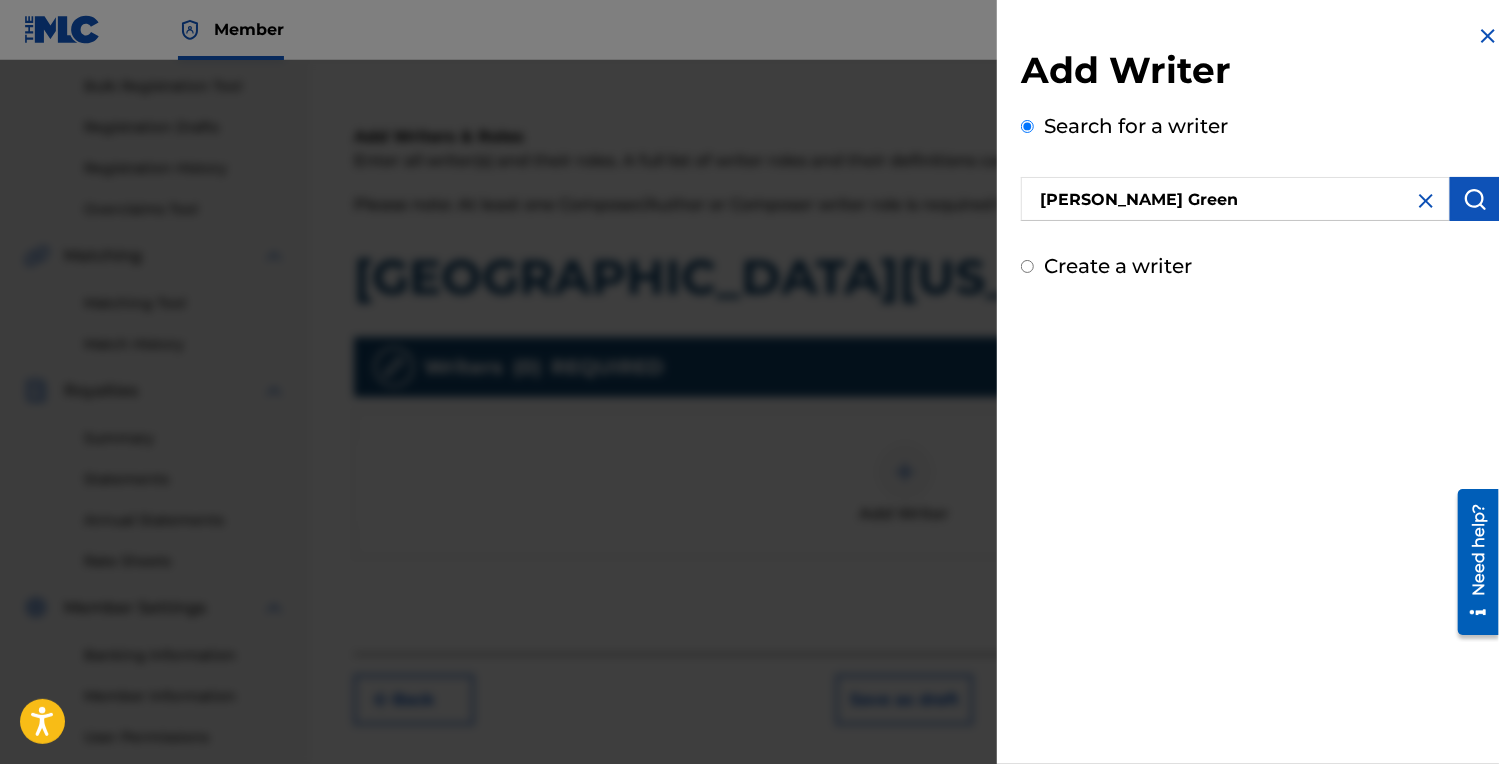 click at bounding box center [1475, 199] 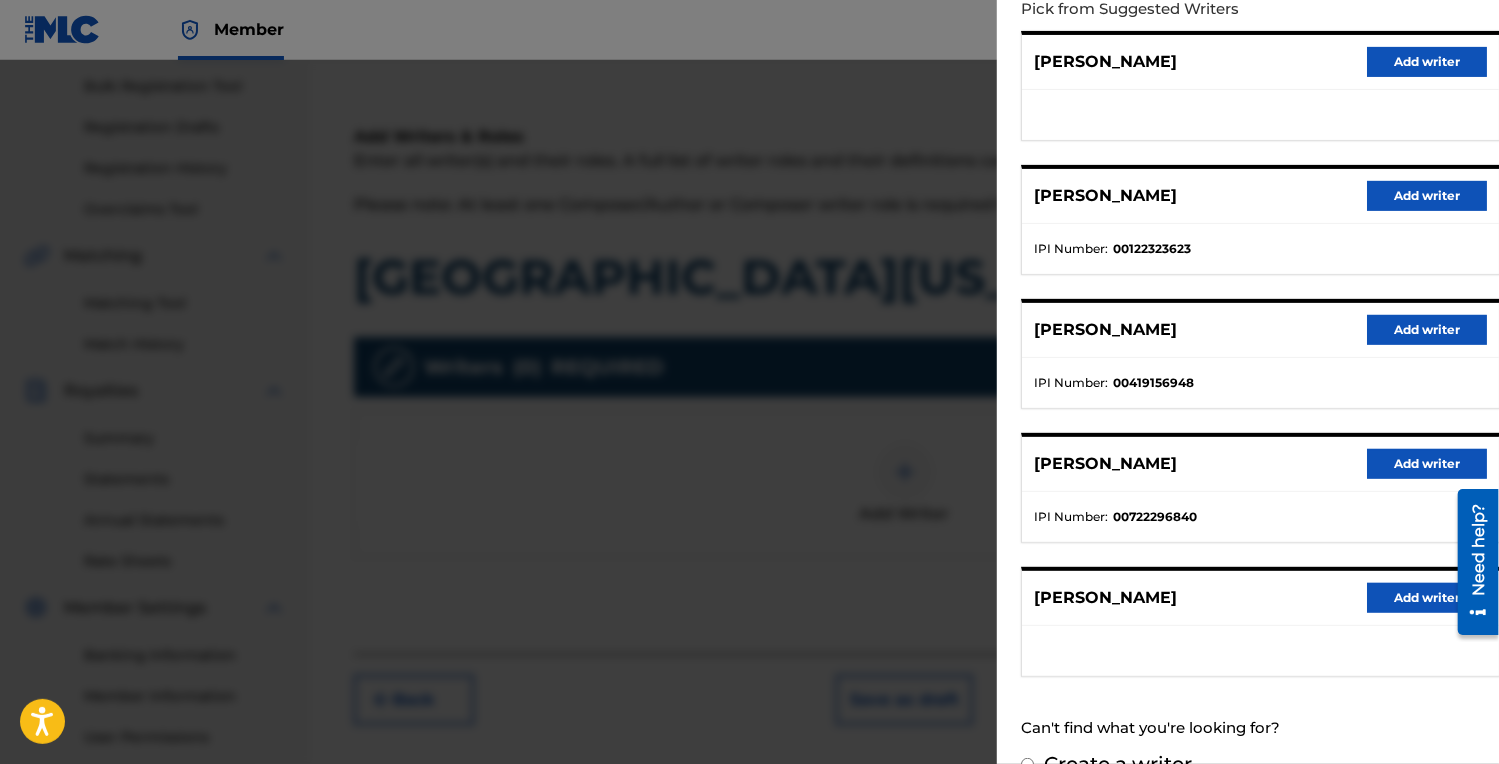 scroll, scrollTop: 274, scrollLeft: 0, axis: vertical 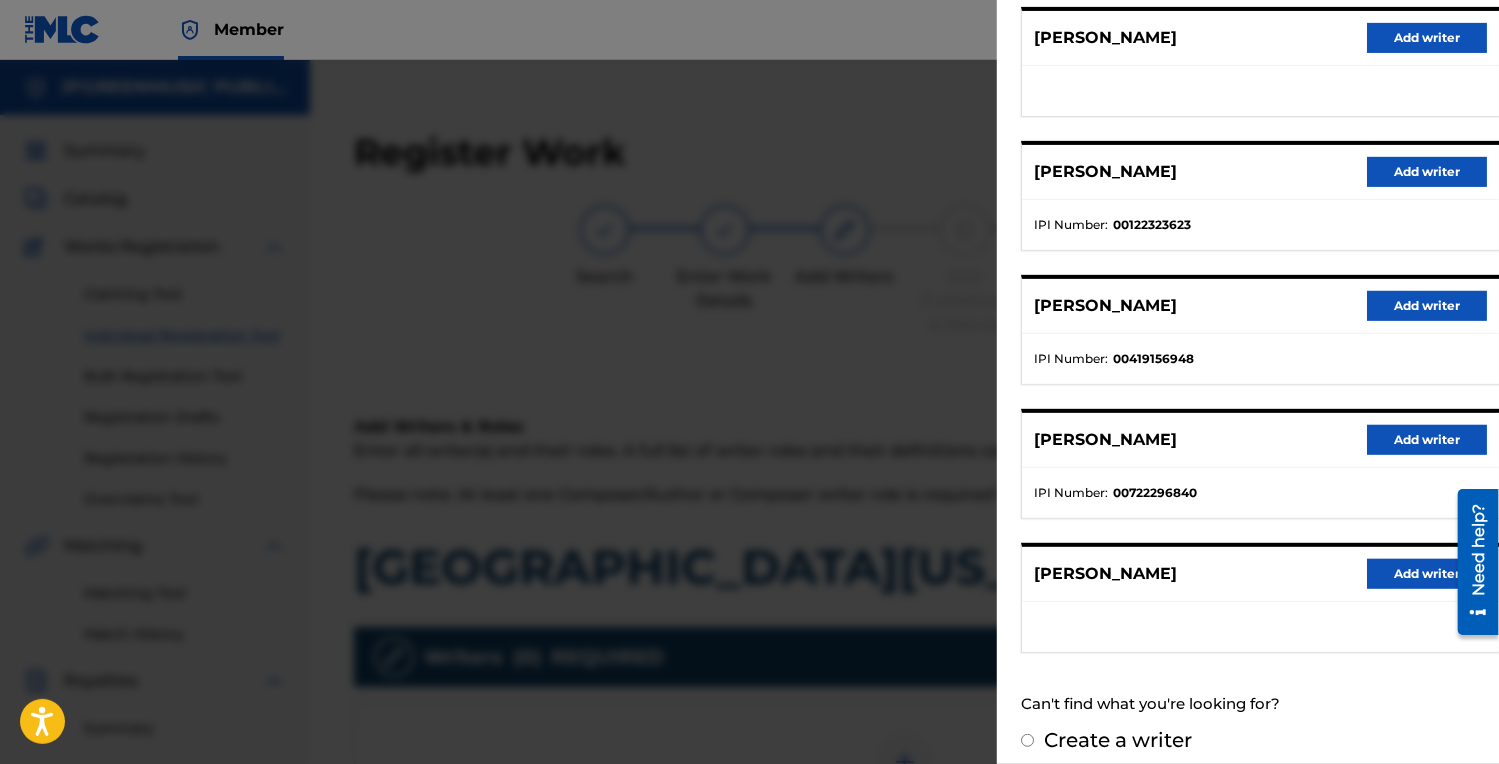 click on "Create a writer" at bounding box center (1027, 740) 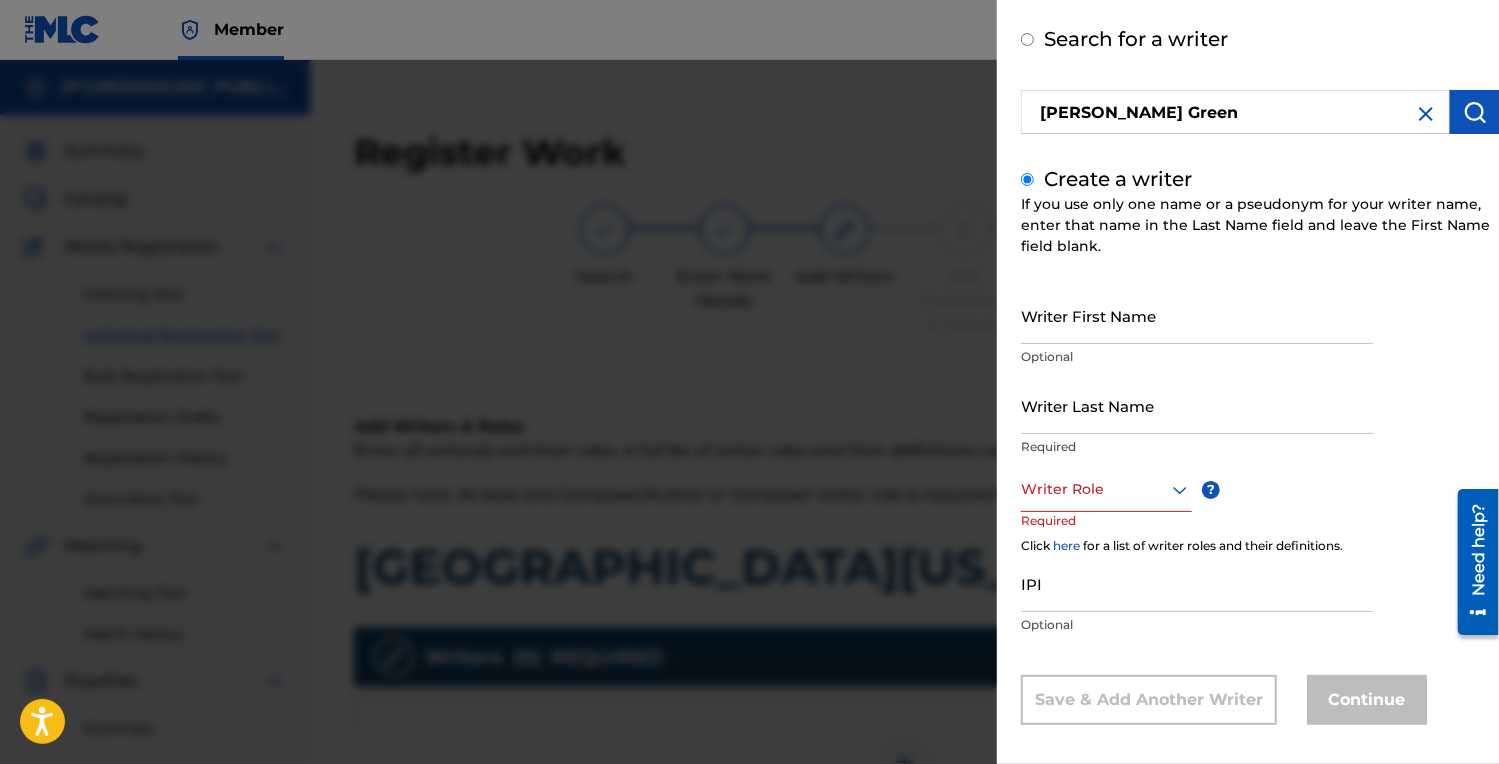 scroll, scrollTop: 102, scrollLeft: 0, axis: vertical 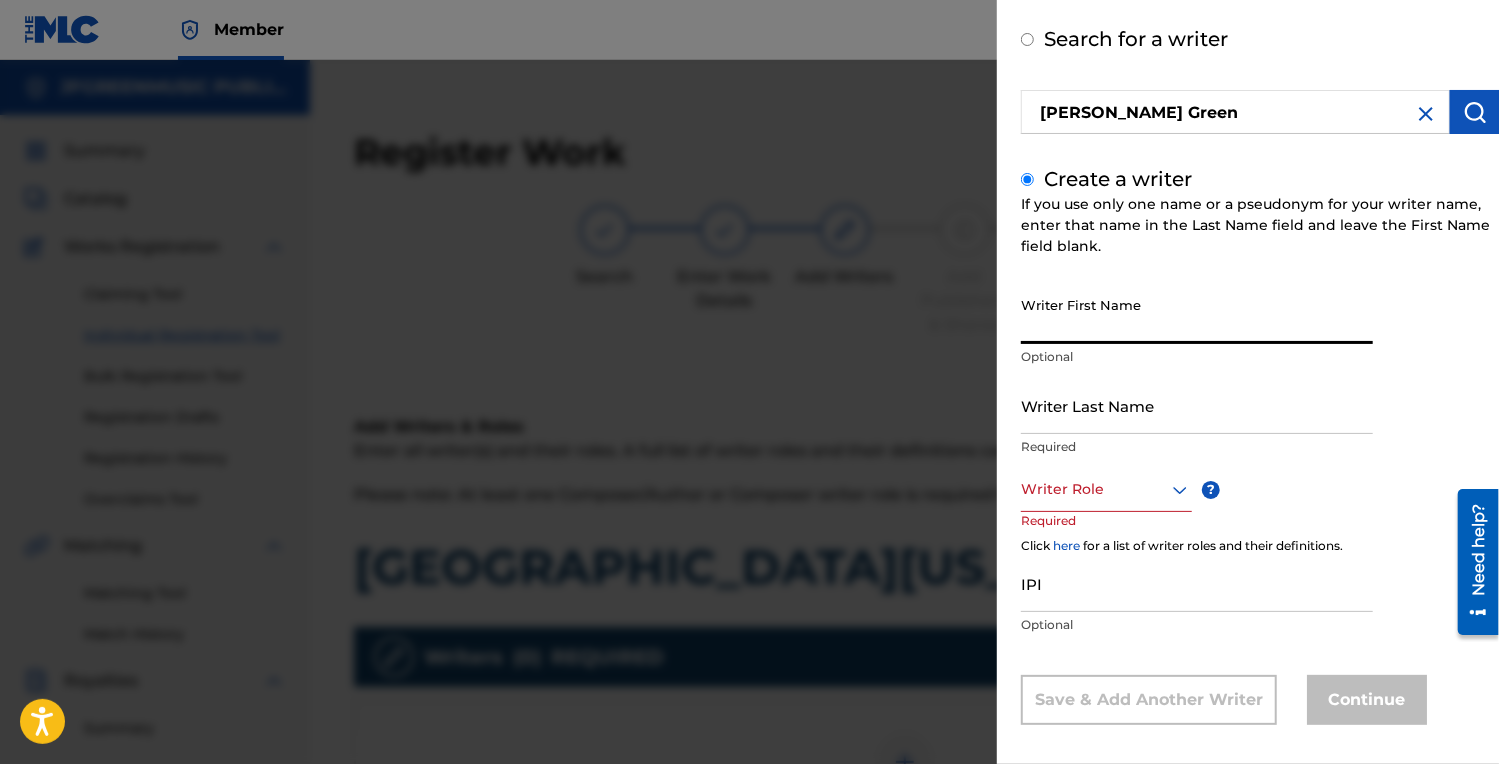 click on "Writer First Name" at bounding box center (1197, 315) 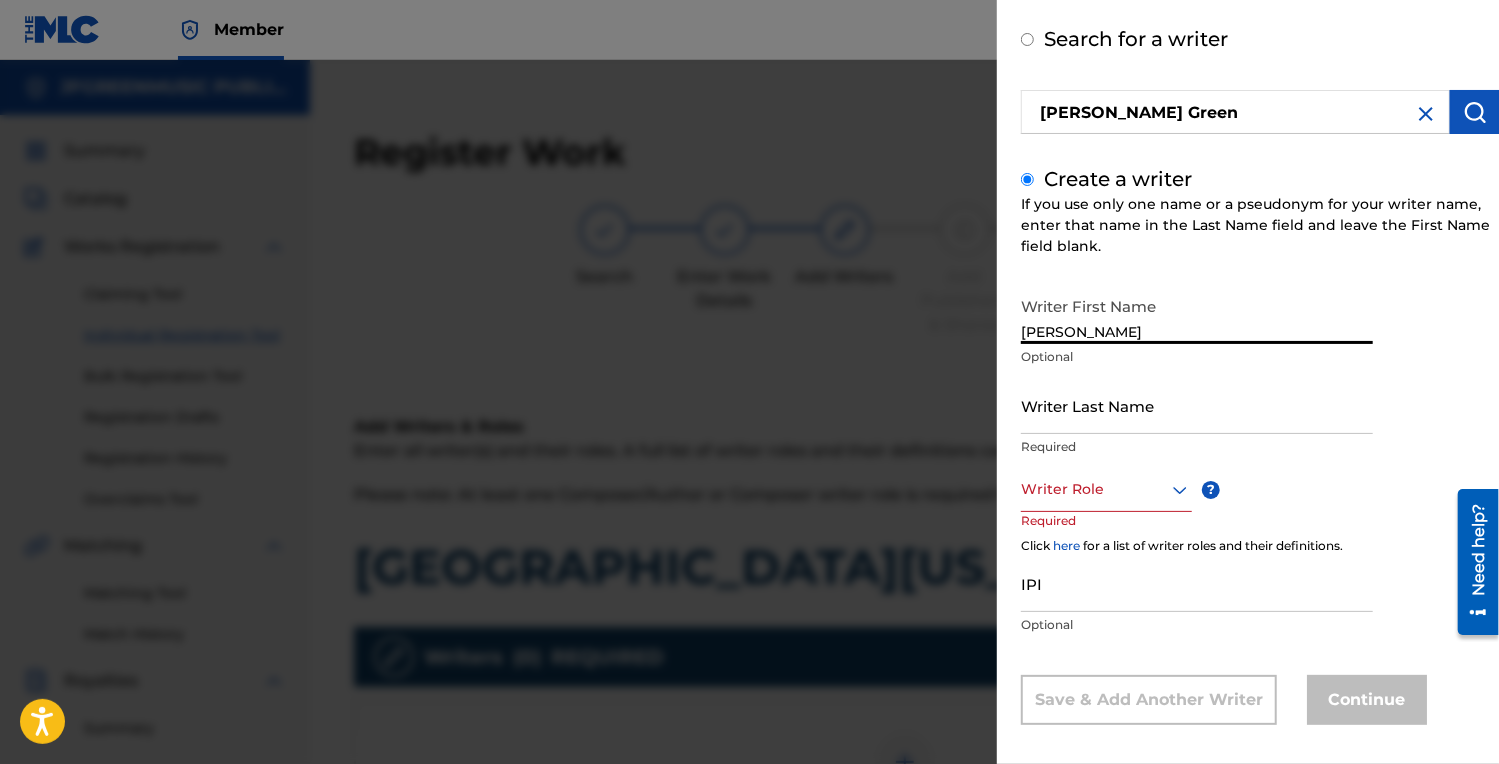 type on "James Foster" 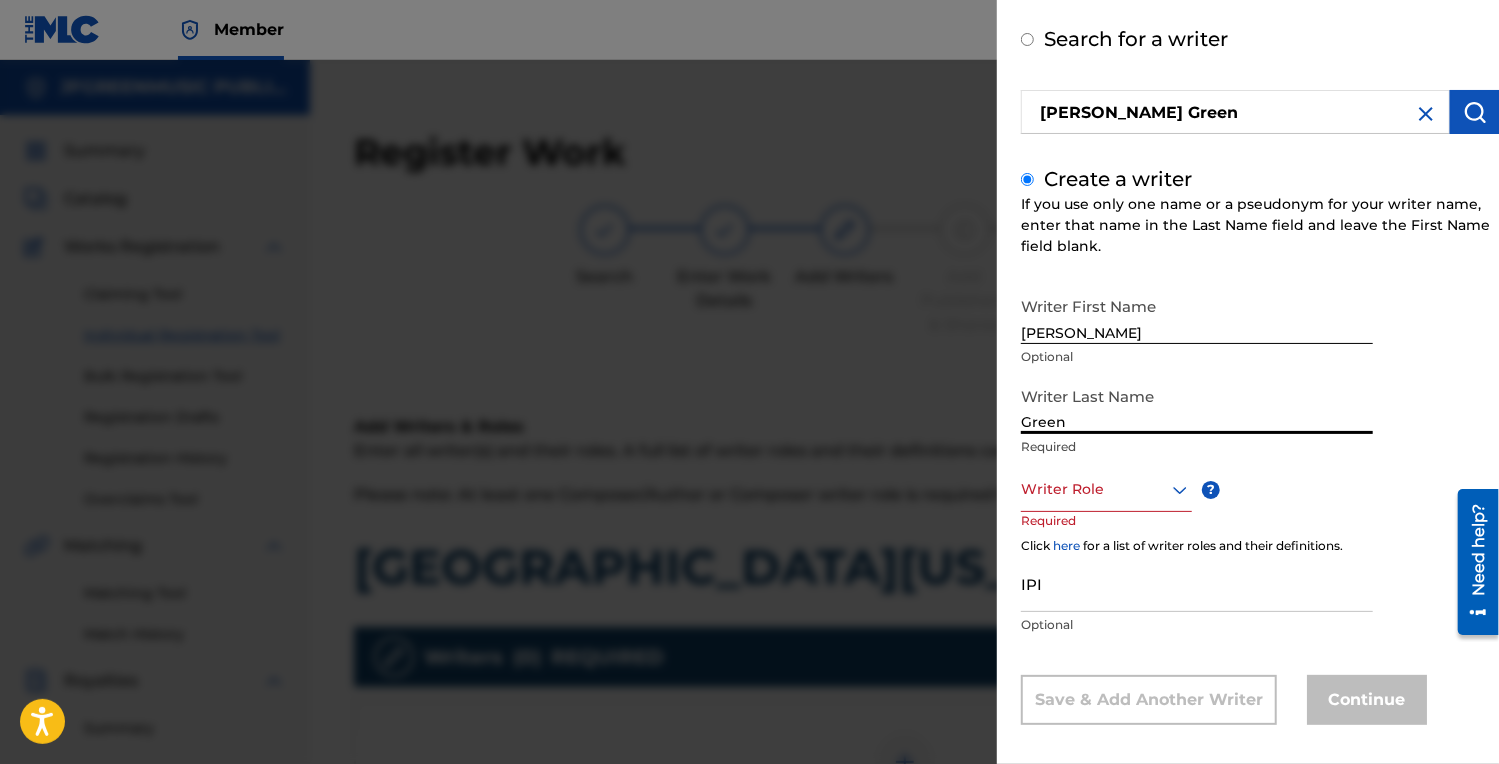 type on "Green" 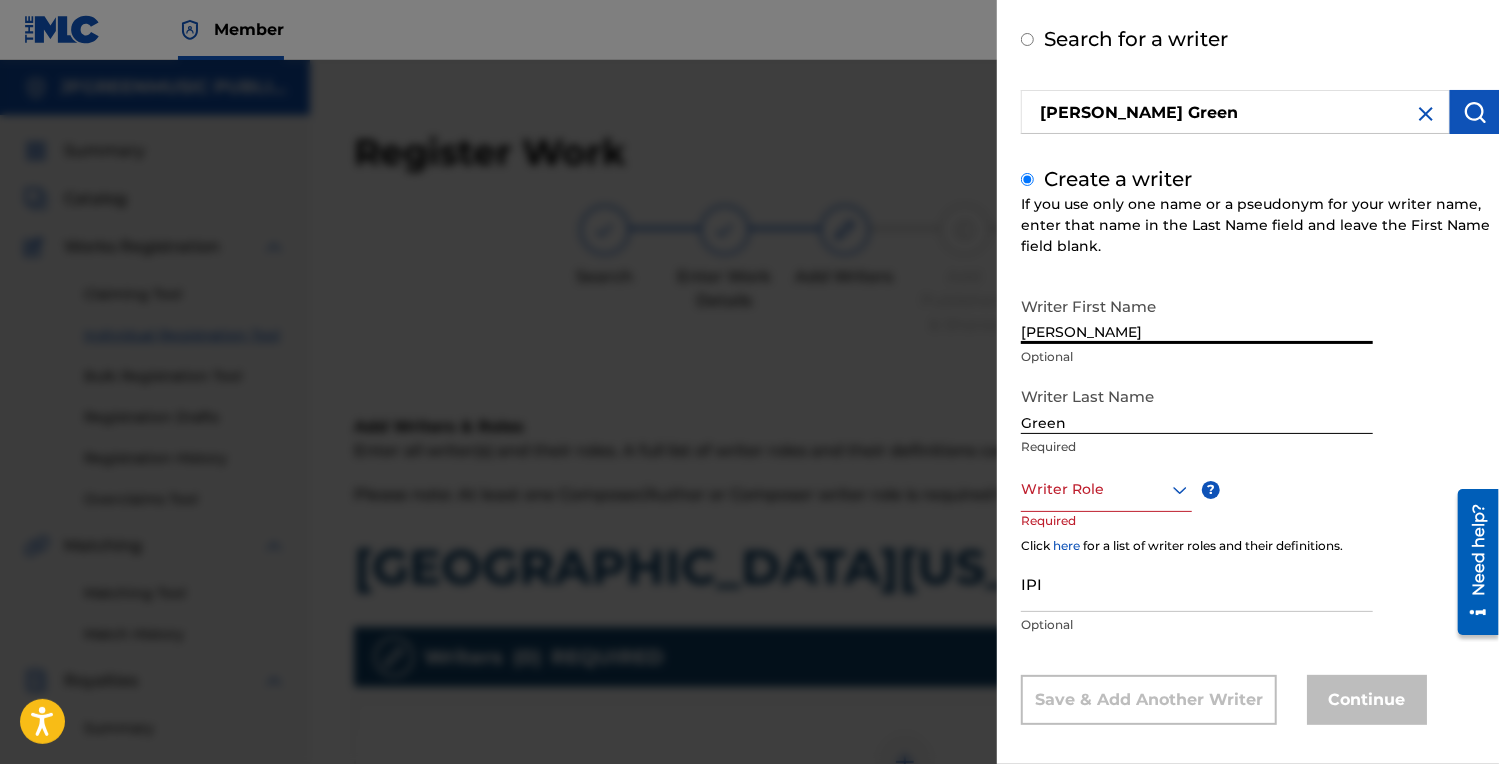 click on "James Foster" at bounding box center [1197, 315] 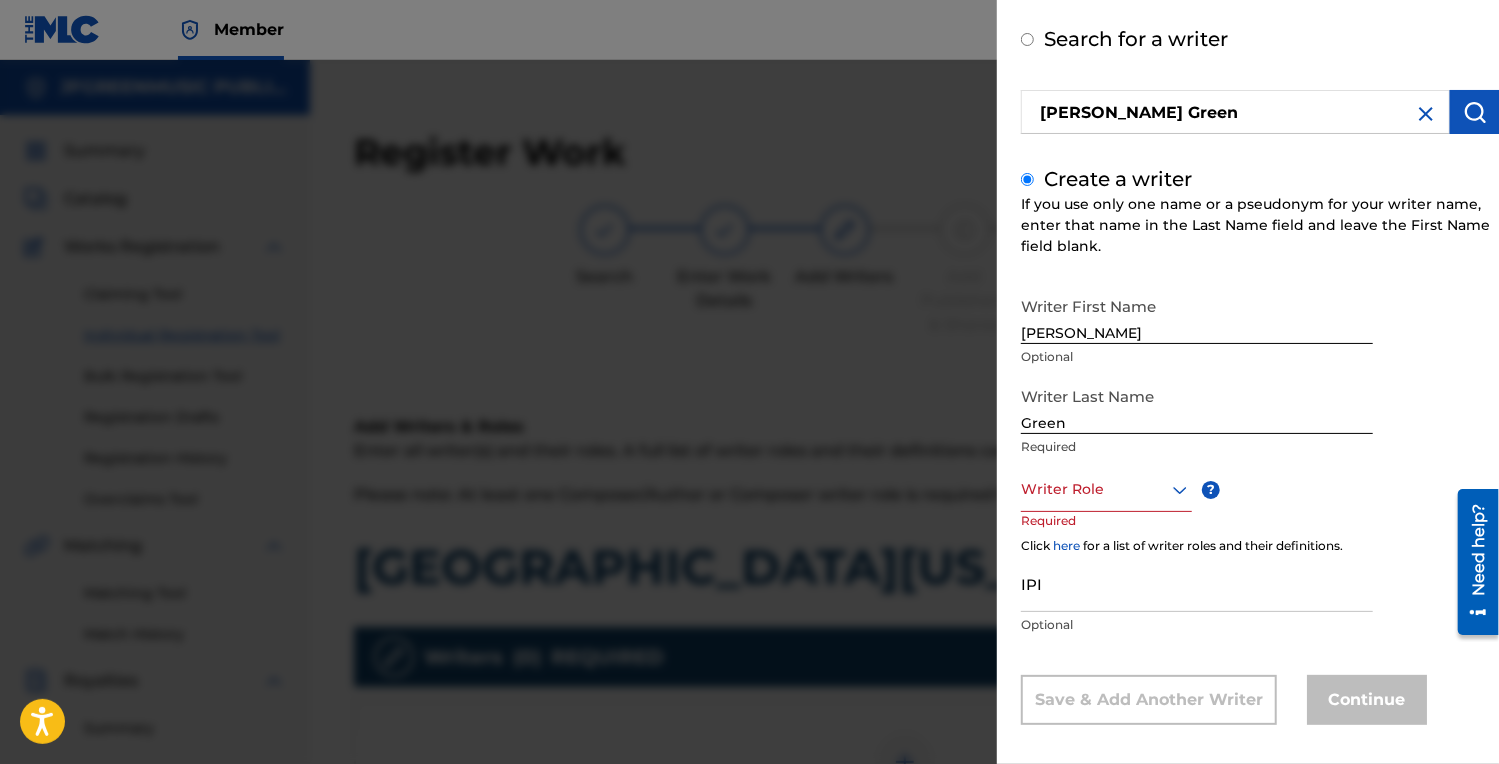 click on "Add Writer Search for a writer James Foster Green Create a writer If you use only one name or a pseudonym for your writer name, enter that name in the Last Name field and leave the First Name field blank. Writer First Name   James Foster Optional Writer Last Name   Green Required Writer Role ? Required Click   here   for a list of writer roles and their definitions. IPI   Optional Save & Add Another Writer Continue" at bounding box center (1260, 346) 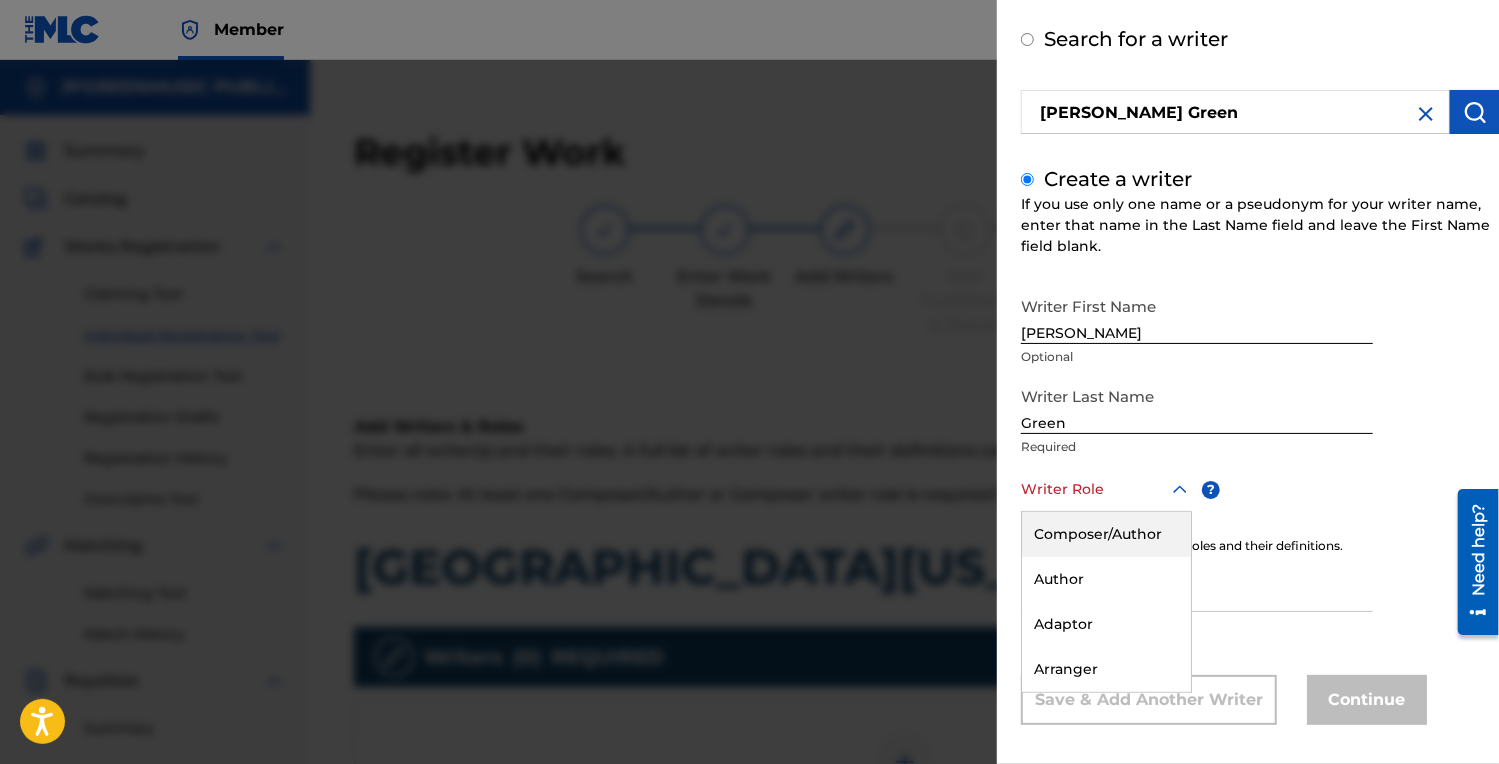click 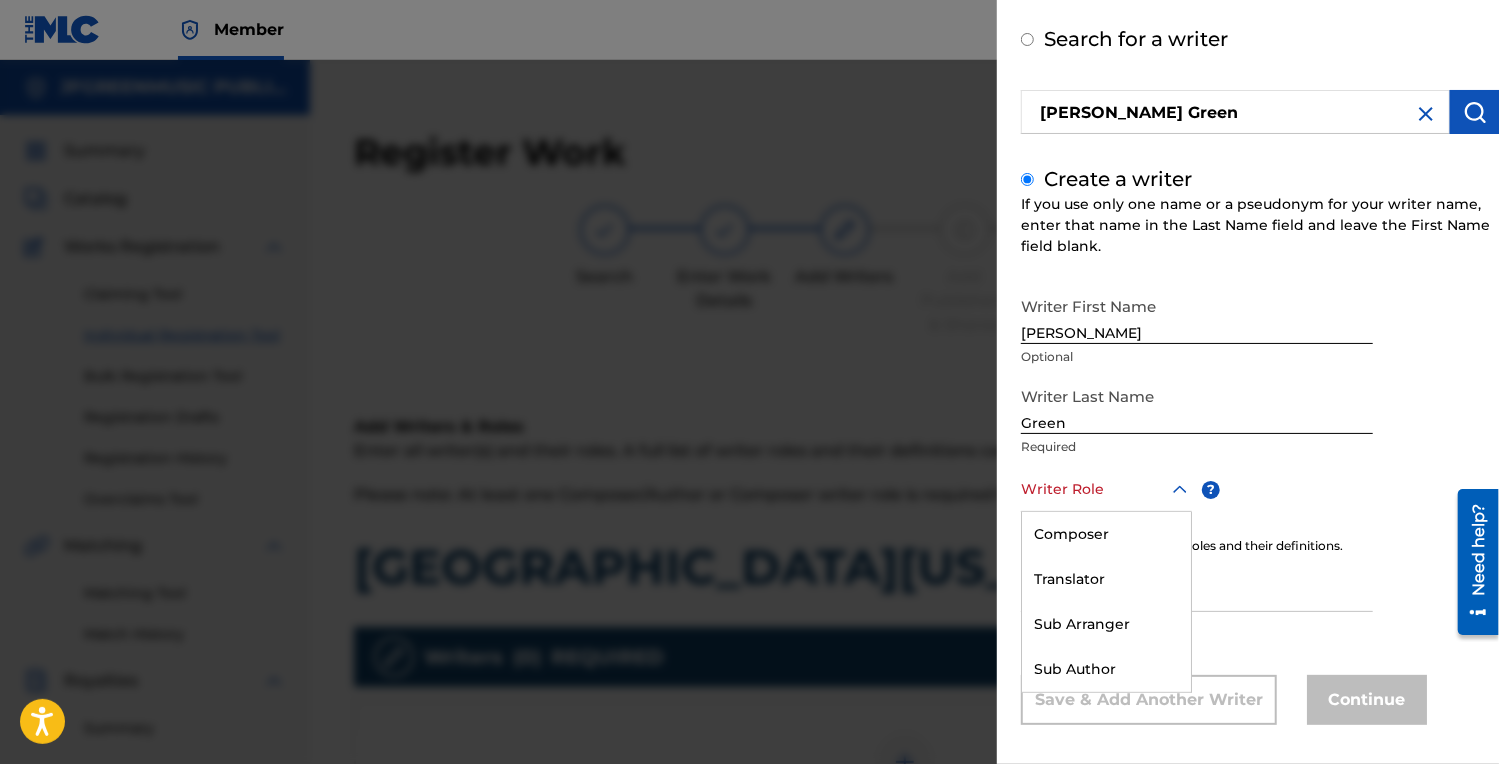 scroll, scrollTop: 0, scrollLeft: 0, axis: both 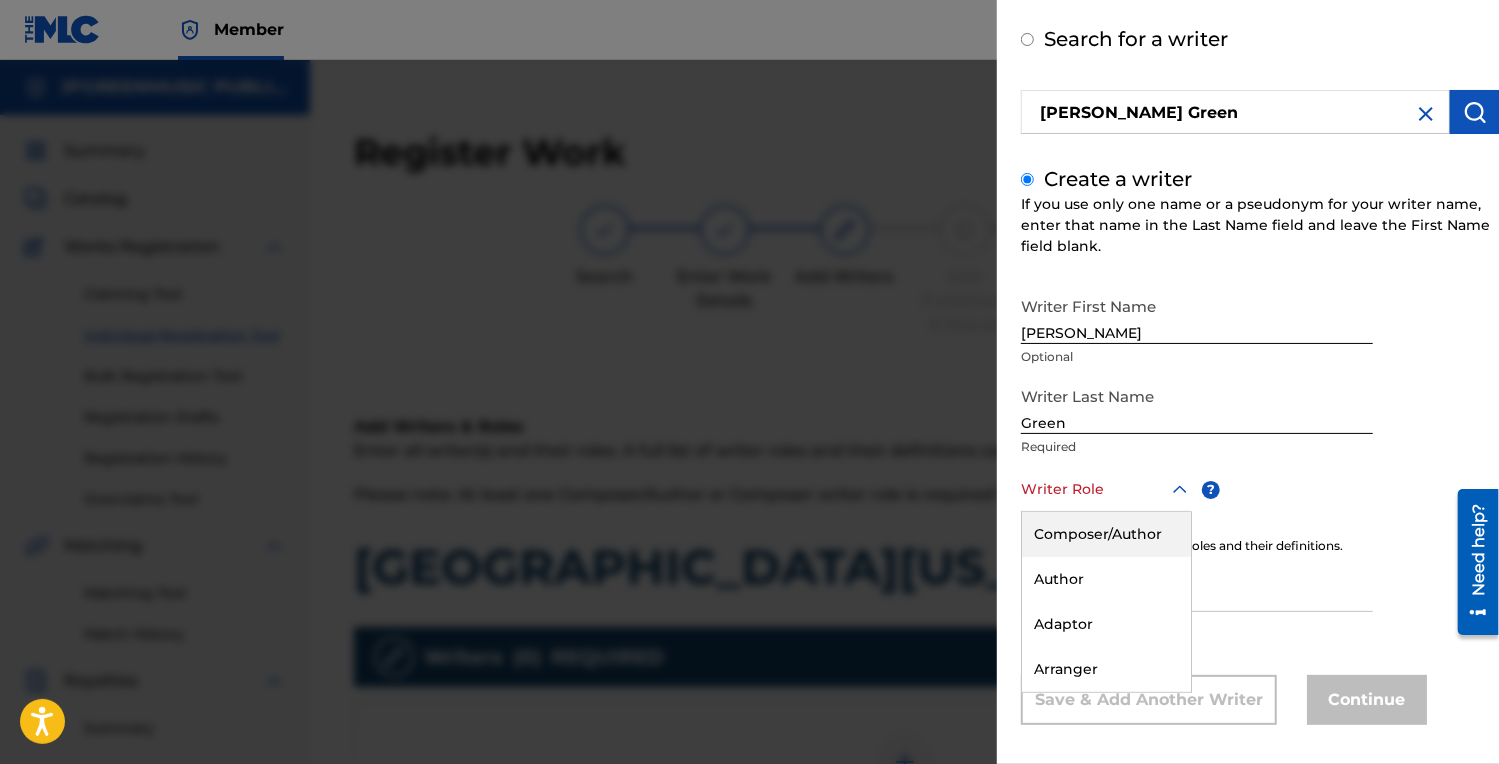 click on "Composer/Author" at bounding box center (1106, 534) 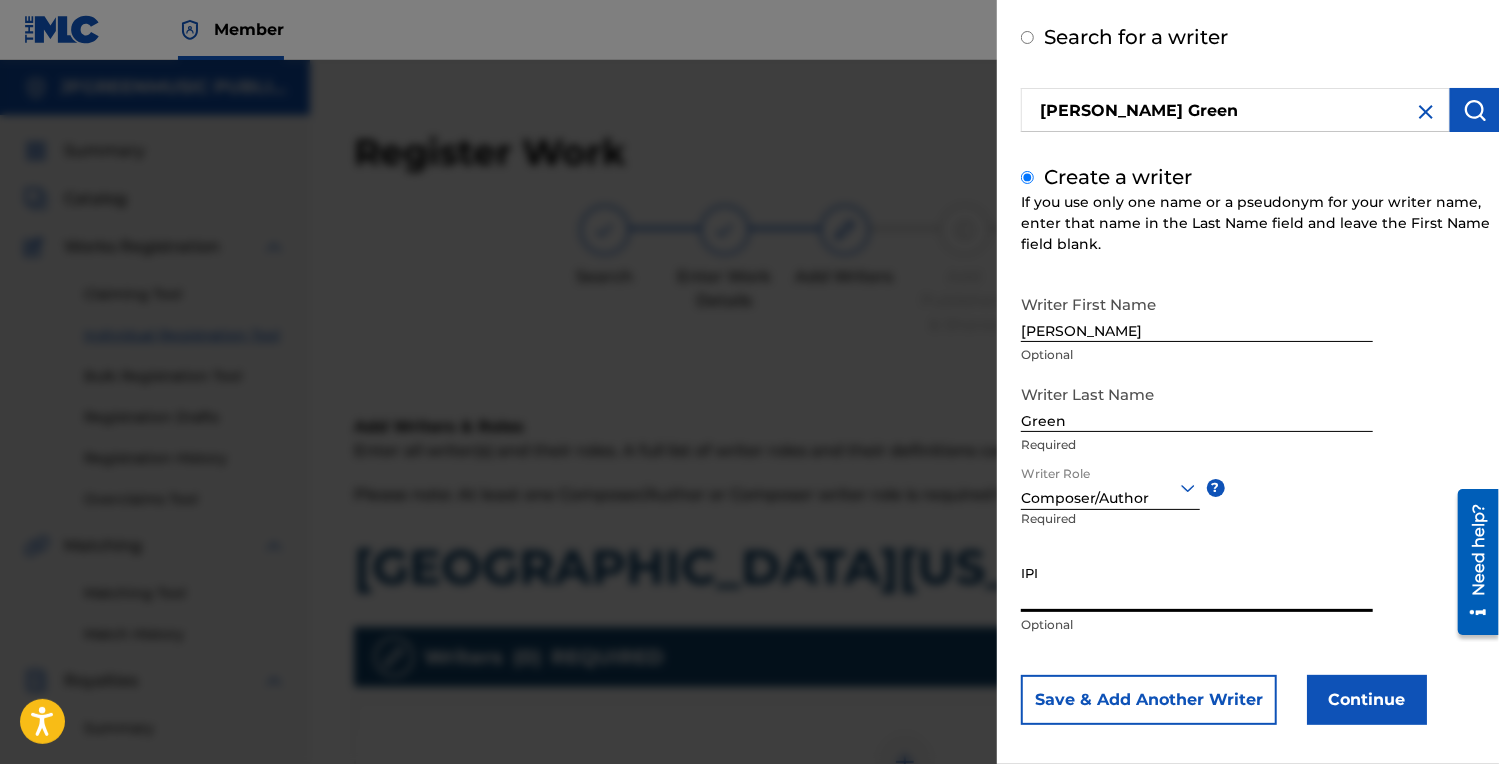 click on "IPI" at bounding box center (1197, 583) 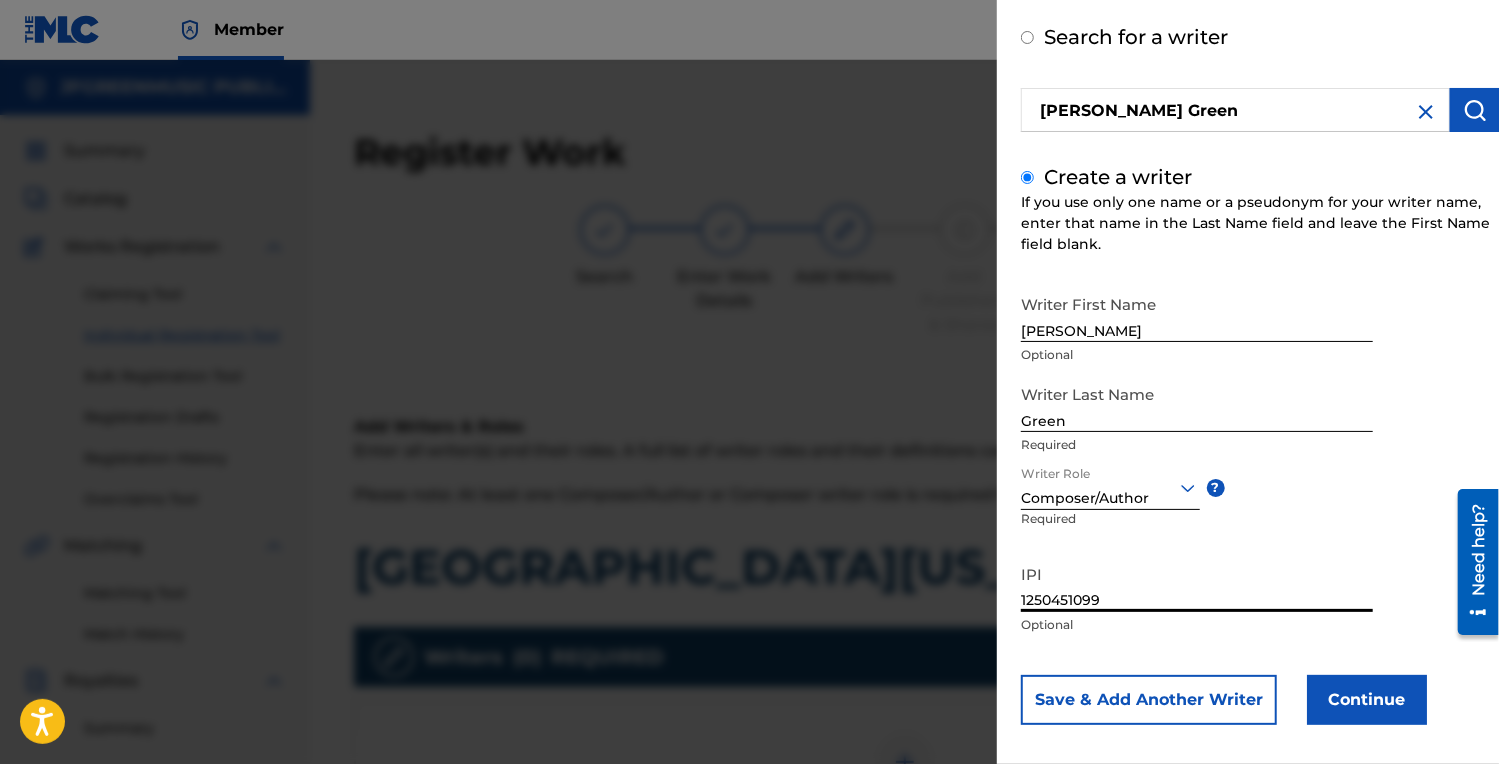 scroll, scrollTop: 104, scrollLeft: 0, axis: vertical 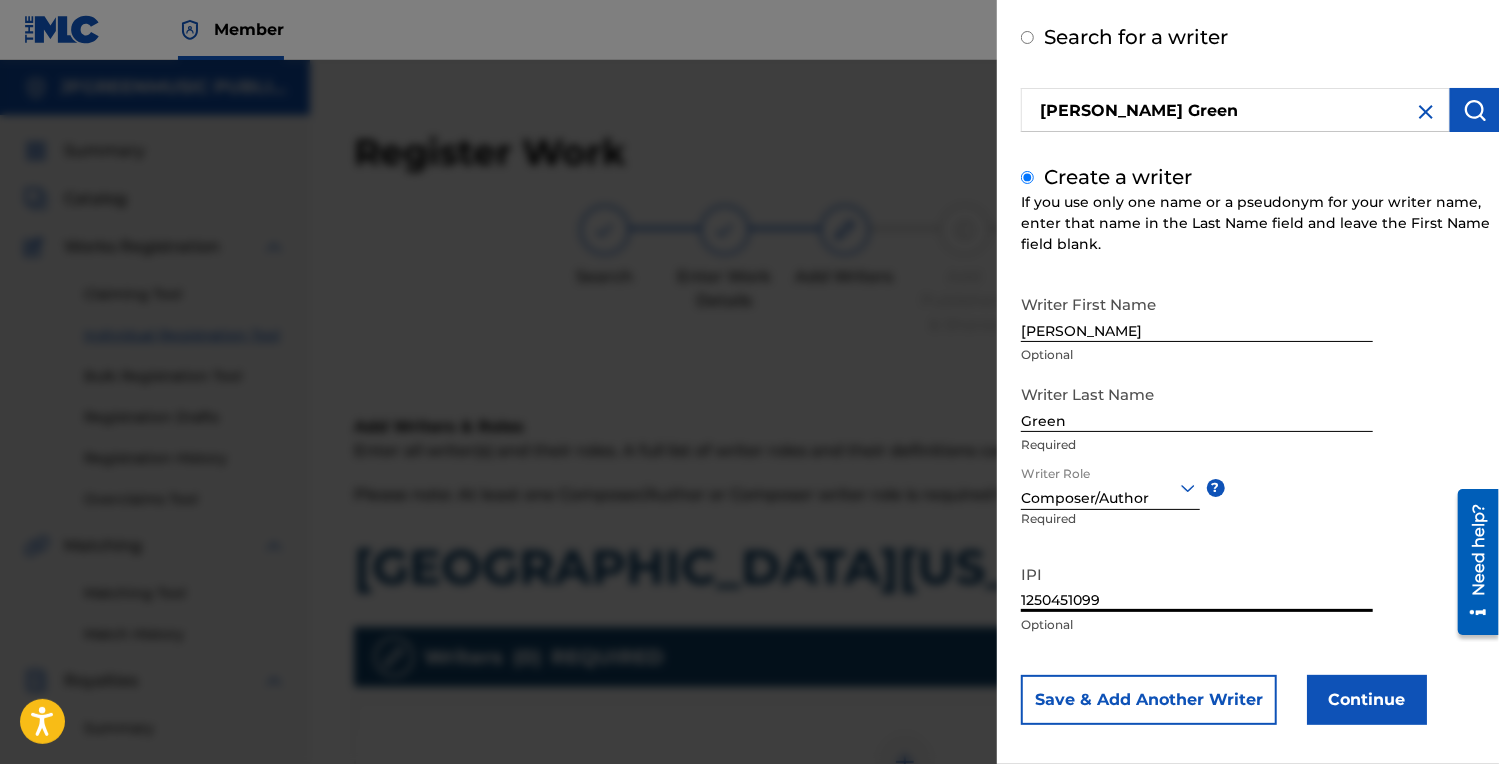 type on "1250451099" 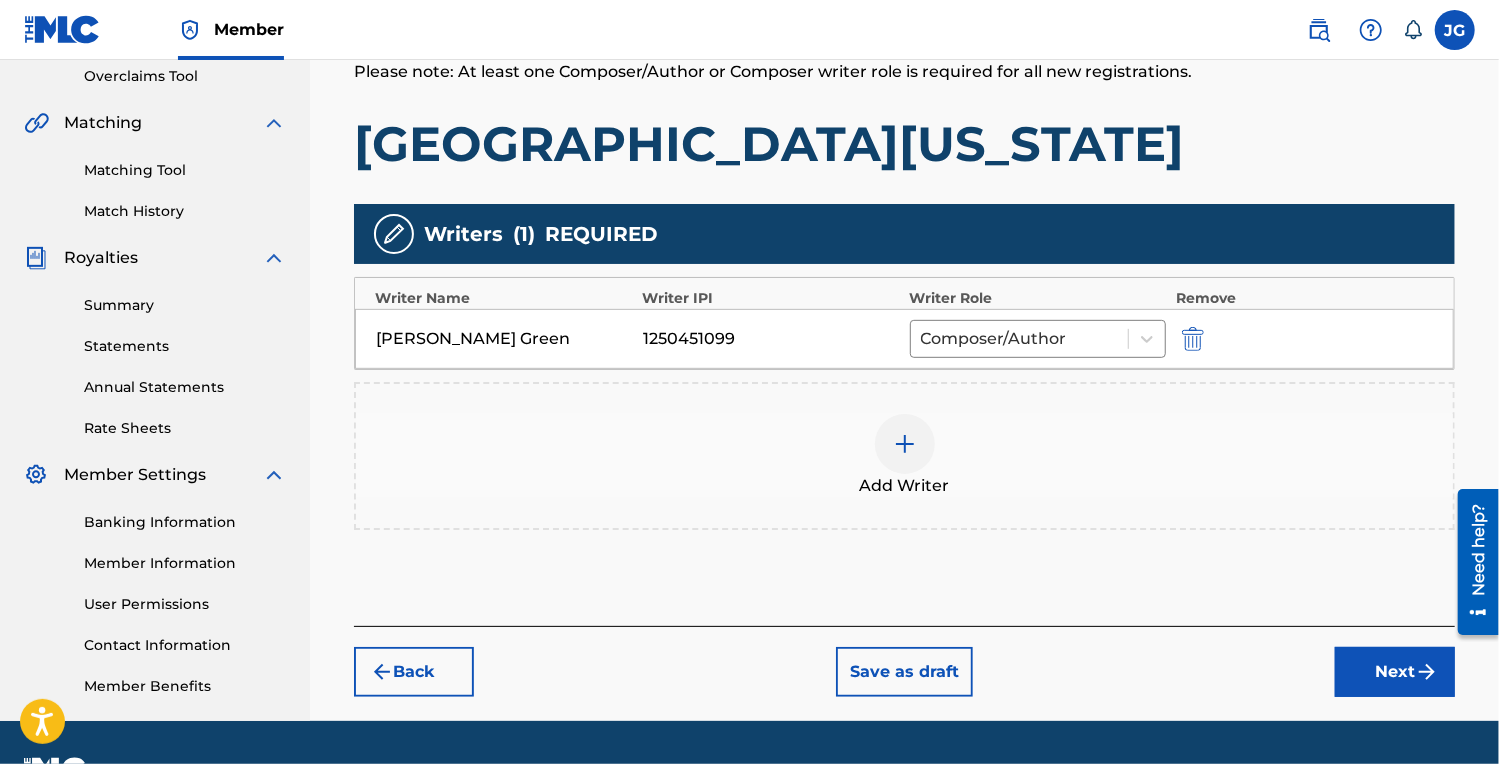 scroll, scrollTop: 476, scrollLeft: 0, axis: vertical 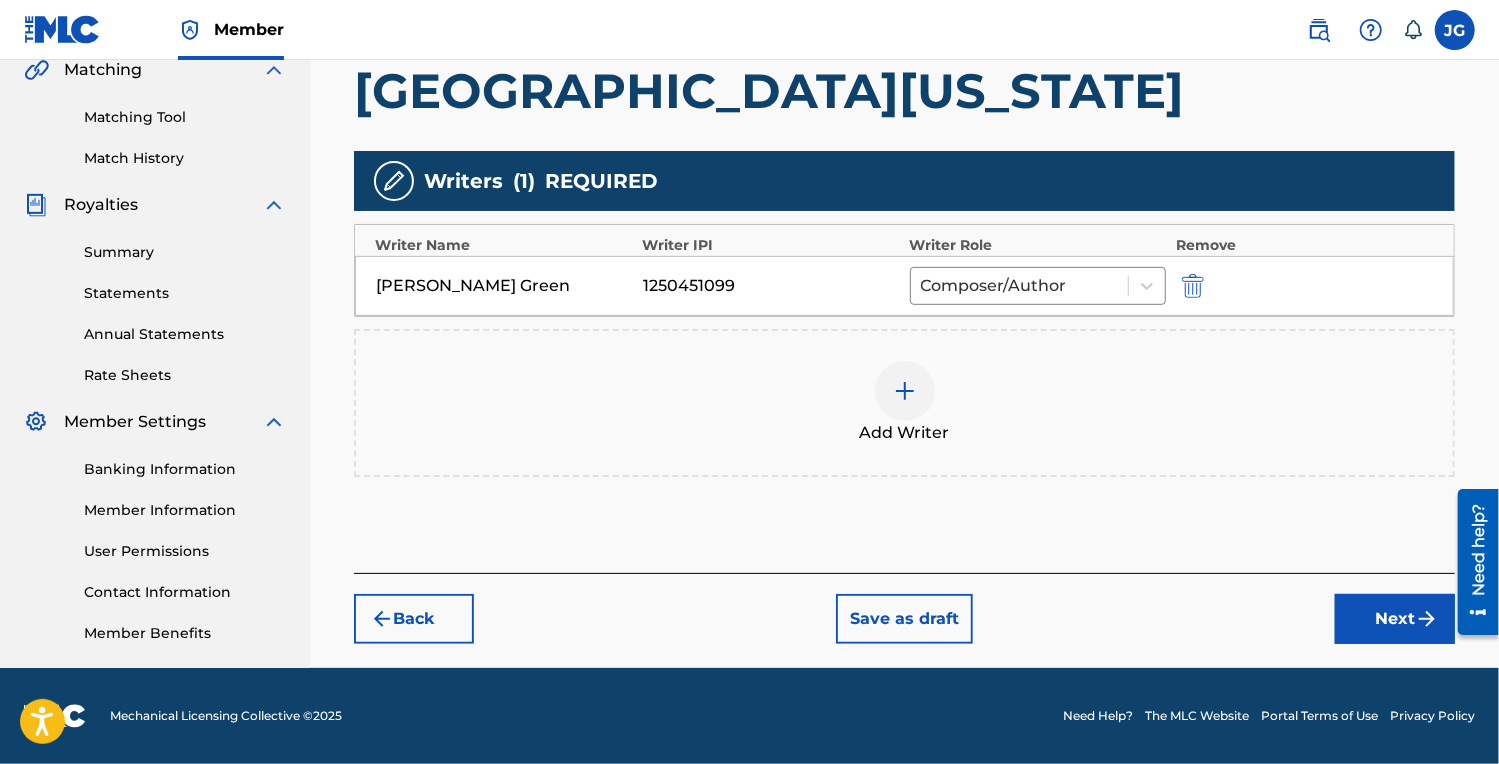 click at bounding box center [1427, 619] 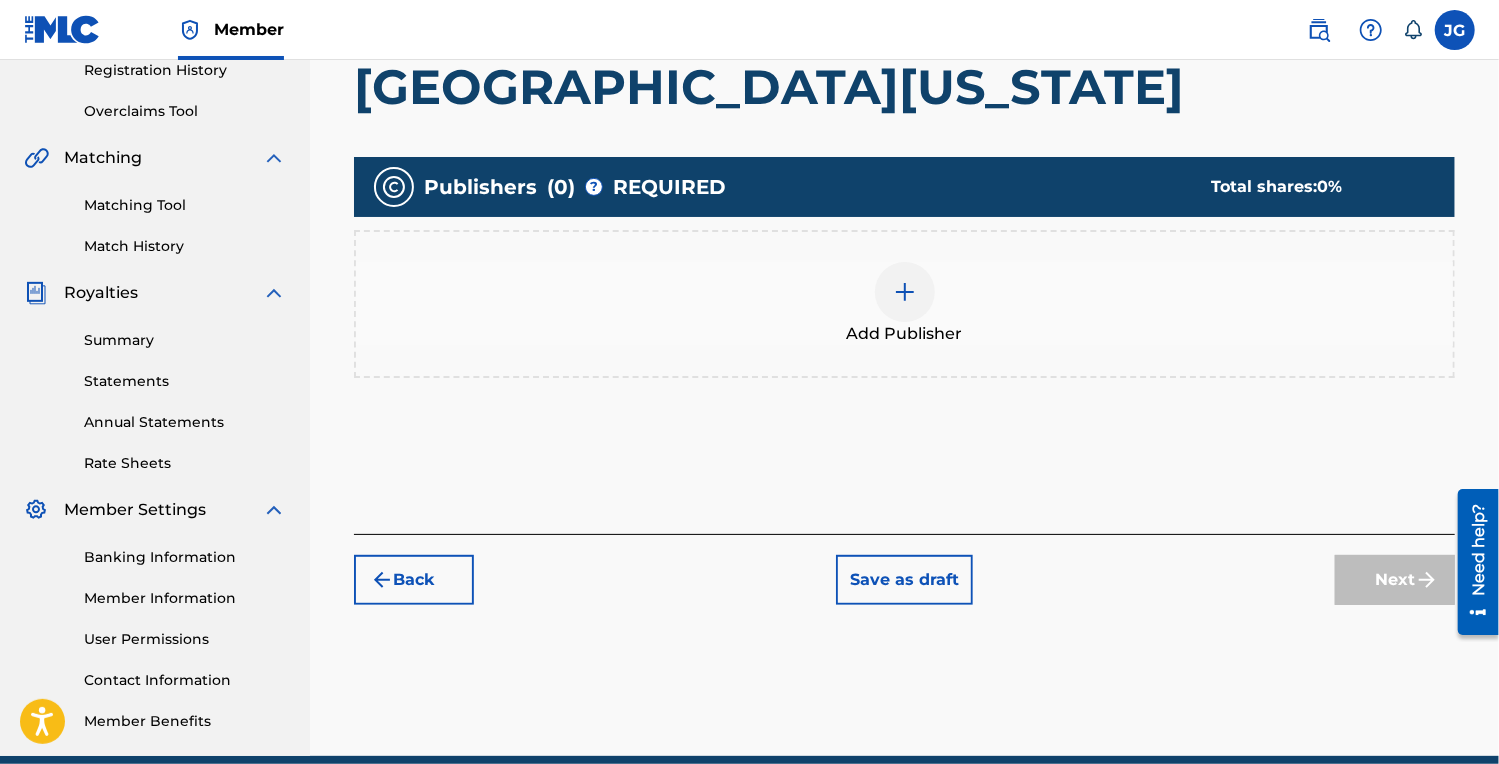 scroll, scrollTop: 390, scrollLeft: 0, axis: vertical 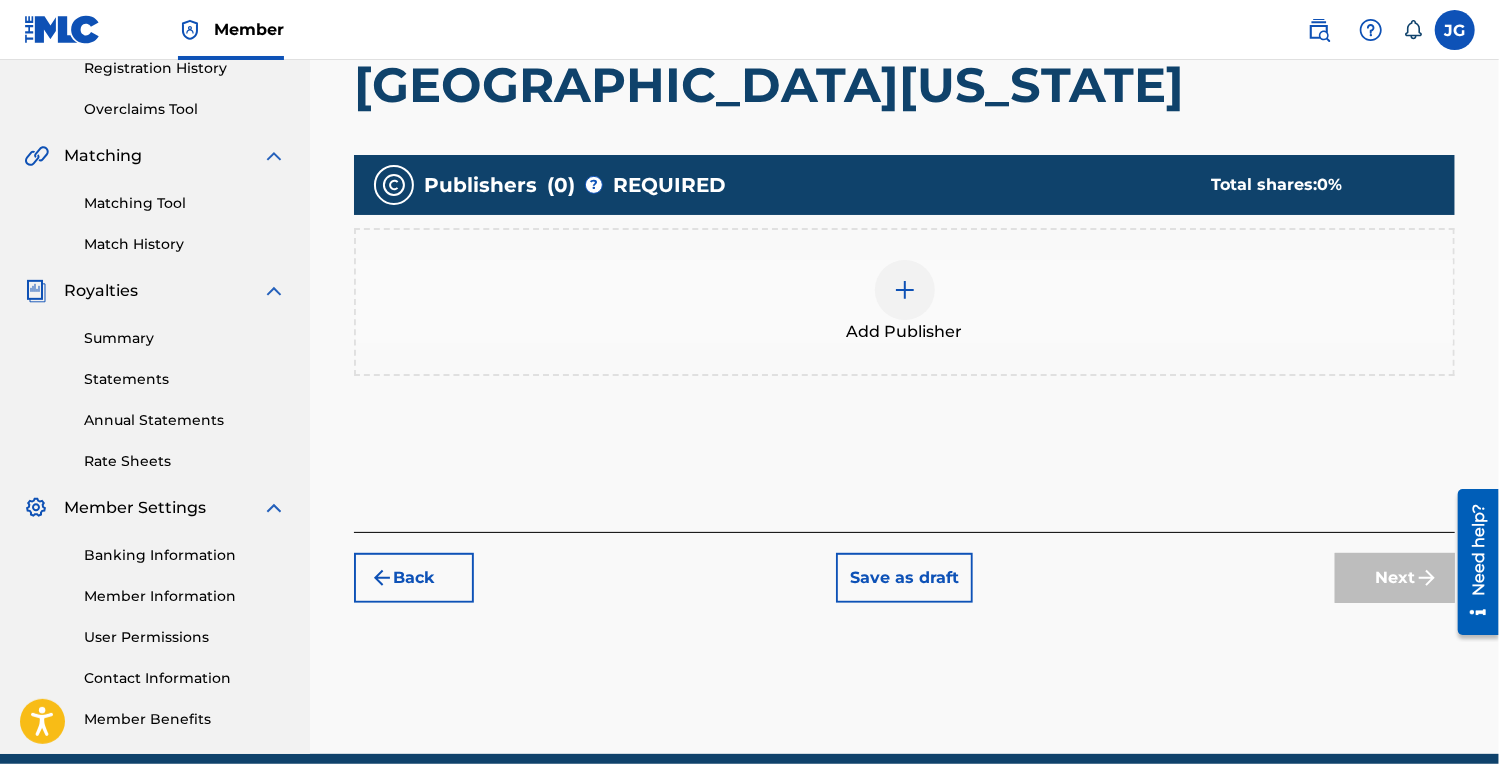 click on "Back" at bounding box center (414, 578) 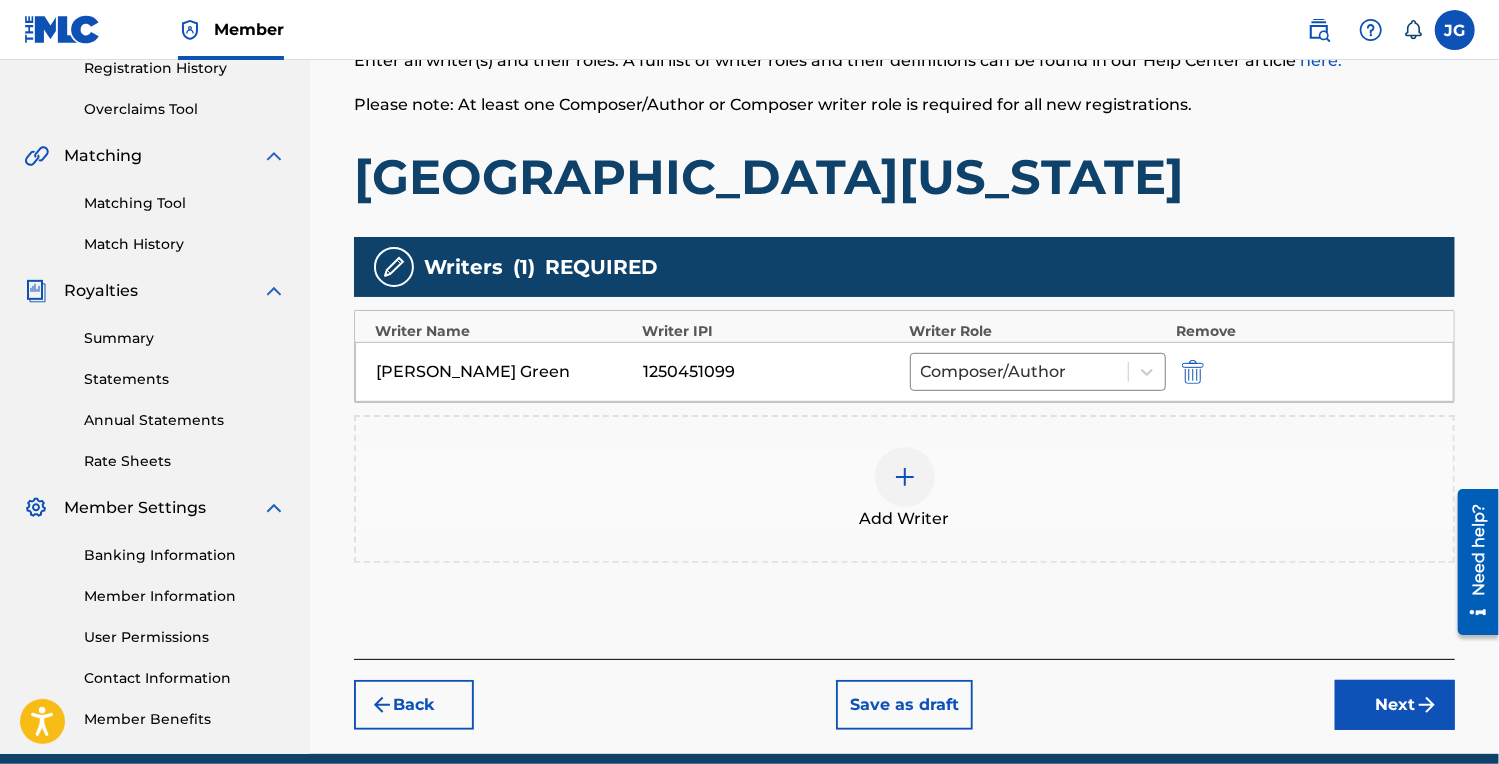 click at bounding box center (1427, 705) 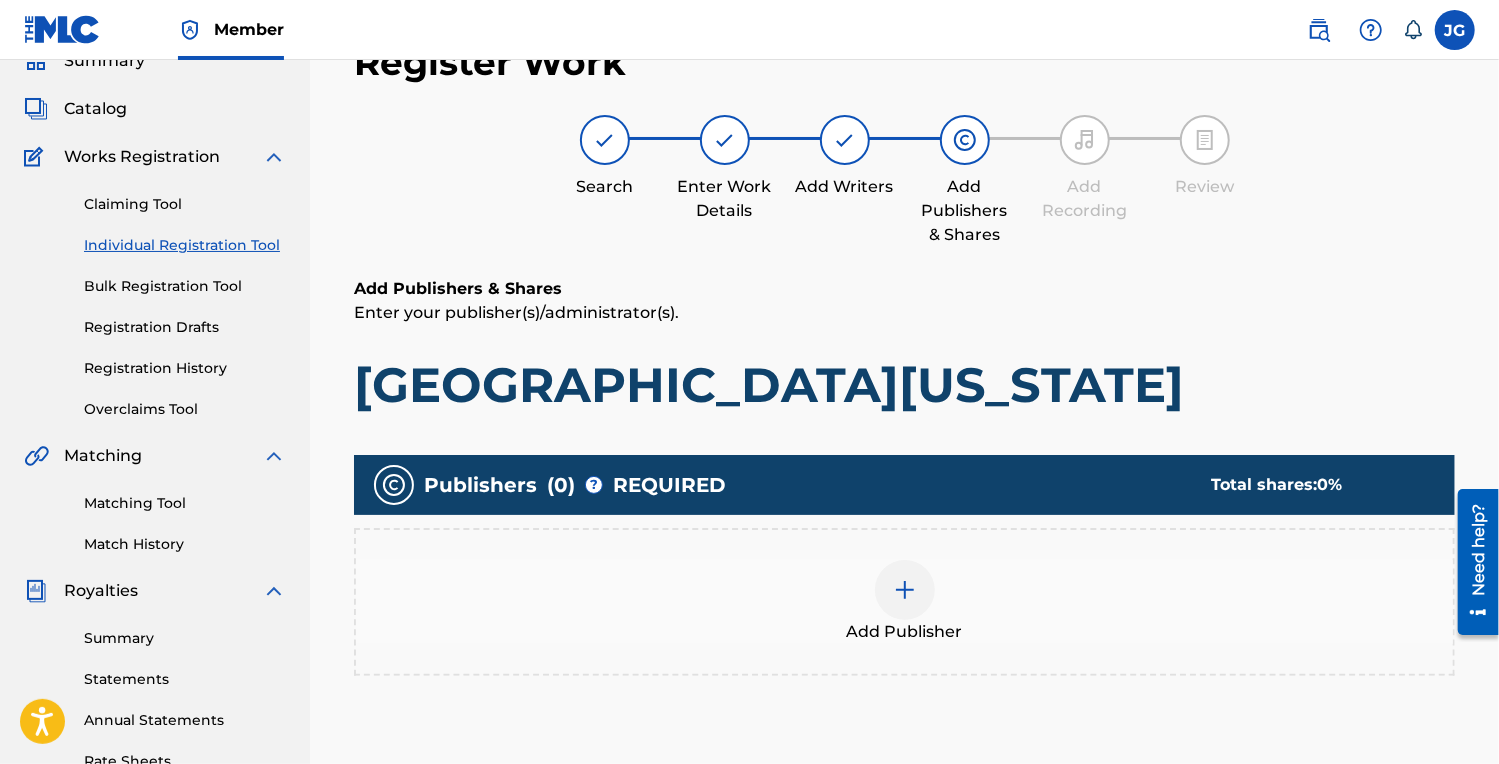scroll, scrollTop: 90, scrollLeft: 0, axis: vertical 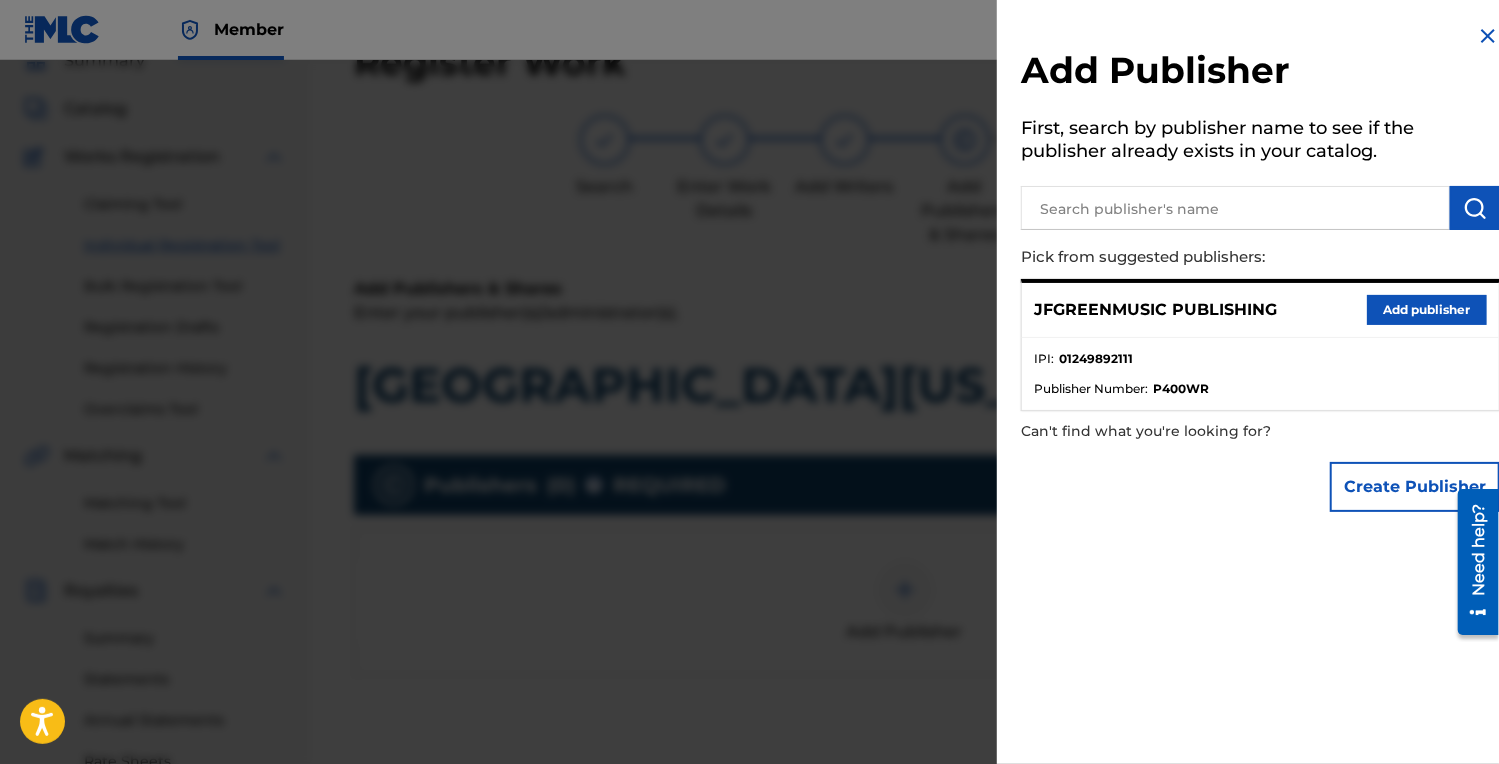 click on "Add publisher" at bounding box center (1427, 310) 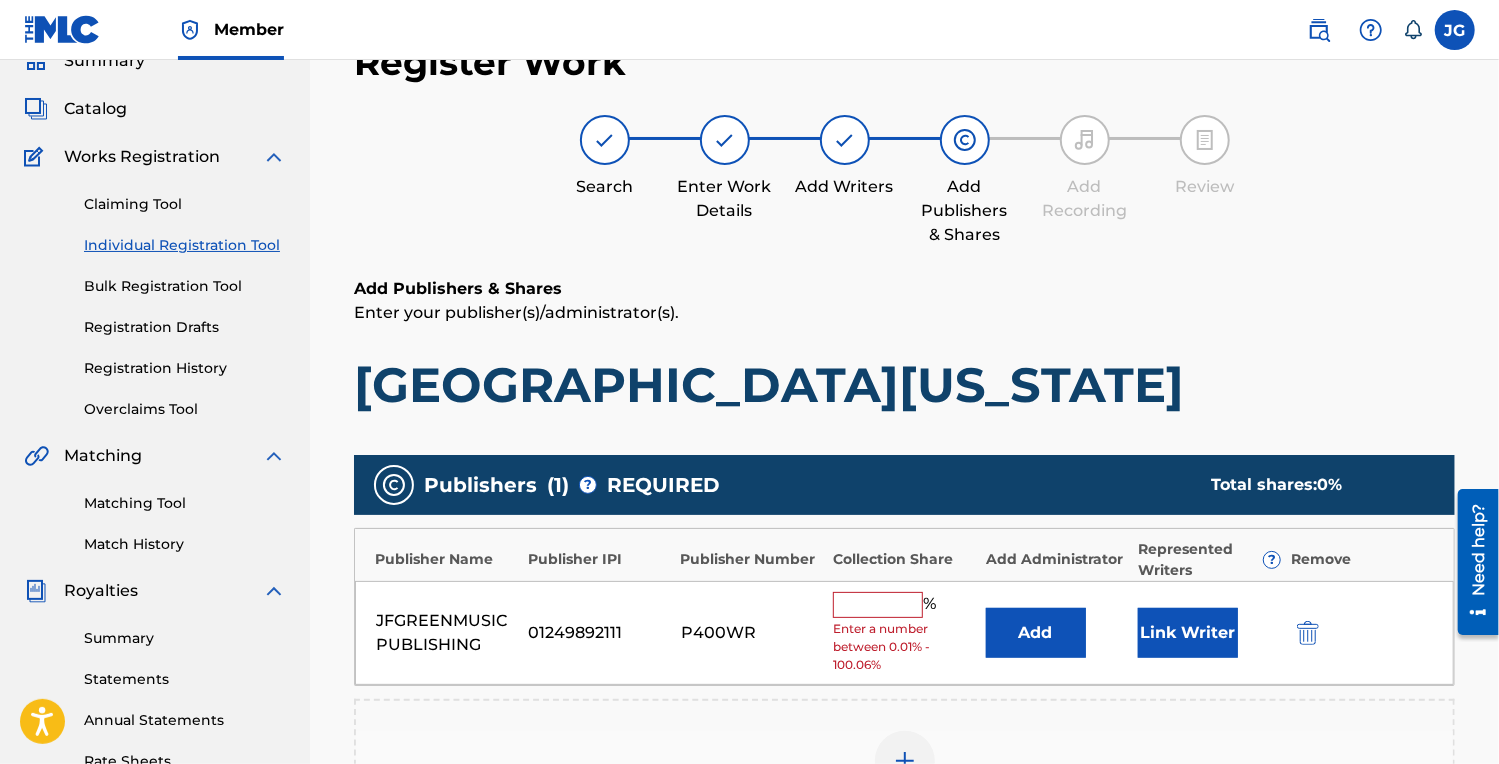click at bounding box center [878, 605] 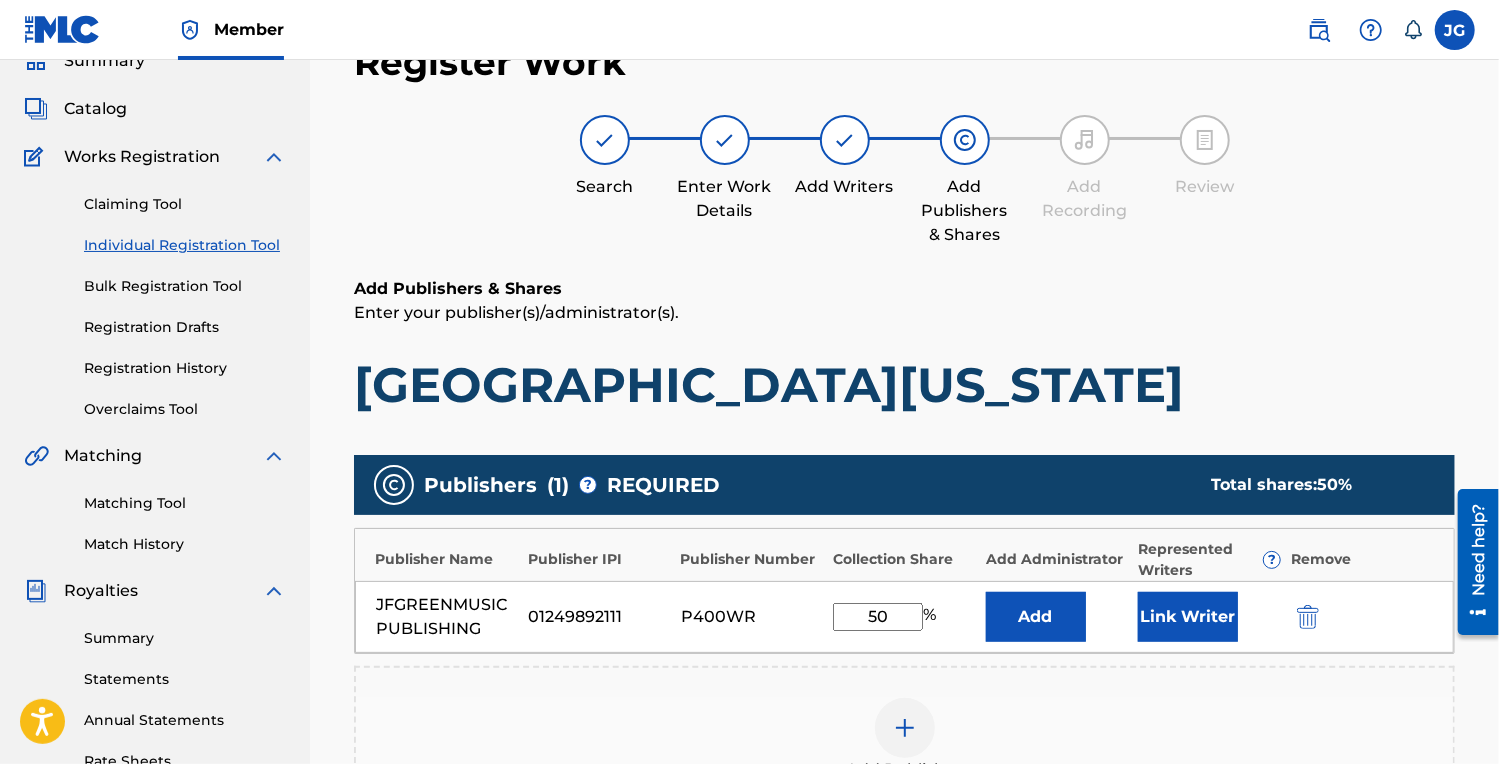 type on "50" 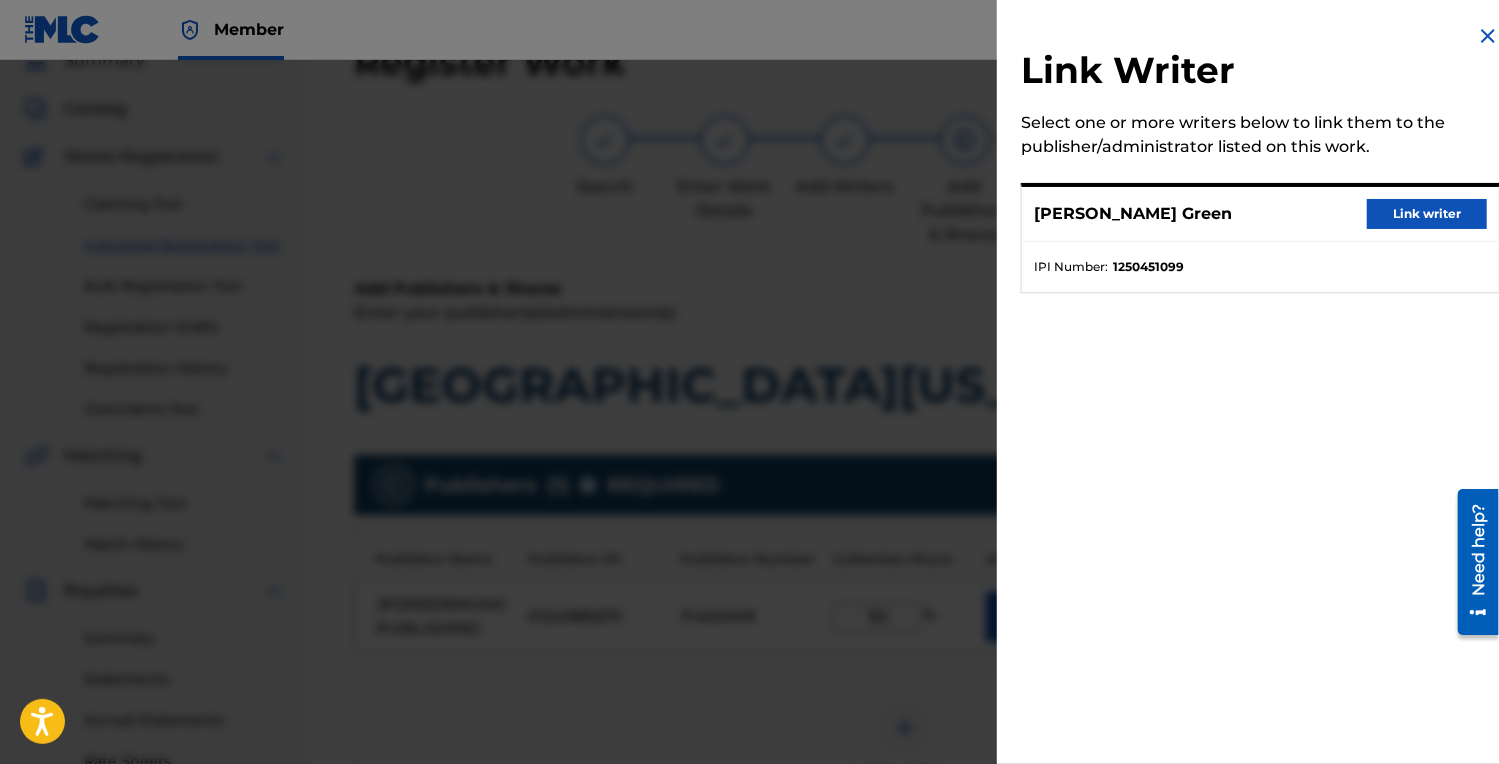 click on "Link writer" at bounding box center [1427, 214] 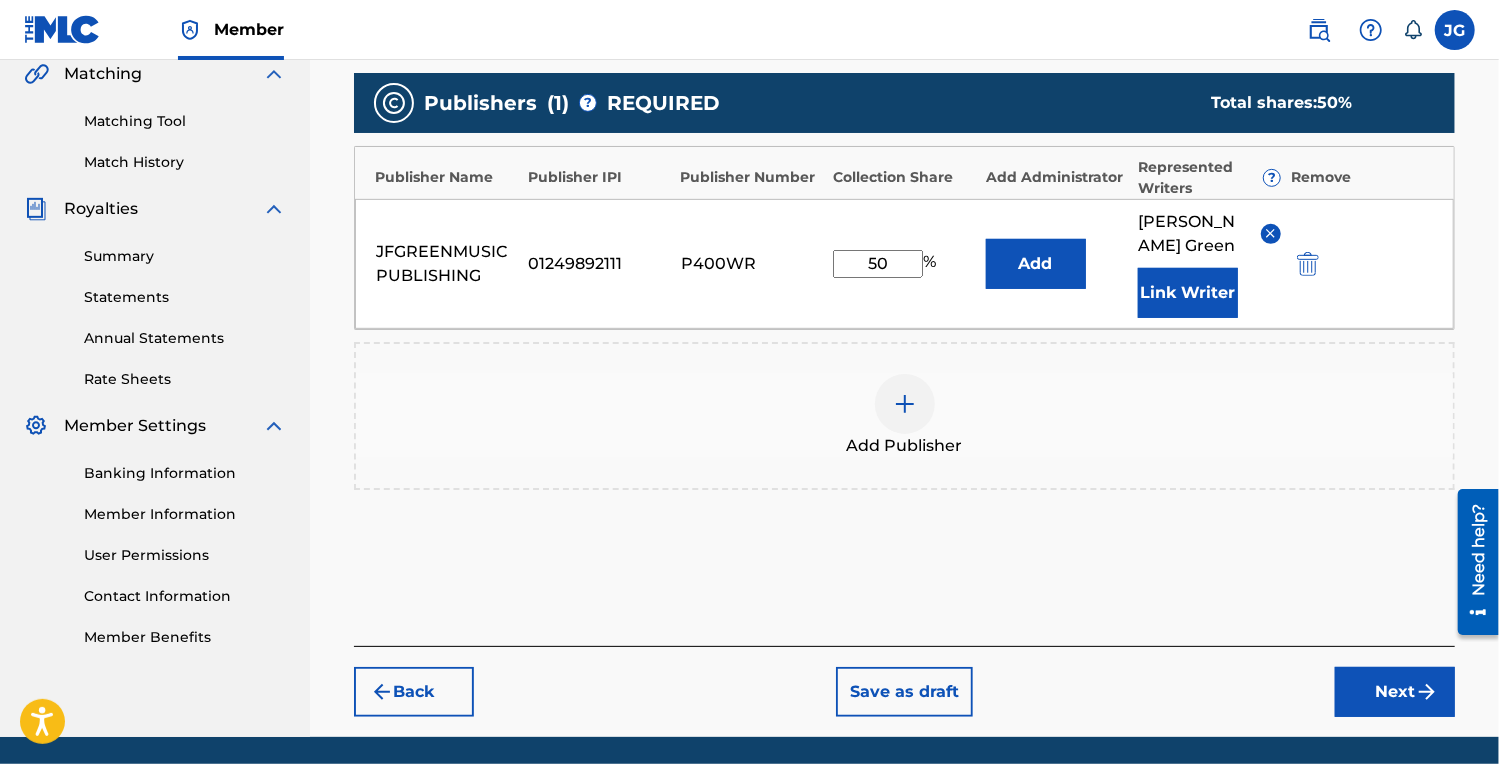 scroll, scrollTop: 490, scrollLeft: 0, axis: vertical 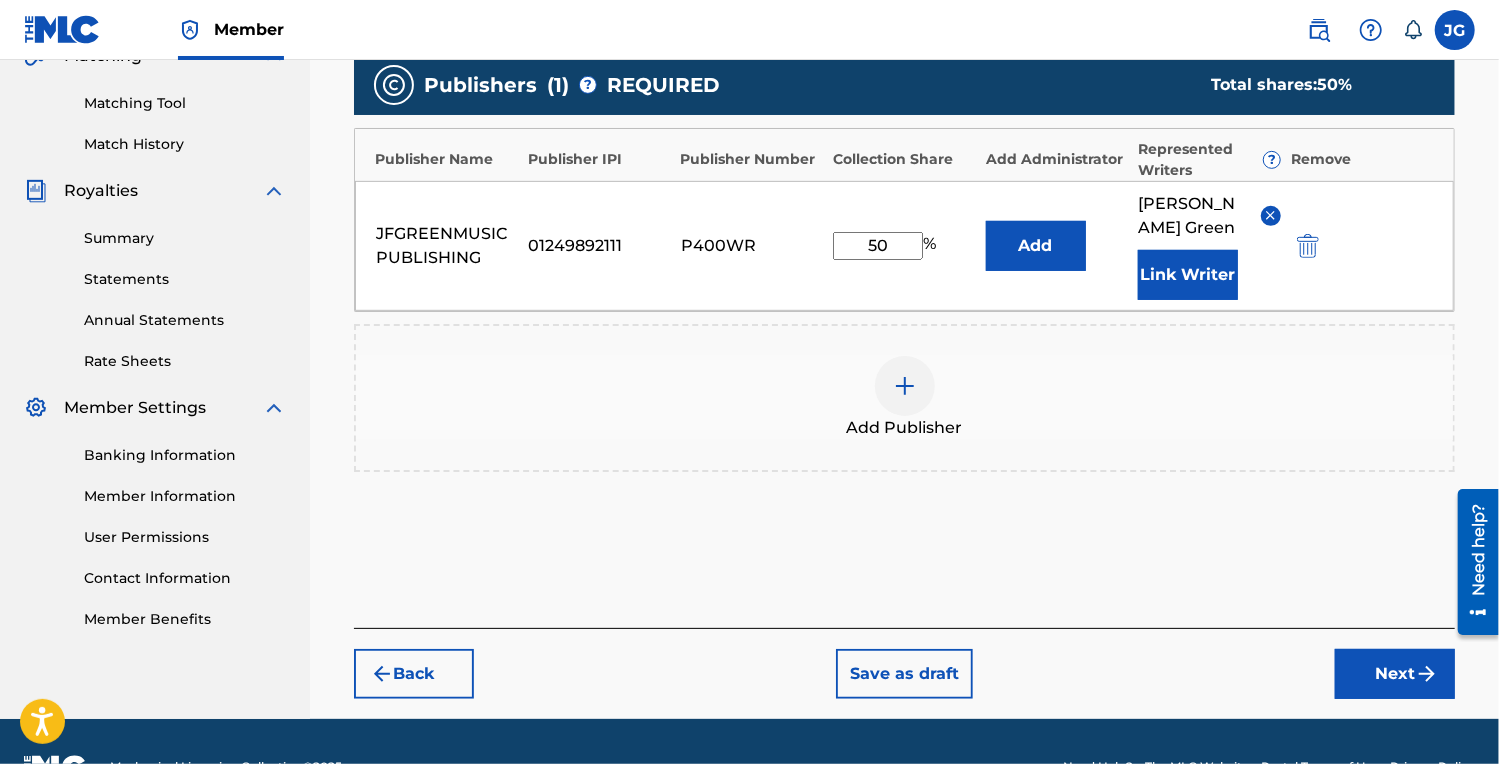 click on "Next" at bounding box center [1395, 674] 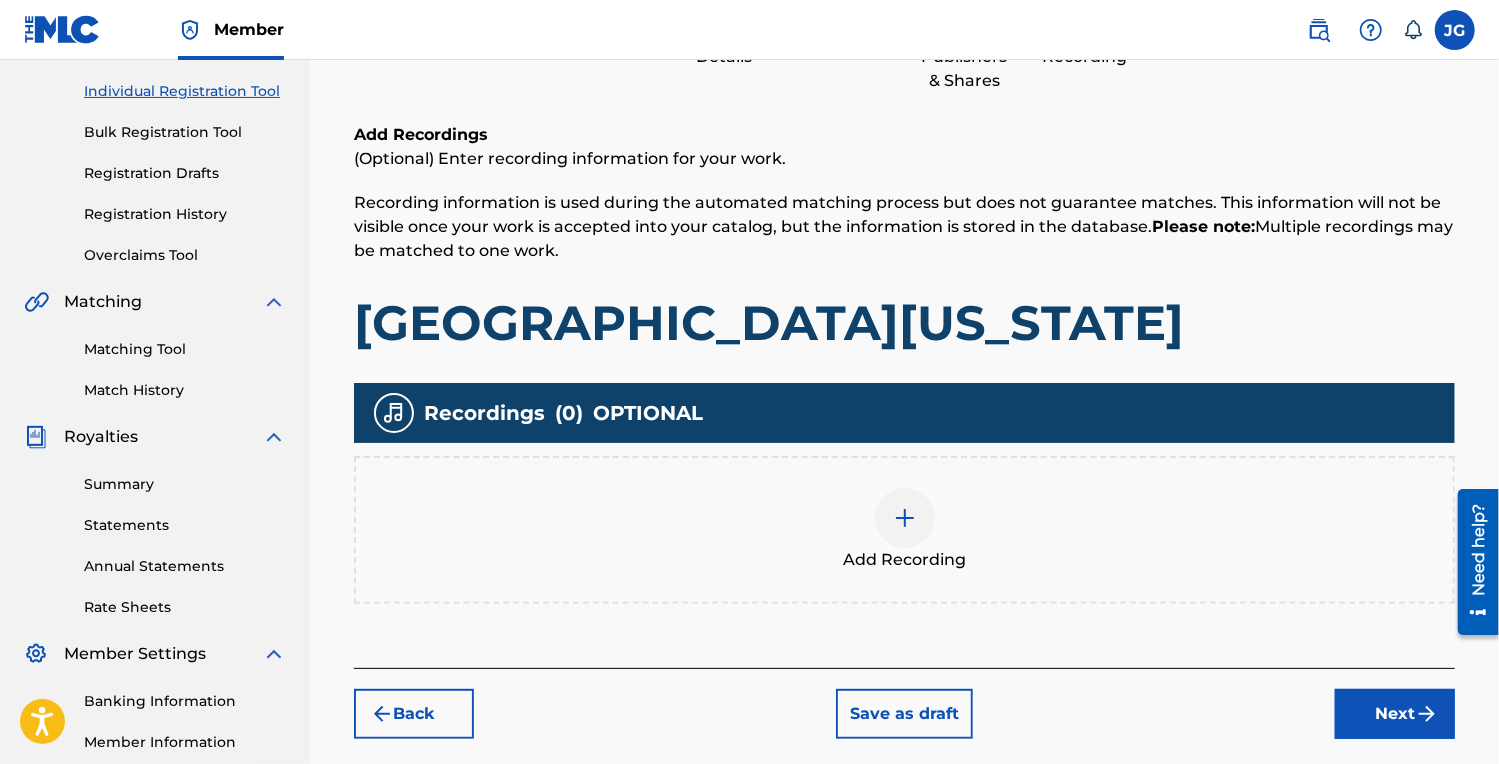 scroll, scrollTop: 476, scrollLeft: 0, axis: vertical 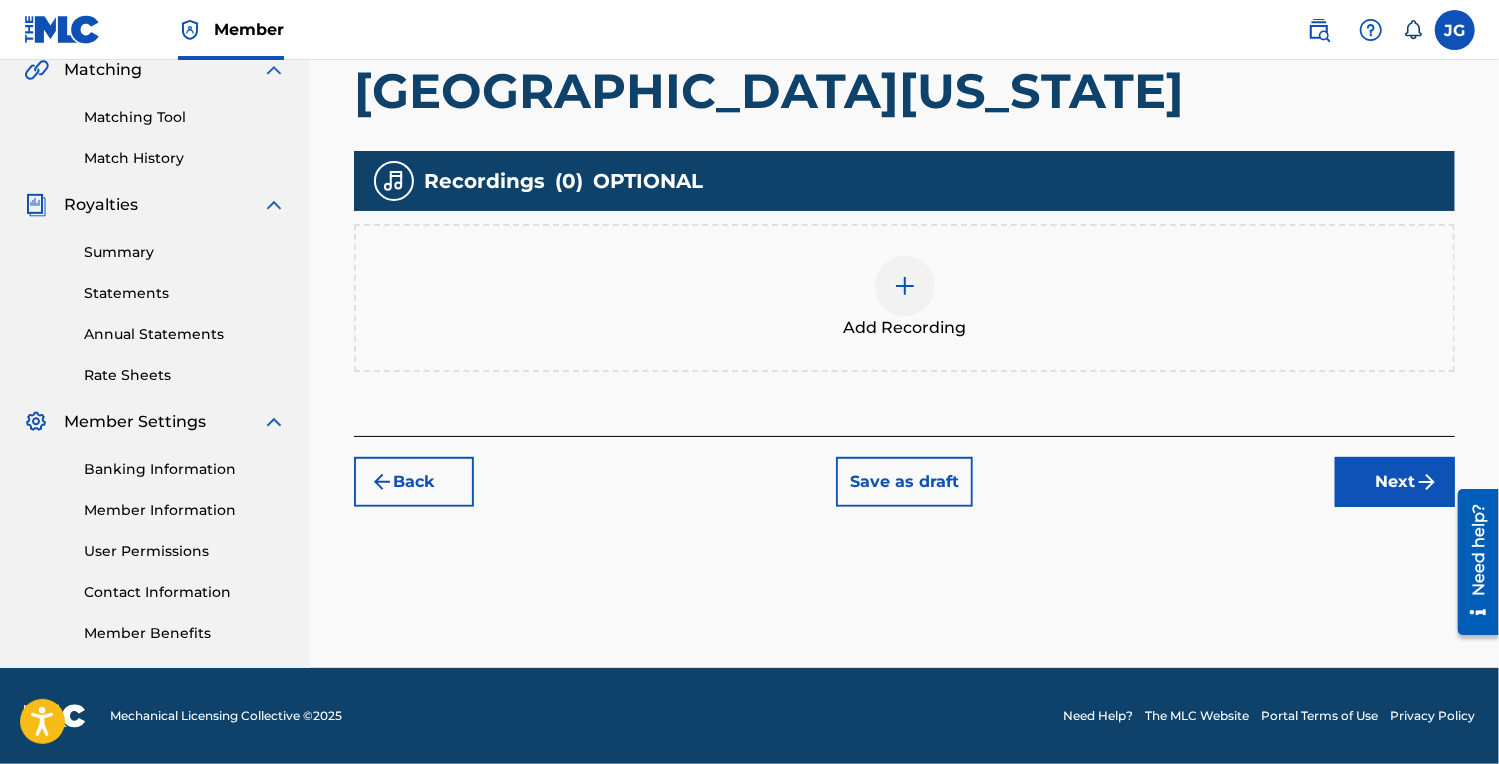 click at bounding box center (905, 286) 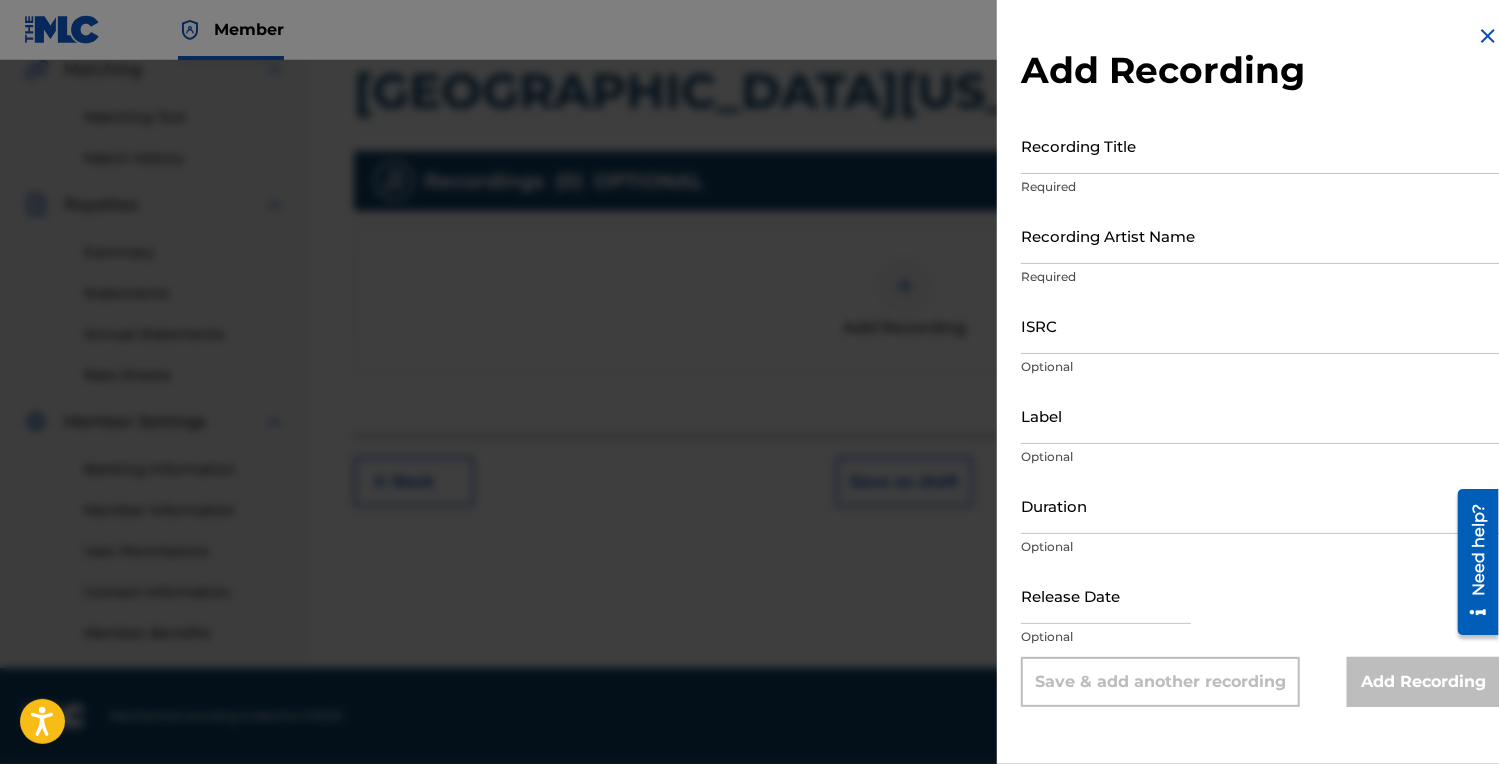 click on "Recording Artist Name" at bounding box center (1260, 235) 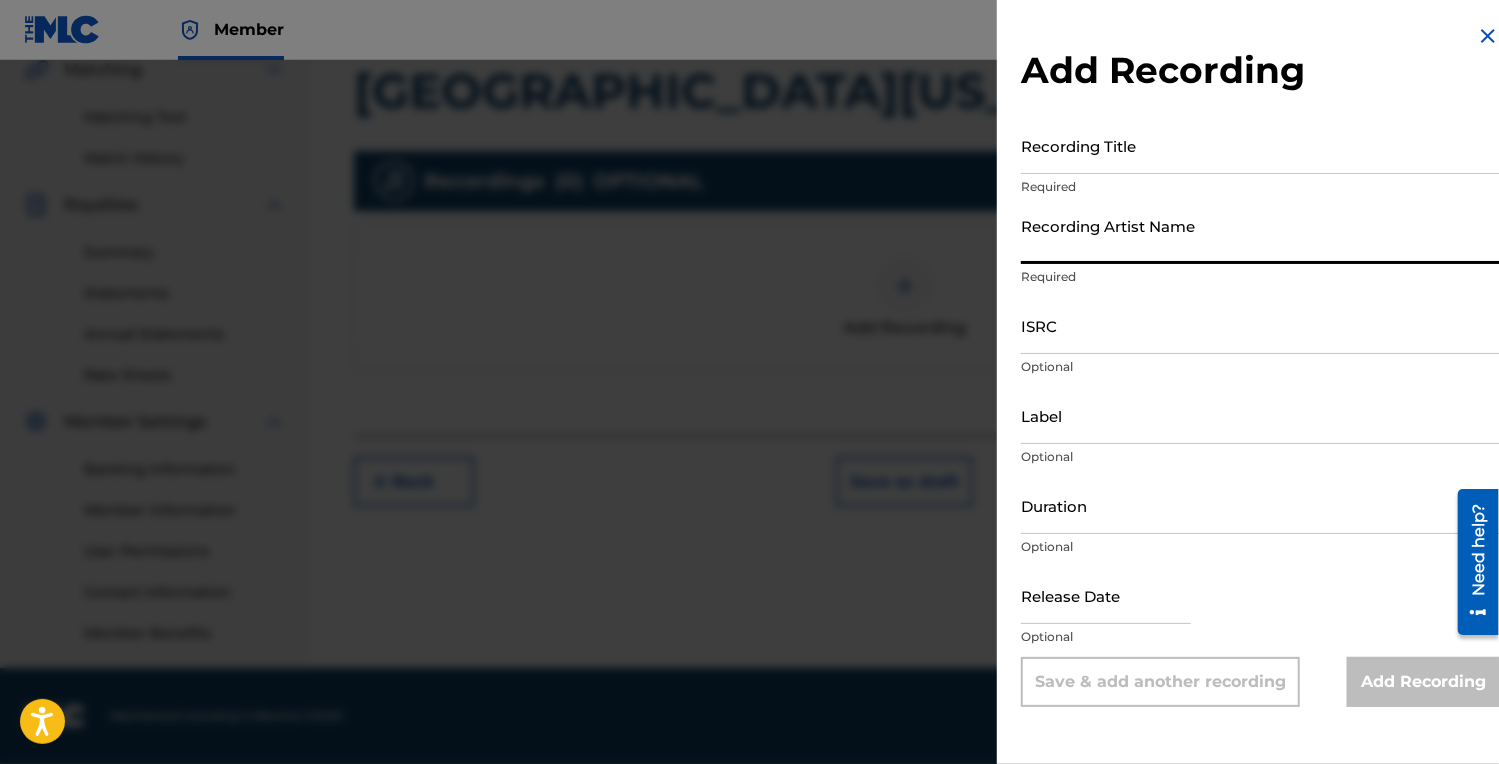 type on "James F. Green" 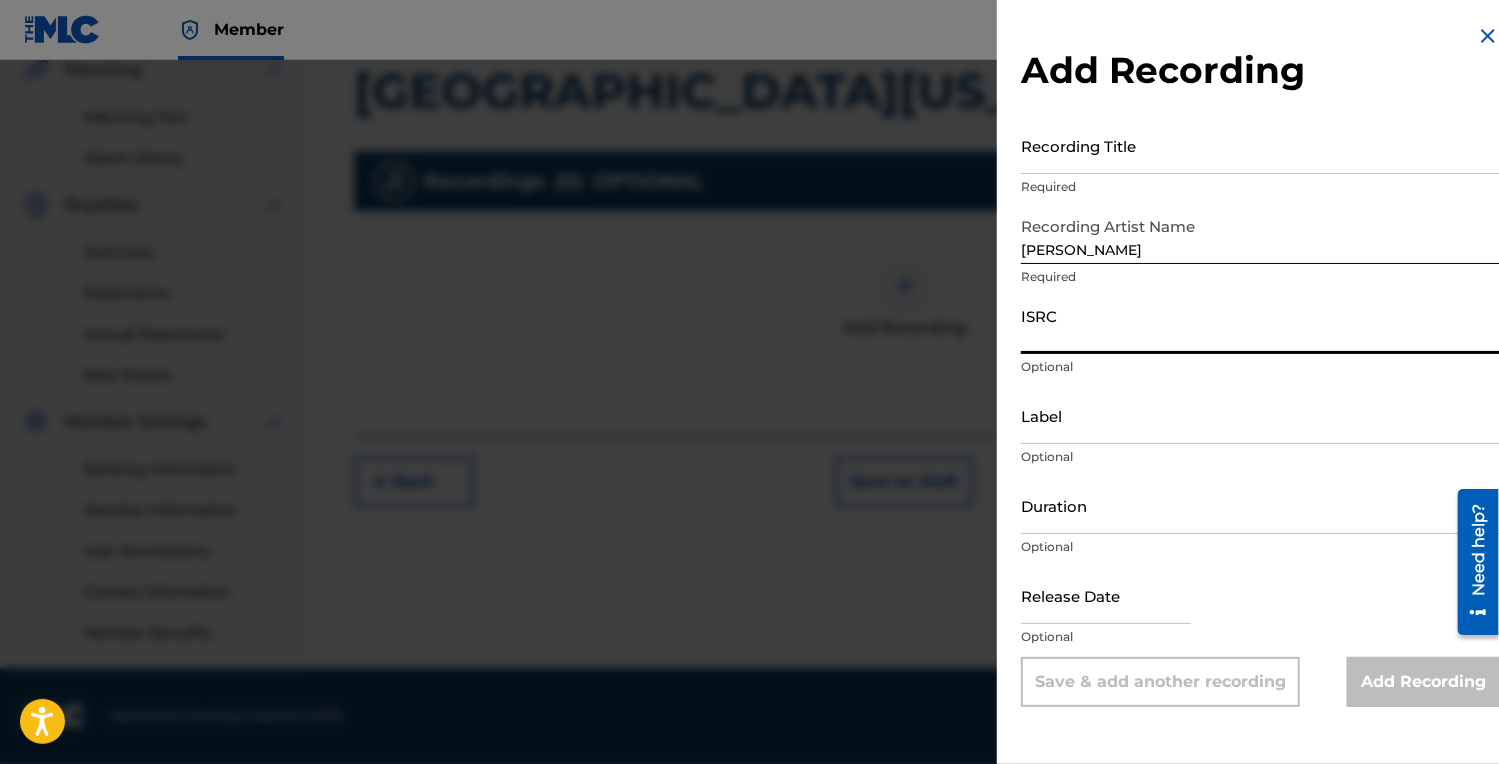 click on "ISRC" at bounding box center (1260, 325) 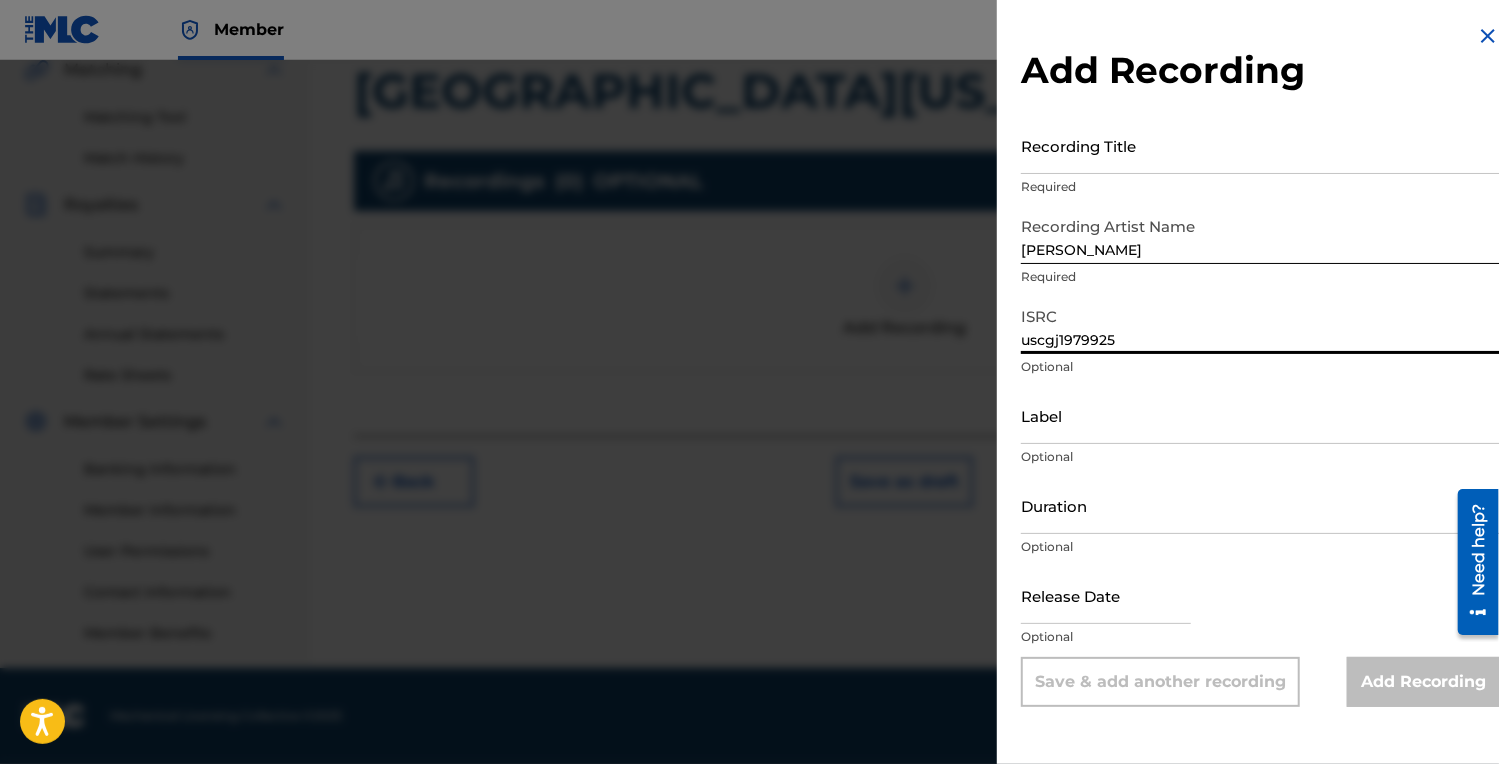 type on "uscgj1979925" 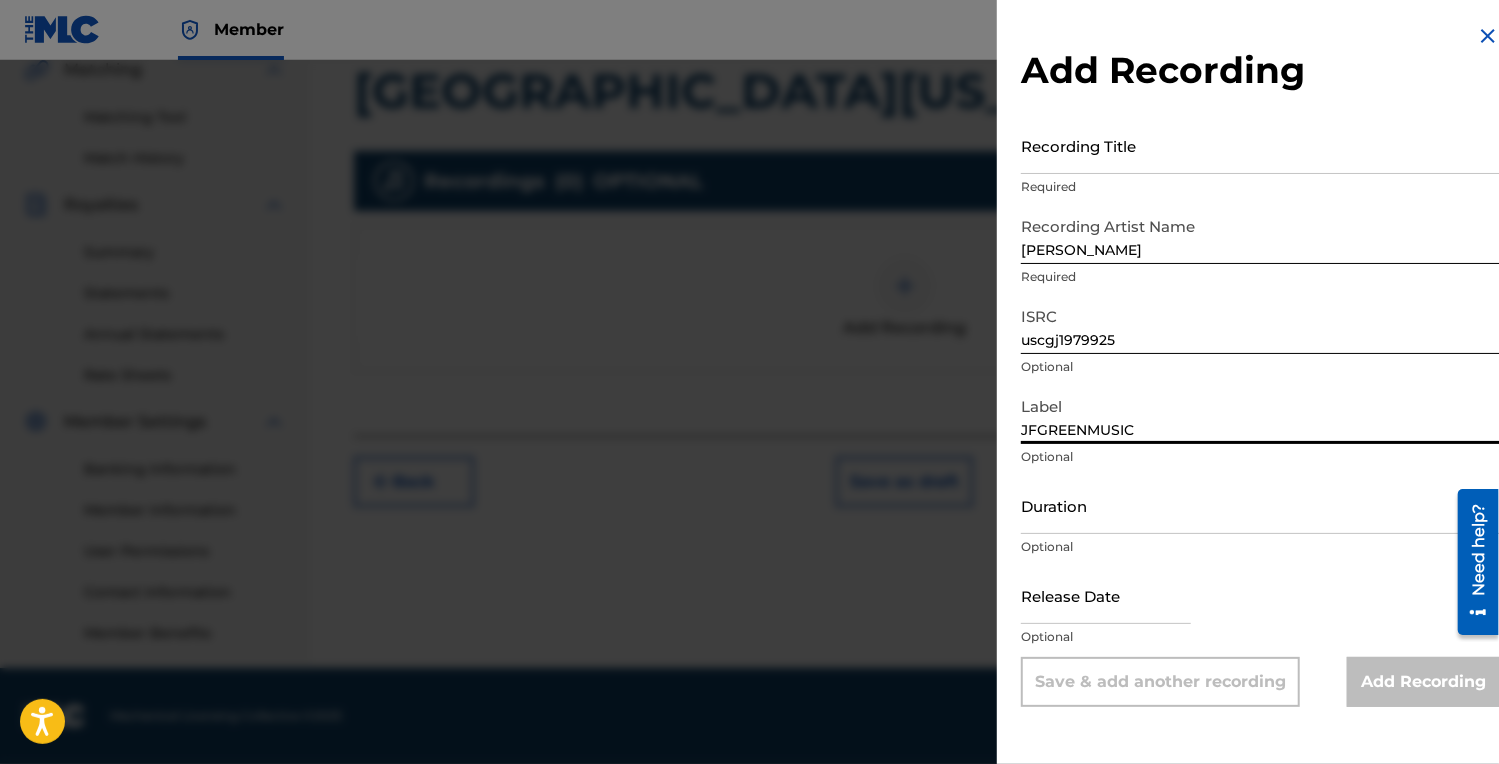 type on "JFGREENMUSIC" 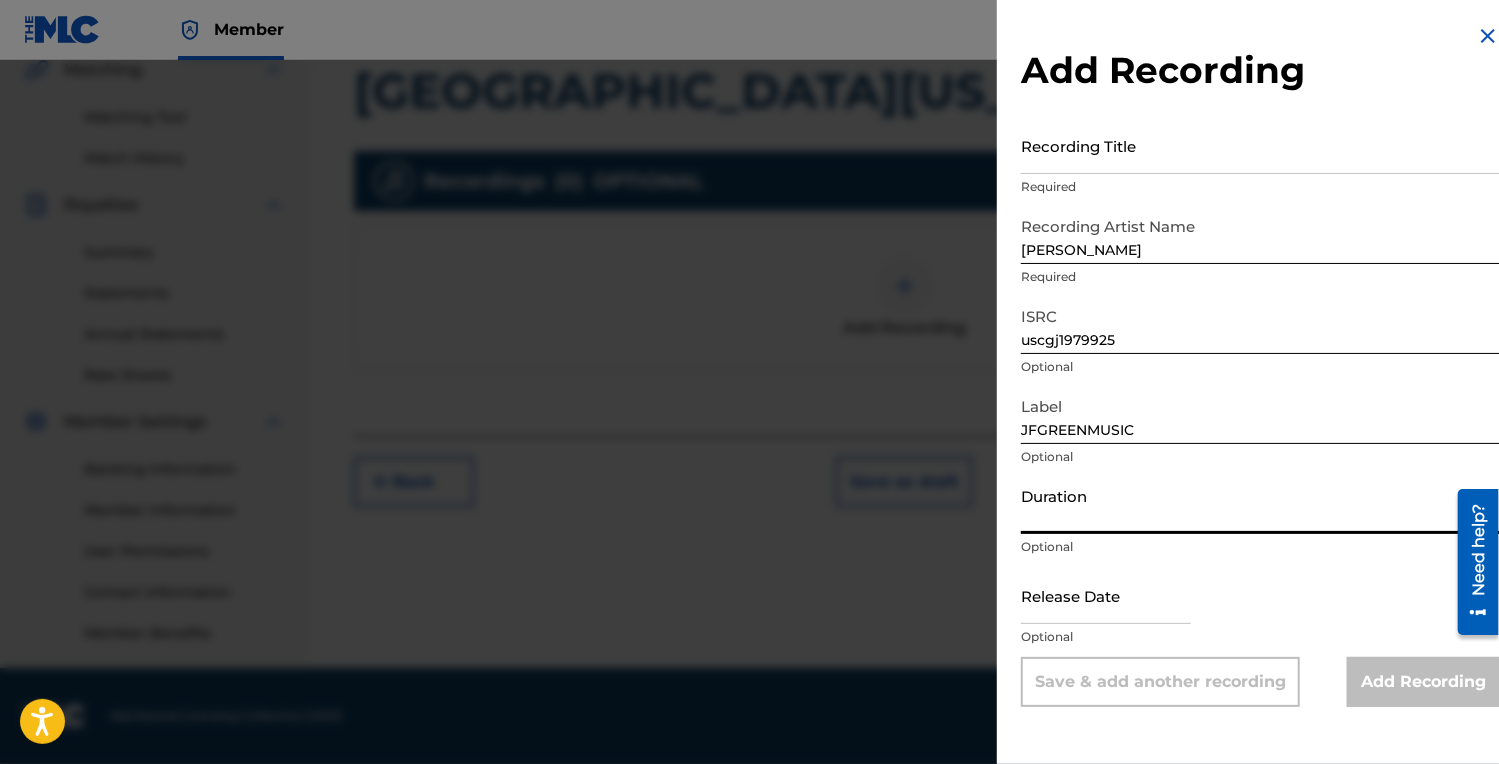 click on "Duration" at bounding box center [1260, 505] 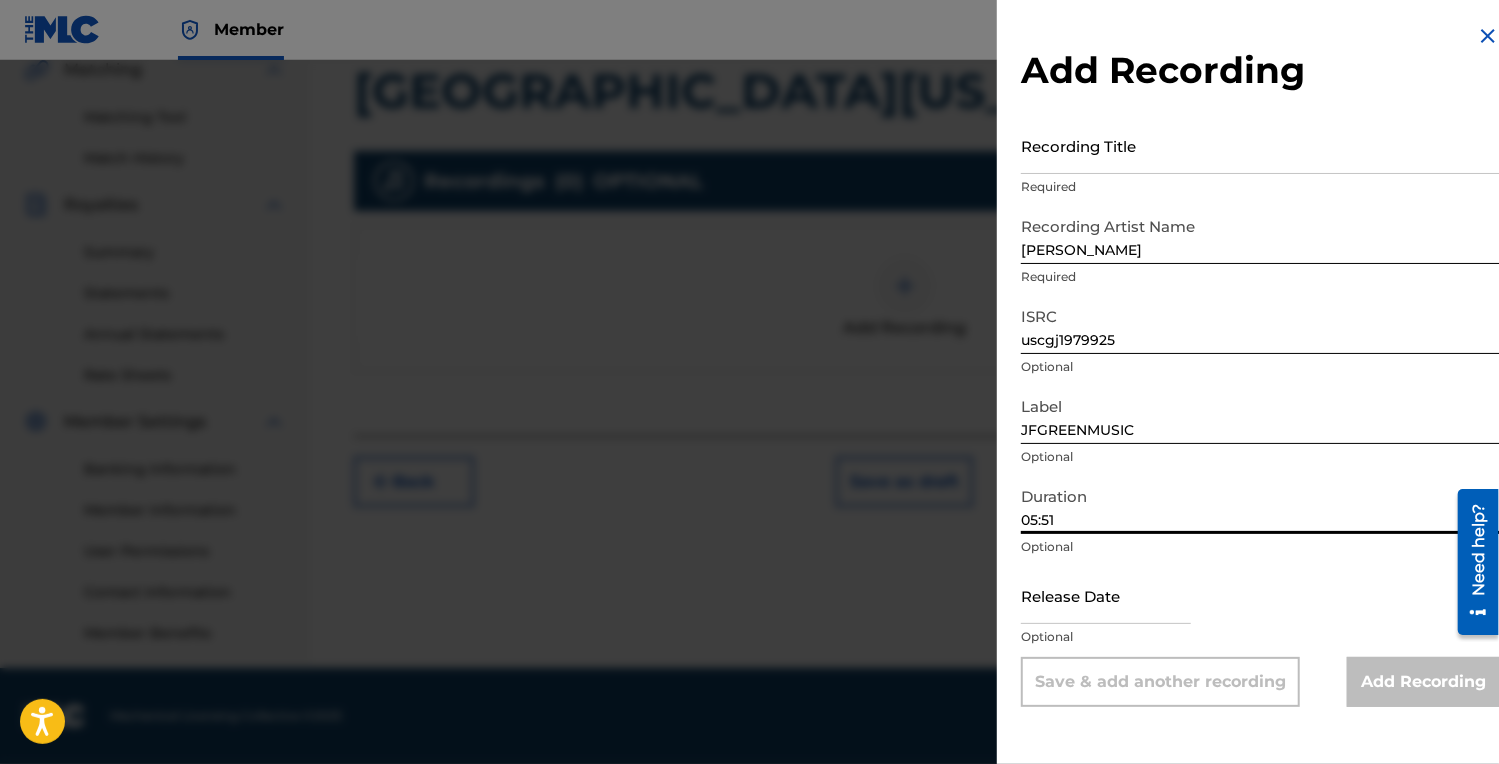 select on "6" 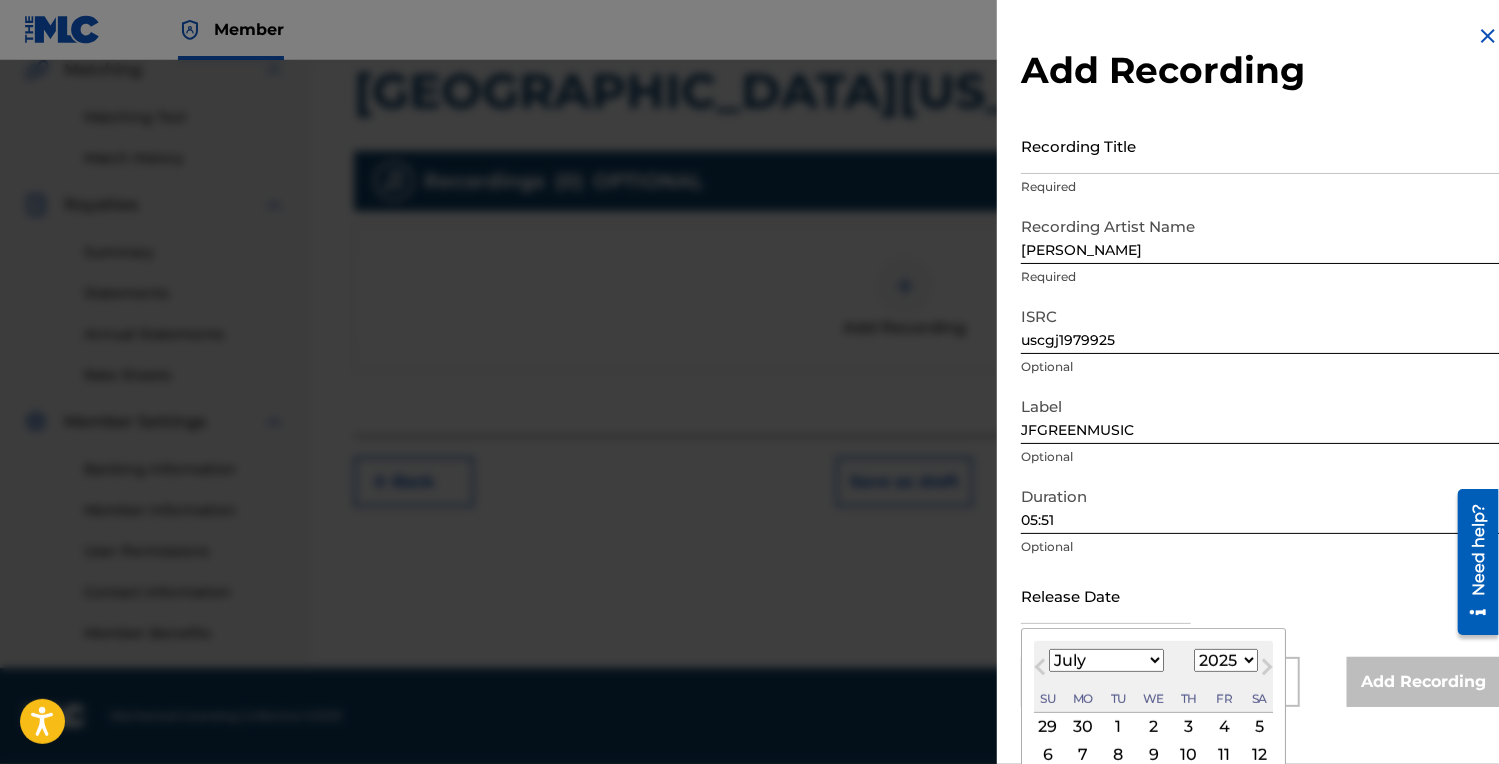 click at bounding box center (1106, 595) 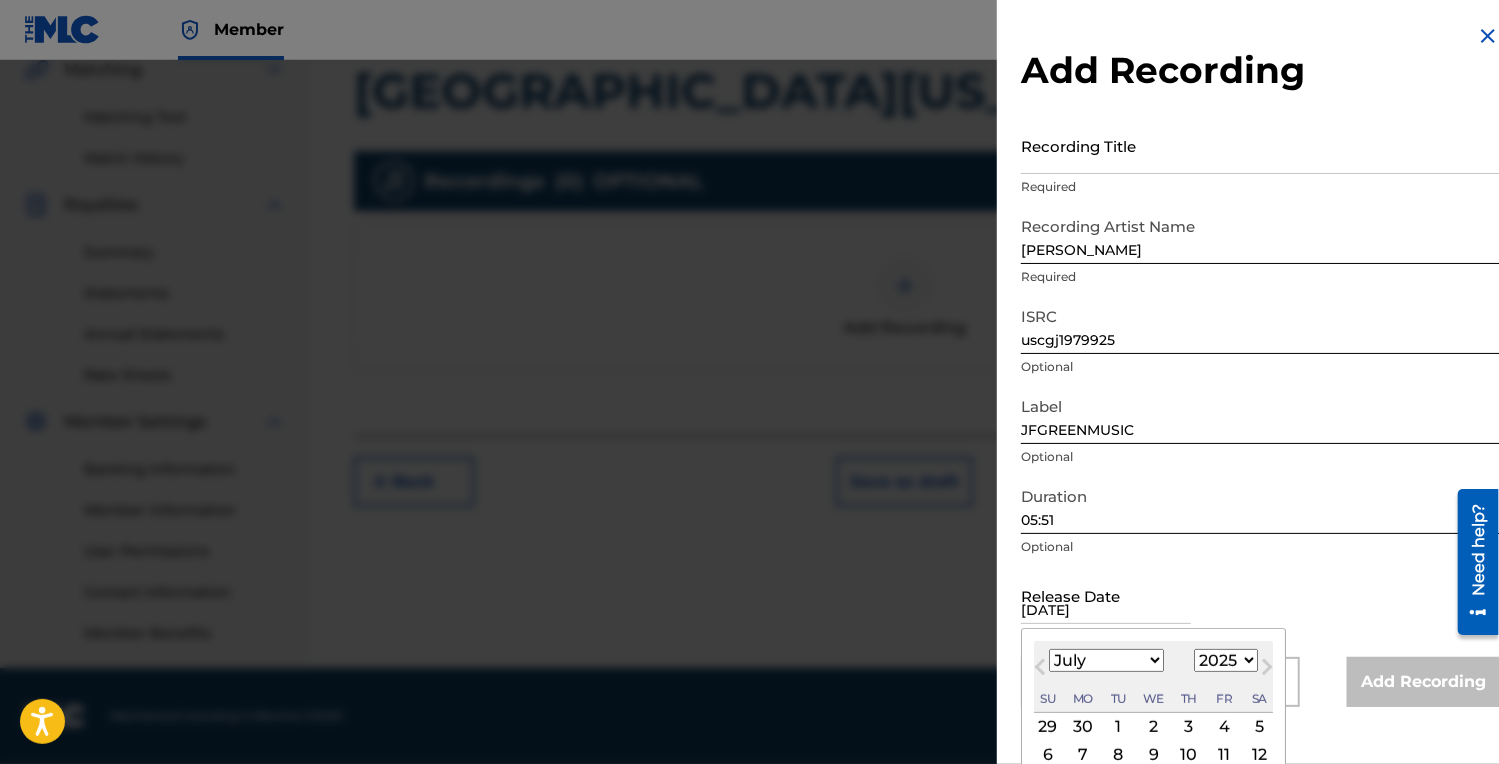 select on "2" 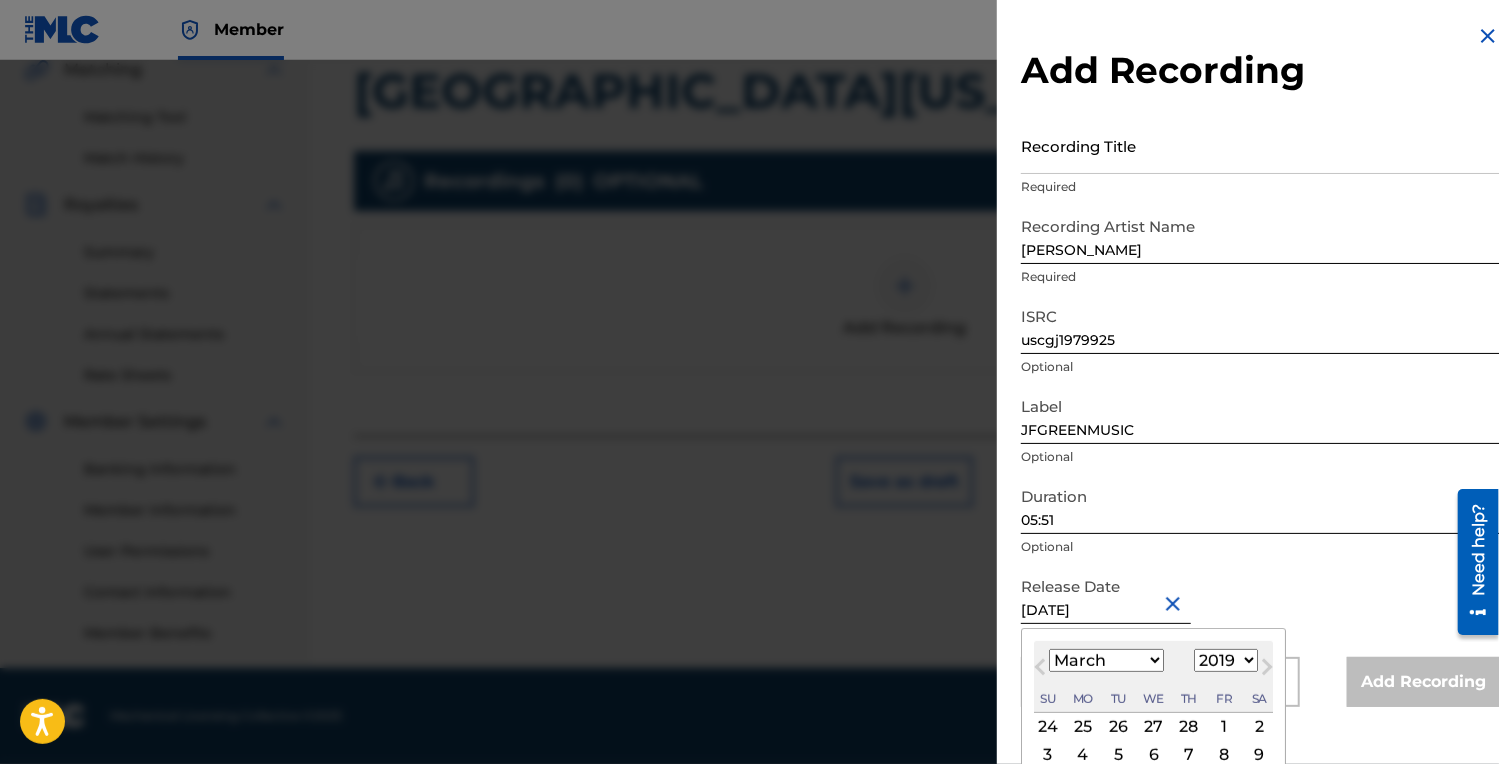scroll, scrollTop: 152, scrollLeft: 0, axis: vertical 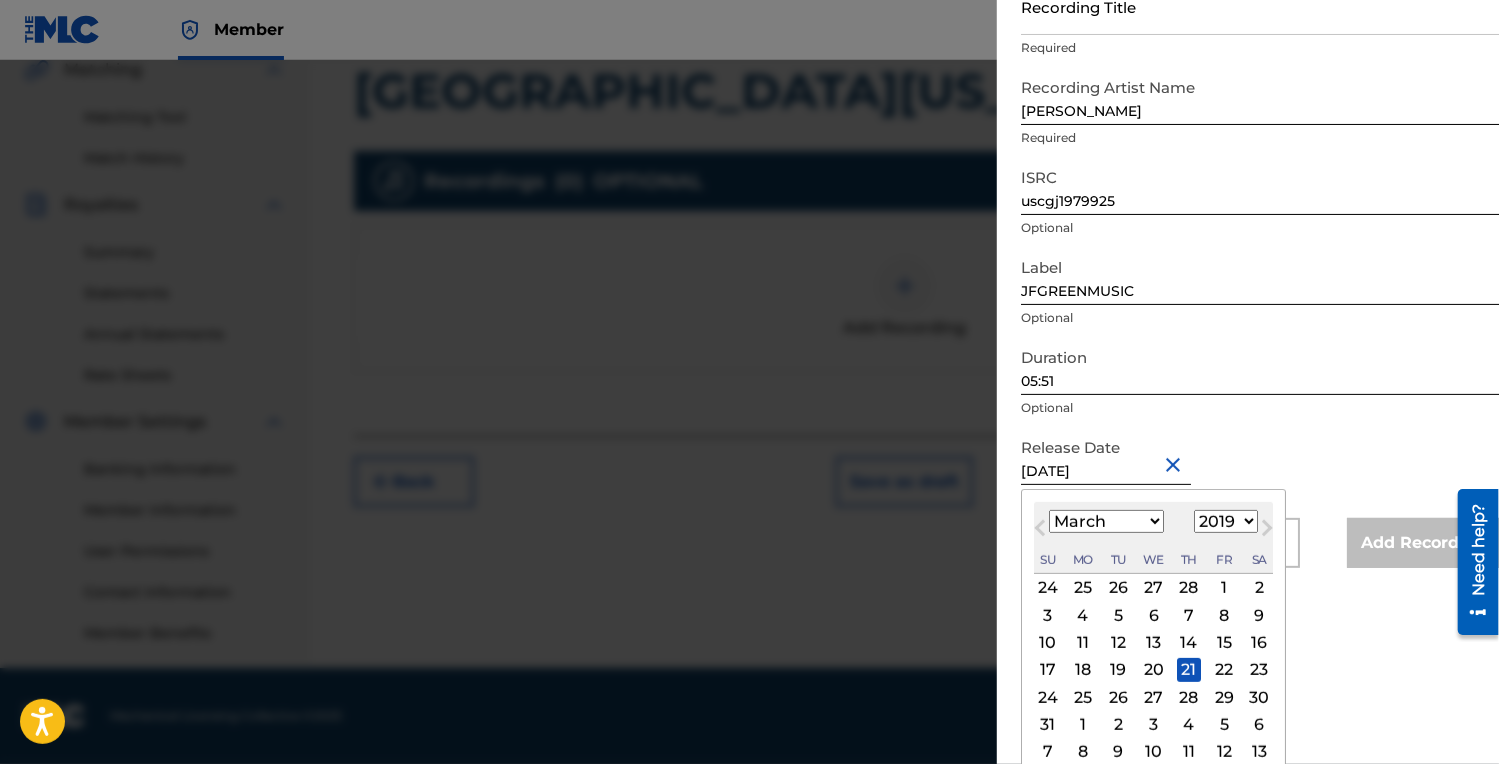 click on "Recording Title Required Recording Artist Name James F. Green Required ISRC uscgj1979925 Optional Label JFGREENMUSIC Optional Duration 05:51 Optional Release Date March 21 2019 March 2019 Previous Month Next Month March 2019 January February March April May June July August September October November December 1899 1900 1901 1902 1903 1904 1905 1906 1907 1908 1909 1910 1911 1912 1913 1914 1915 1916 1917 1918 1919 1920 1921 1922 1923 1924 1925 1926 1927 1928 1929 1930 1931 1932 1933 1934 1935 1936 1937 1938 1939 1940 1941 1942 1943 1944 1945 1946 1947 1948 1949 1950 1951 1952 1953 1954 1955 1956 1957 1958 1959 1960 1961 1962 1963 1964 1965 1966 1967 1968 1969 1970 1971 1972 1973 1974 1975 1976 1977 1978 1979 1980 1981 1982 1983 1984 1985 1986 1987 1988 1989 1990 1991 1992 1993 1994 1995 1996 1997 1998 1999 2000 2001 2002 2003 2004 2005 2006 2007 2008 2009 2010 2011 2012 2013 2014 2015 2016 2017 2018 2019 2020 2021 2022 2023 2024 2025 2026 2027 2028 2029 2030 2031 2032 2033 2034 2035 2036 2037 2038 2039 2040 Su" at bounding box center [1260, 273] 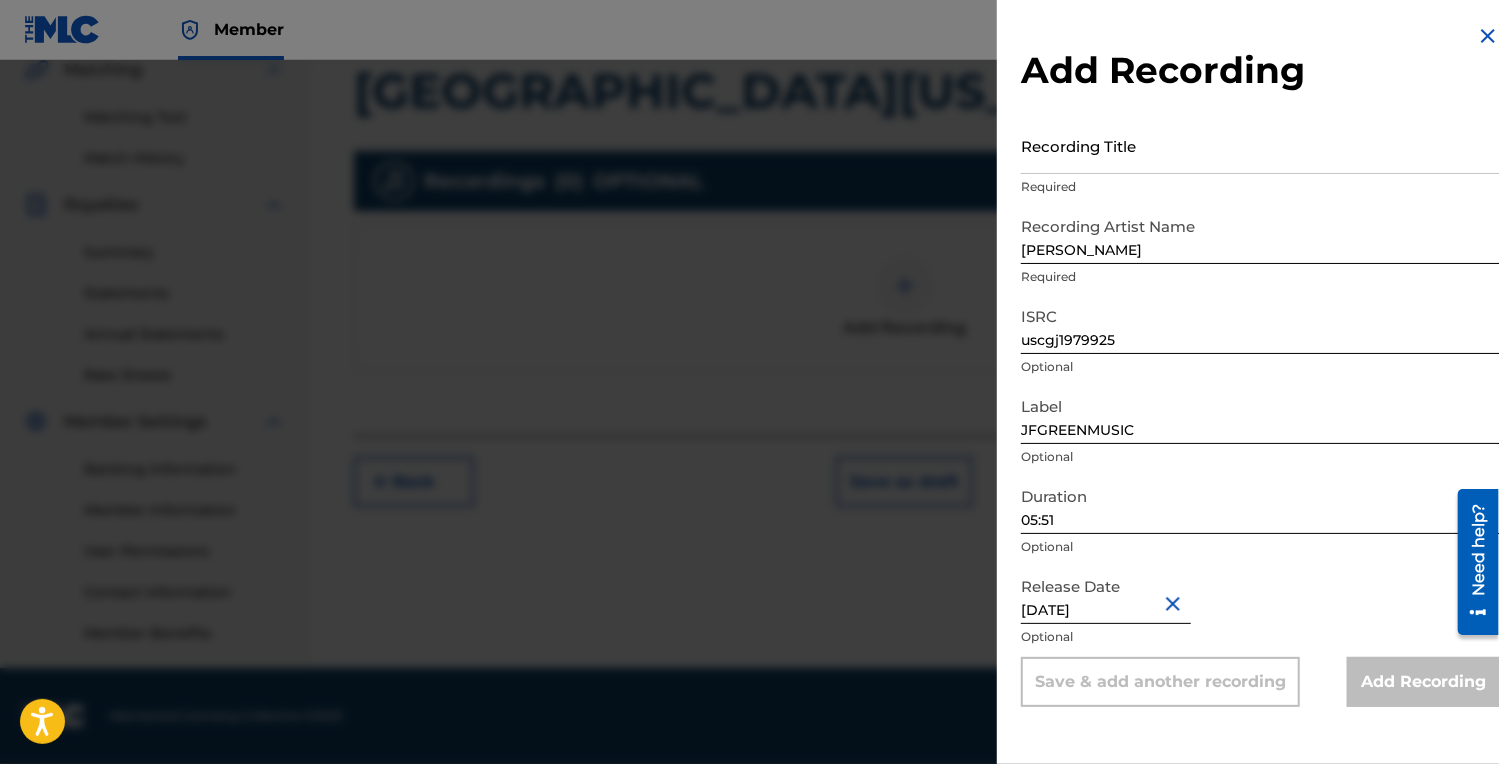 scroll, scrollTop: 376, scrollLeft: 0, axis: vertical 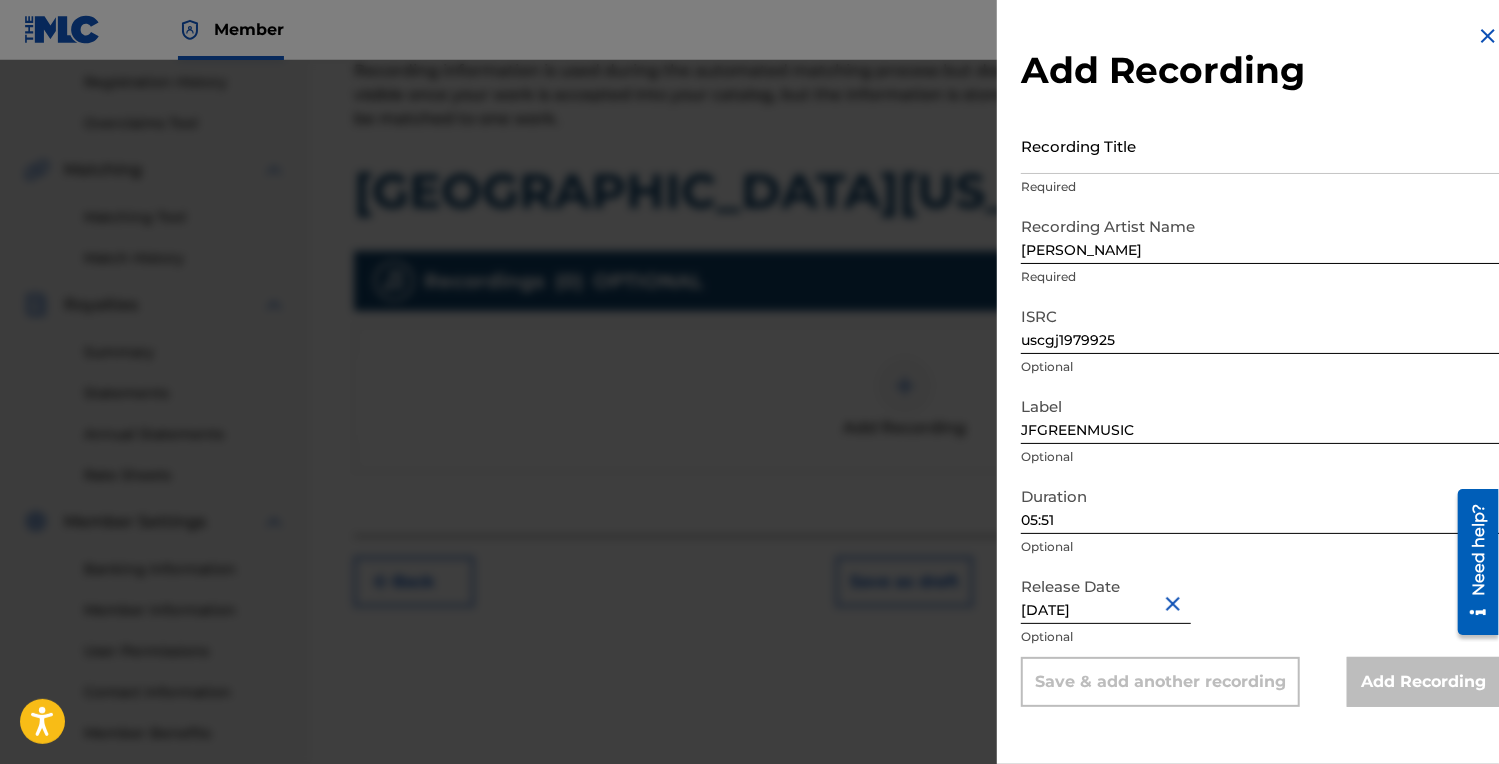 click on "Recording Title" at bounding box center (1260, 145) 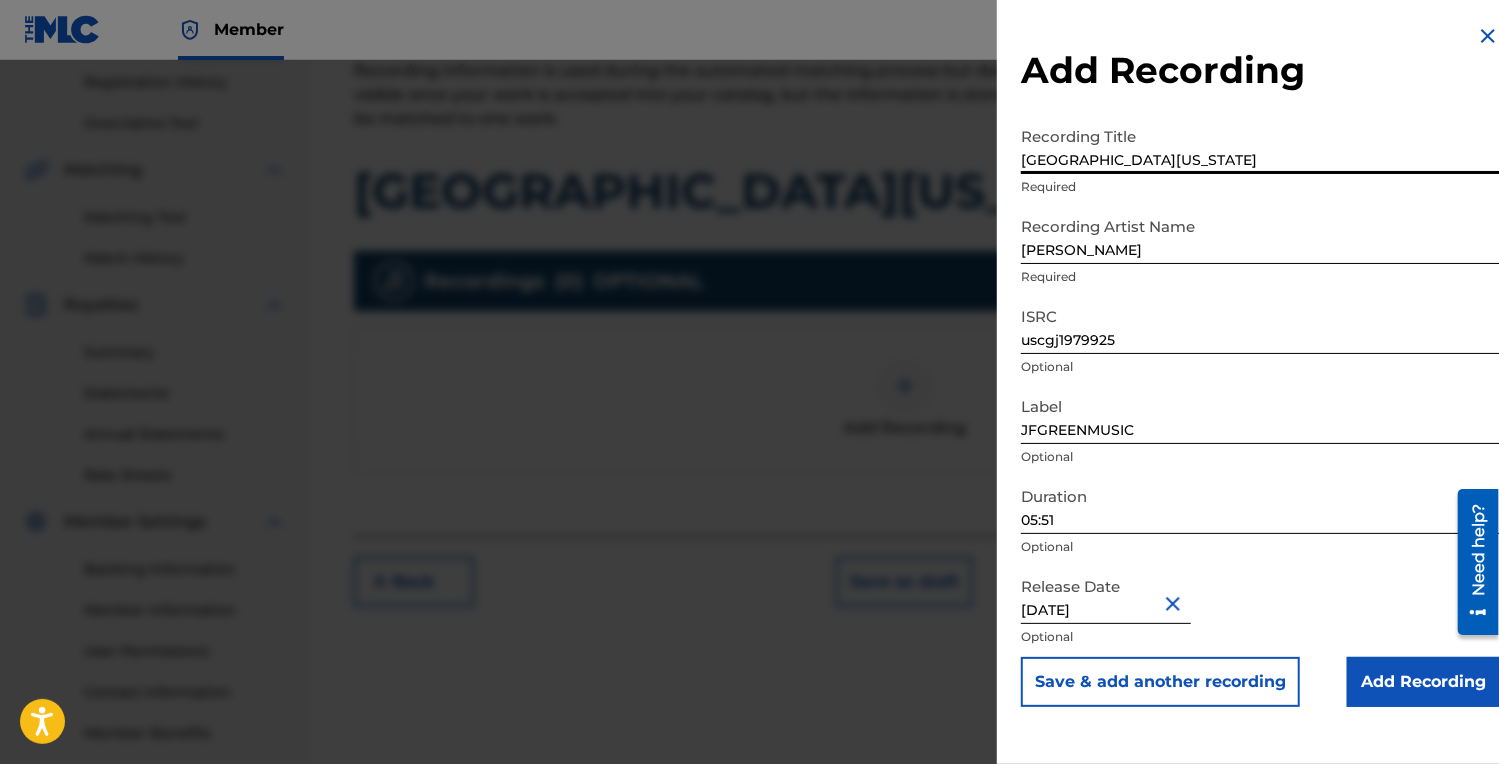 type on "[GEOGRAPHIC_DATA][US_STATE]" 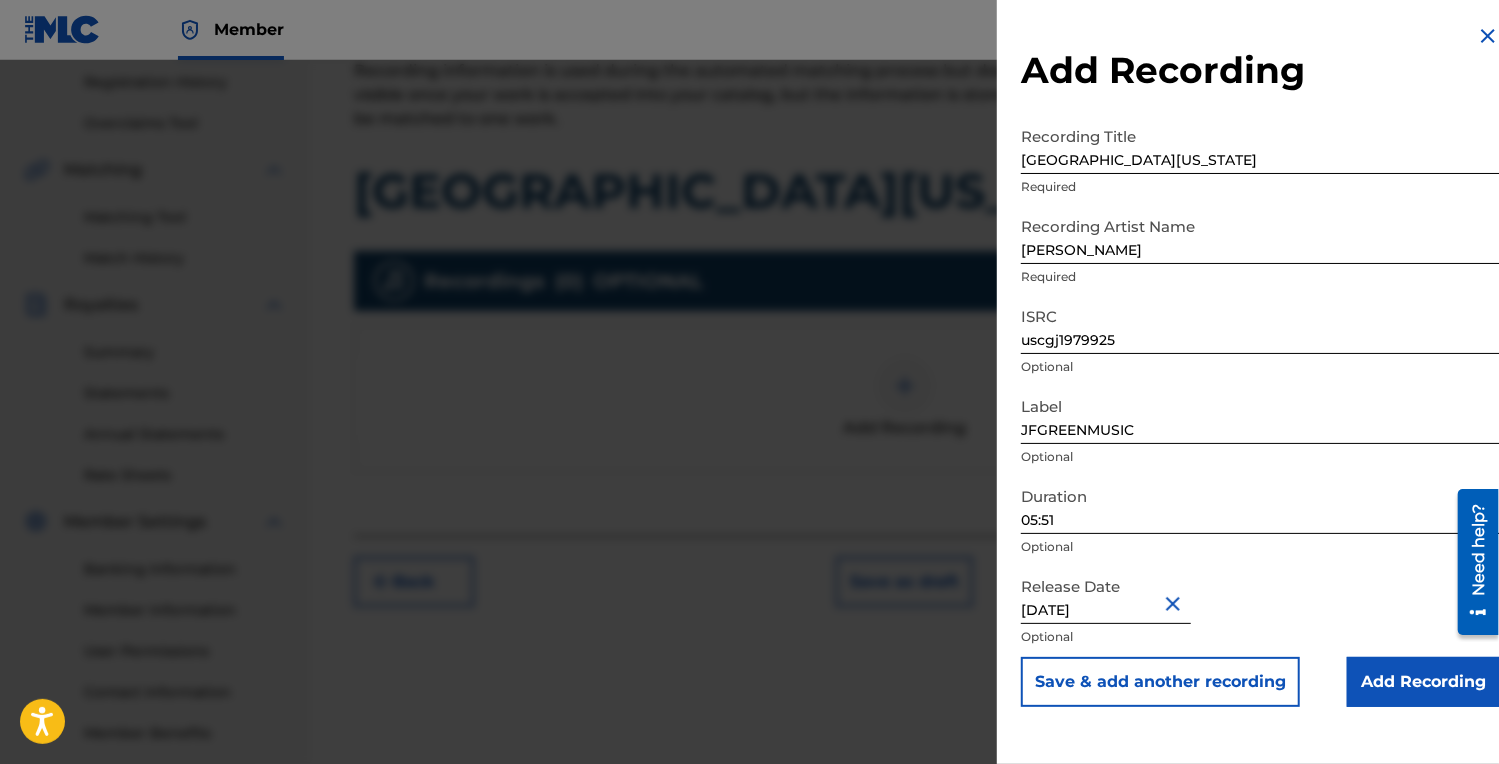 click on "Add Recording" at bounding box center (1423, 682) 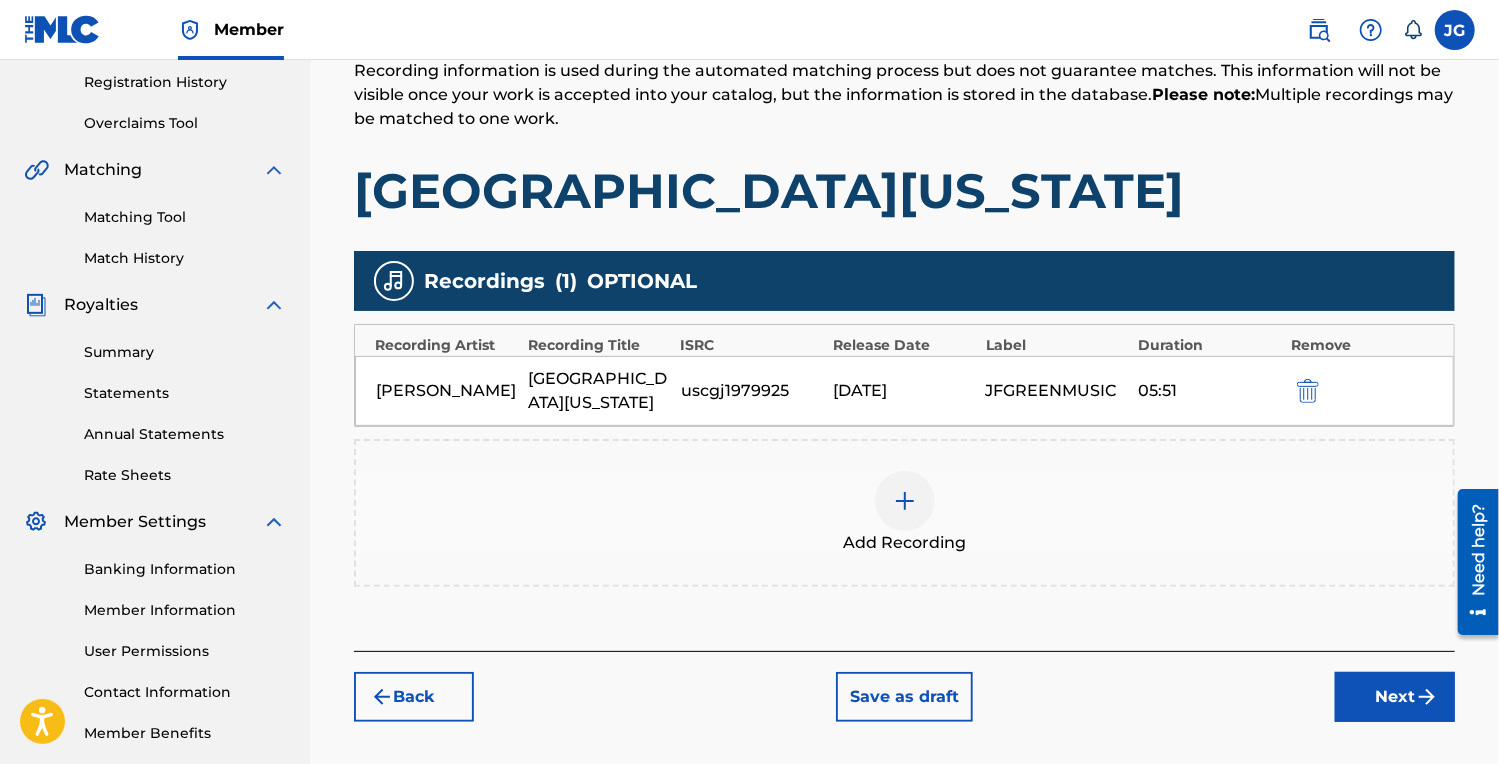 click on "Next" at bounding box center [1395, 697] 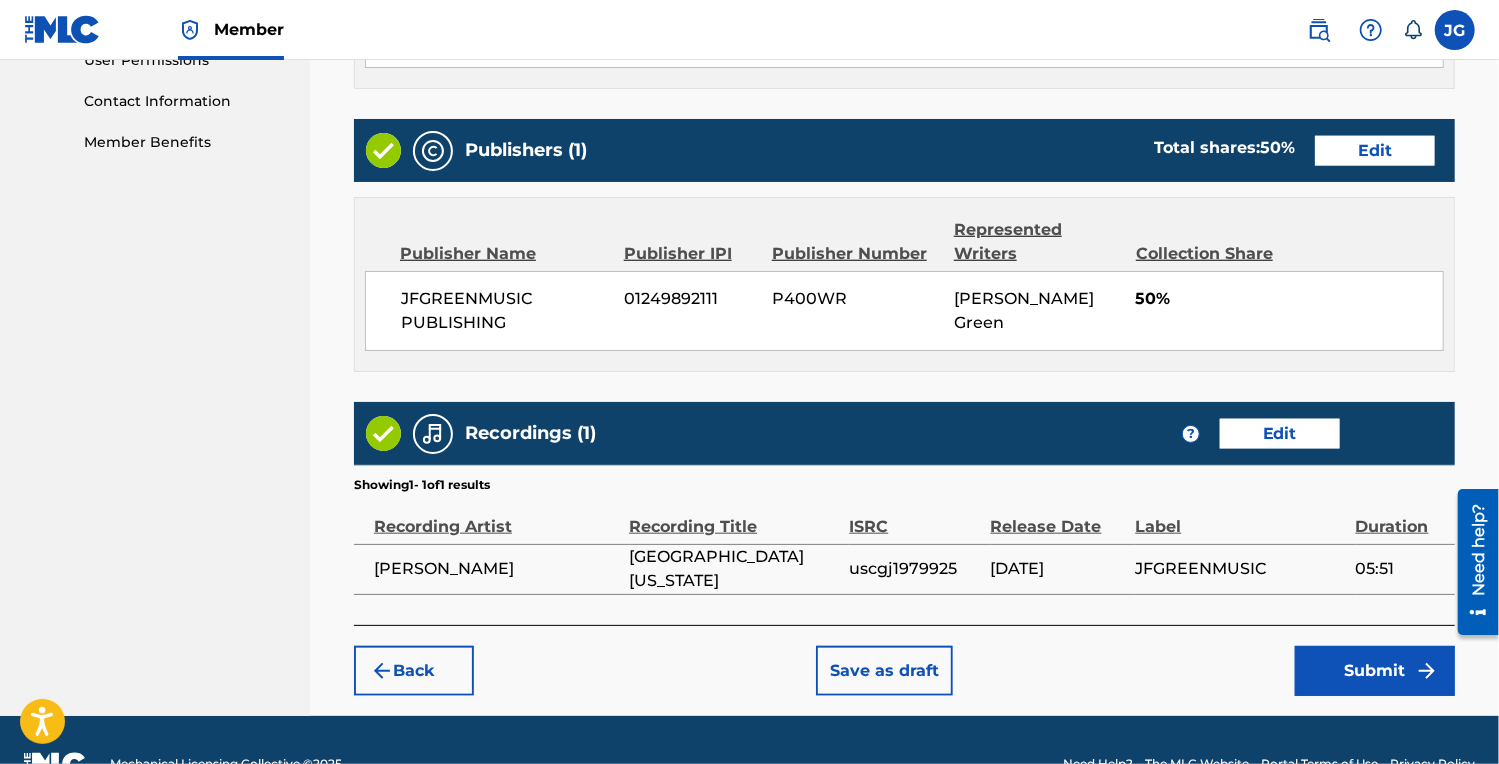 scroll, scrollTop: 1011, scrollLeft: 0, axis: vertical 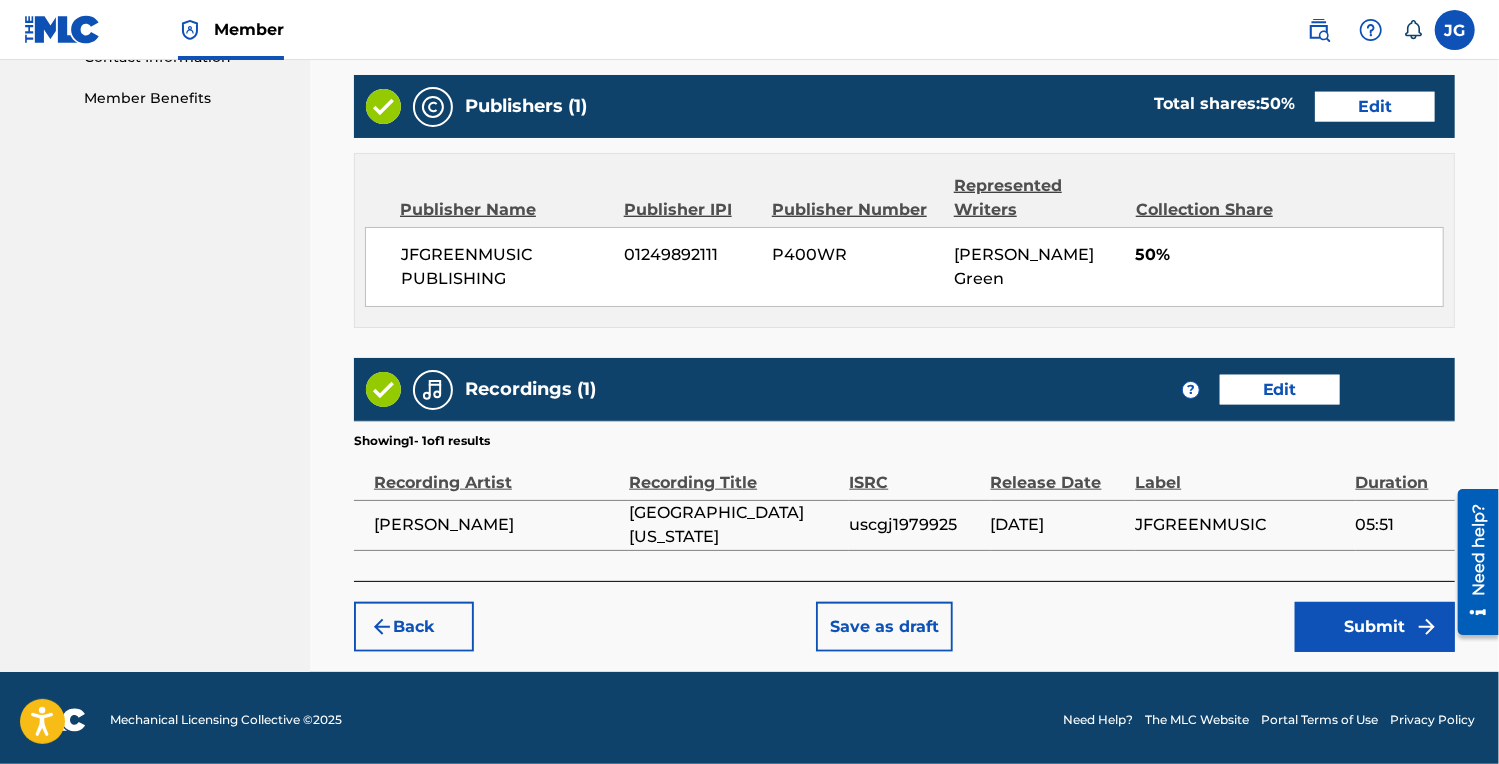 click on "Submit" at bounding box center [1375, 627] 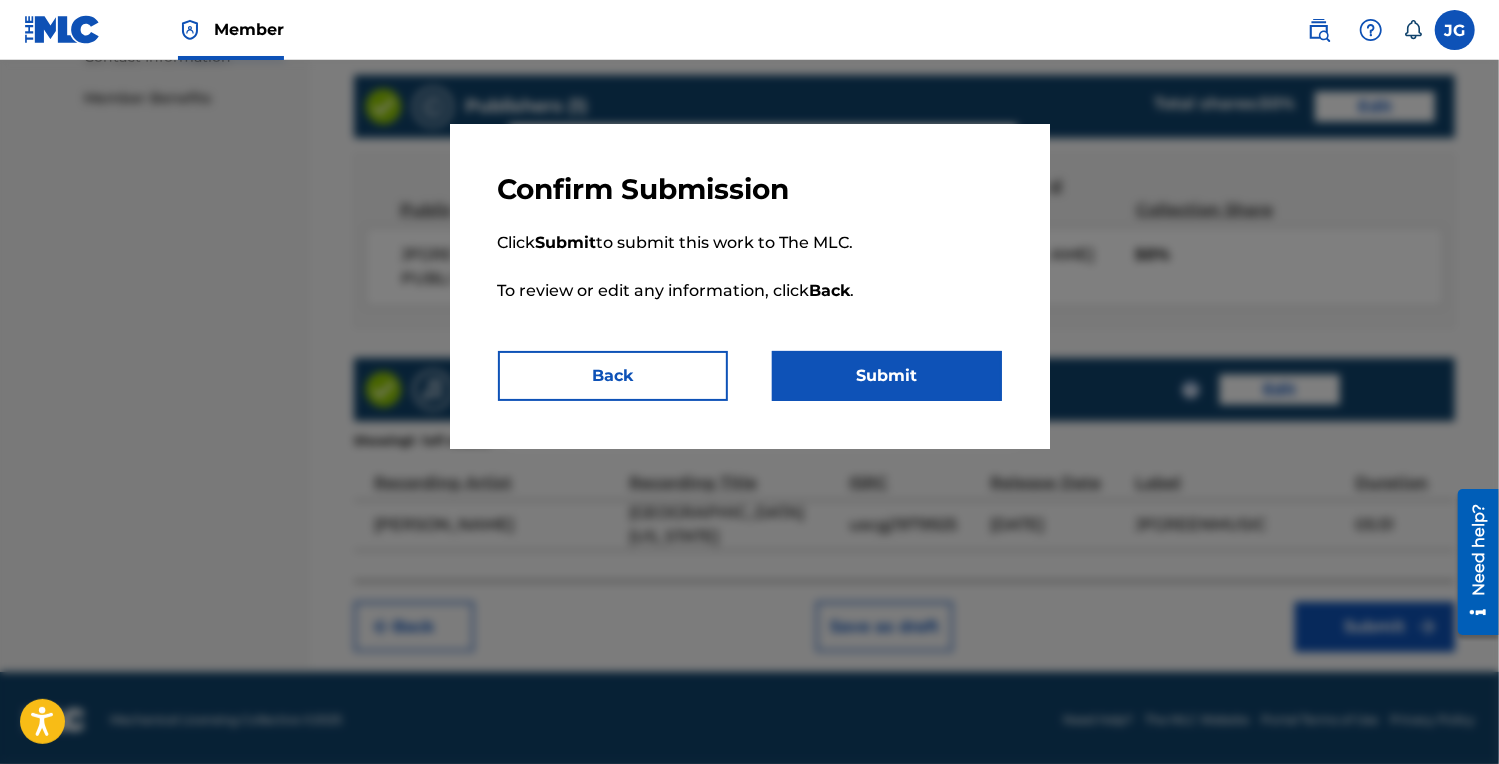 click on "Submit" at bounding box center (887, 376) 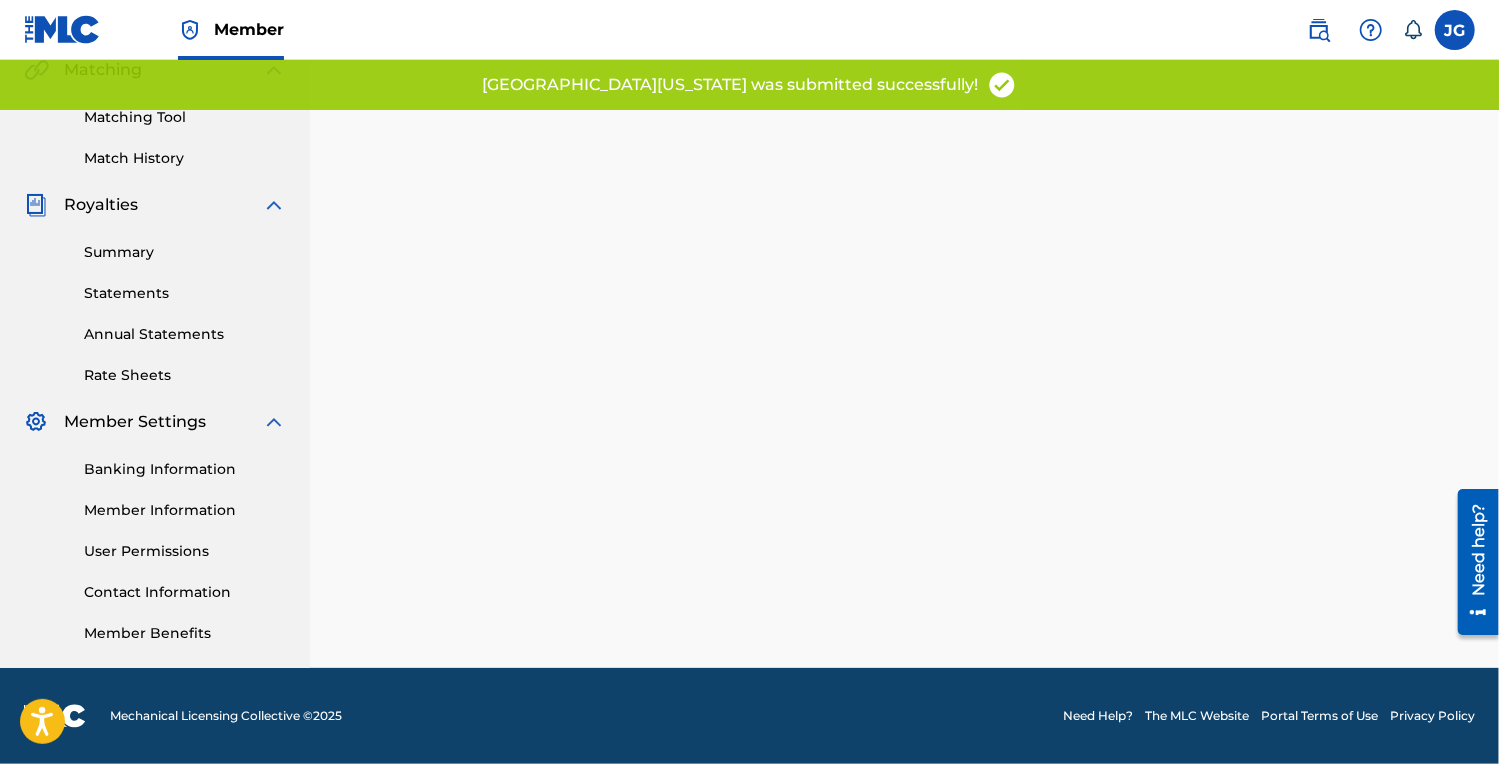 scroll, scrollTop: 0, scrollLeft: 0, axis: both 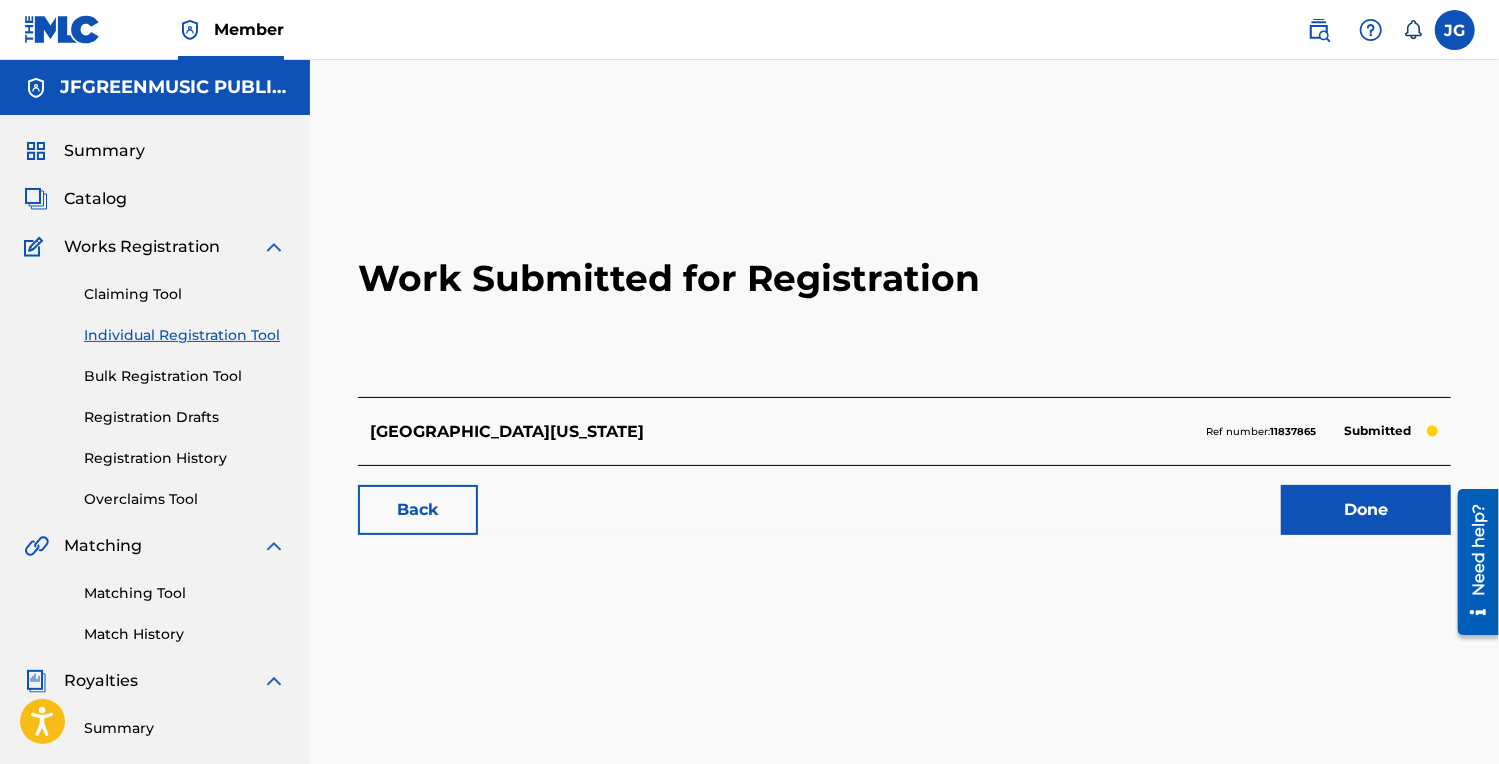 click on "Done" at bounding box center [1366, 510] 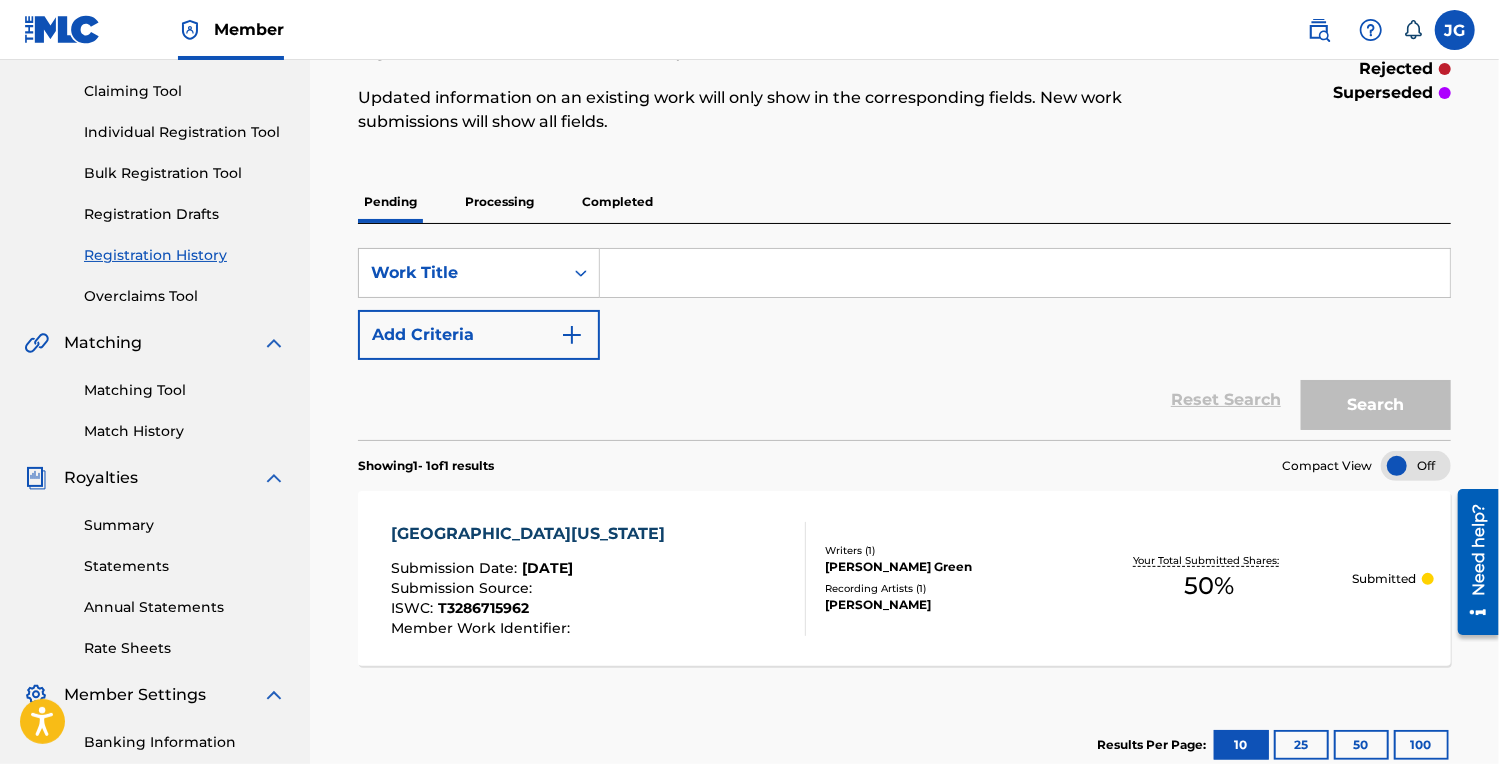 scroll, scrollTop: 476, scrollLeft: 0, axis: vertical 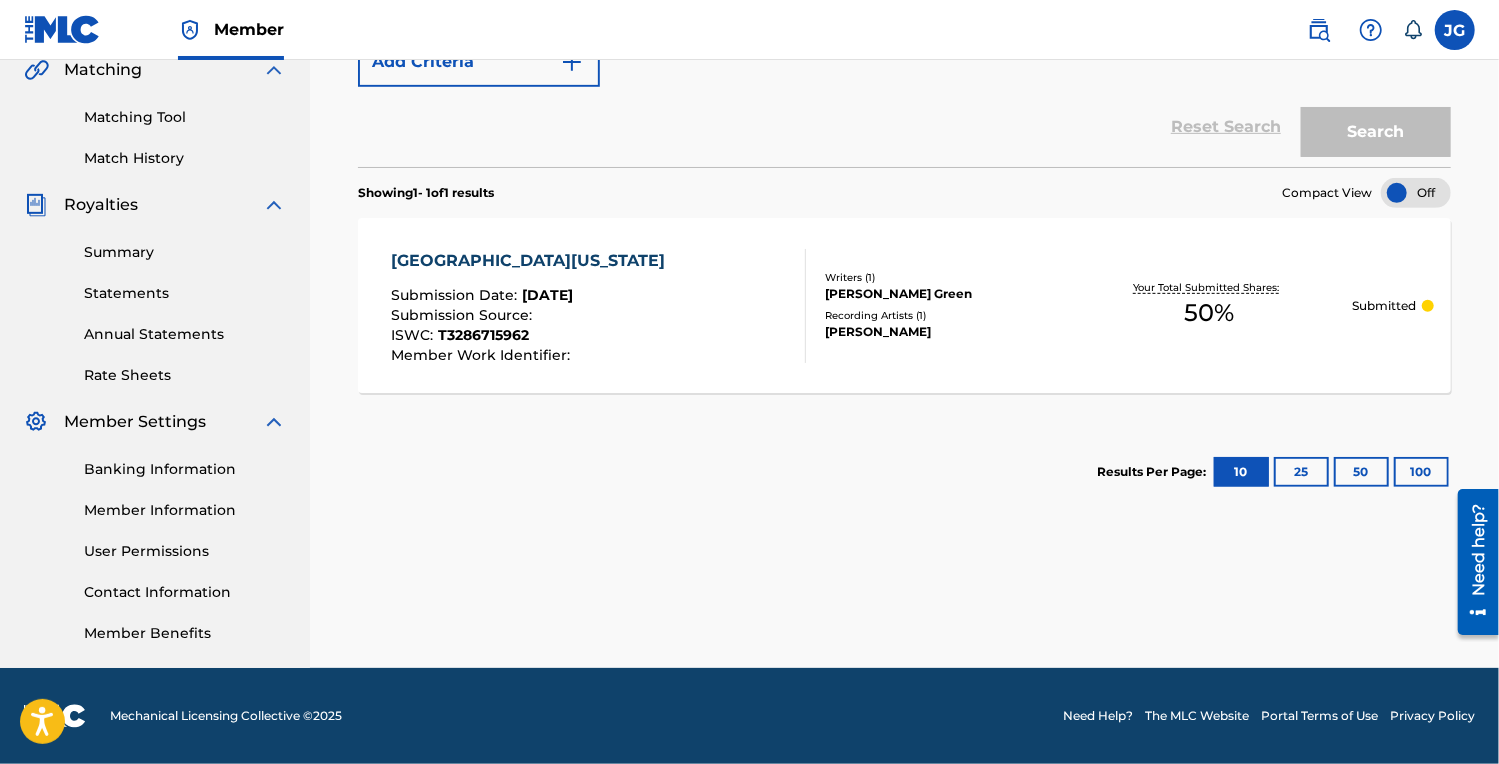 click on "50 %" at bounding box center [1209, 313] 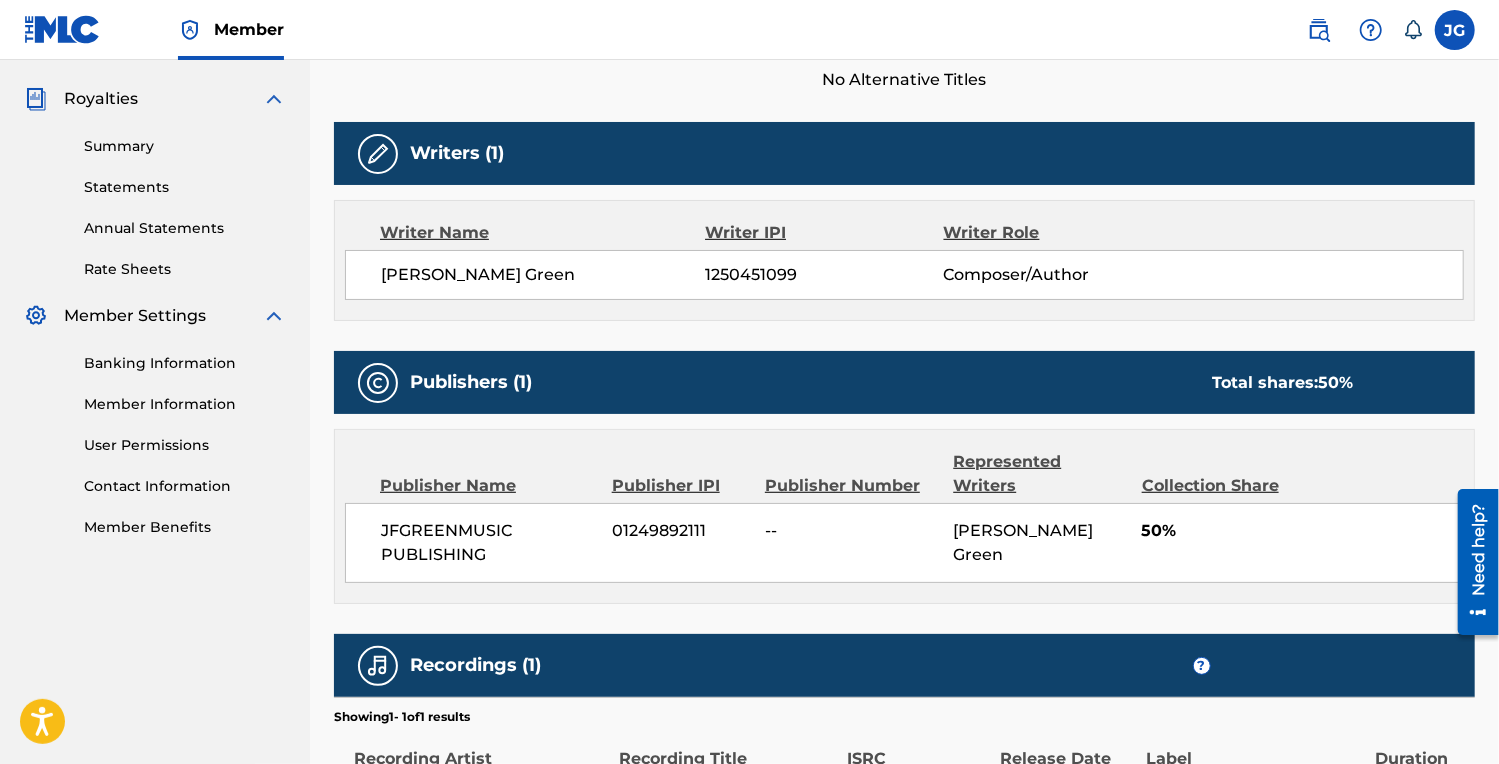 scroll, scrollTop: 500, scrollLeft: 0, axis: vertical 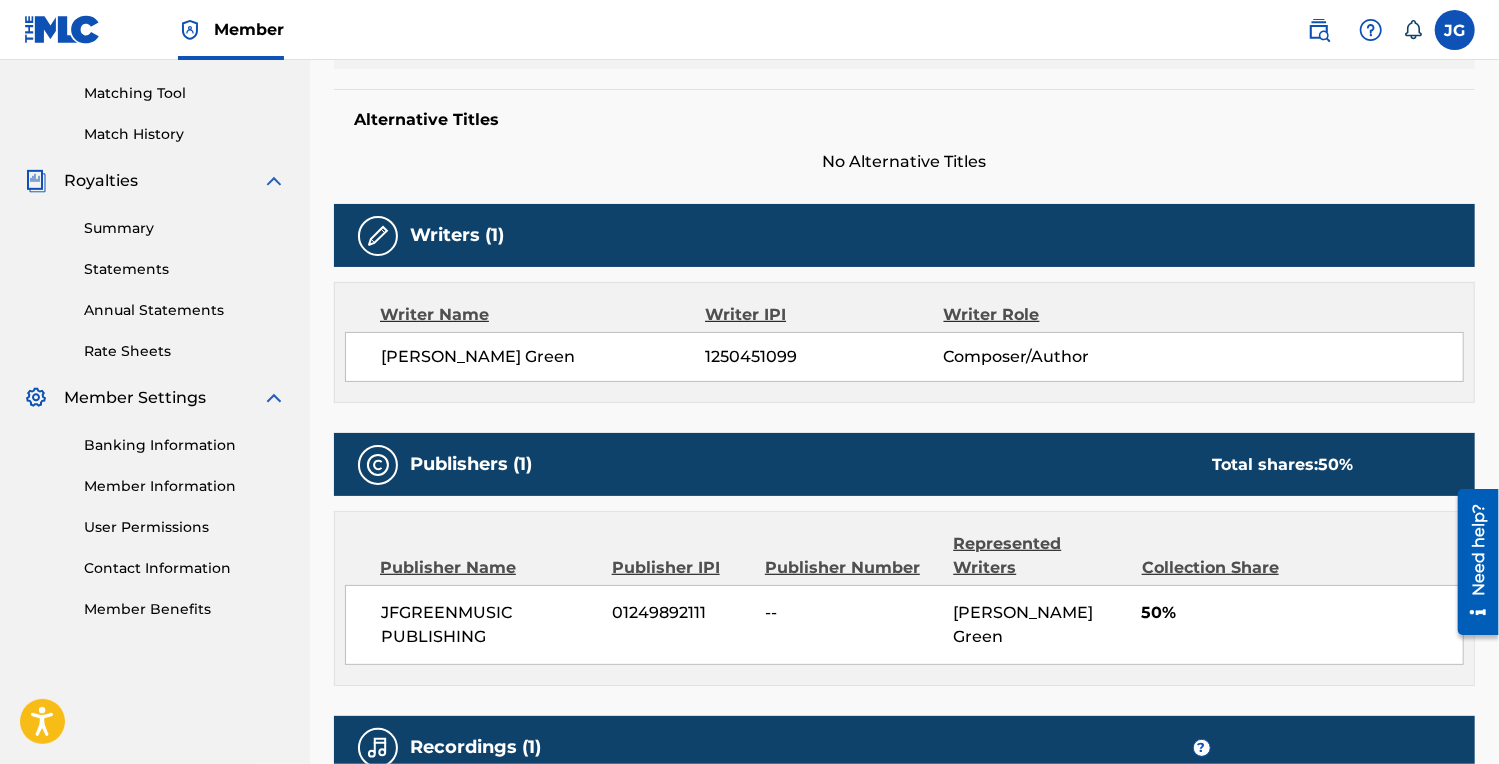 click on "James Foster Green 1250451099 Composer/Author" at bounding box center [922, 357] 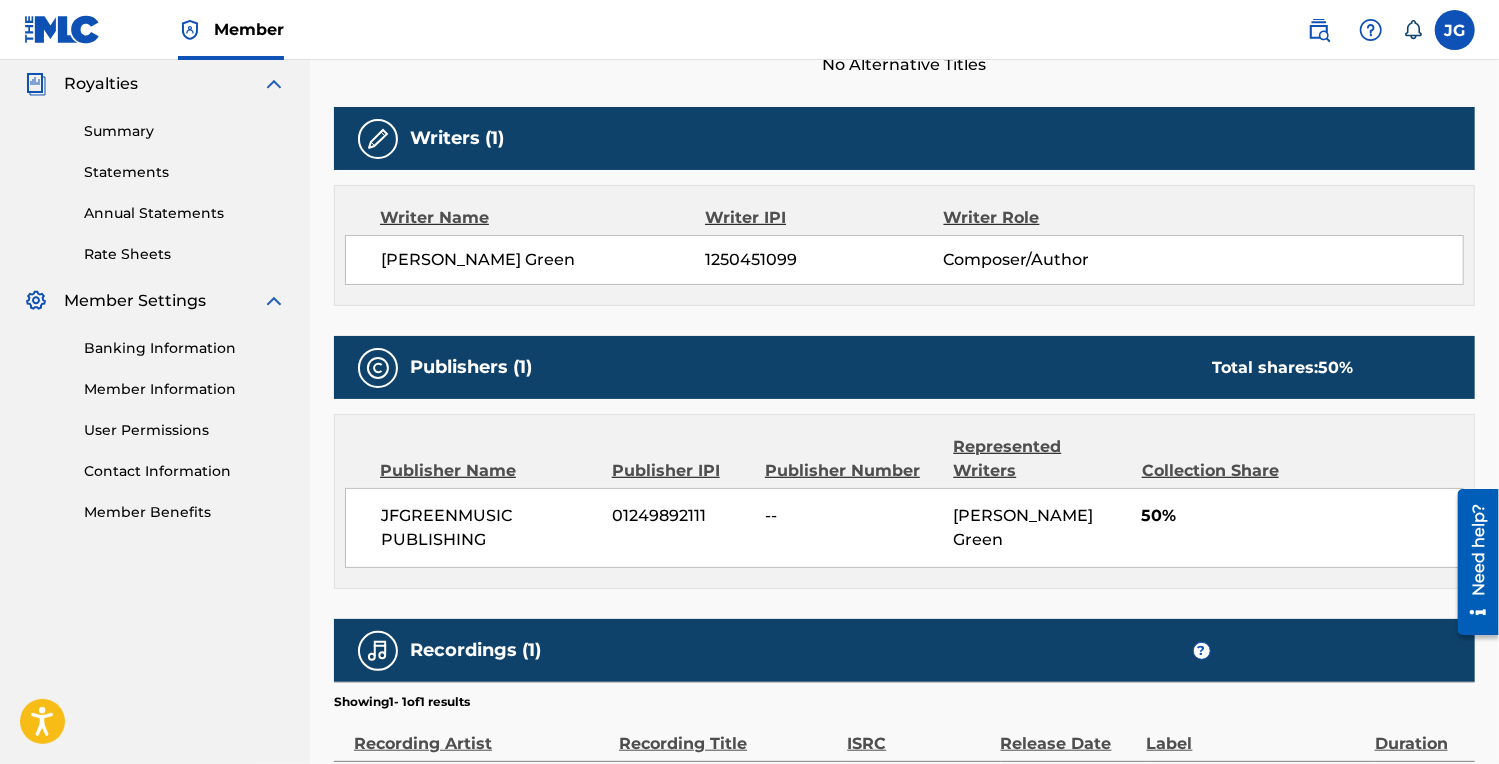 scroll, scrollTop: 600, scrollLeft: 0, axis: vertical 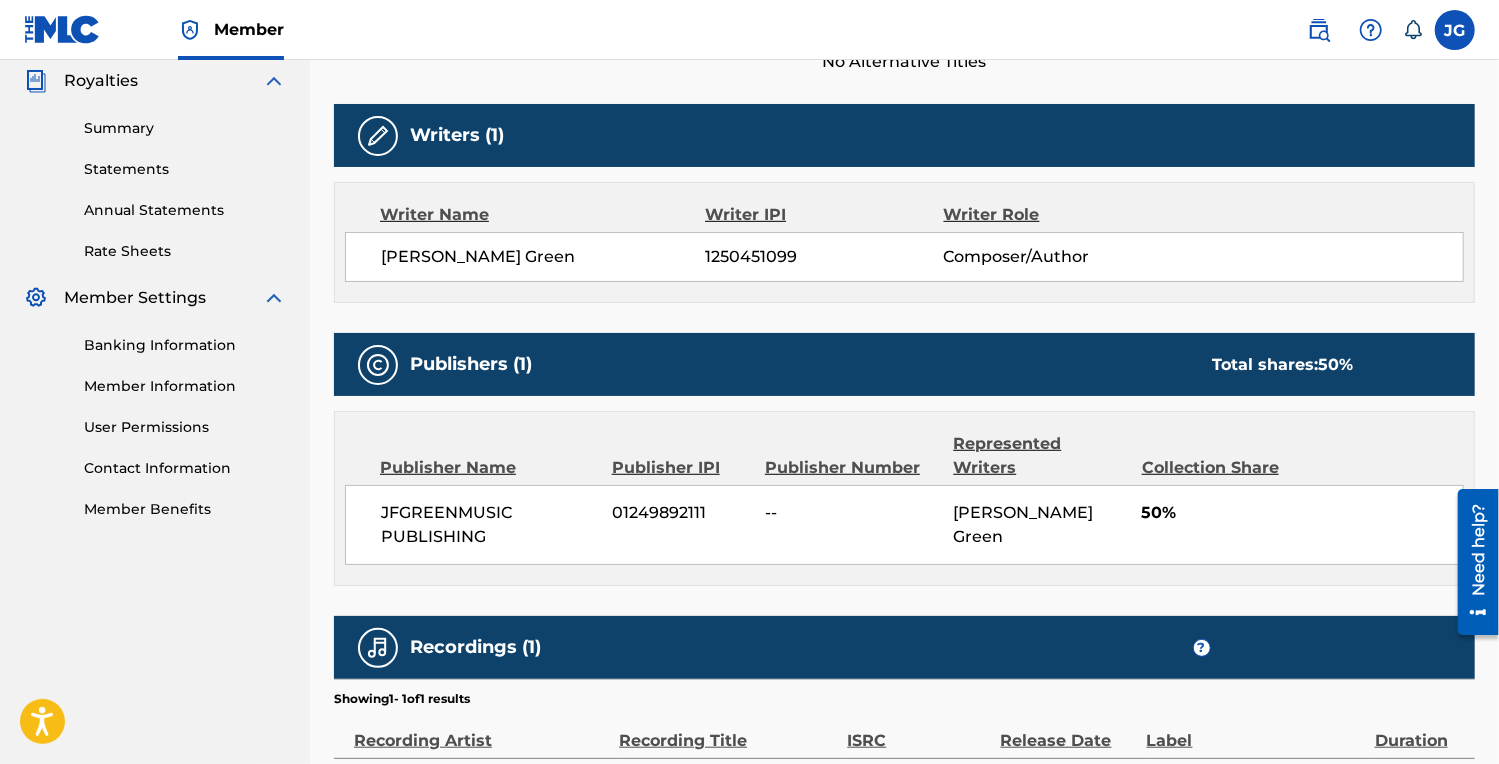click on "50%" at bounding box center [1302, 513] 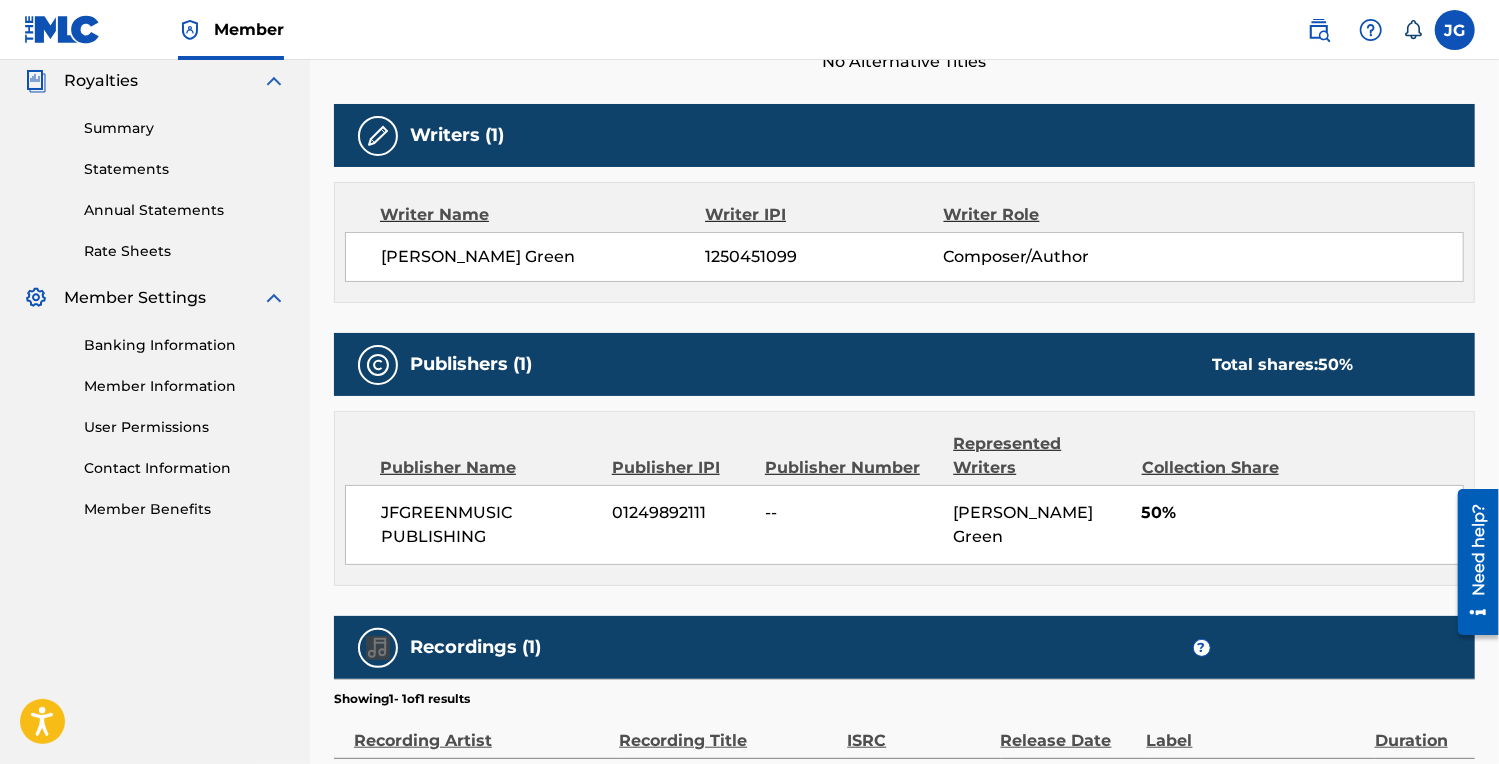 click on "50%" at bounding box center [1302, 513] 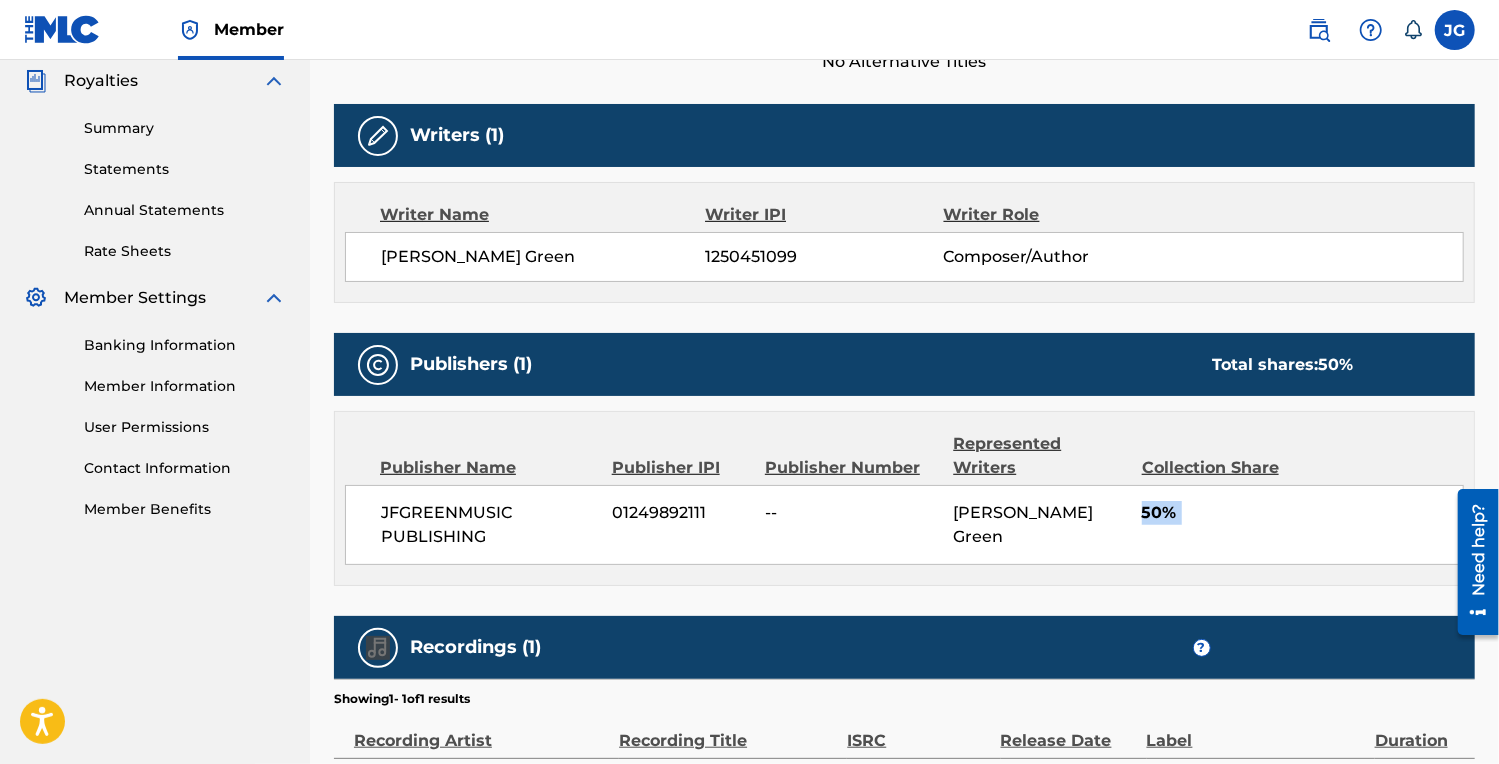 click on "50%" at bounding box center (1302, 513) 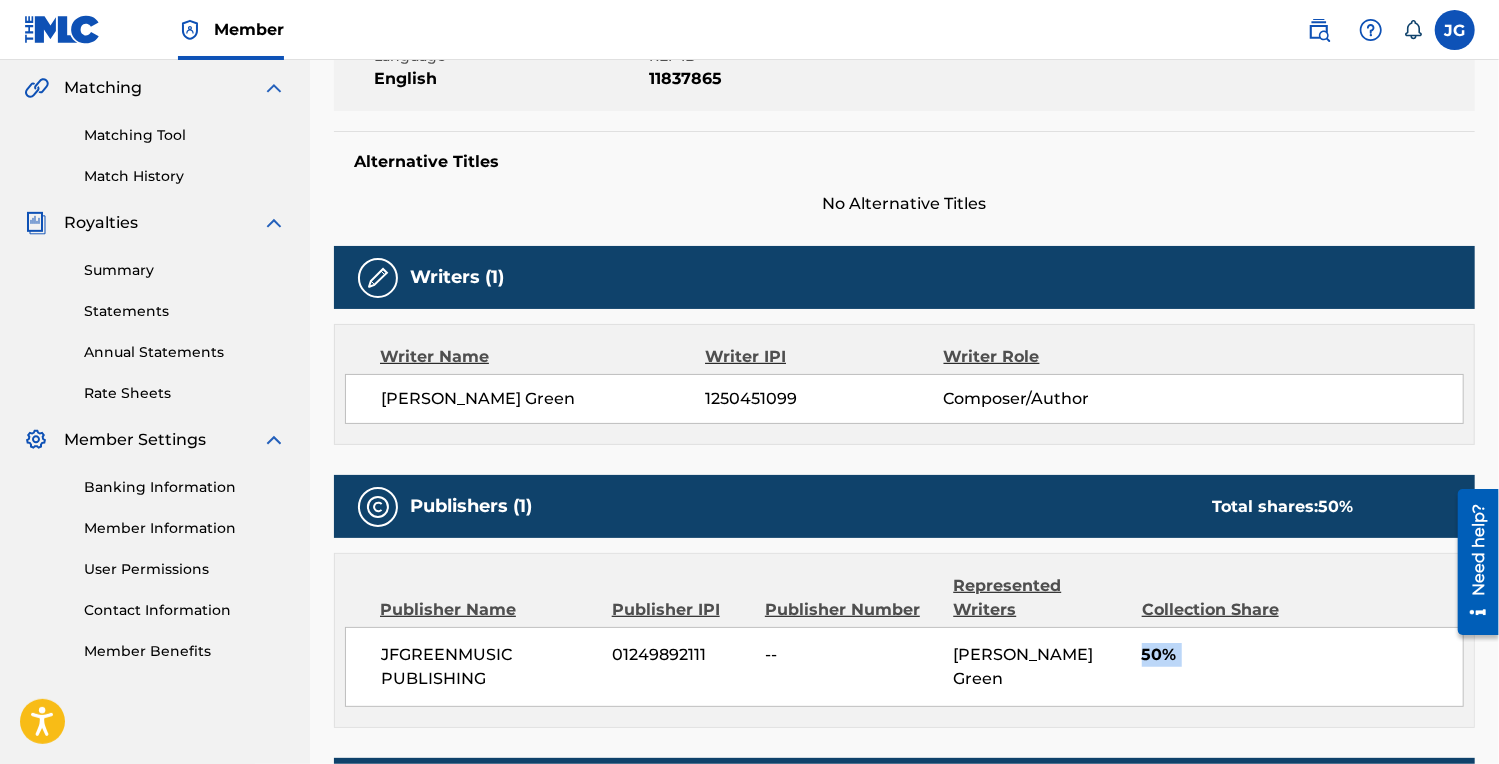 scroll, scrollTop: 500, scrollLeft: 0, axis: vertical 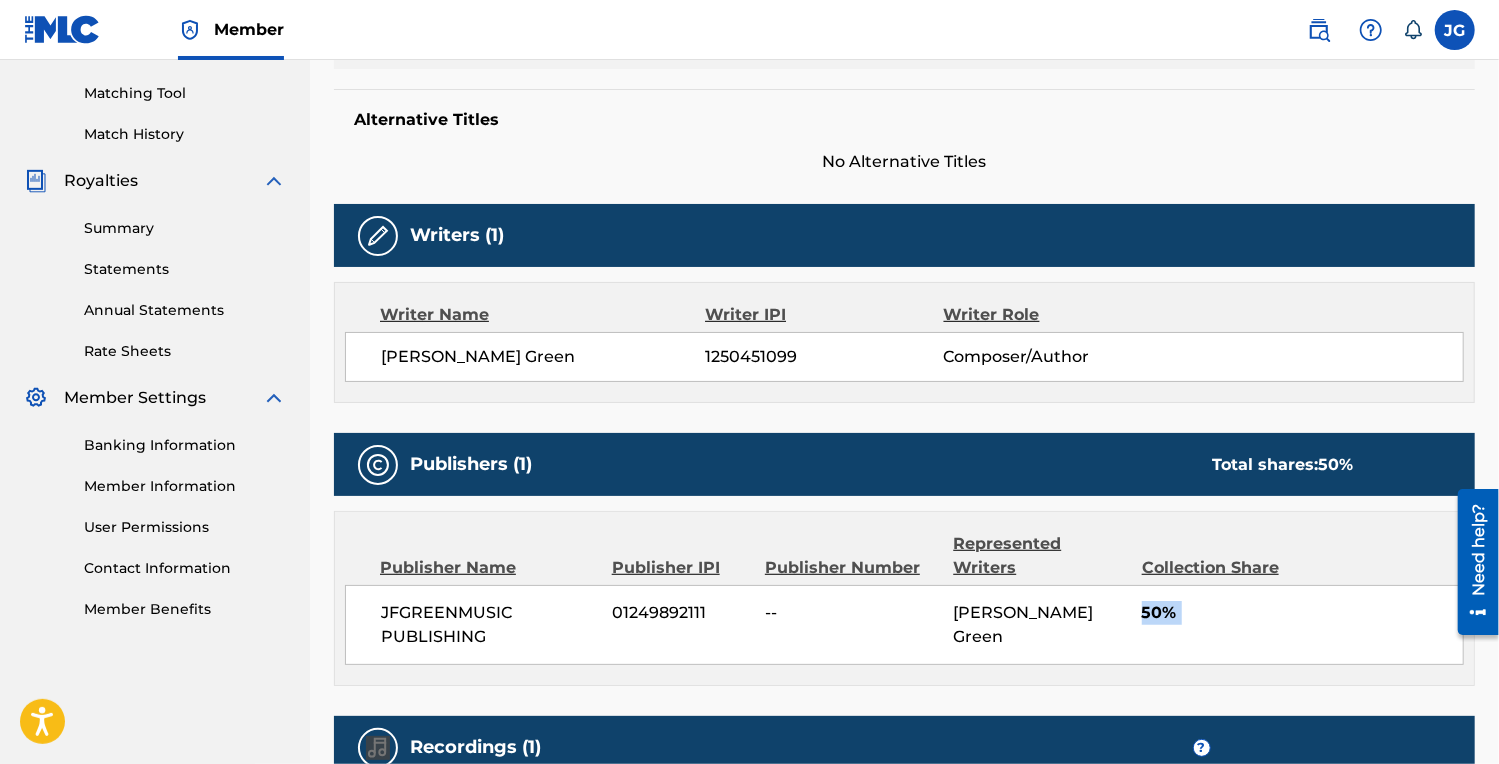 click at bounding box center (378, 236) 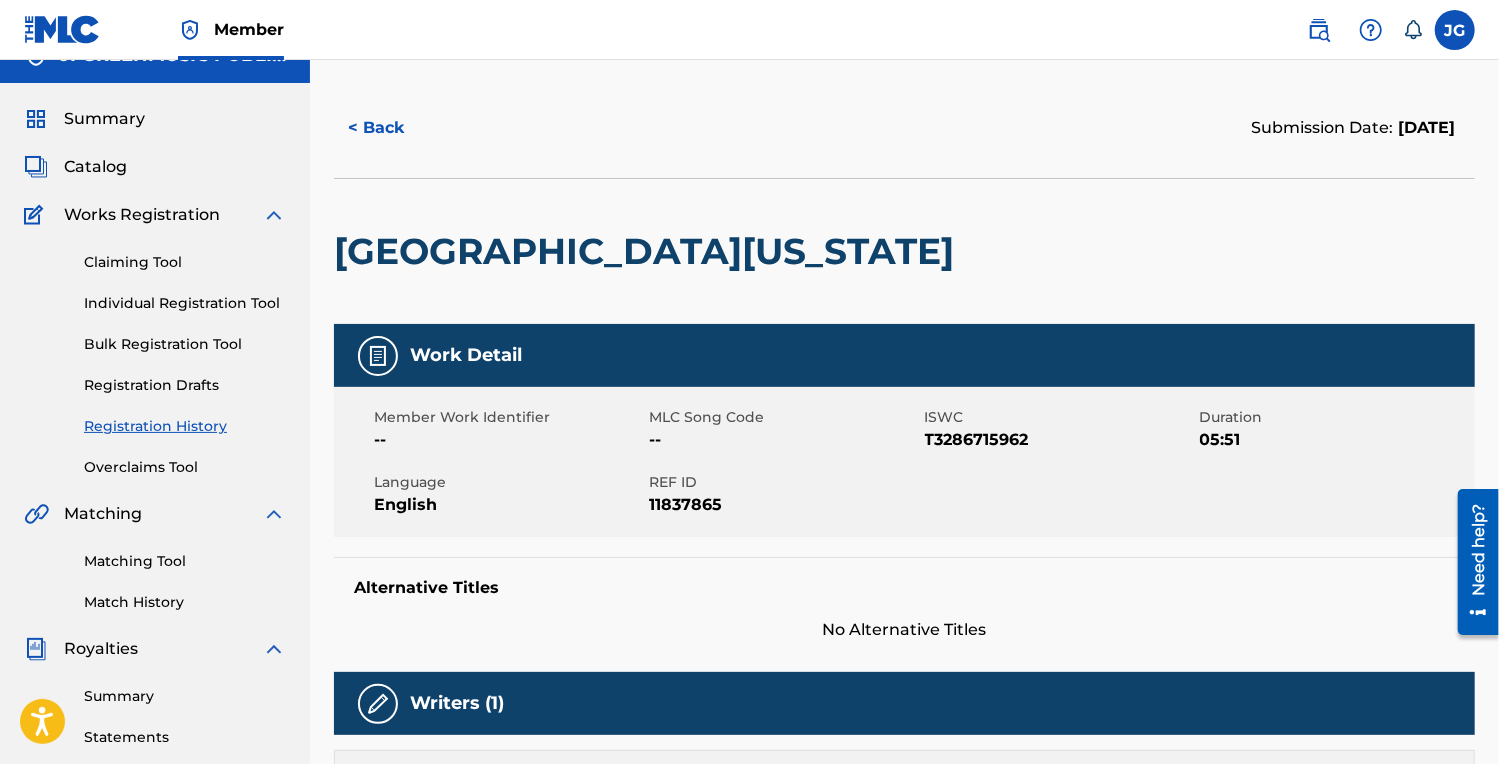 scroll, scrollTop: 0, scrollLeft: 0, axis: both 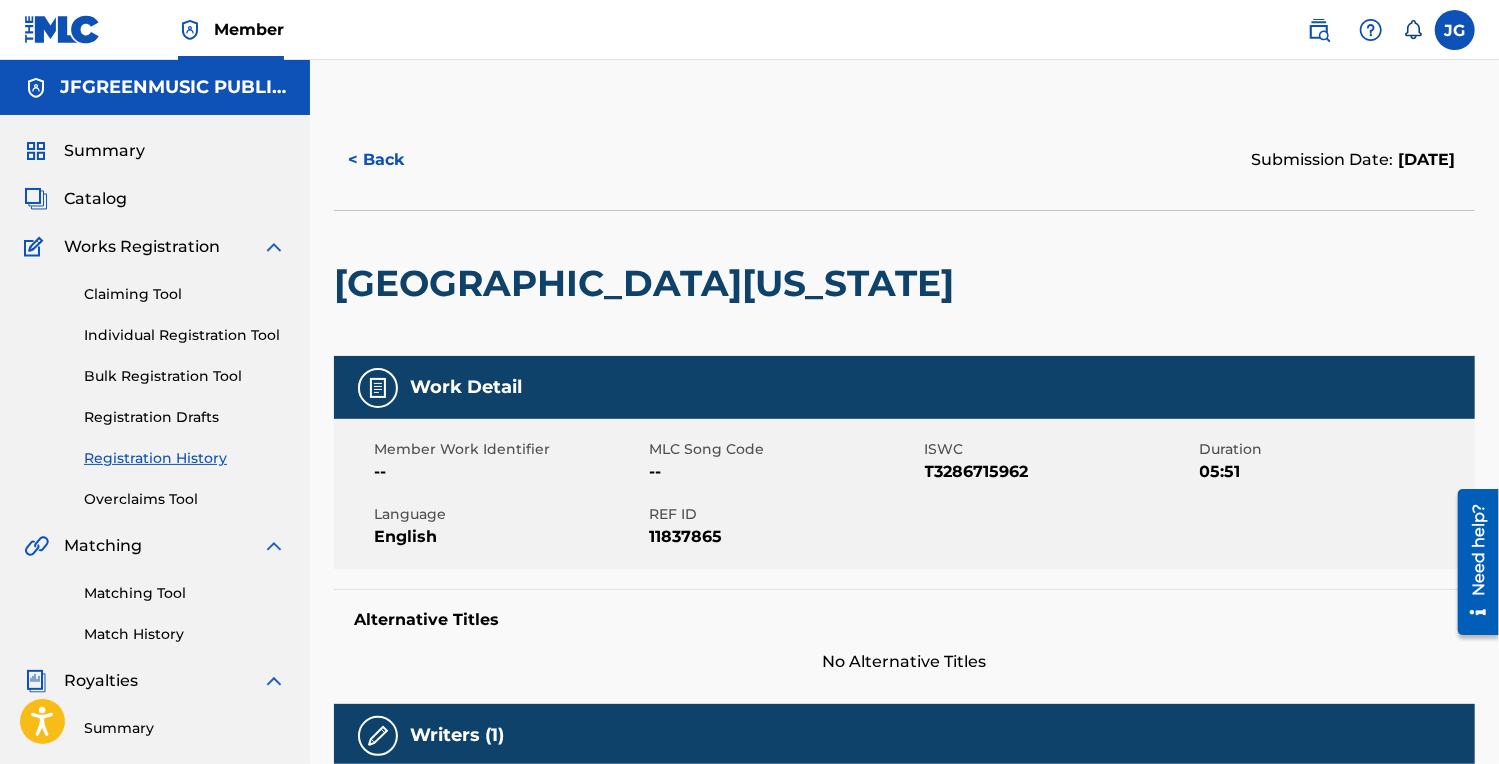 click on "< Back" at bounding box center (394, 160) 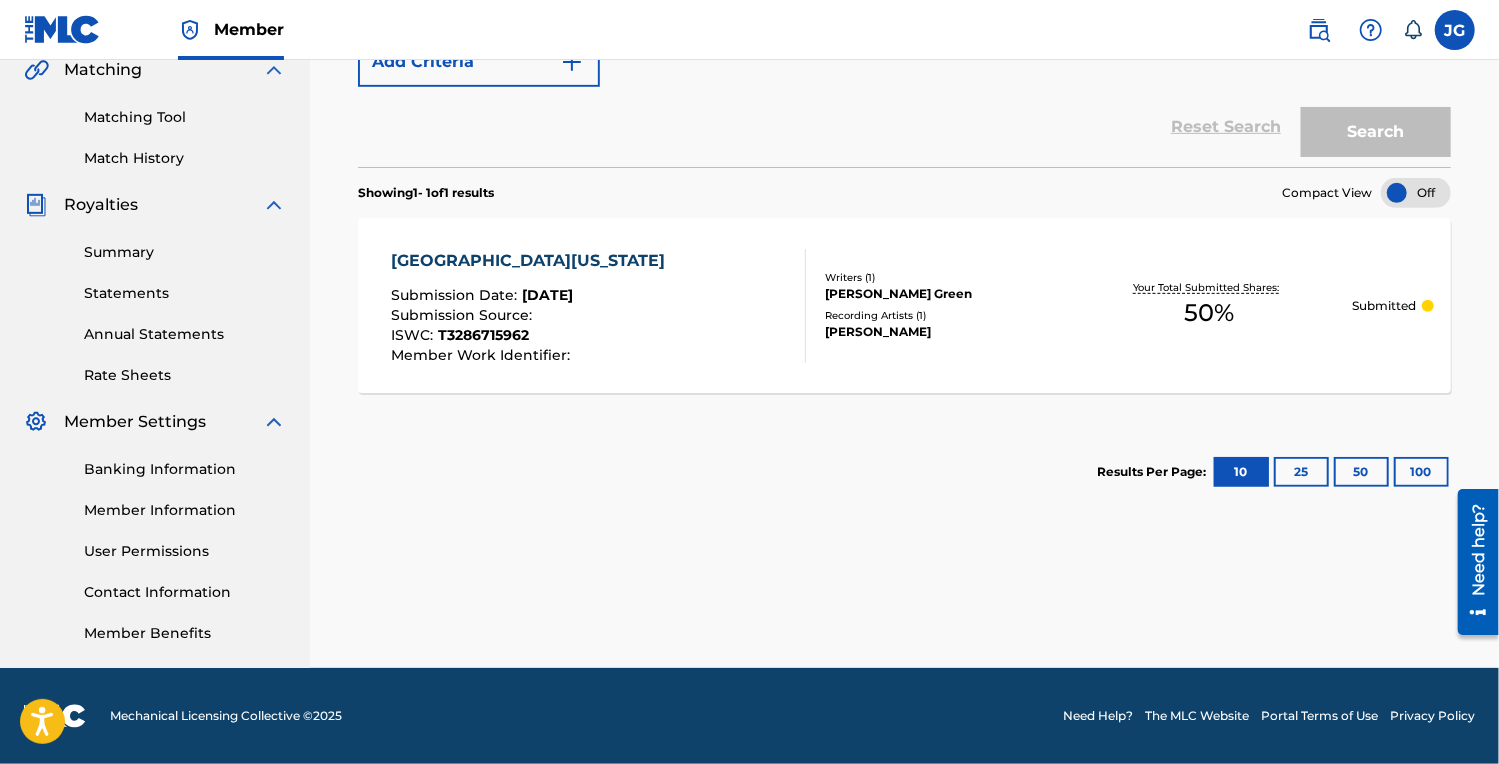 click at bounding box center [1428, 306] 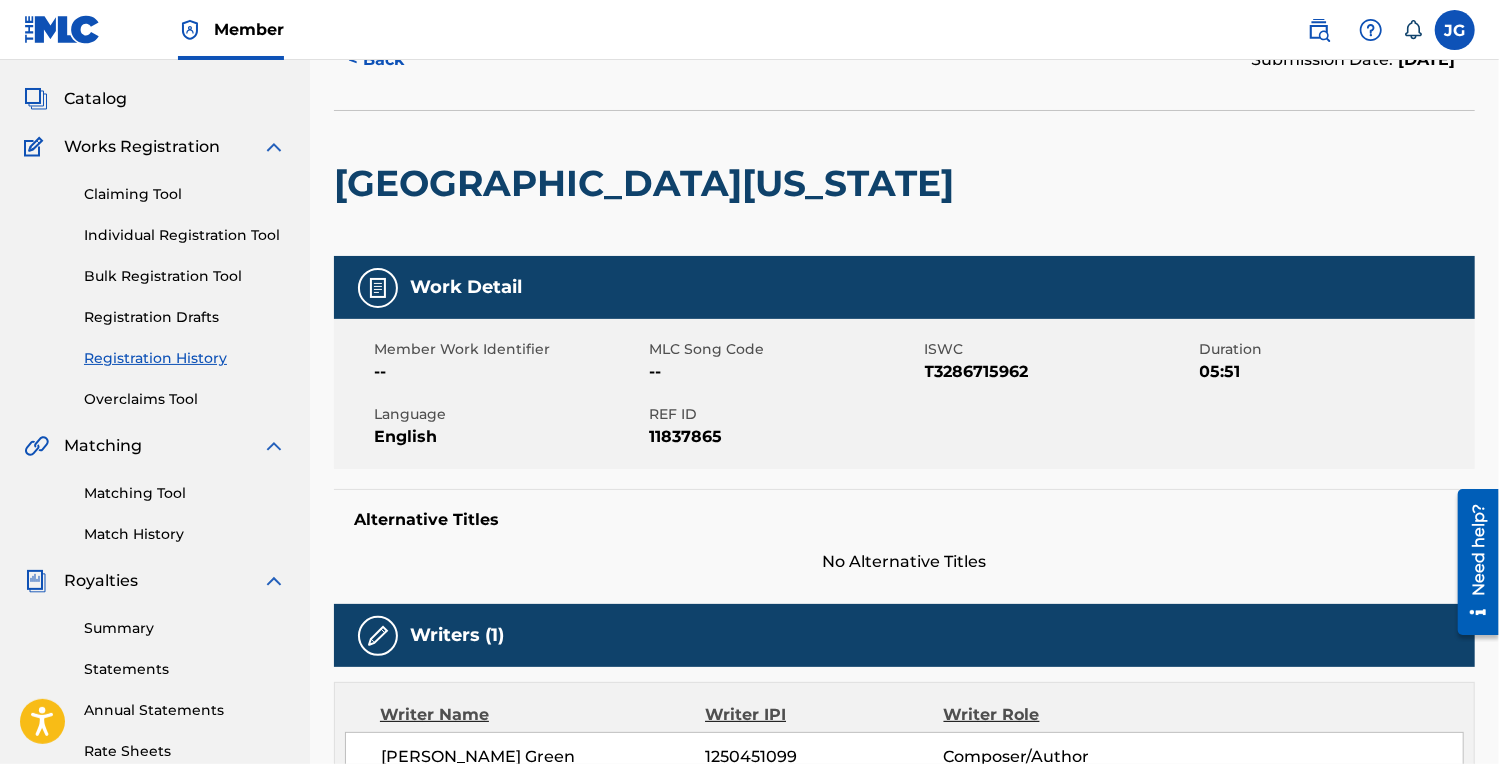 scroll, scrollTop: 0, scrollLeft: 0, axis: both 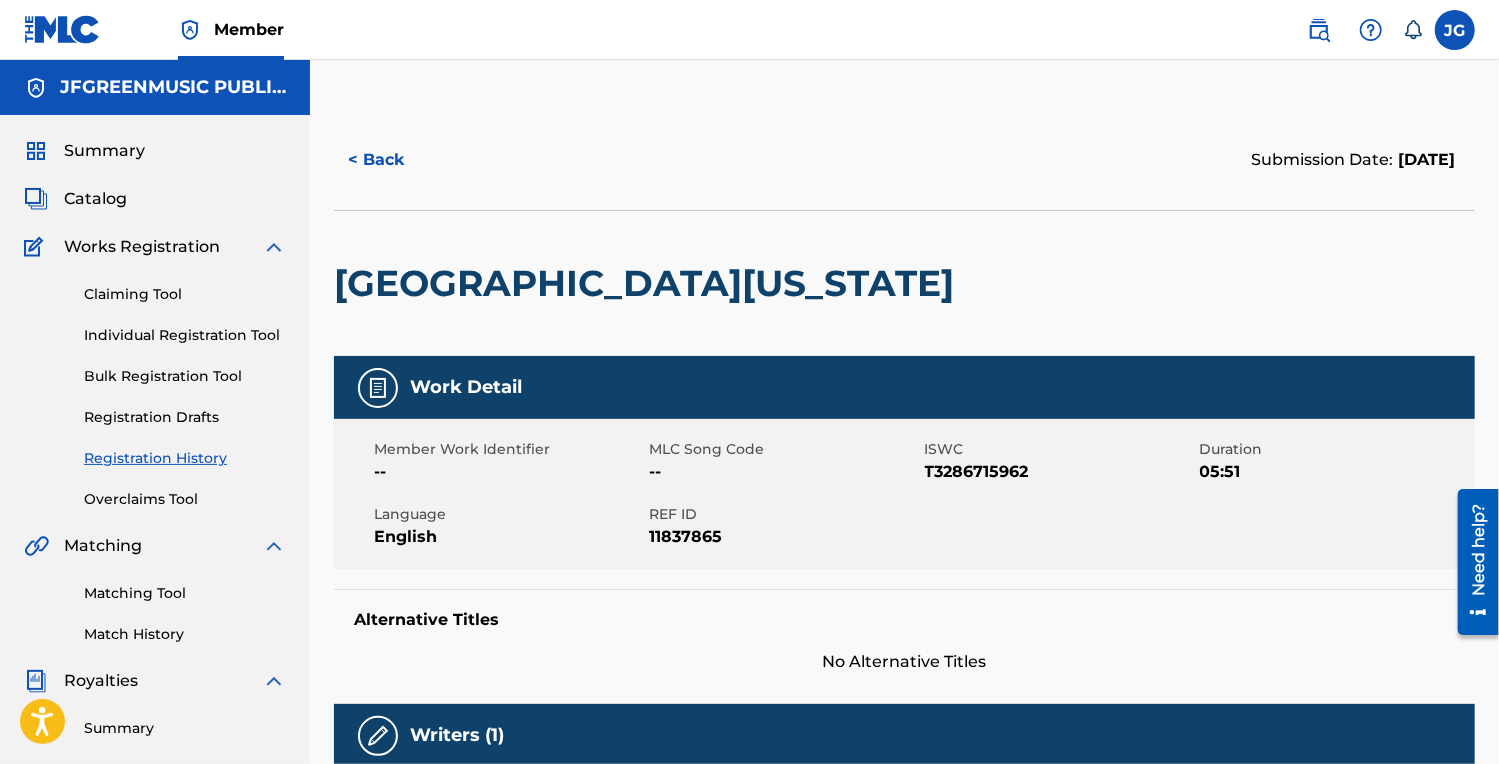 click on "Summary" at bounding box center [104, 151] 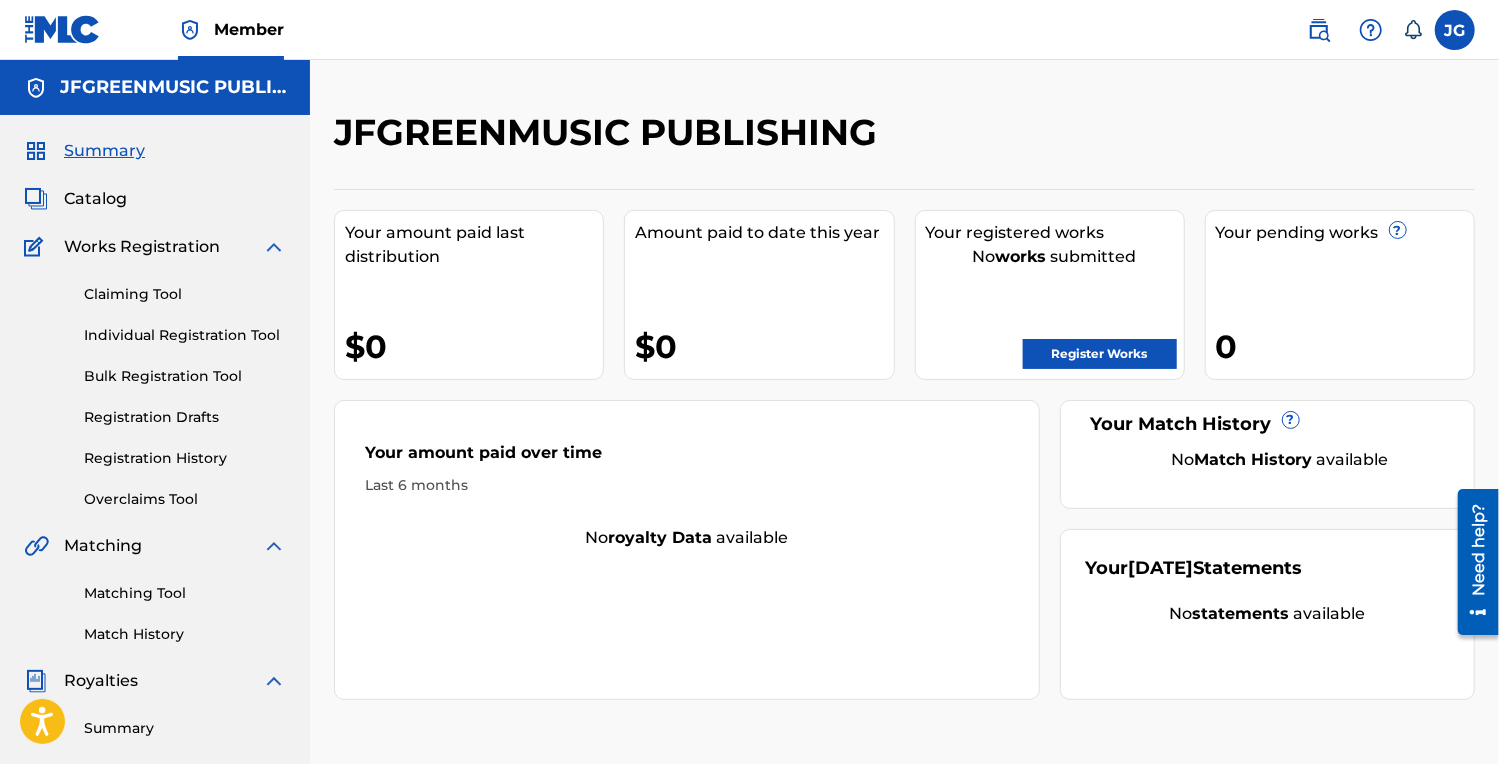 click on "Register Works" at bounding box center (1100, 354) 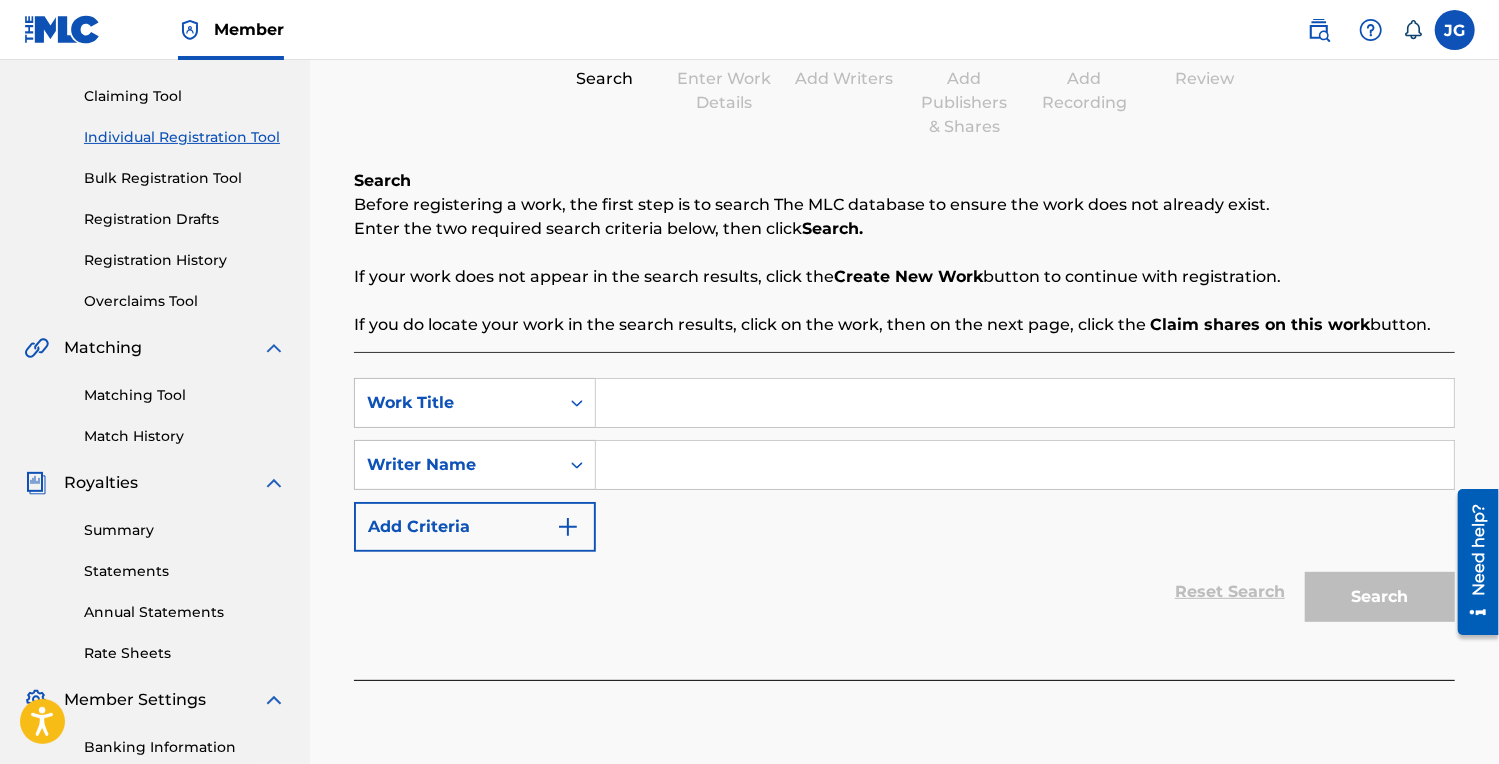 scroll, scrollTop: 200, scrollLeft: 0, axis: vertical 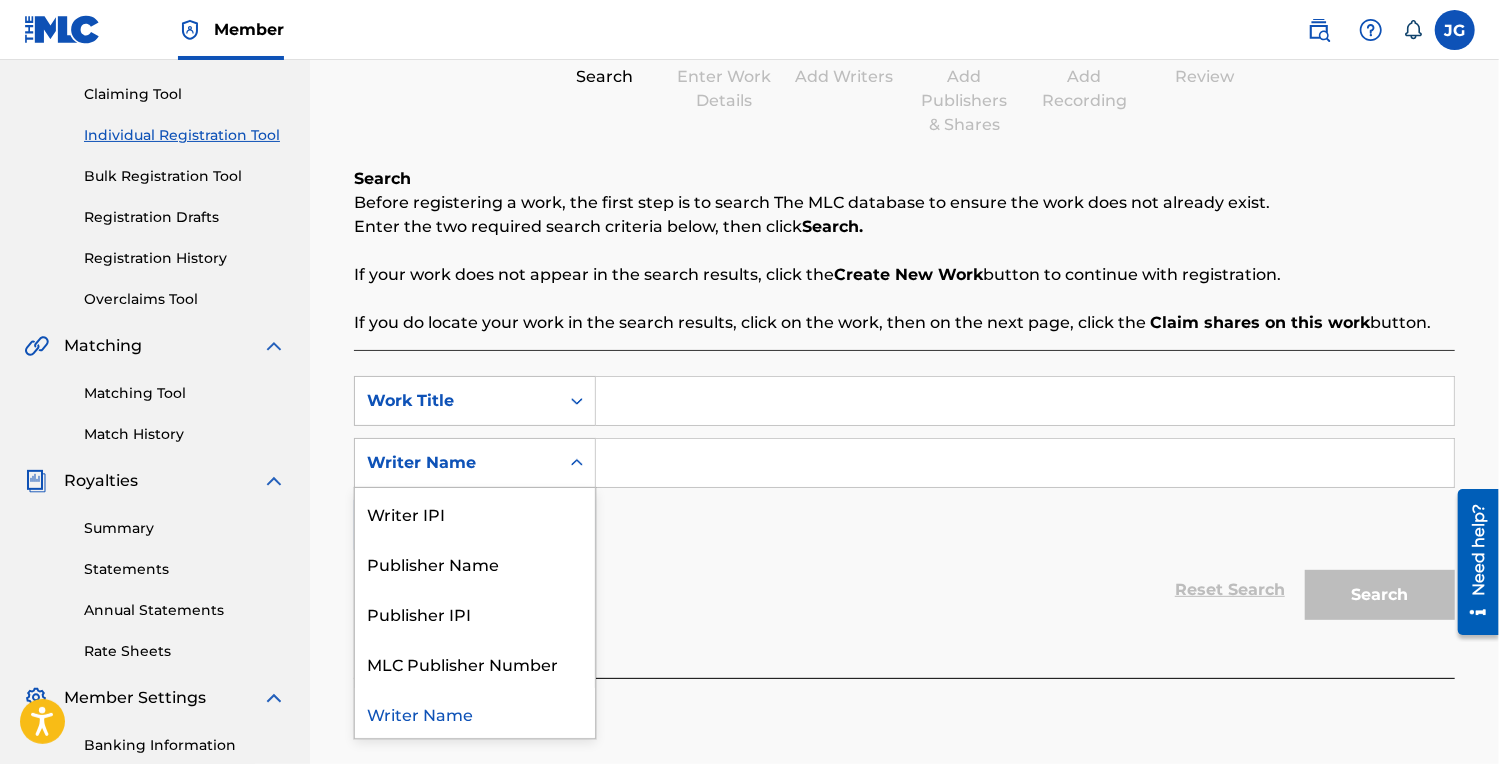 click 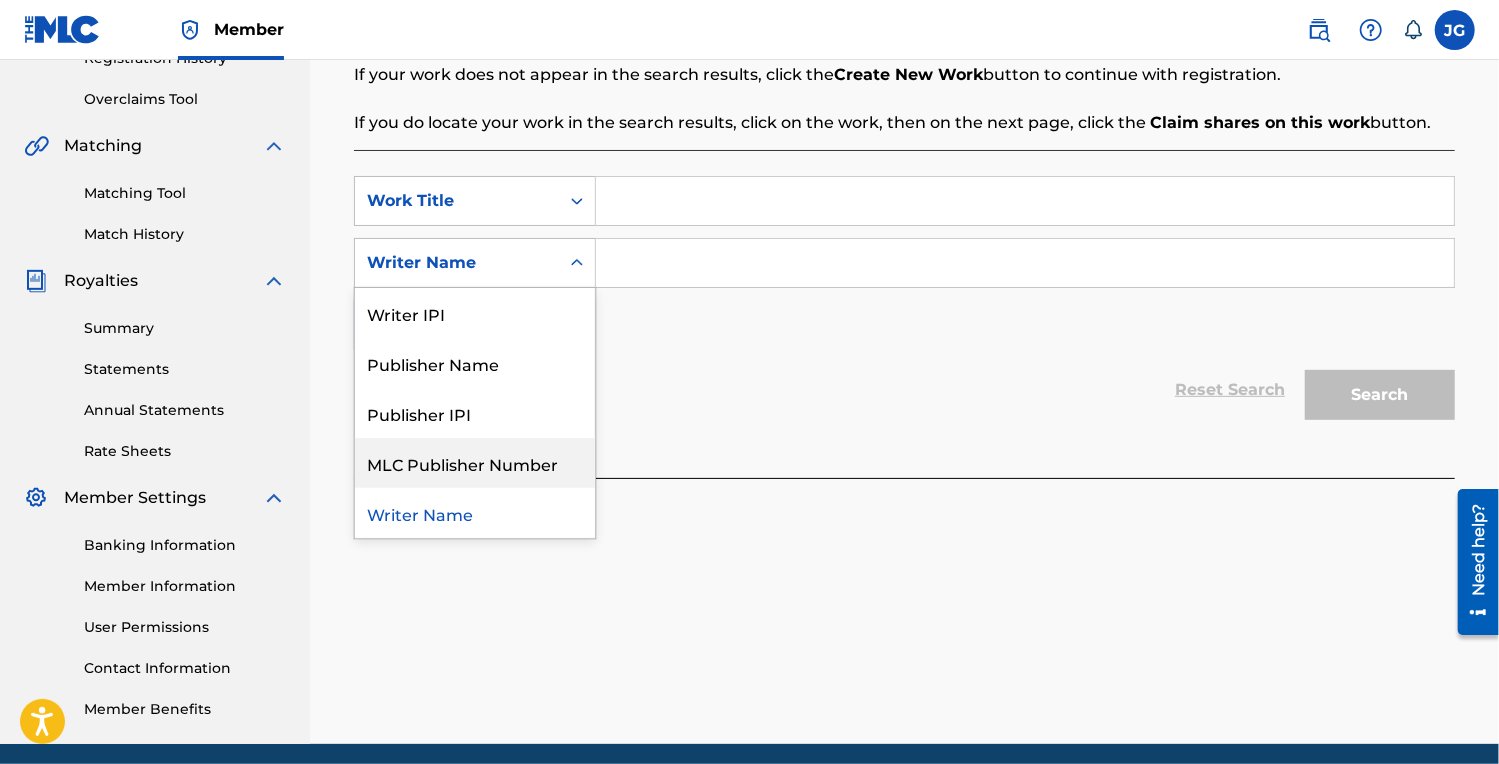 scroll, scrollTop: 0, scrollLeft: 0, axis: both 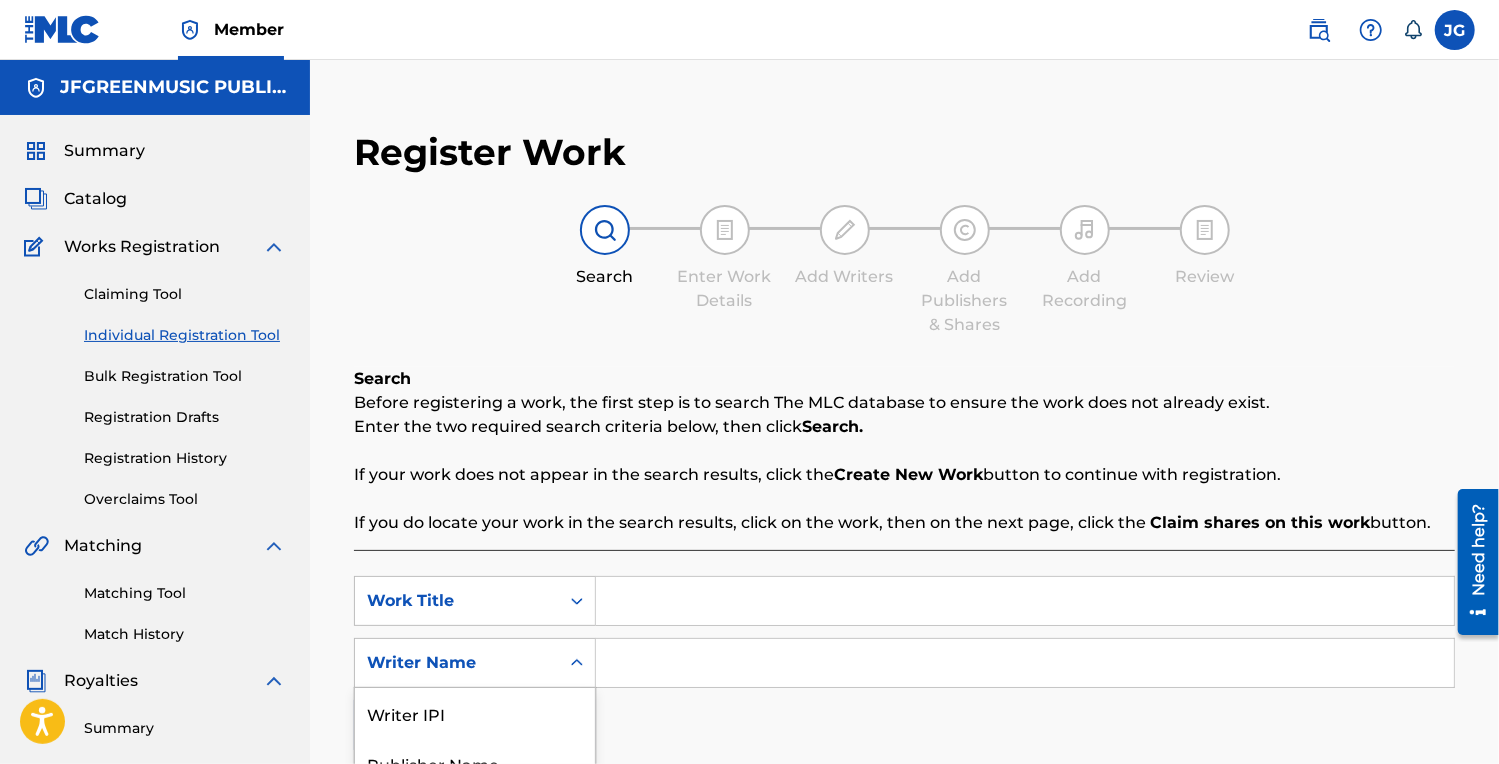 click at bounding box center (605, 230) 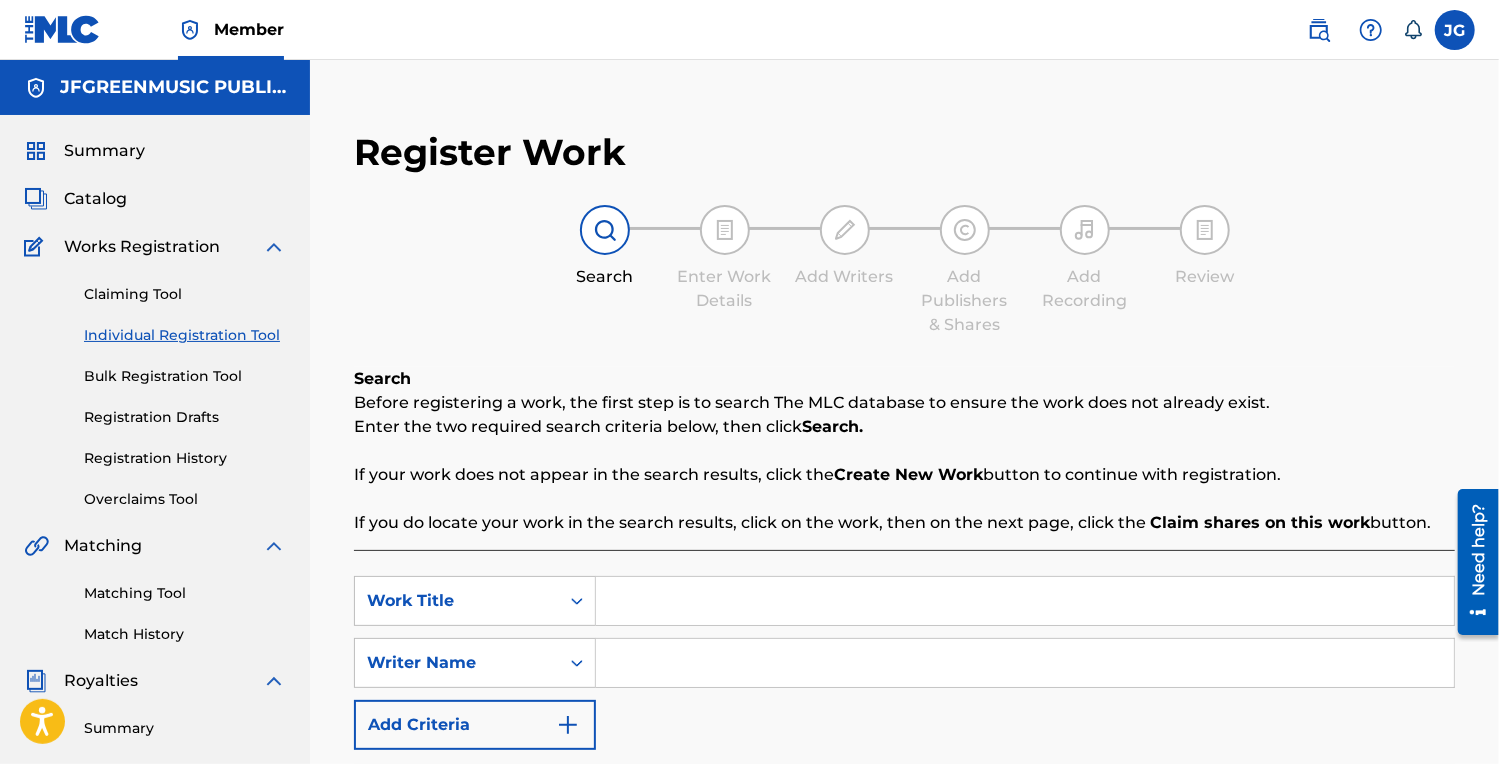 click on "Summary" at bounding box center (104, 151) 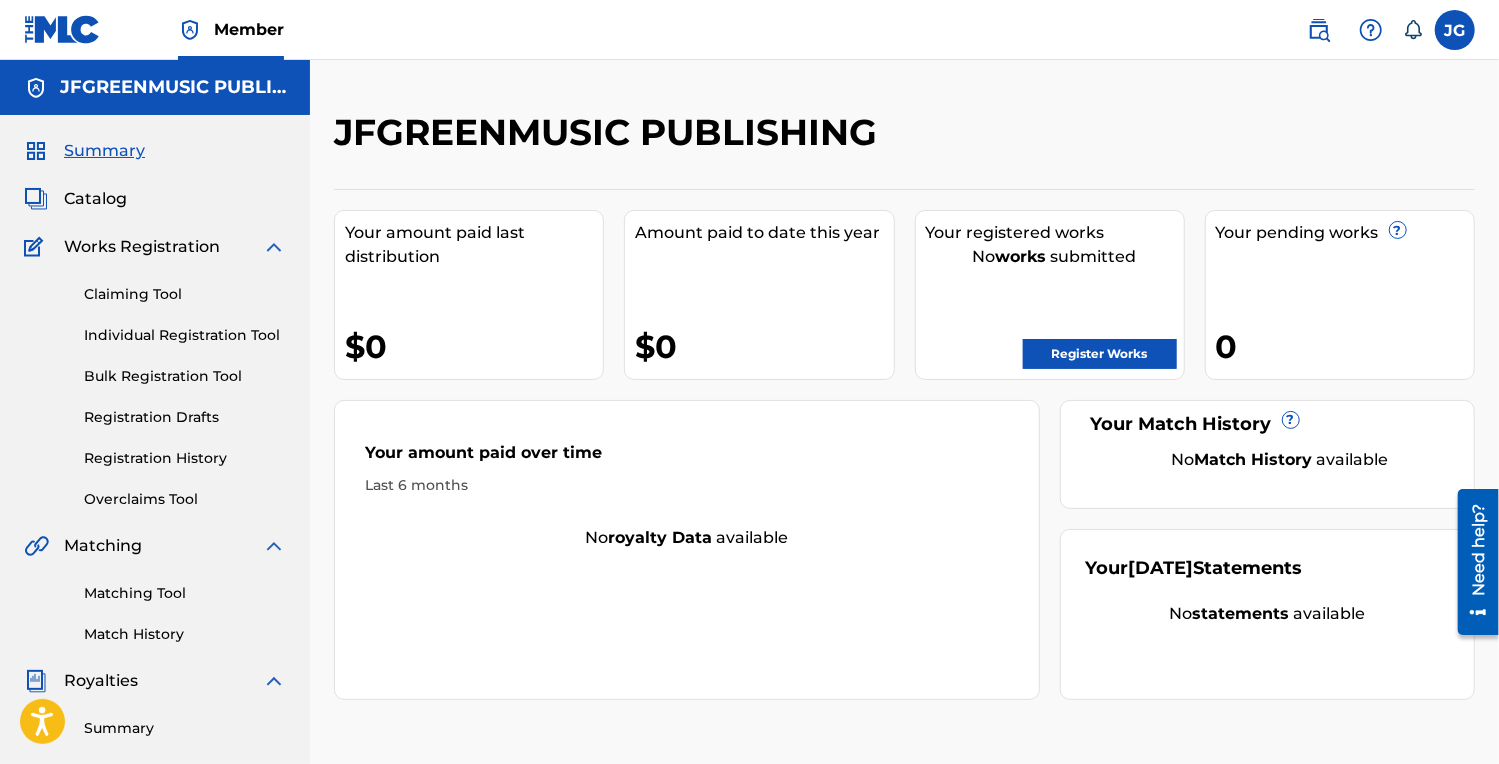 click at bounding box center [1455, 30] 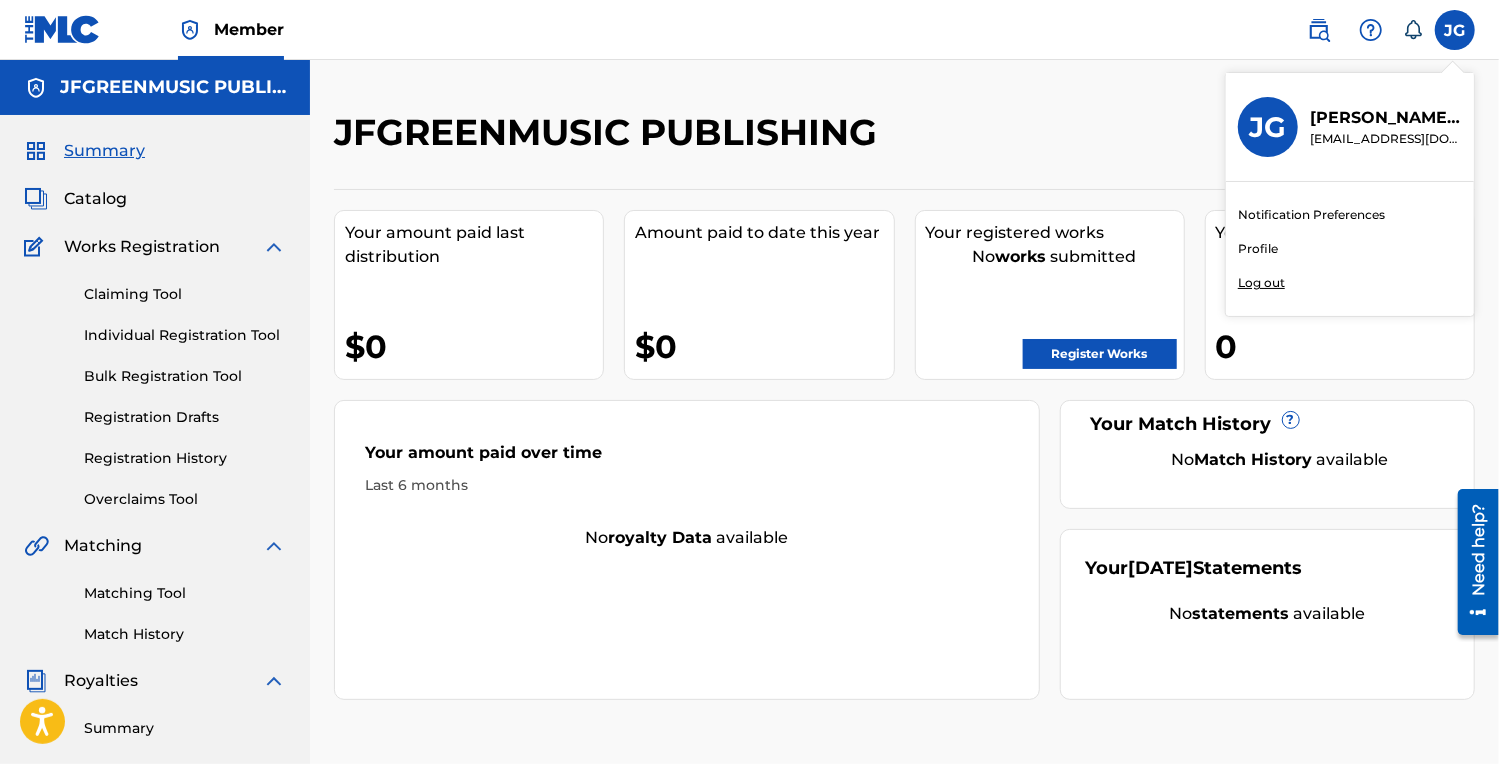 click on "Profile" at bounding box center (1258, 249) 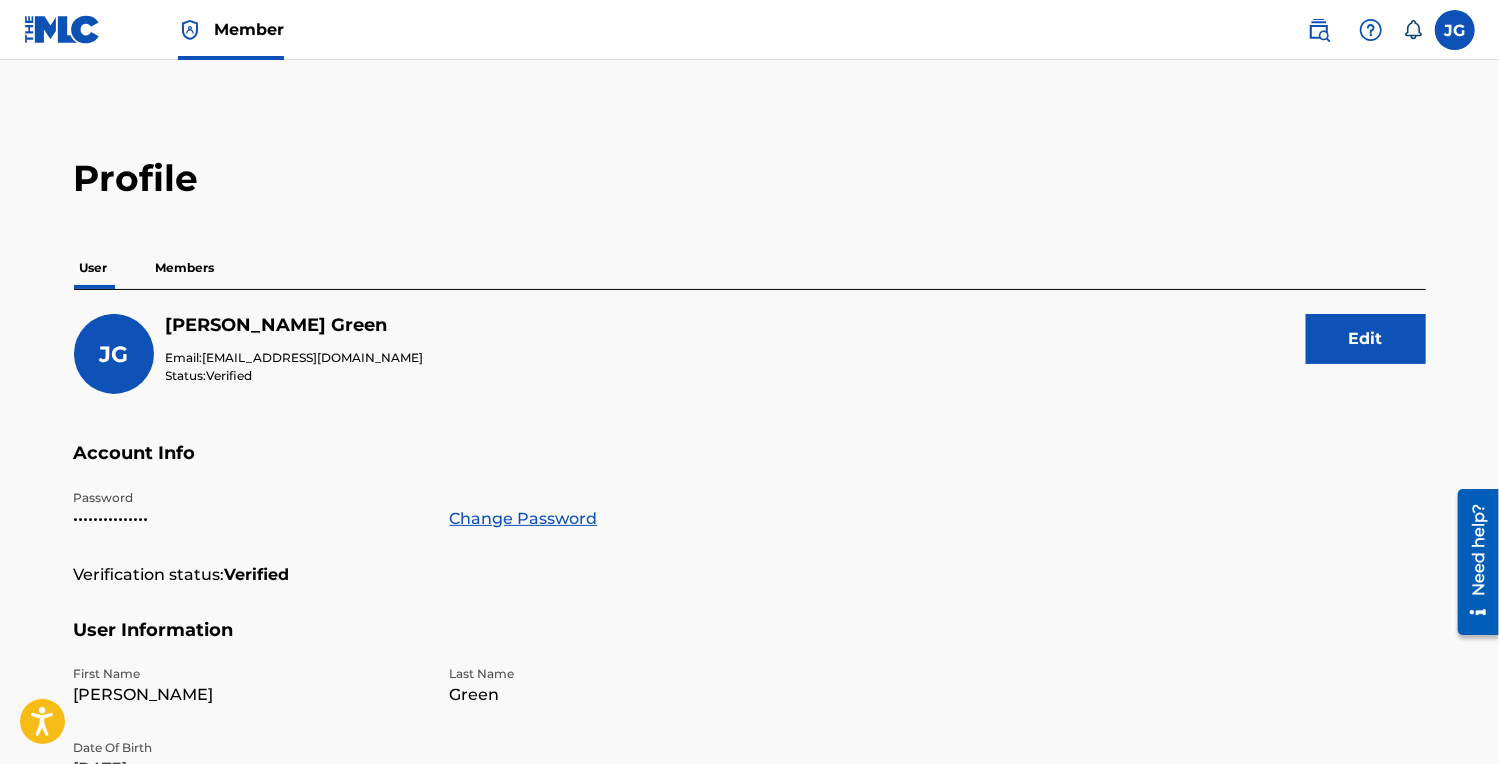 click on "Members" at bounding box center [185, 268] 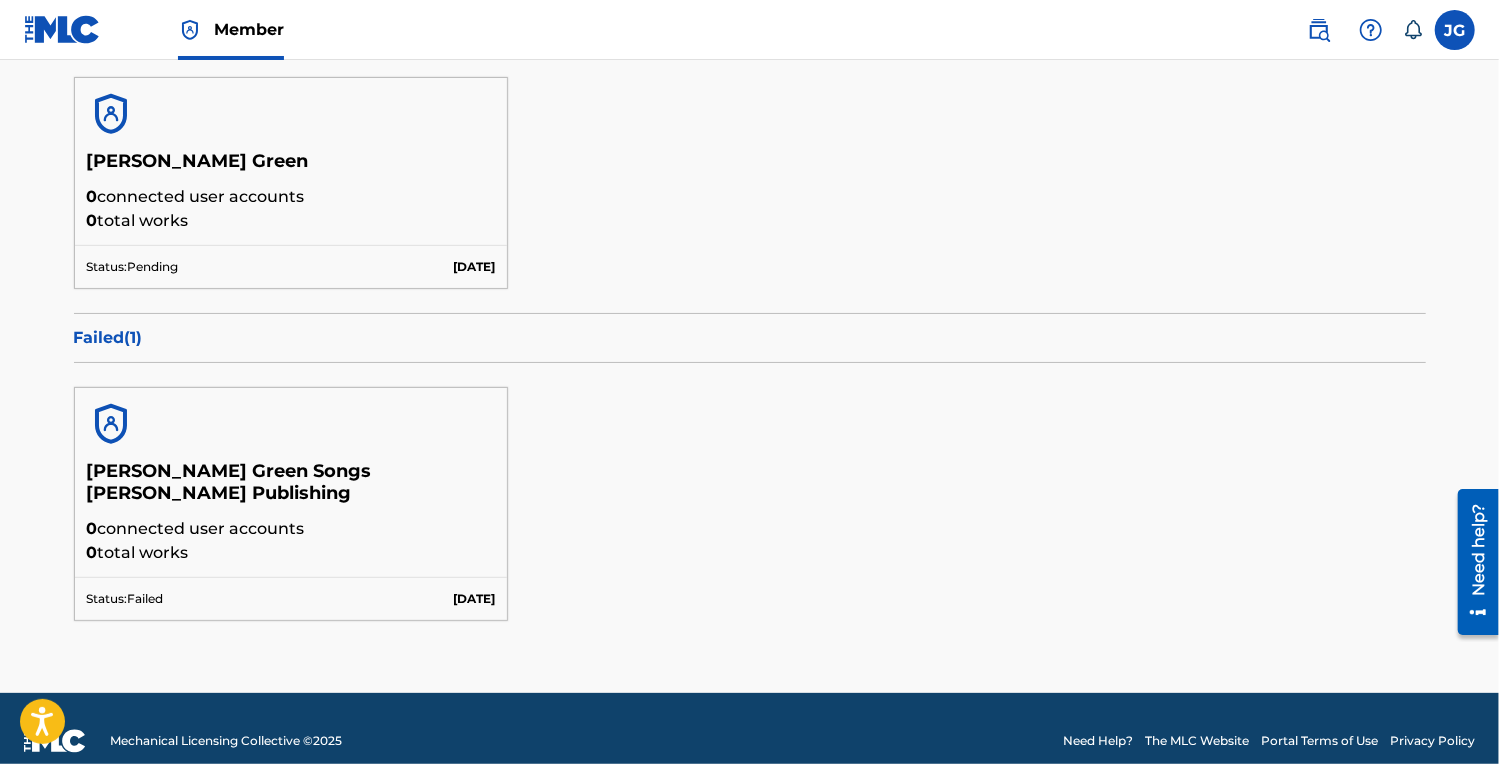 scroll, scrollTop: 406, scrollLeft: 0, axis: vertical 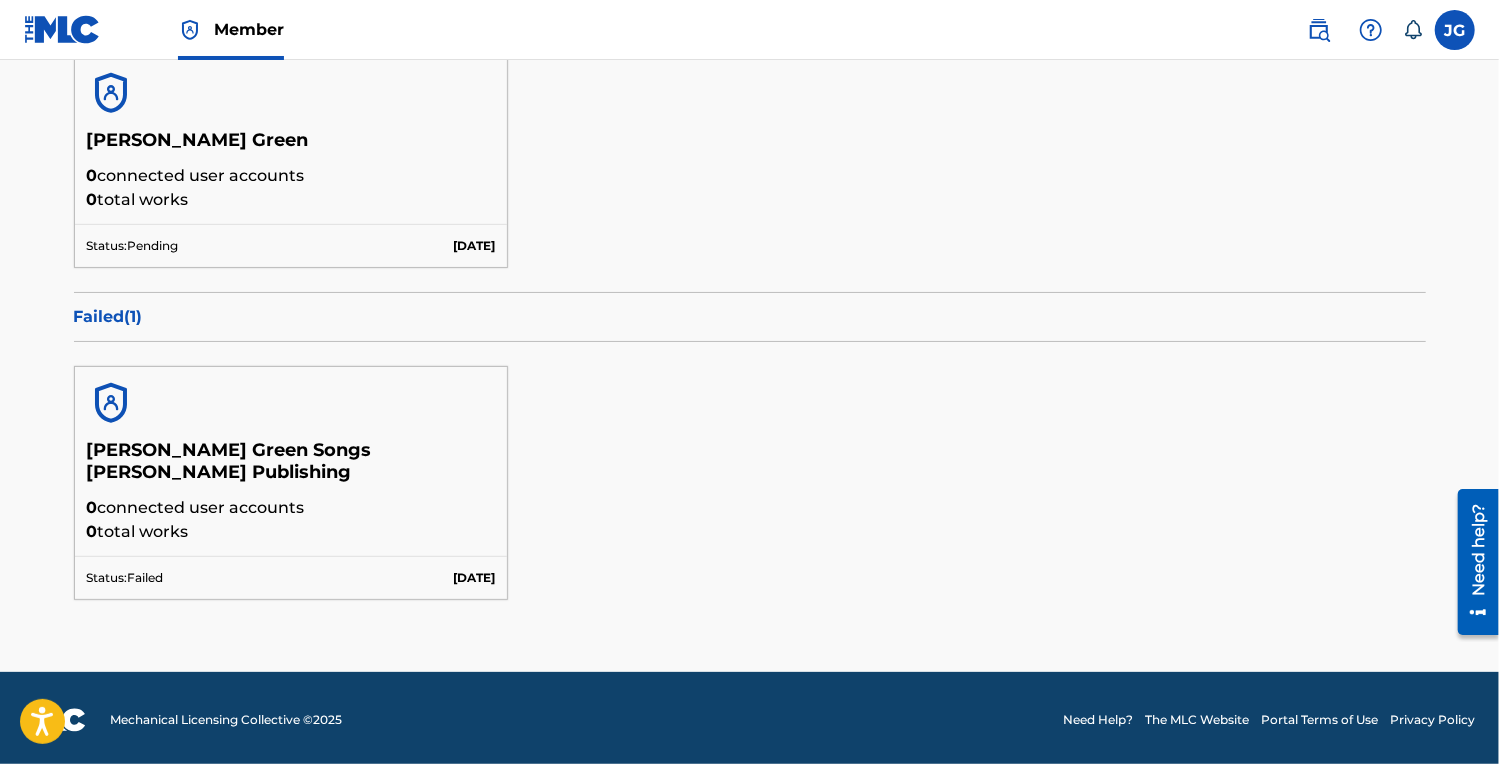 click at bounding box center (111, 403) 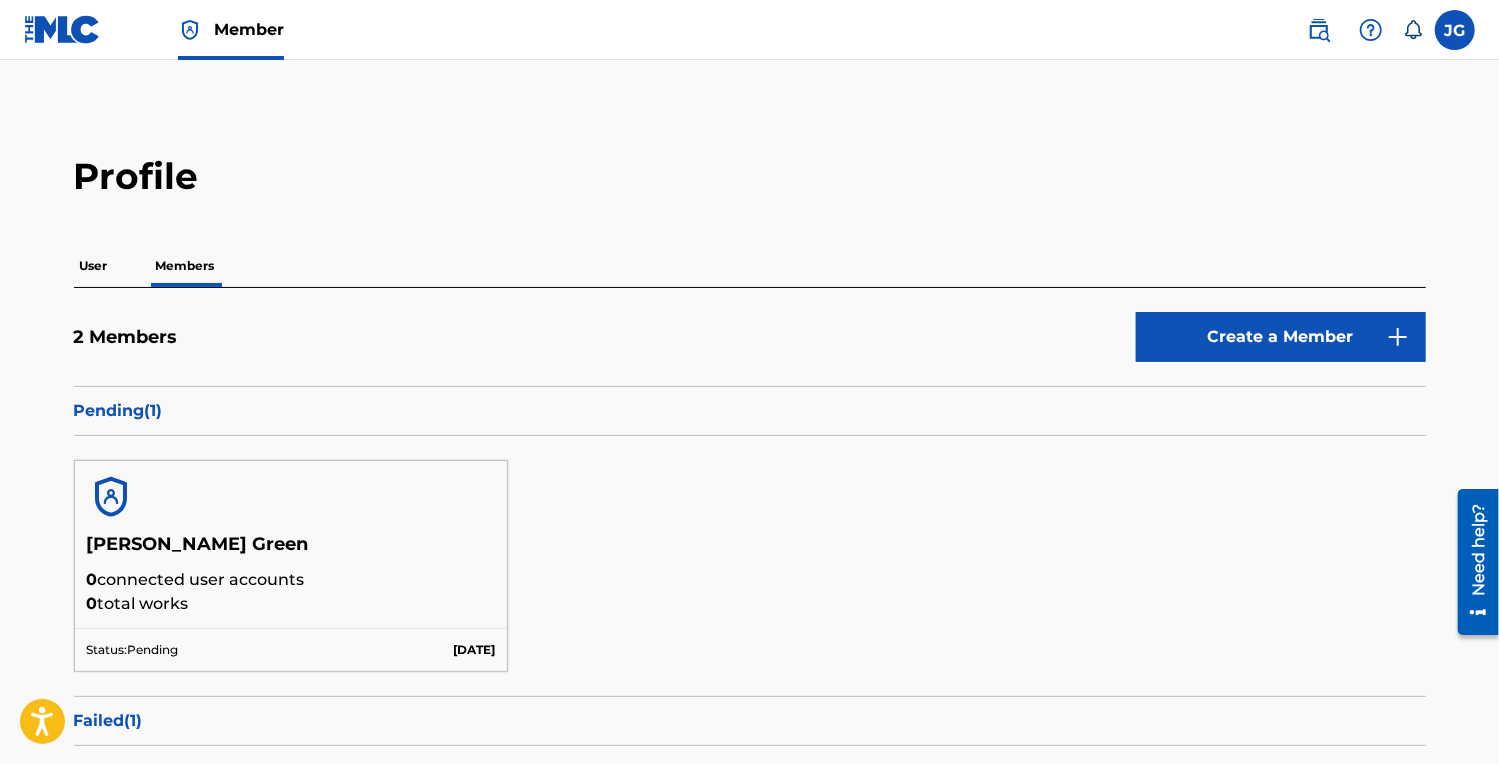 scroll, scrollTop: 0, scrollLeft: 0, axis: both 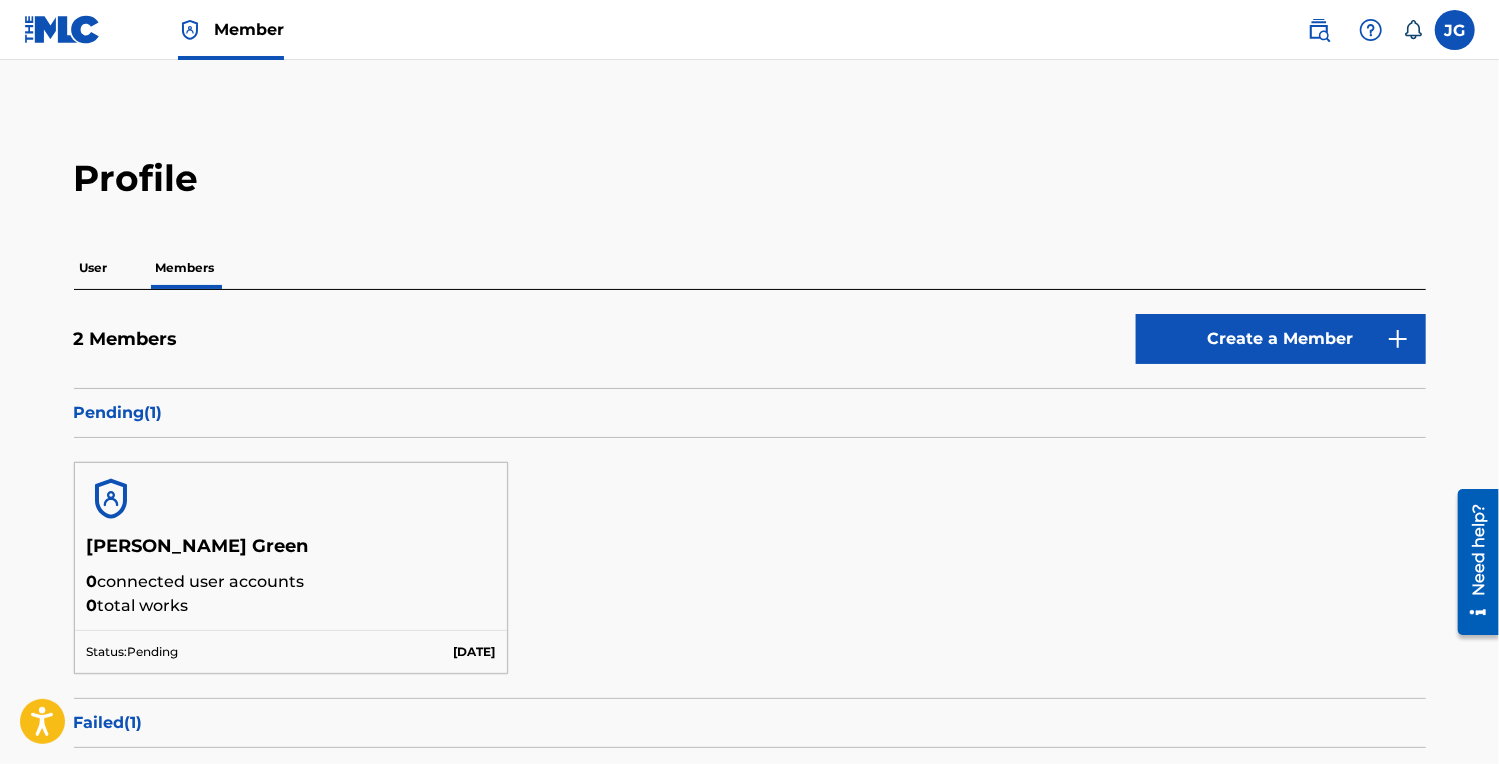 click at bounding box center [1455, 30] 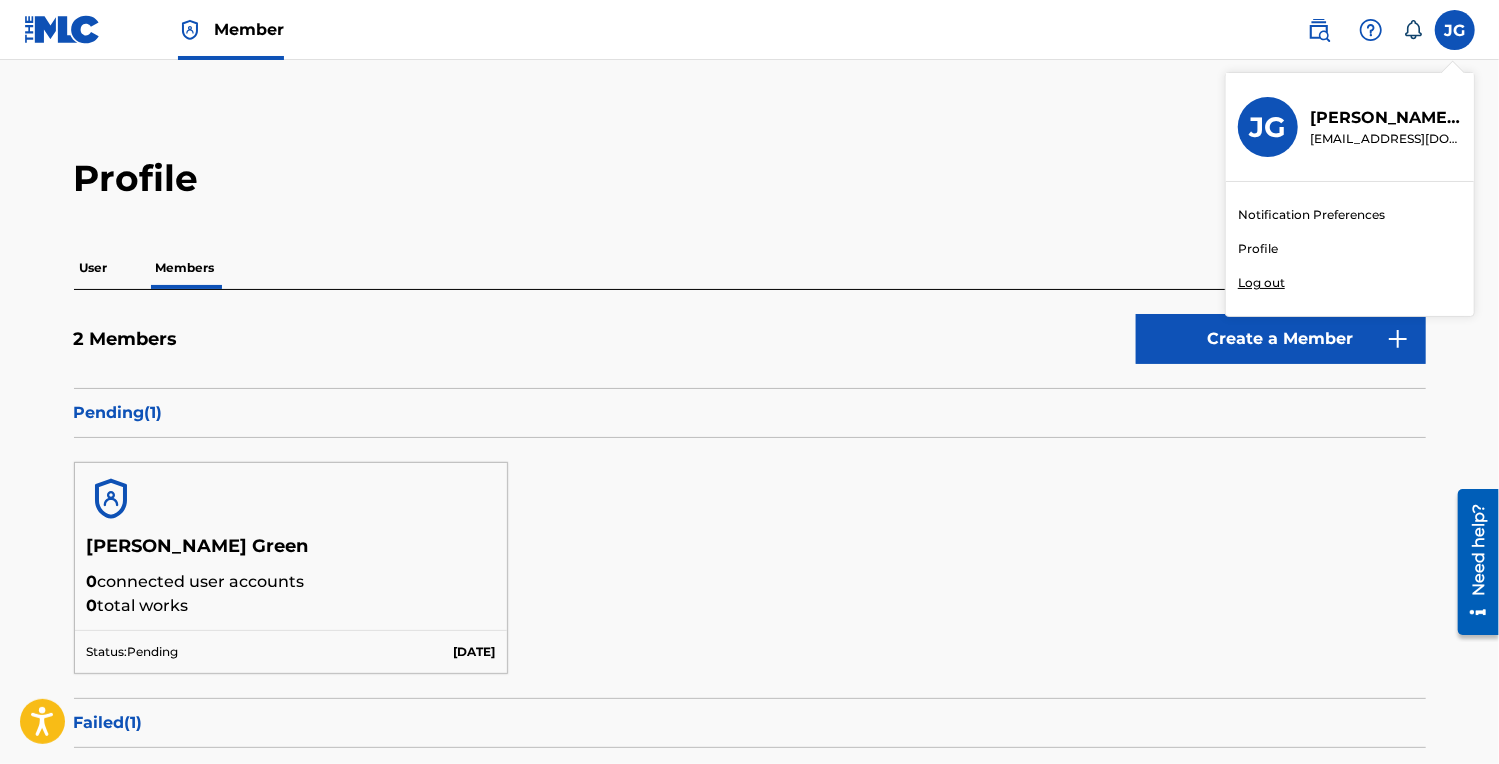 click on "[PERSON_NAME]" at bounding box center [1386, 118] 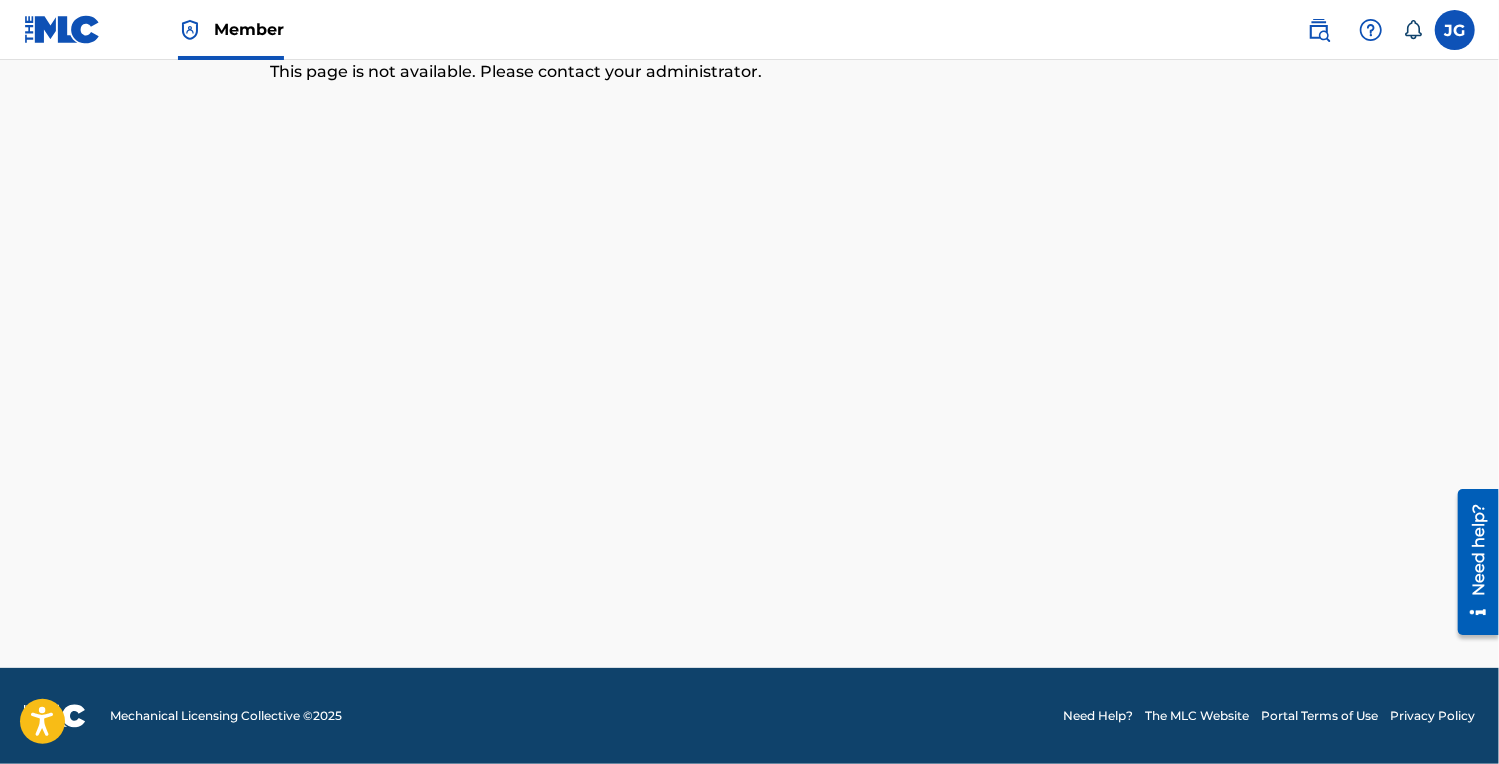 click at bounding box center (1455, 30) 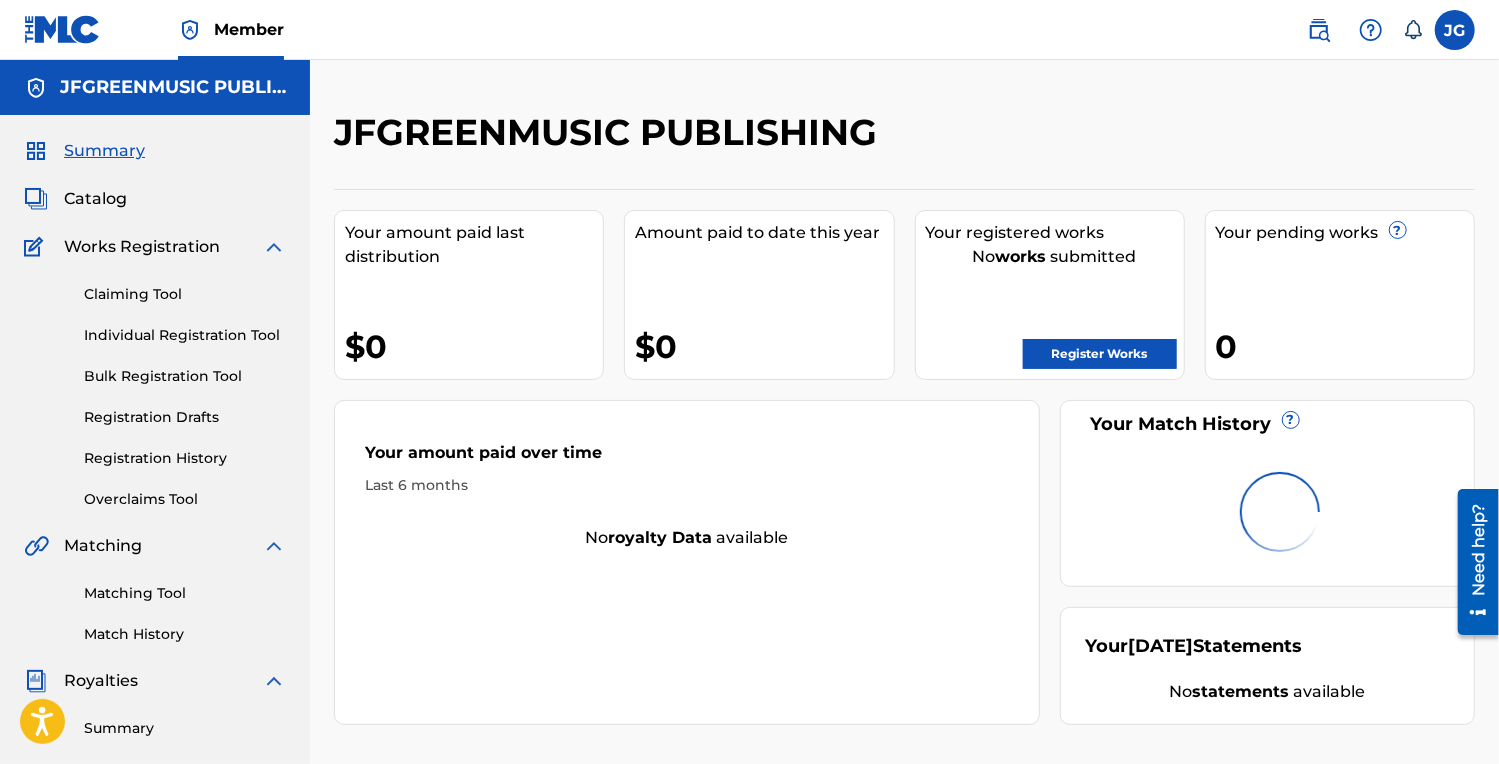 click at bounding box center (1455, 30) 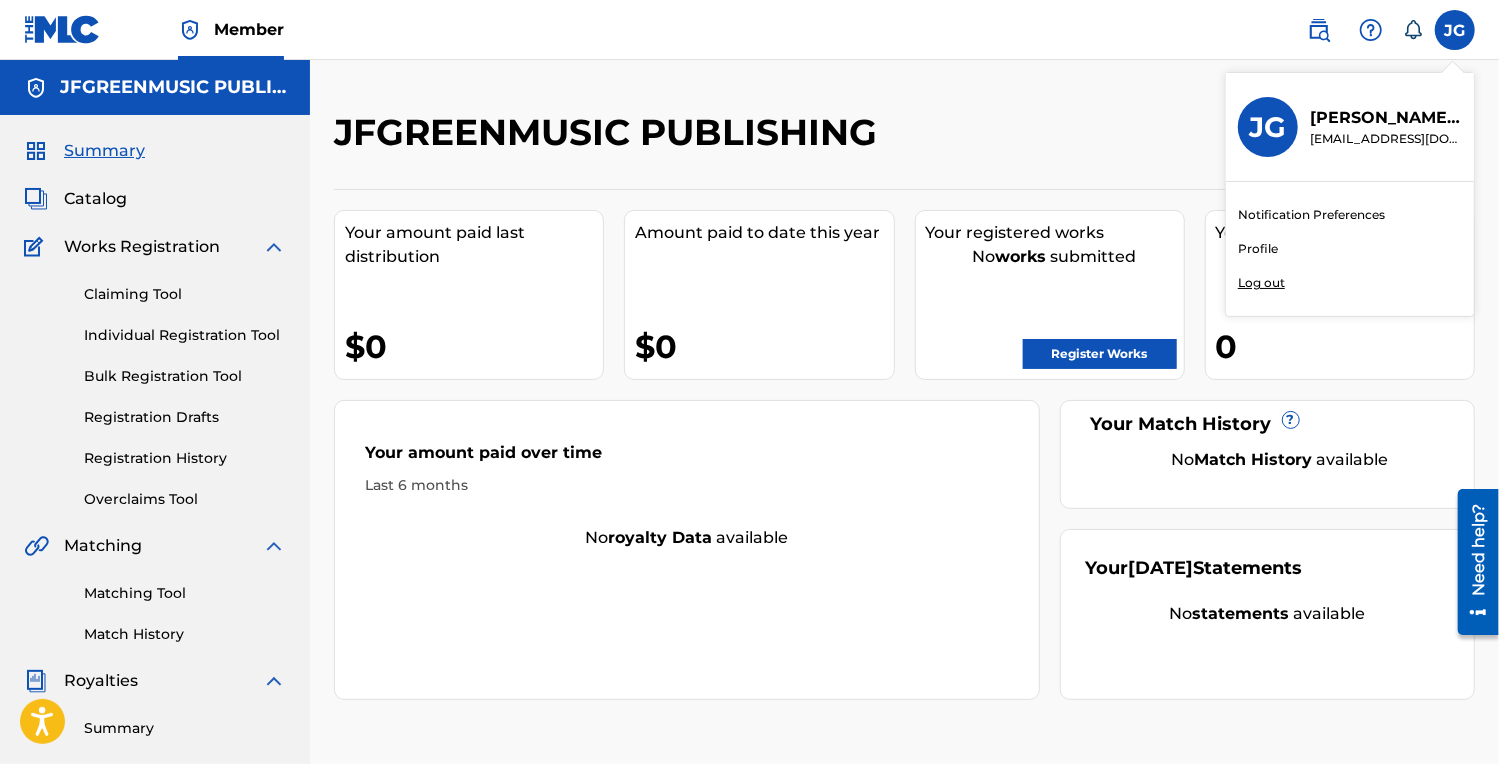click on "Profile" at bounding box center (1258, 249) 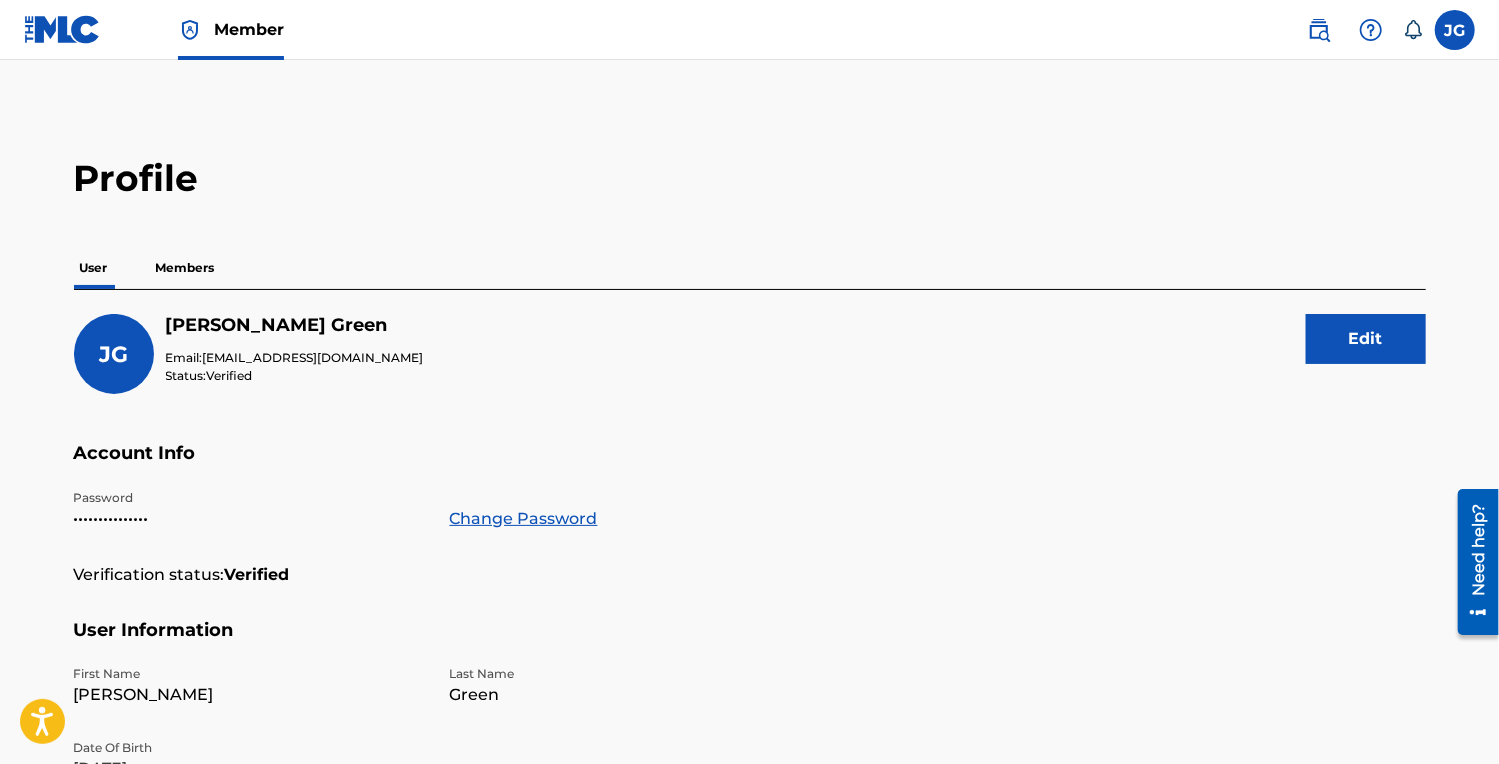 click at bounding box center [1455, 30] 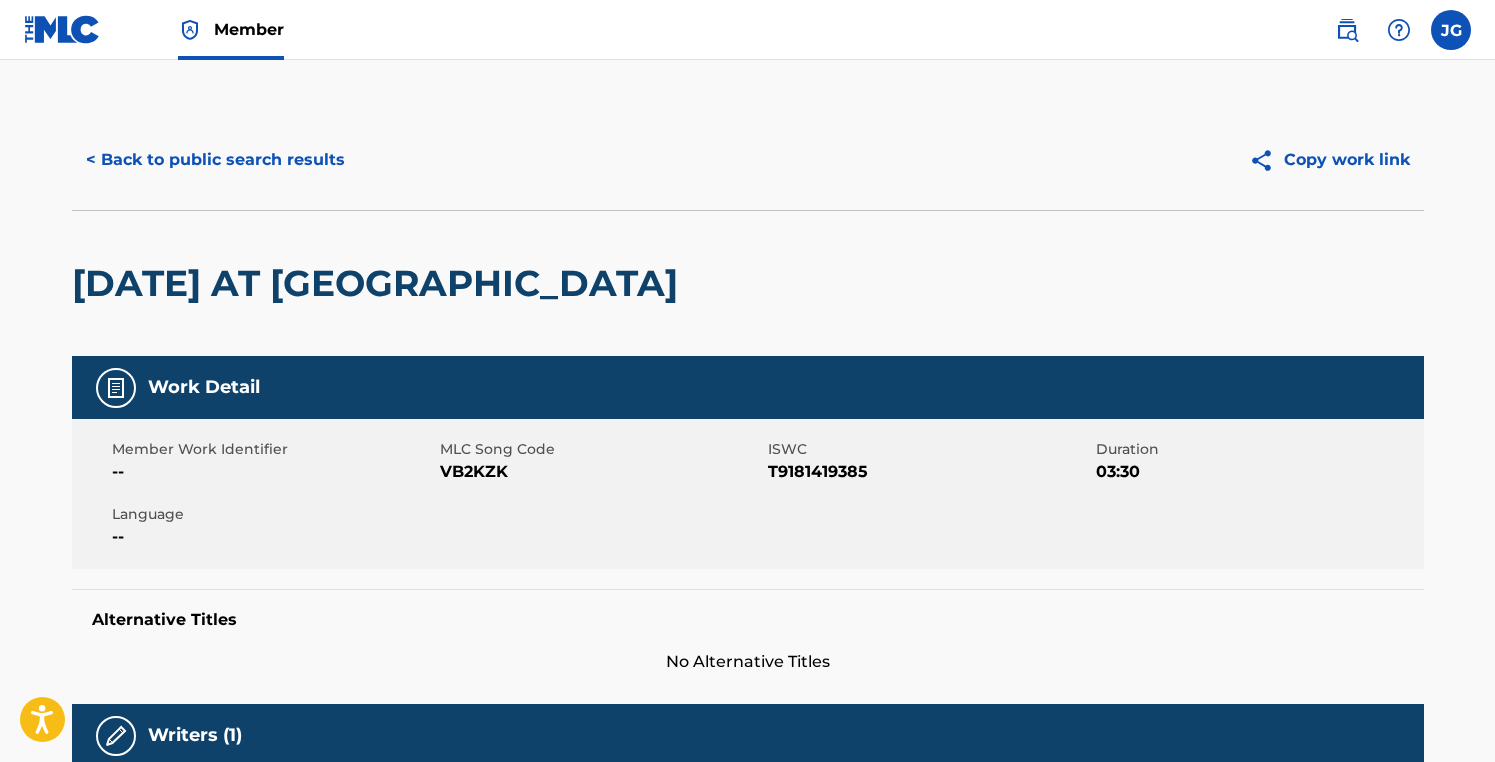 scroll, scrollTop: 0, scrollLeft: 0, axis: both 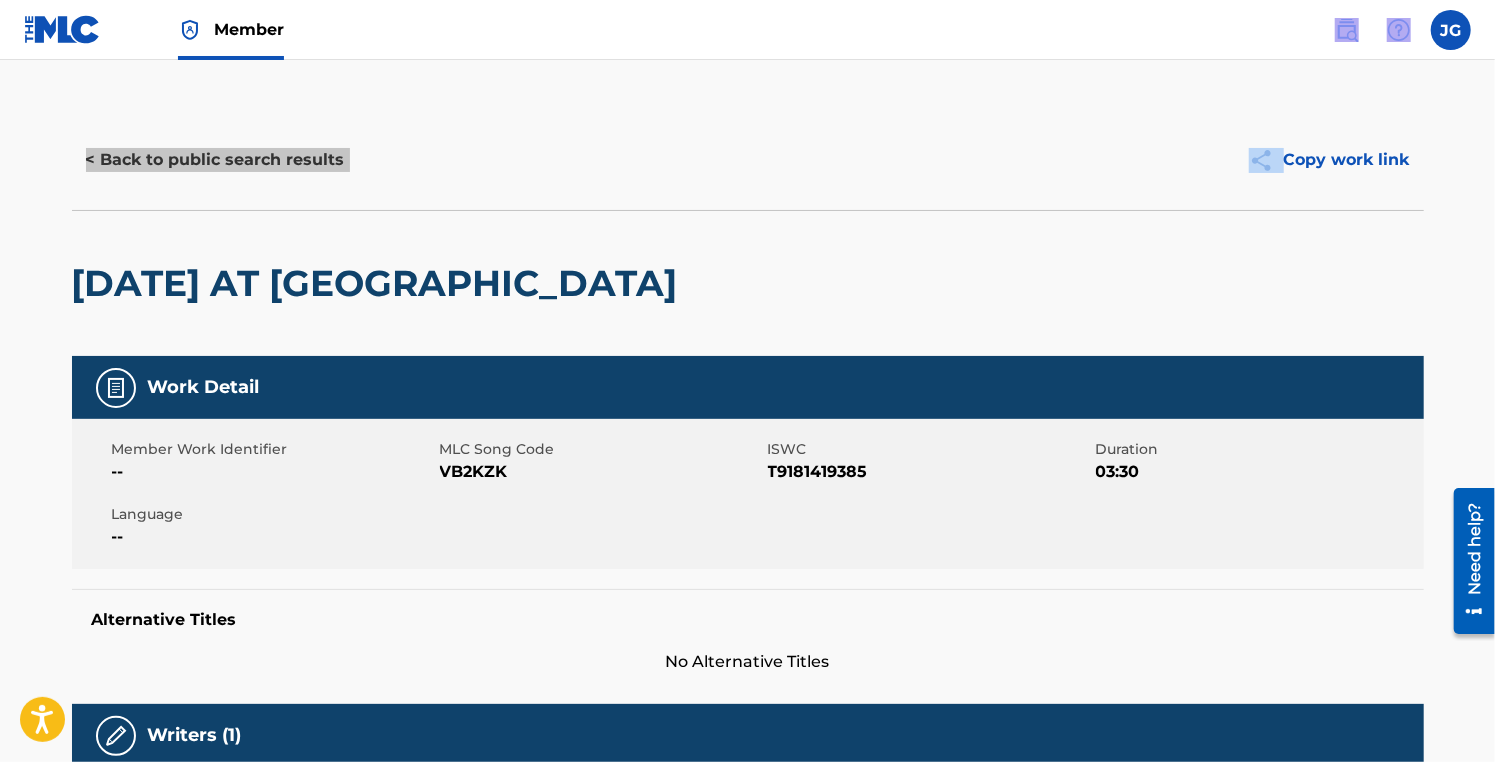 click on "< Back to public search results Copy work link VISITATION AT FORT HORN     Work Detail   Member Work Identifier -- MLC Song Code VB2KZK ISWC T9181419385 Duration 03:30 Language -- Alternative Titles No Alternative Titles Writers   (1) Writer Name Writer IPI Writer Role BRUCE SPRINGSTEEN 00076333277 Composer/Author Publishers   (2) Total shares:  100 % Publisher Name Publisher IPI Publisher Number Represented Writers Collection Share Contact Details SONY/ATV POP MUSIC PUBLISHING 00801536077 P2948I BRUCE SPRINGSTEEN 50% MLC Inquiries at Sony Music Publishing 1005 17th Ave. South , Unit Suite 800,  Nashville, Tennessee 37212 United States +1-615-7268300 info@sonymusicpub.com Administrator Name Administrator IPI Administrator Number Collection Share Contact Details SONY/ATV POP MUSIC PUBLISHING 00801536077 P2948I 50% MLC Inquiries at Sony Music Publishing 1005 17th Ave. South , Unit Suite 800,  Nashville, Tennessee 37212 United States +1-615-7268300 info@sonymusicpub.com Admin Original Publisher Connecting Line %" at bounding box center (747, 995) 